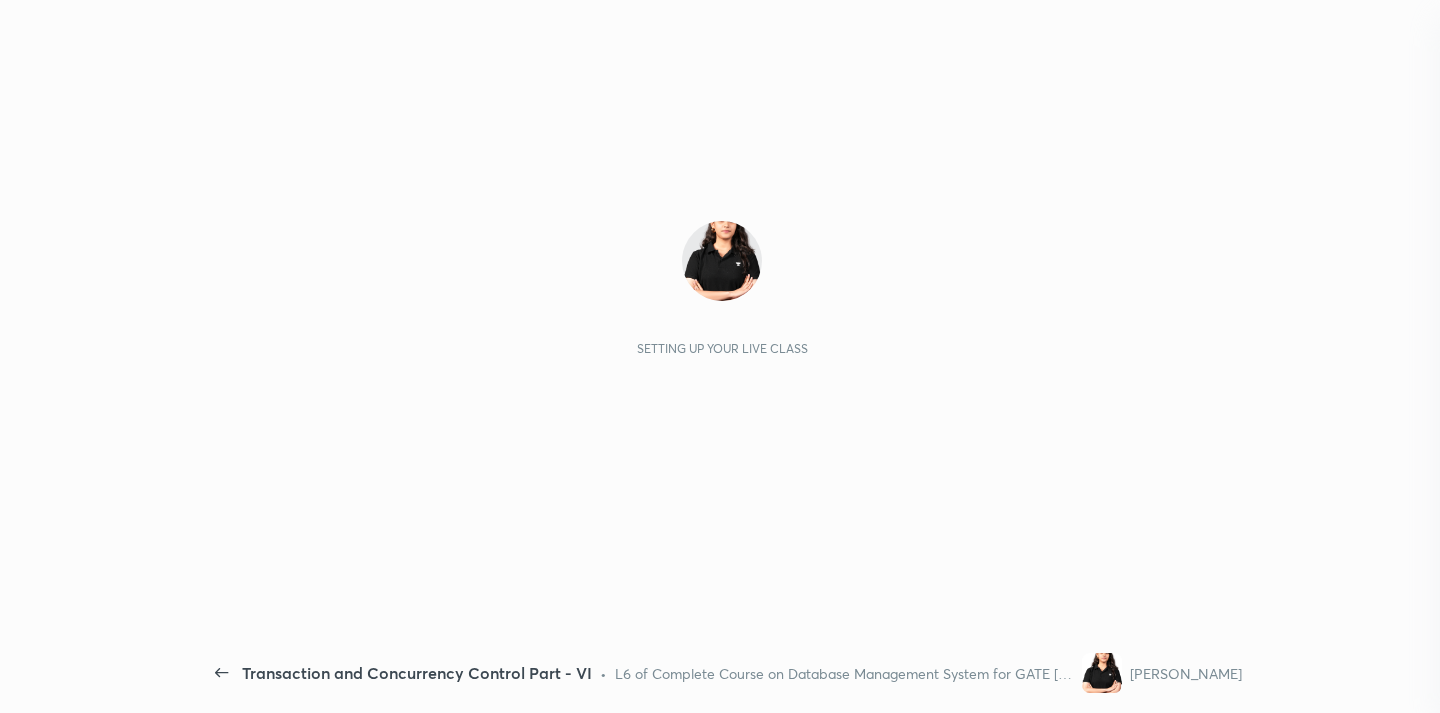 scroll, scrollTop: 0, scrollLeft: 0, axis: both 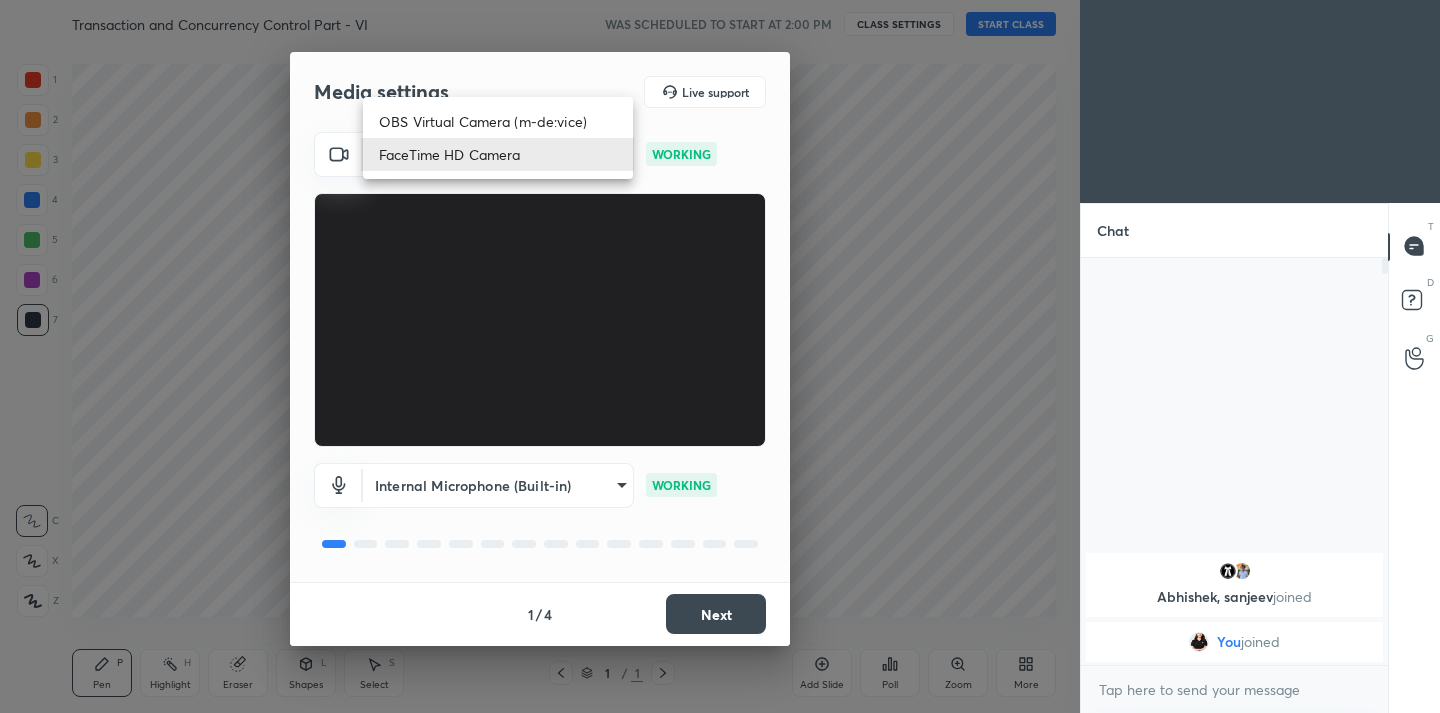 click on "1 2 3 4 5 6 7 C X Z C X Z E E Erase all   H H Transaction and Concurrency Control Part - VI WAS SCHEDULED TO START AT  2:00 PM CLASS SETTINGS START CLASS Setting up your live class Back Transaction and Concurrency Control Part - VI • L6 of Complete Course on Database Management System for GATE 2026-2027 Sanskriti Mishra Pen P Highlight H Eraser Shapes L Select S 1 / 1 Add Slide Poll Zoom More Chat Abhishek, sanjeev  joined You  joined 1 NEW MESSAGE Enable hand raising Enable raise hand to speak to learners. Once enabled, chat will be turned off temporarily. Enable x   Doubts asked by learners will show up here Raise hand disabled You have disabled Raise hand currently. Enable it to invite learners to speak Enable Can't raise hand Looks like educator just invited you to speak. Please wait before you can raise your hand again. Got it T Messages (T) D Doubts (D) G Raise Hand (G) Report an issue Reason for reporting Buffering Chat not working Audio - Video sync issue Educator video quality low ​ Report 1 / 4" at bounding box center [720, 356] 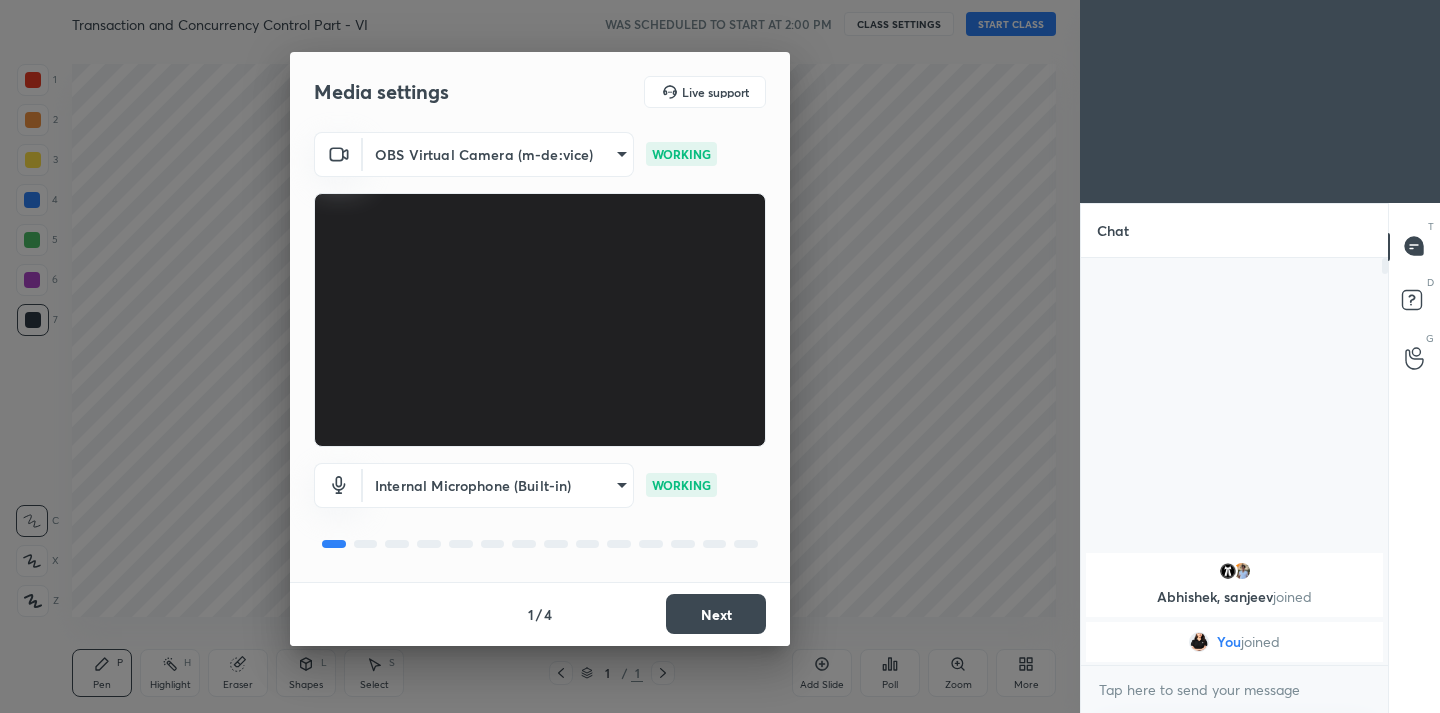 click on "Next" at bounding box center [716, 614] 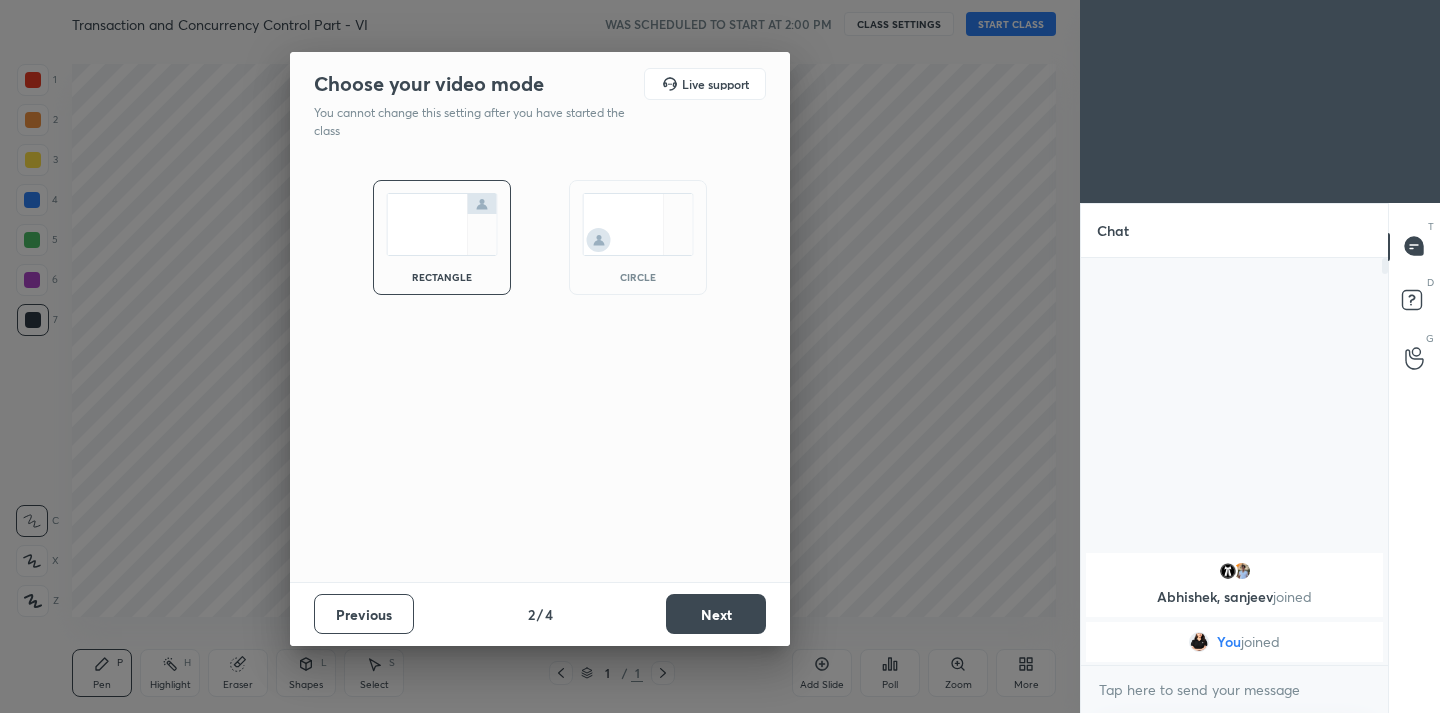 click on "Next" at bounding box center (716, 614) 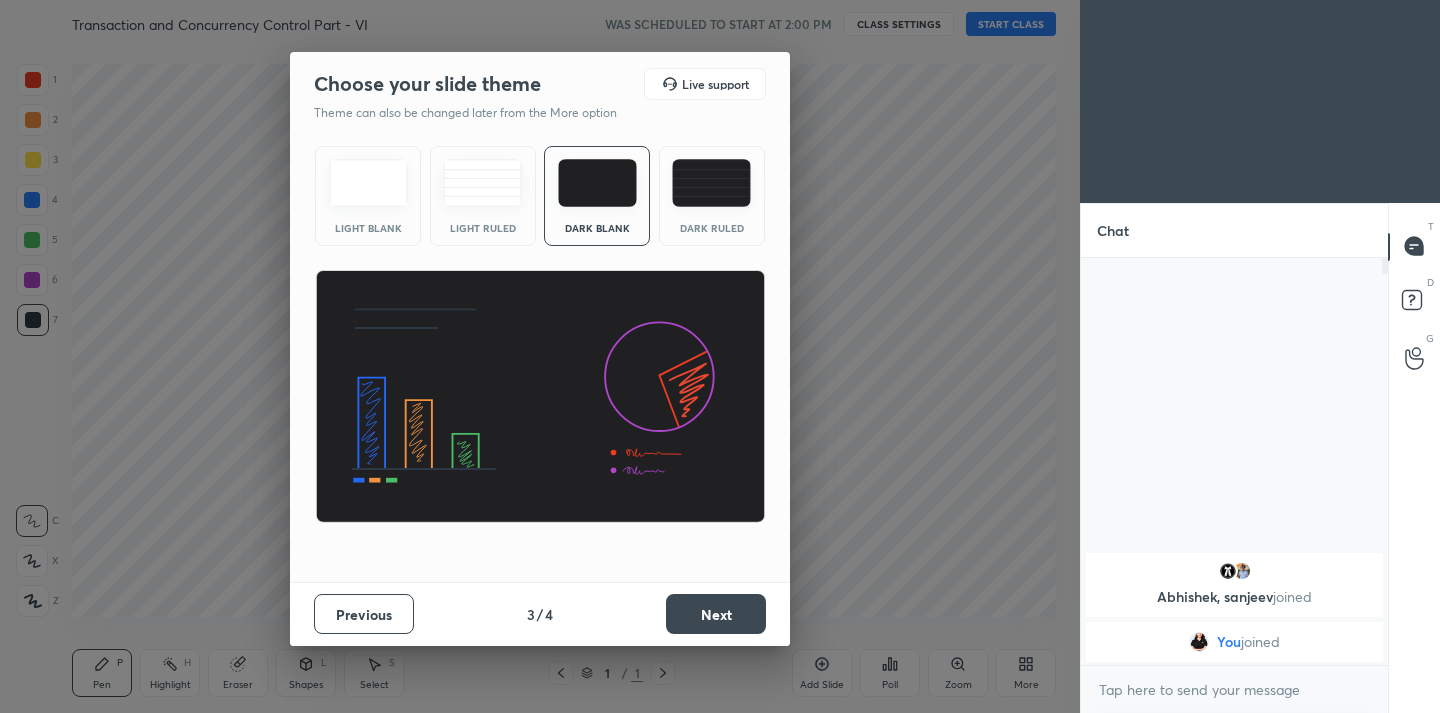 click on "Next" at bounding box center (716, 614) 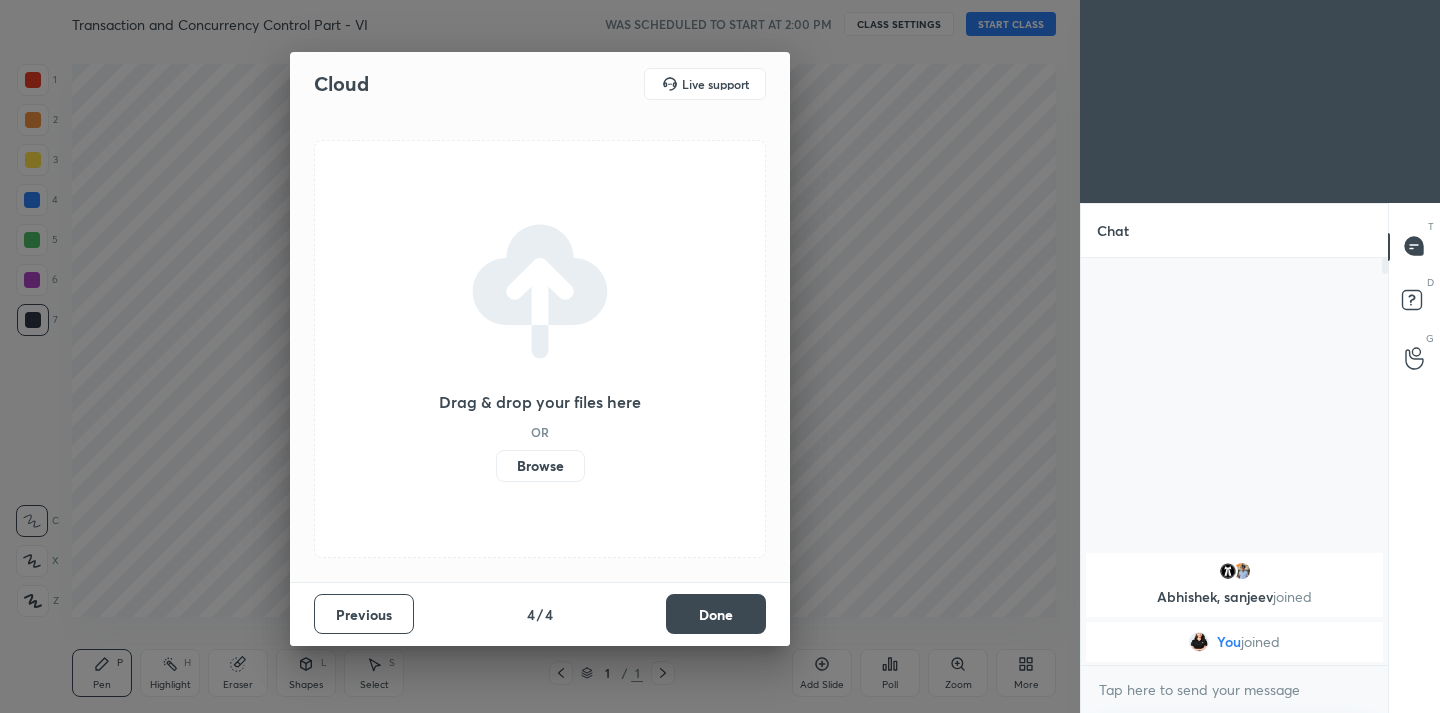 click on "Done" at bounding box center [716, 614] 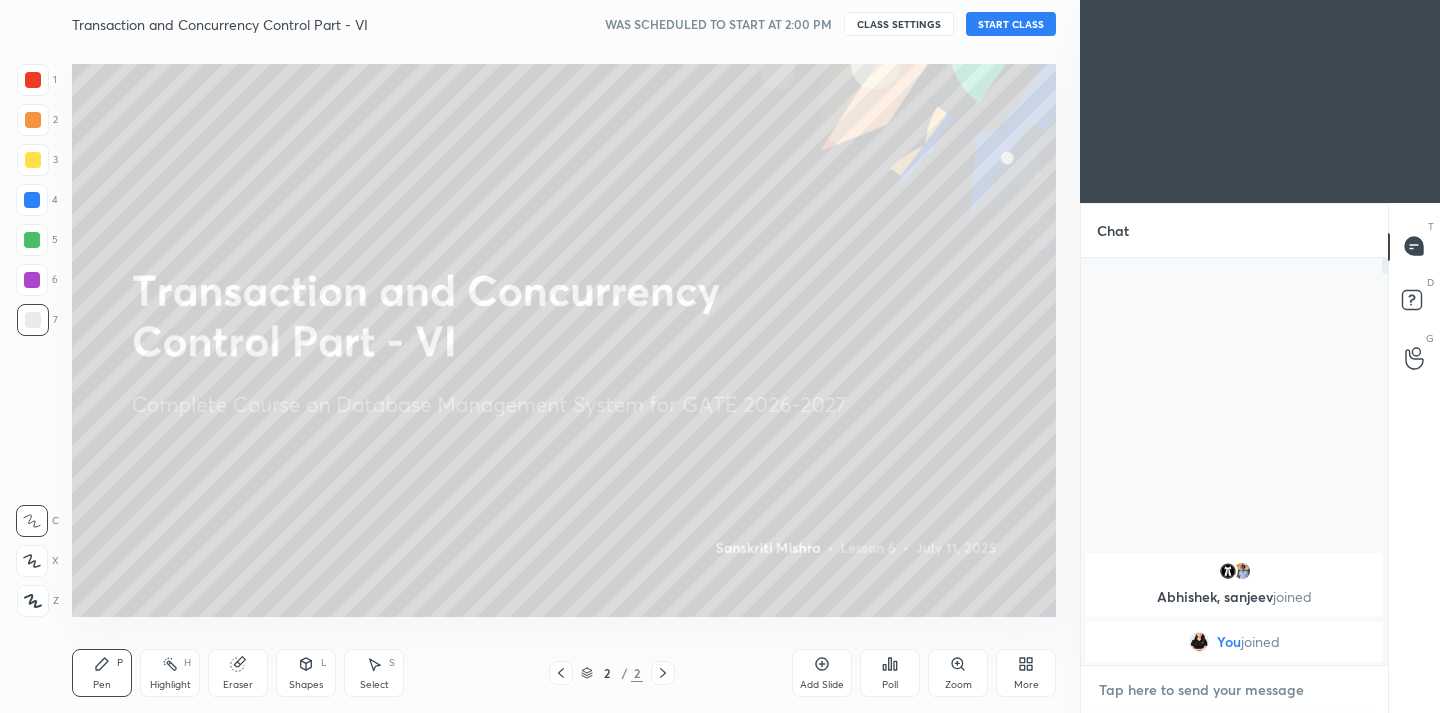 type on "x" 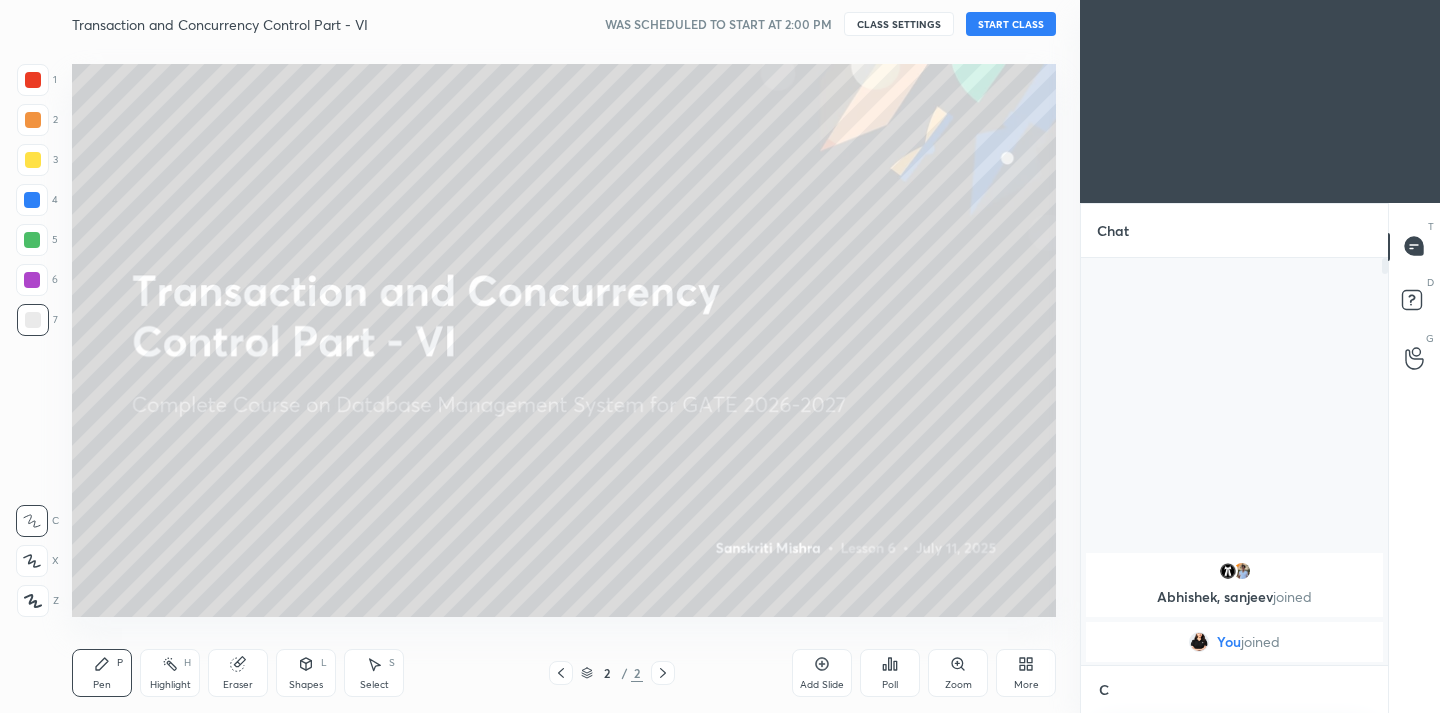 scroll, scrollTop: 395, scrollLeft: 301, axis: both 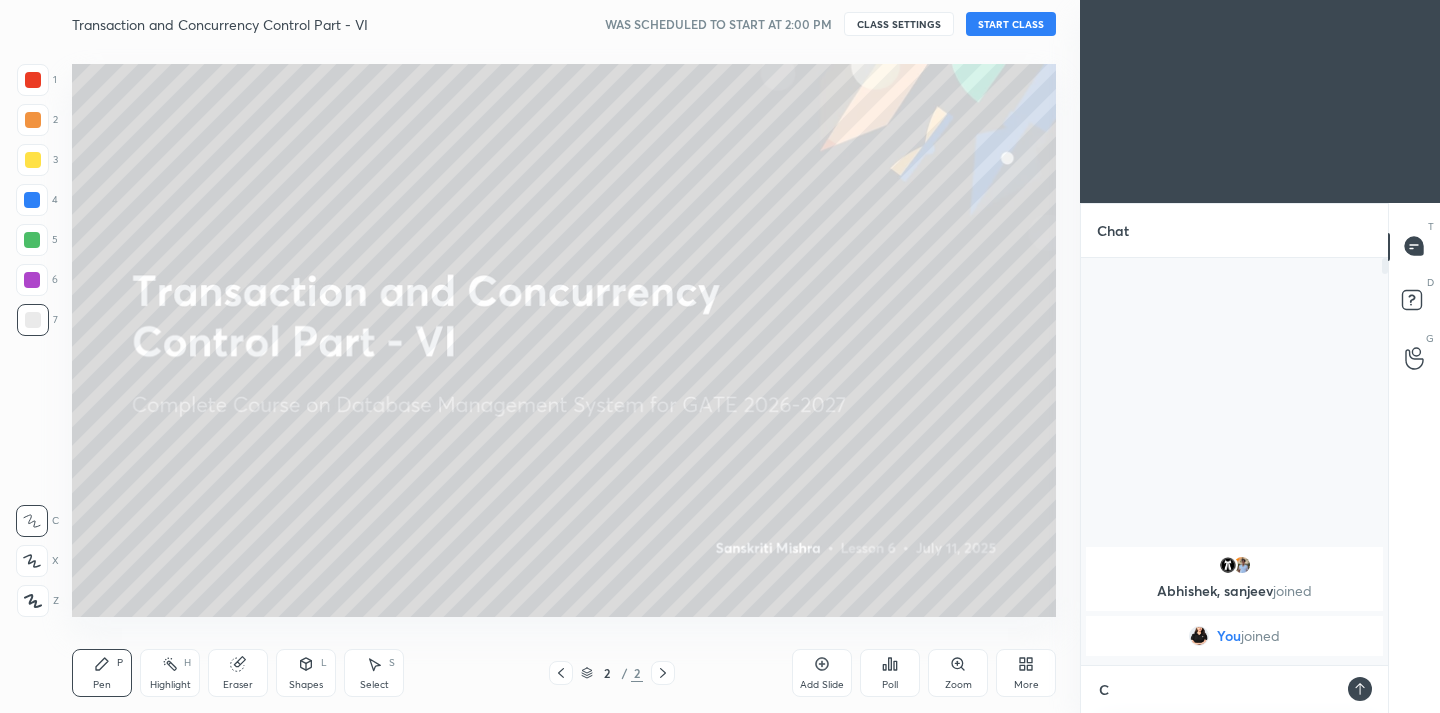 type on "CL" 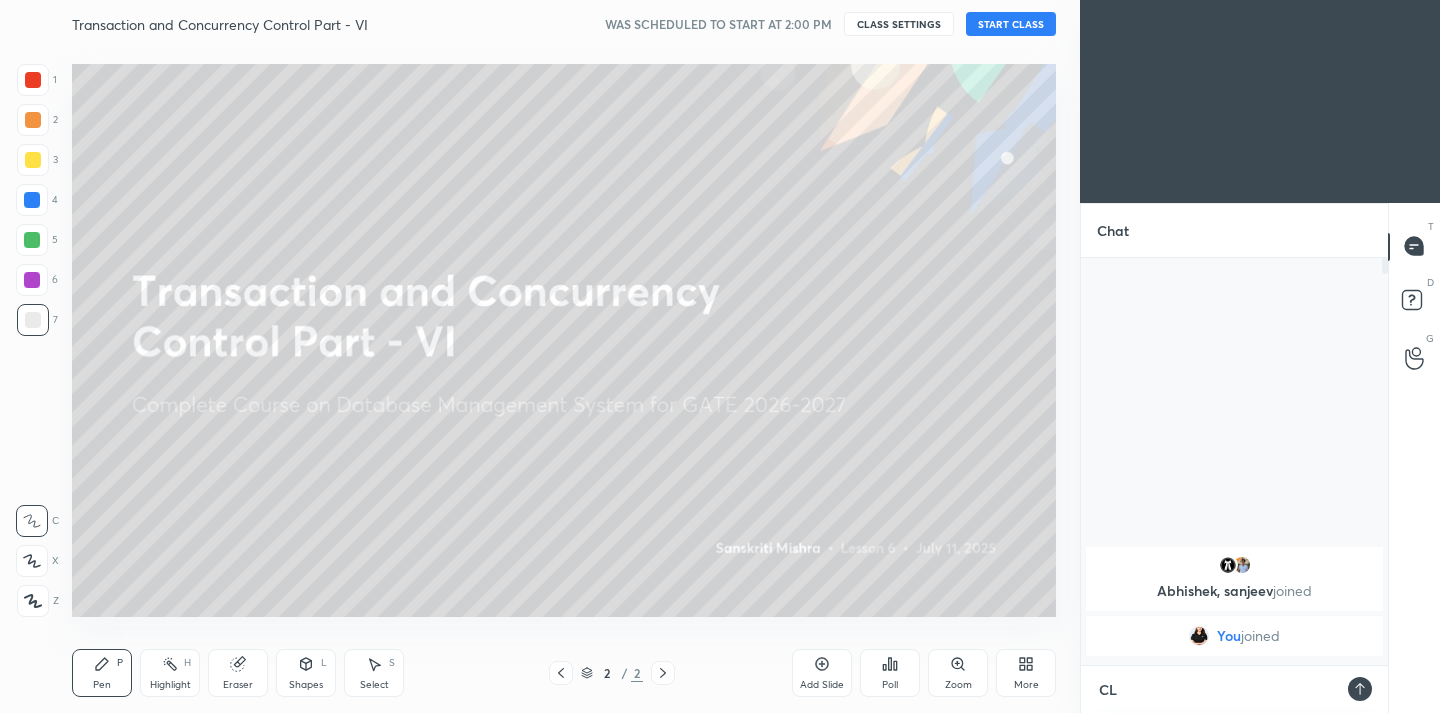 scroll, scrollTop: 7, scrollLeft: 7, axis: both 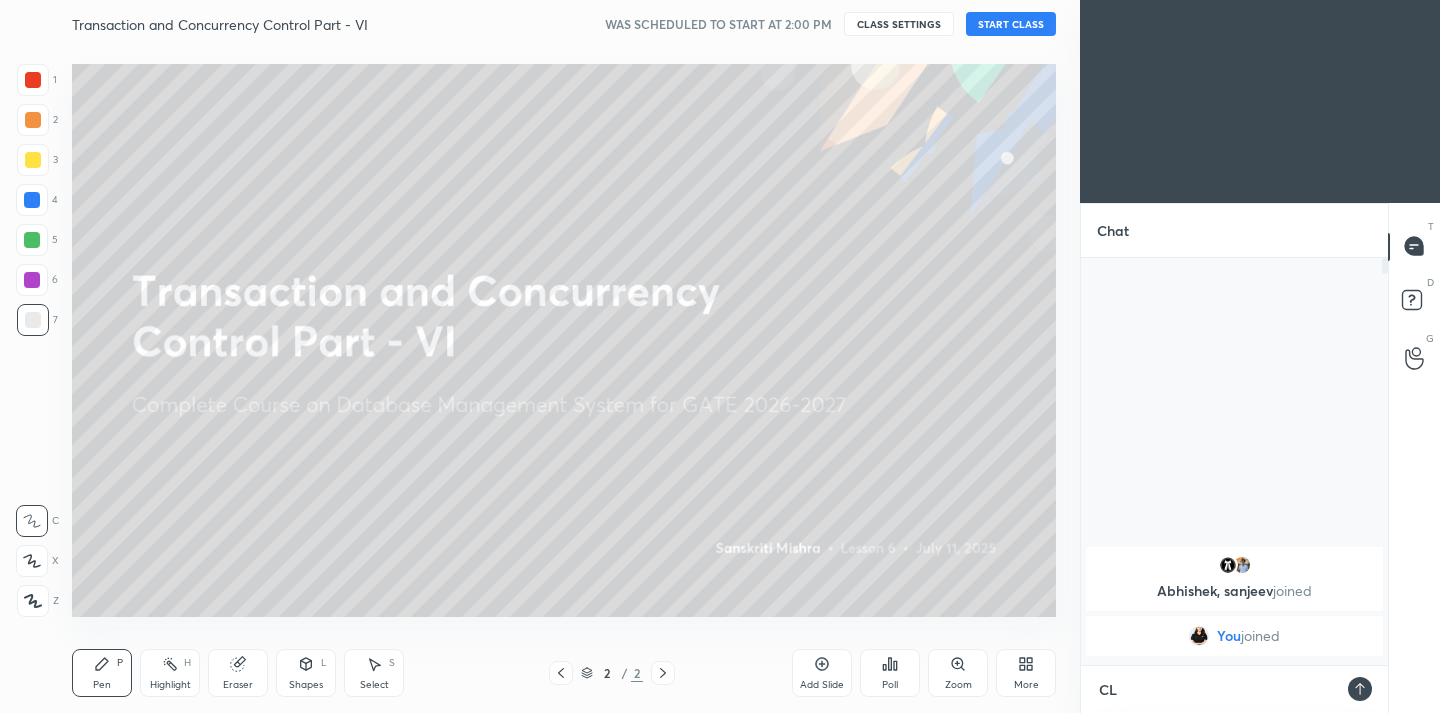 type on "CLA" 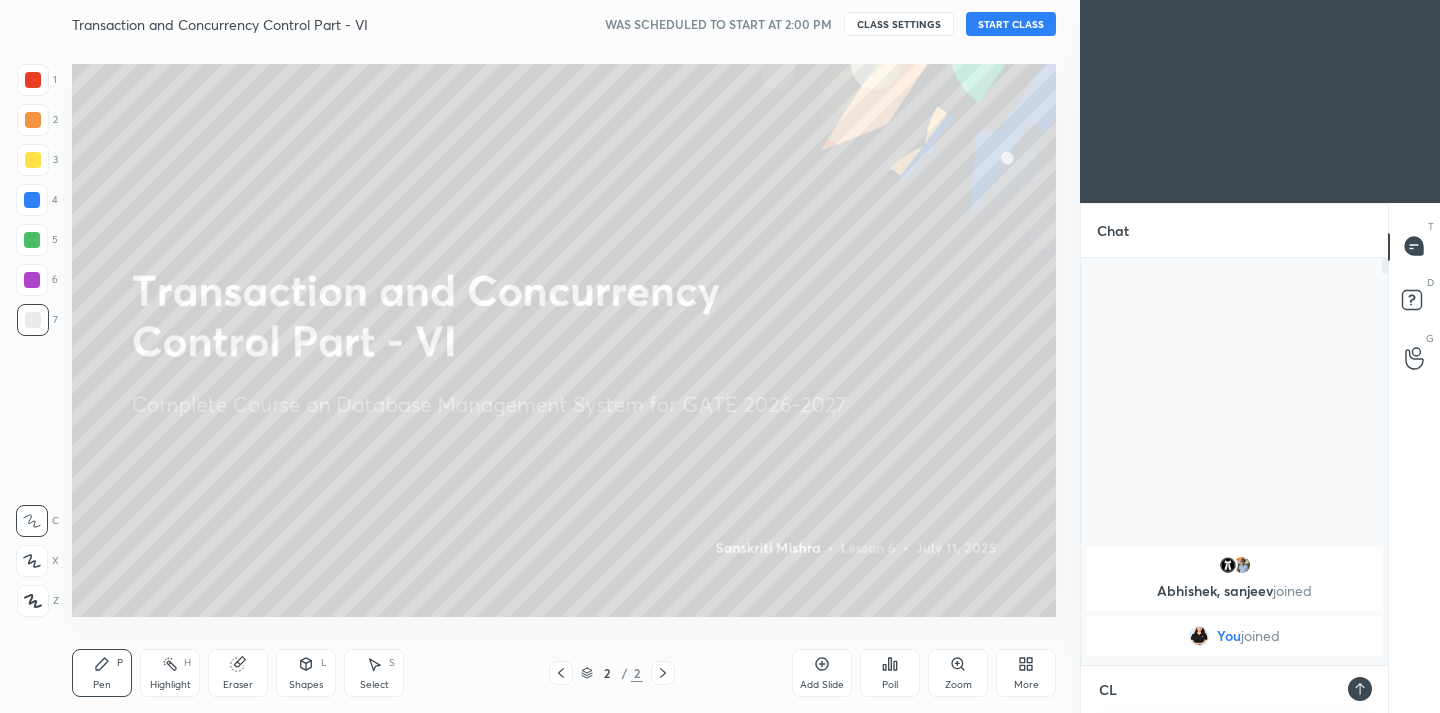 type on "x" 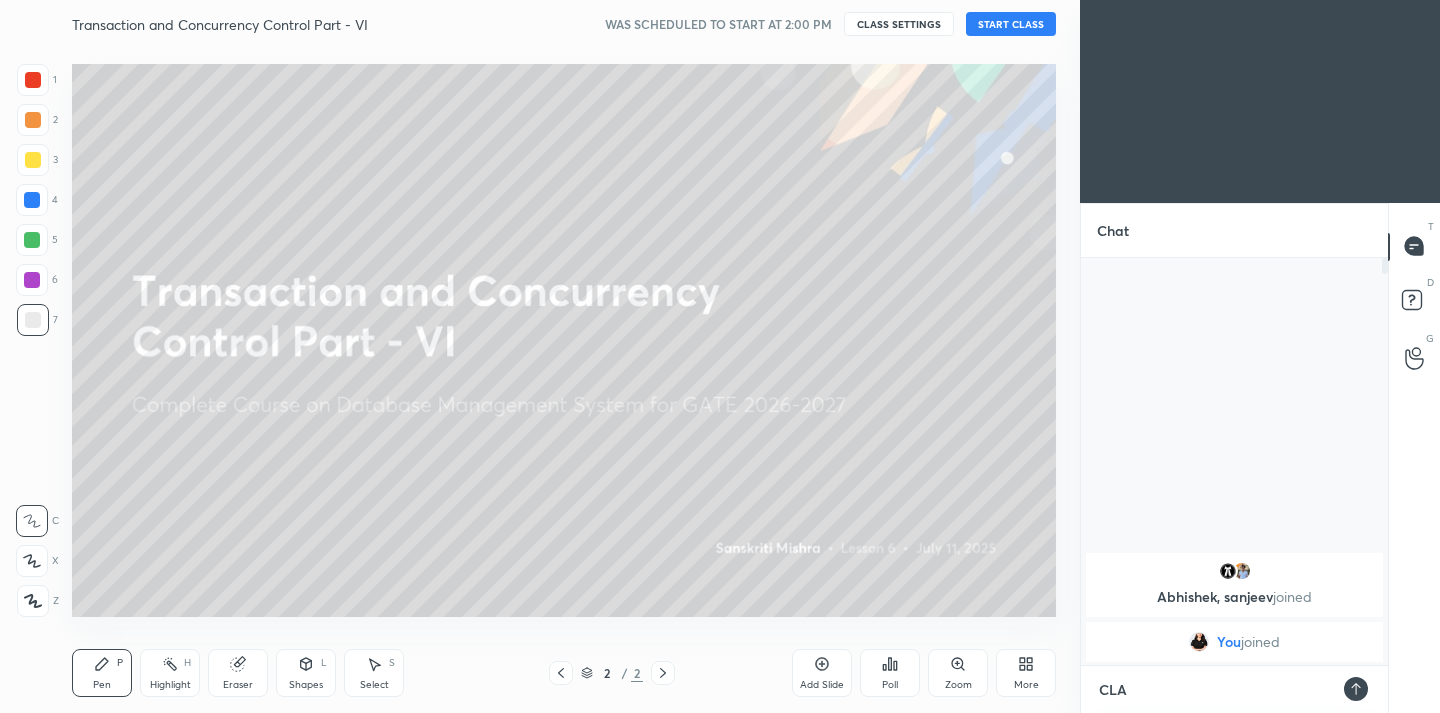 type on "CLAS" 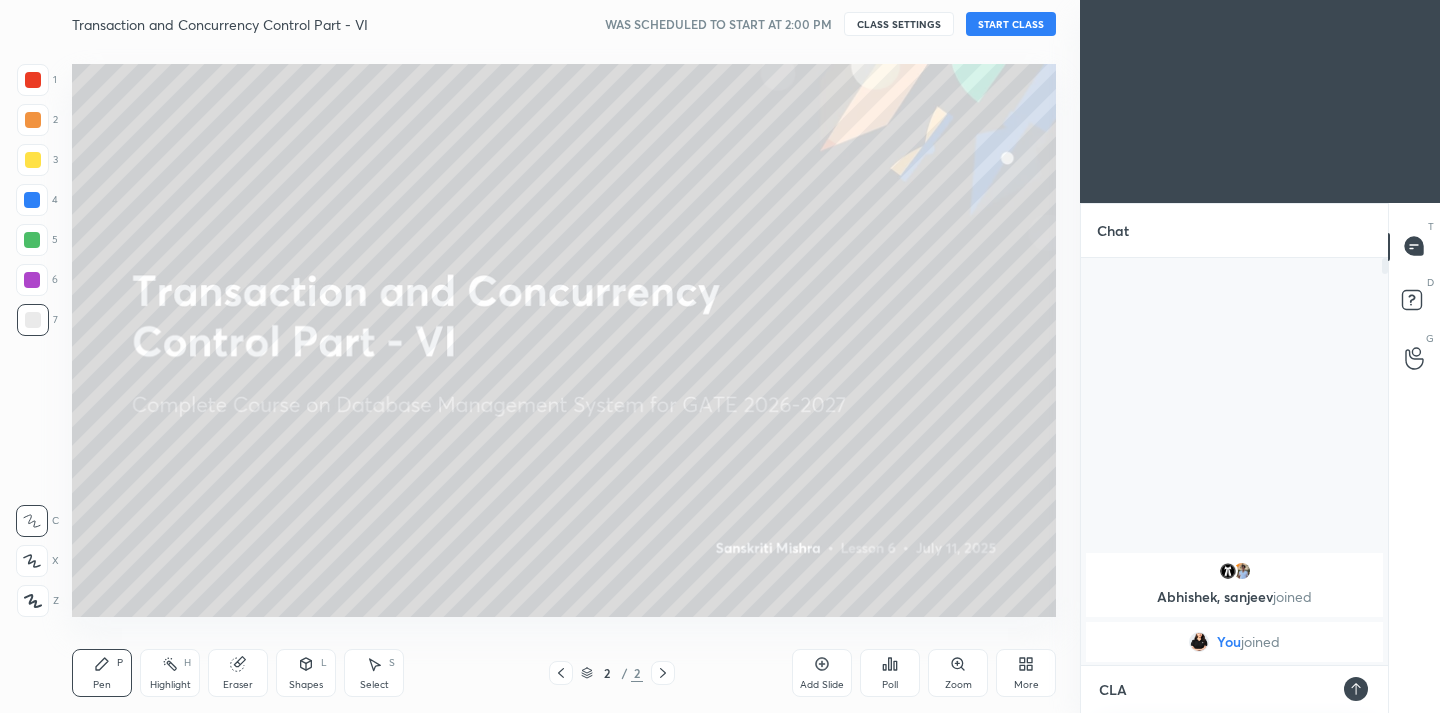 type on "x" 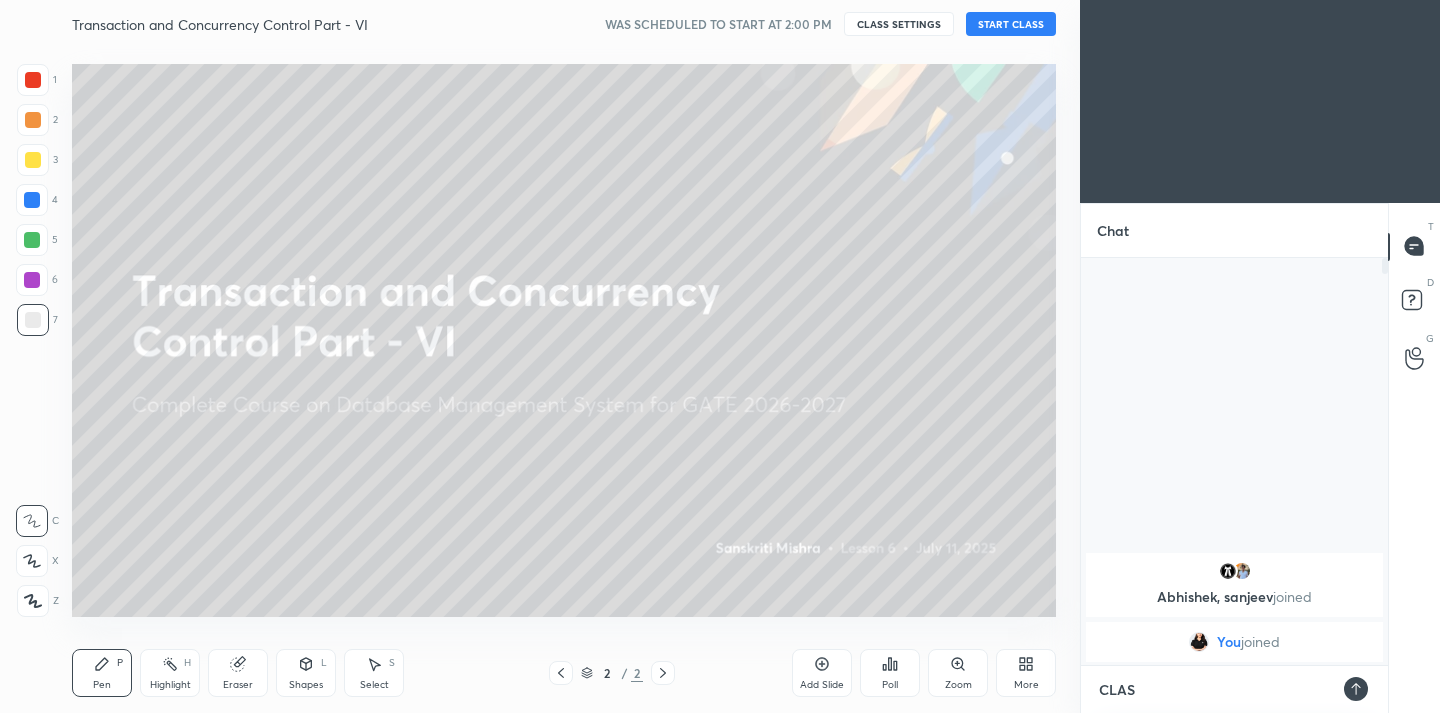 type on "CLASS" 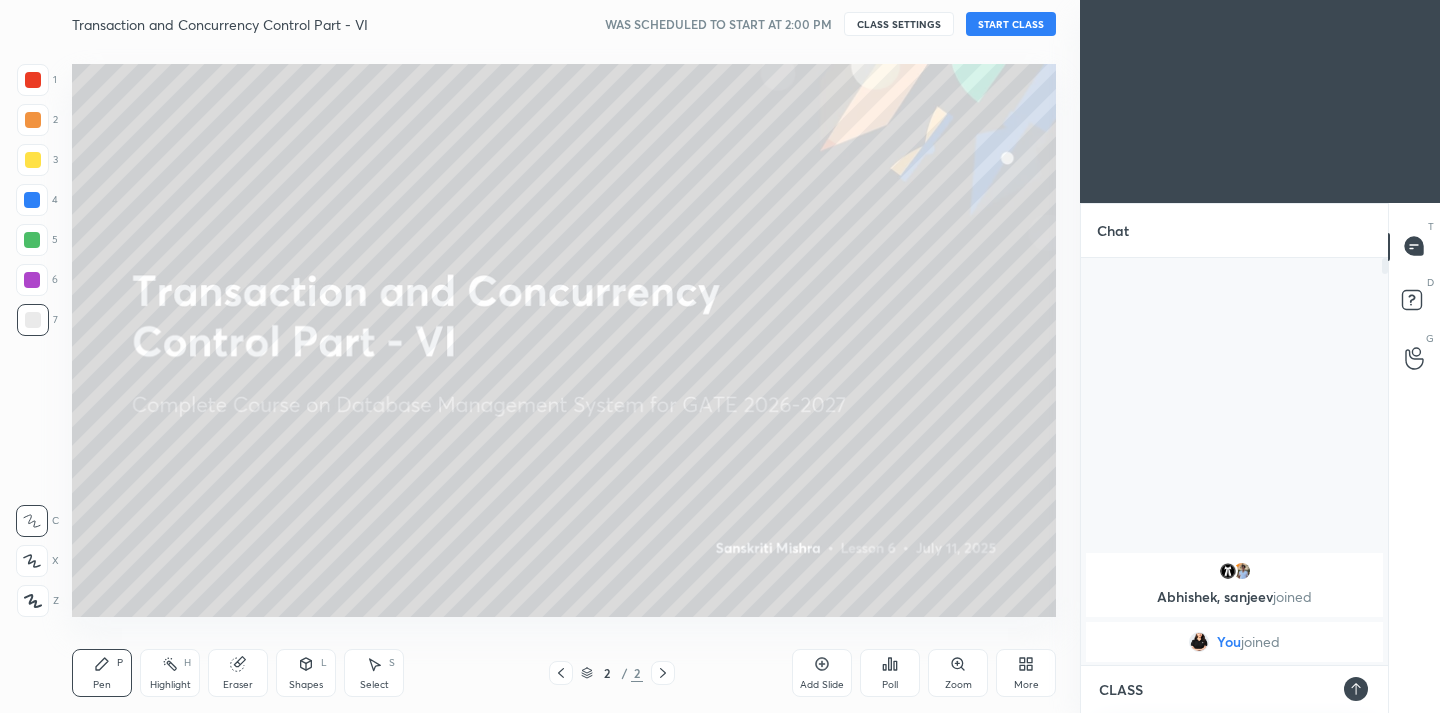 type on "CLASS" 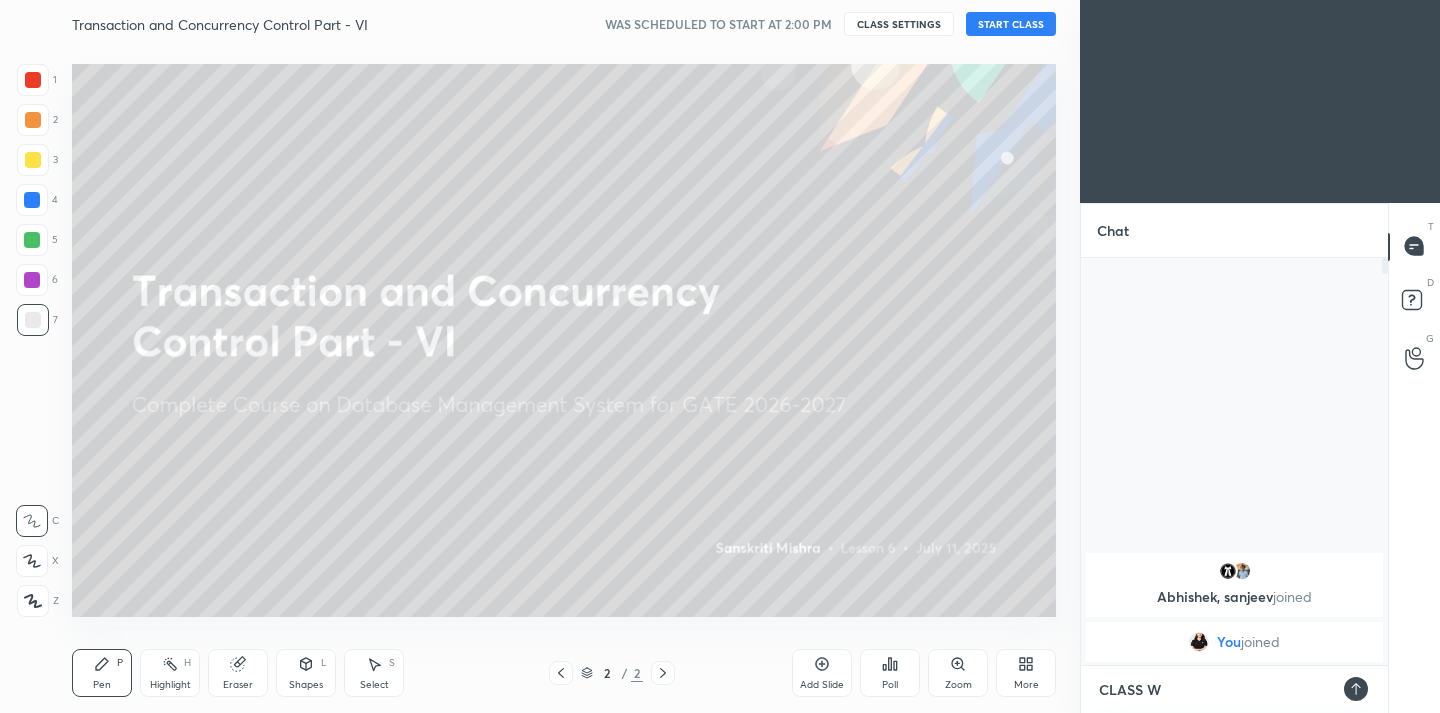 type on "x" 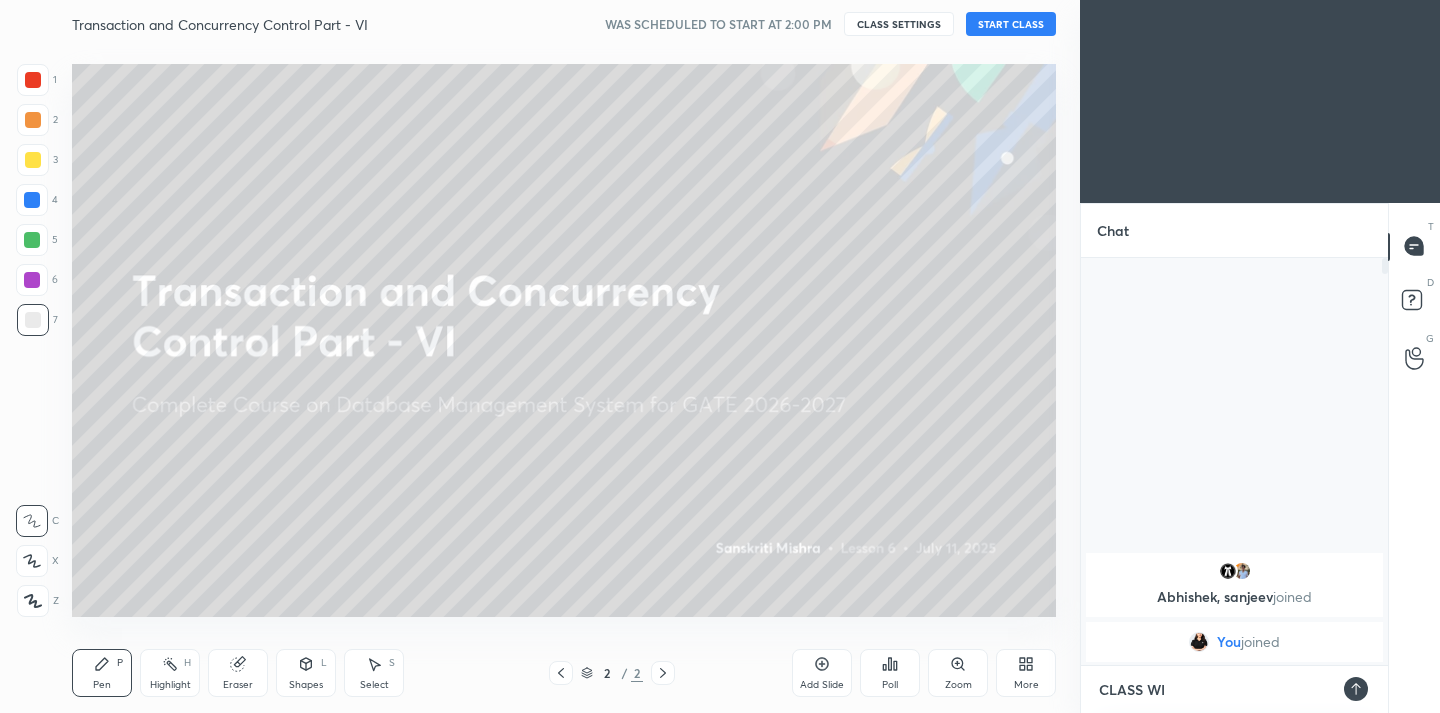 type on "CLASS WIL" 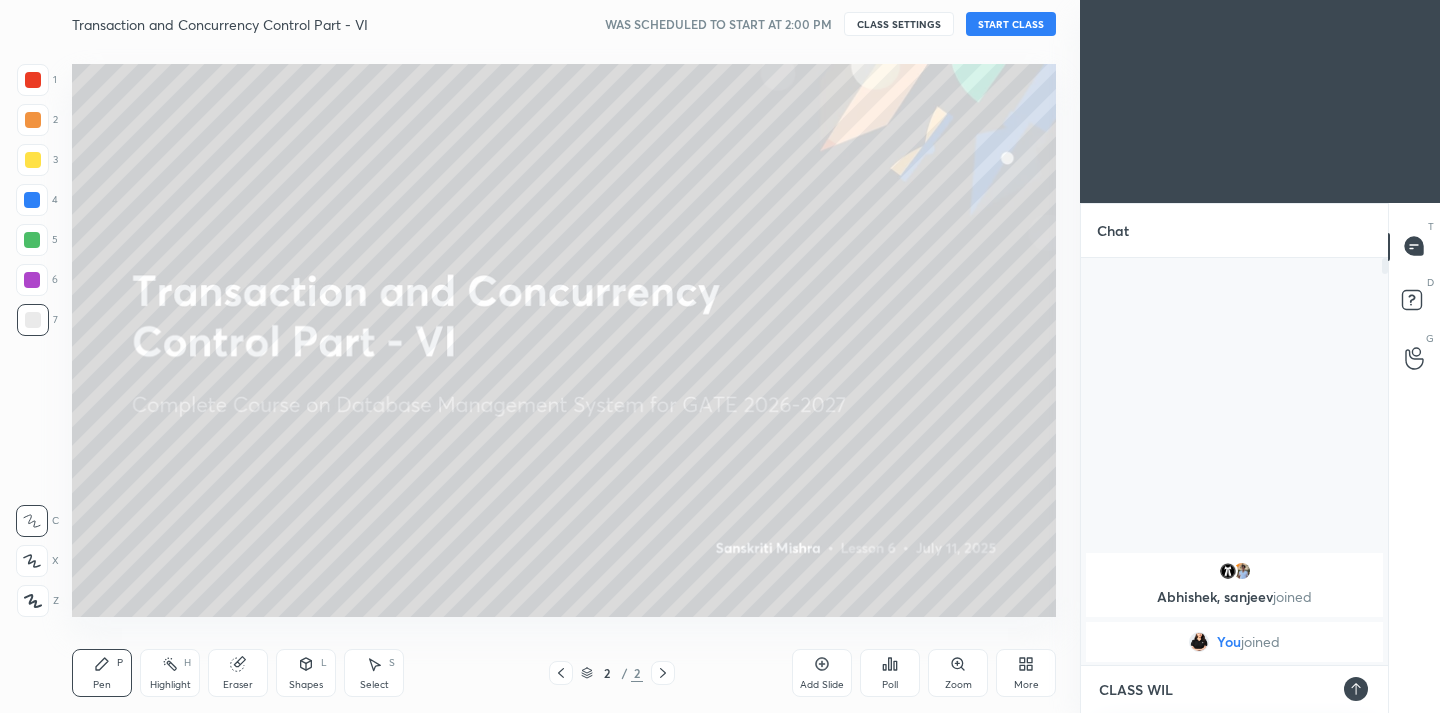 type on "CLASS WILL" 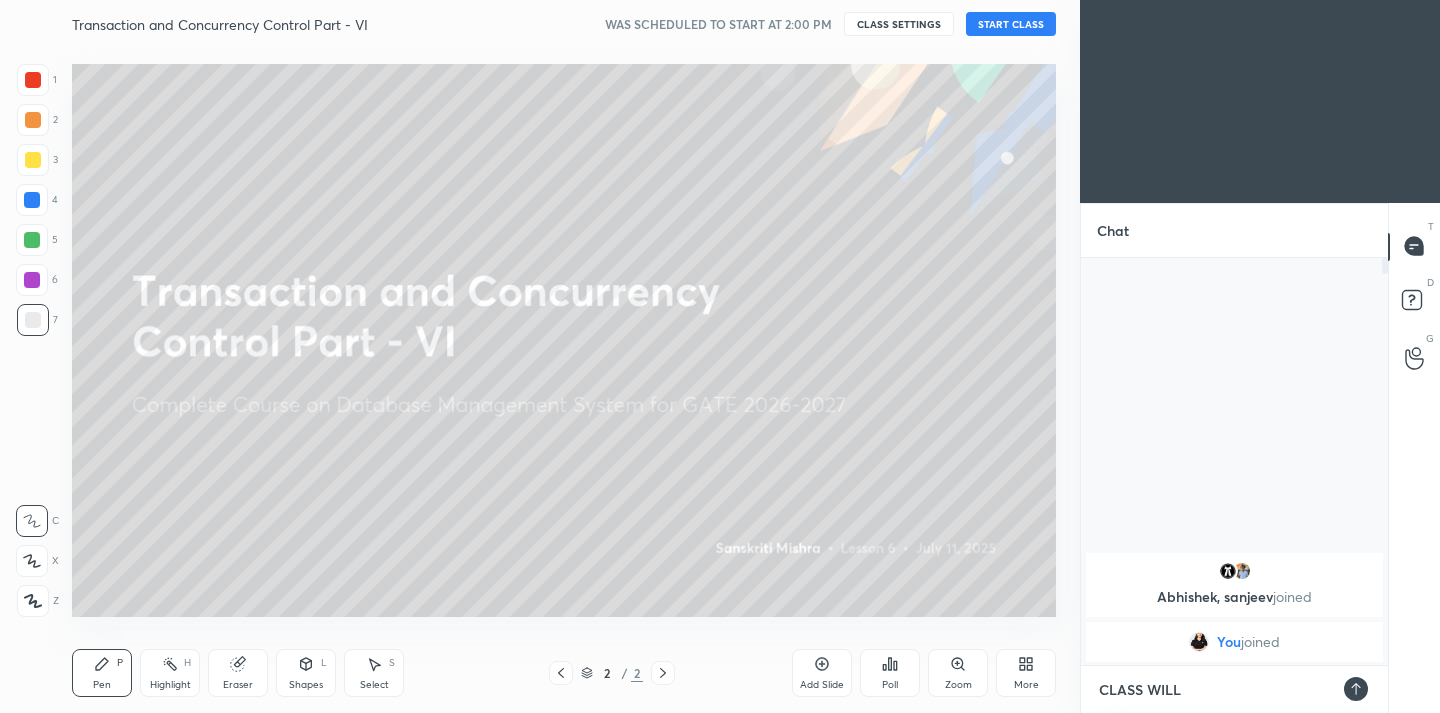 type on "CLASS WILL" 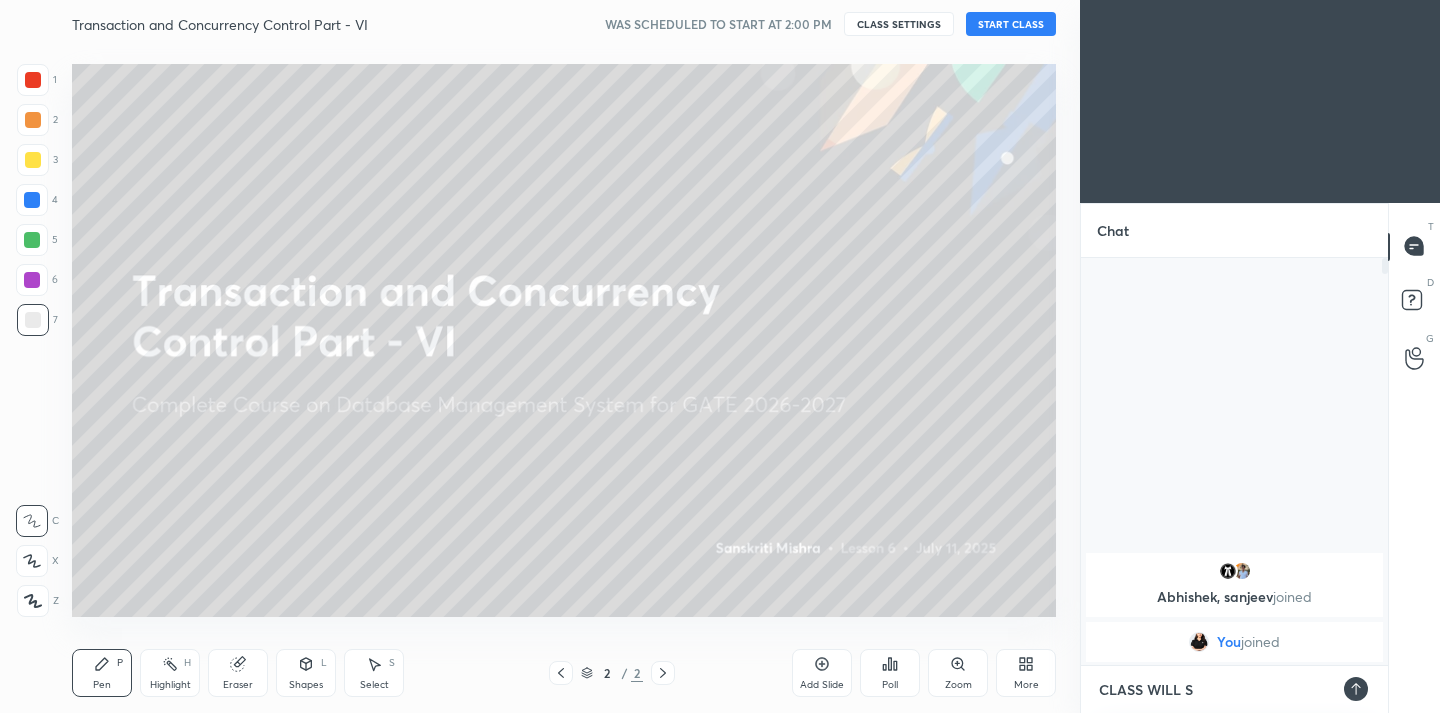type on "x" 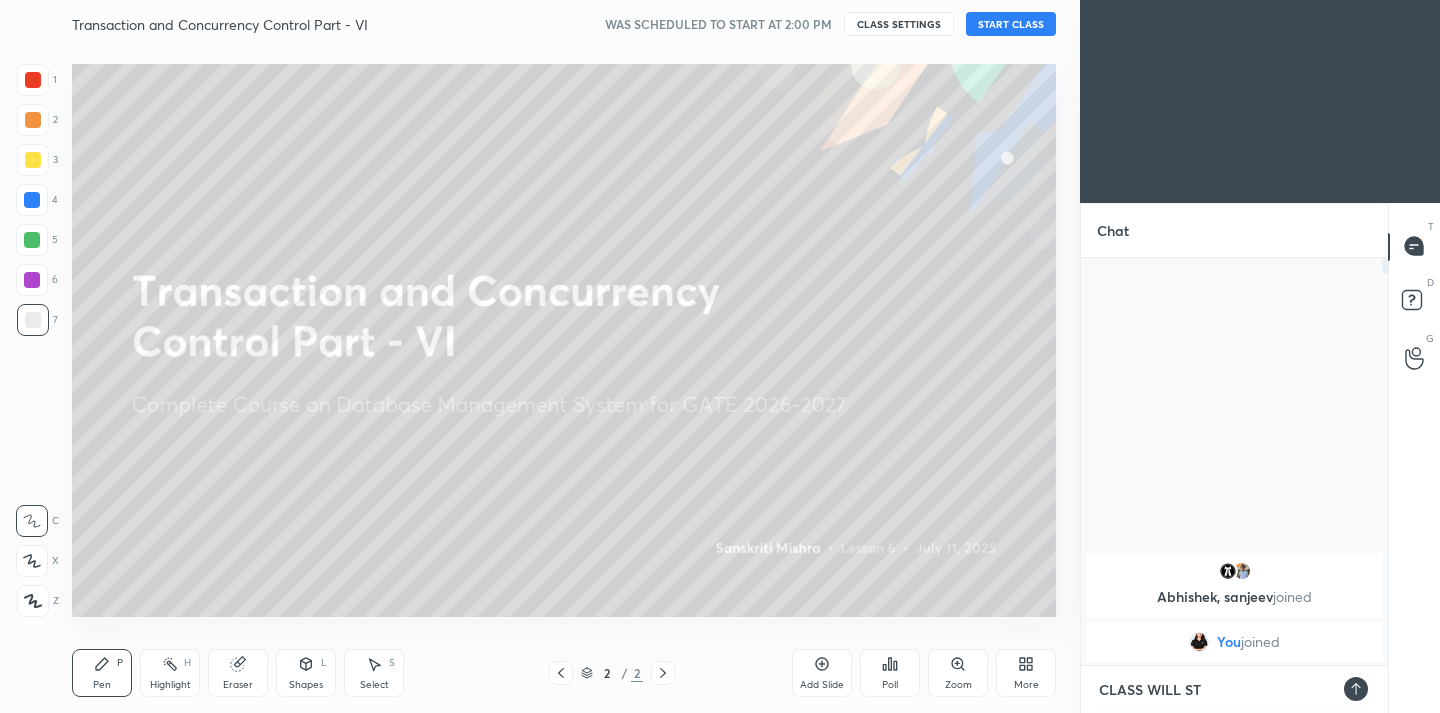 type on "CLASS WILL STA" 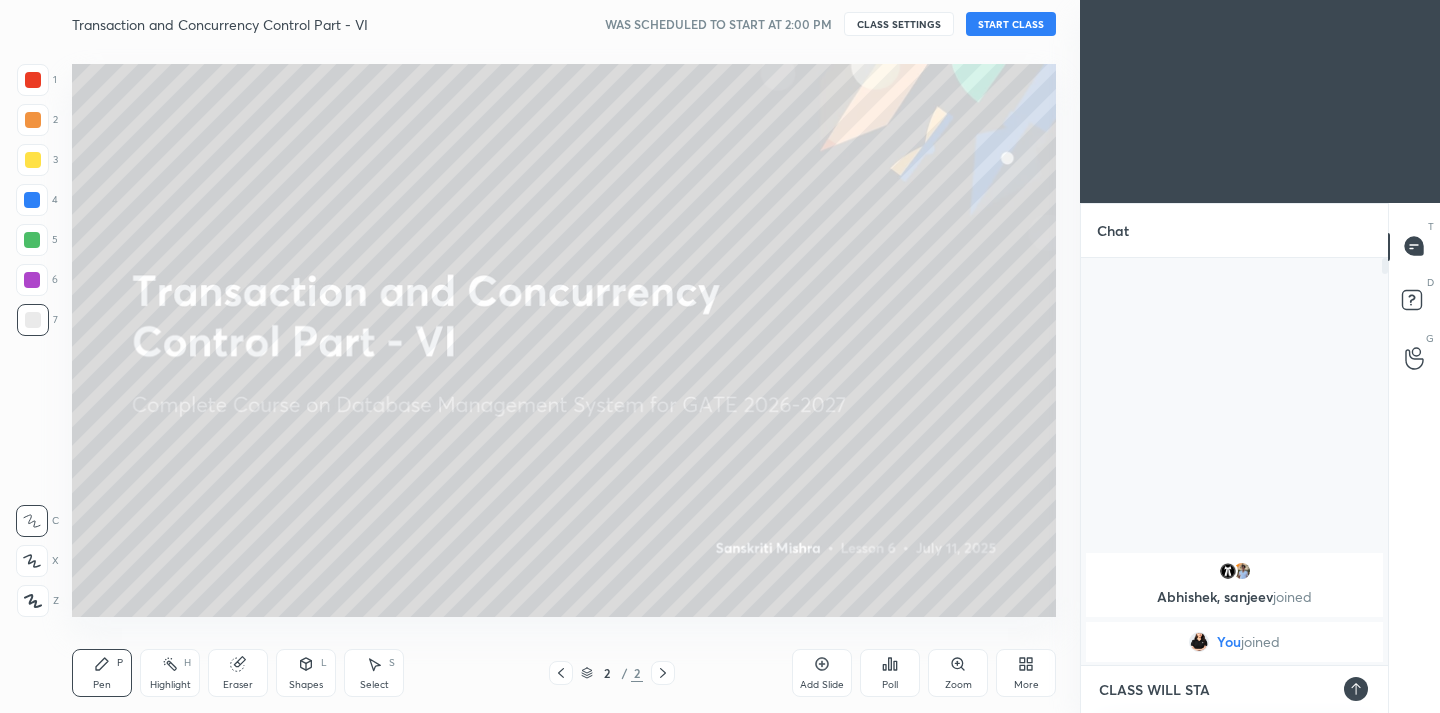 type on "CLASS WILL STAR" 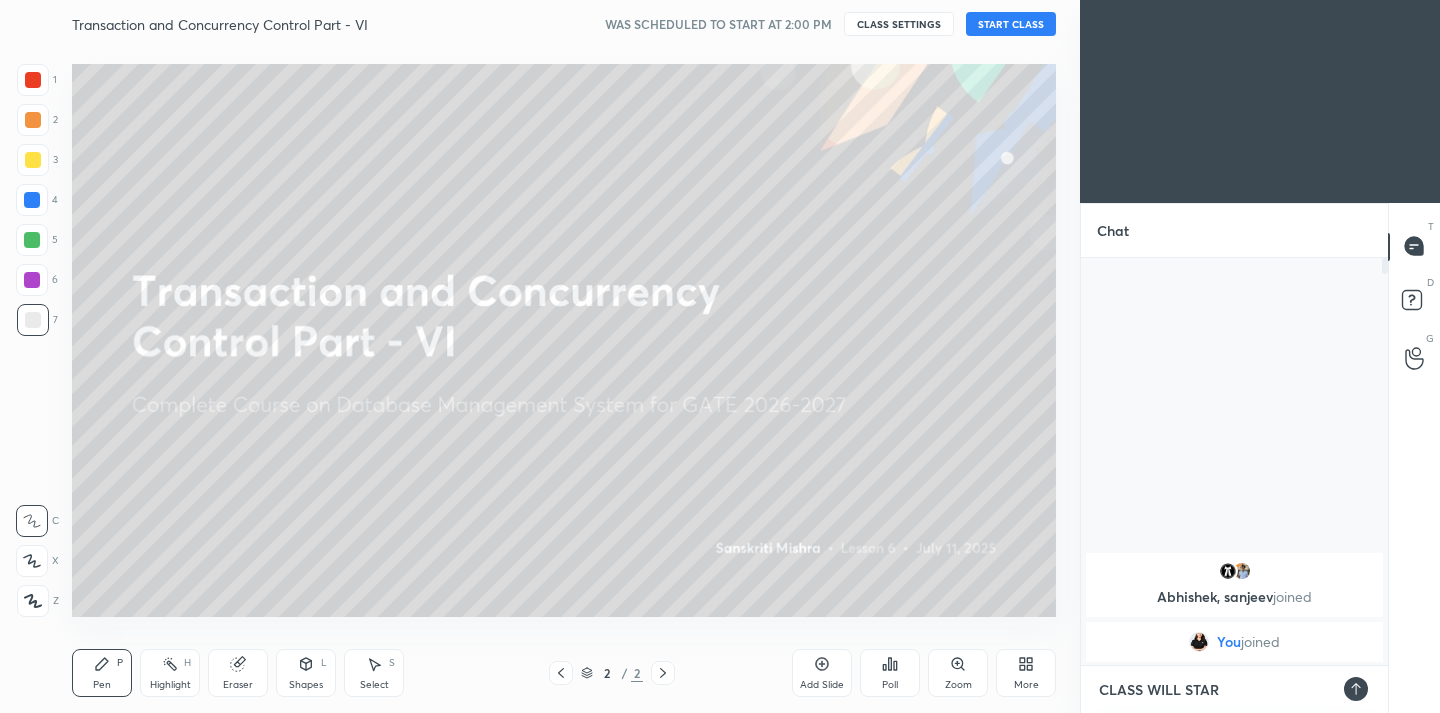 type on "CLASS WILL START" 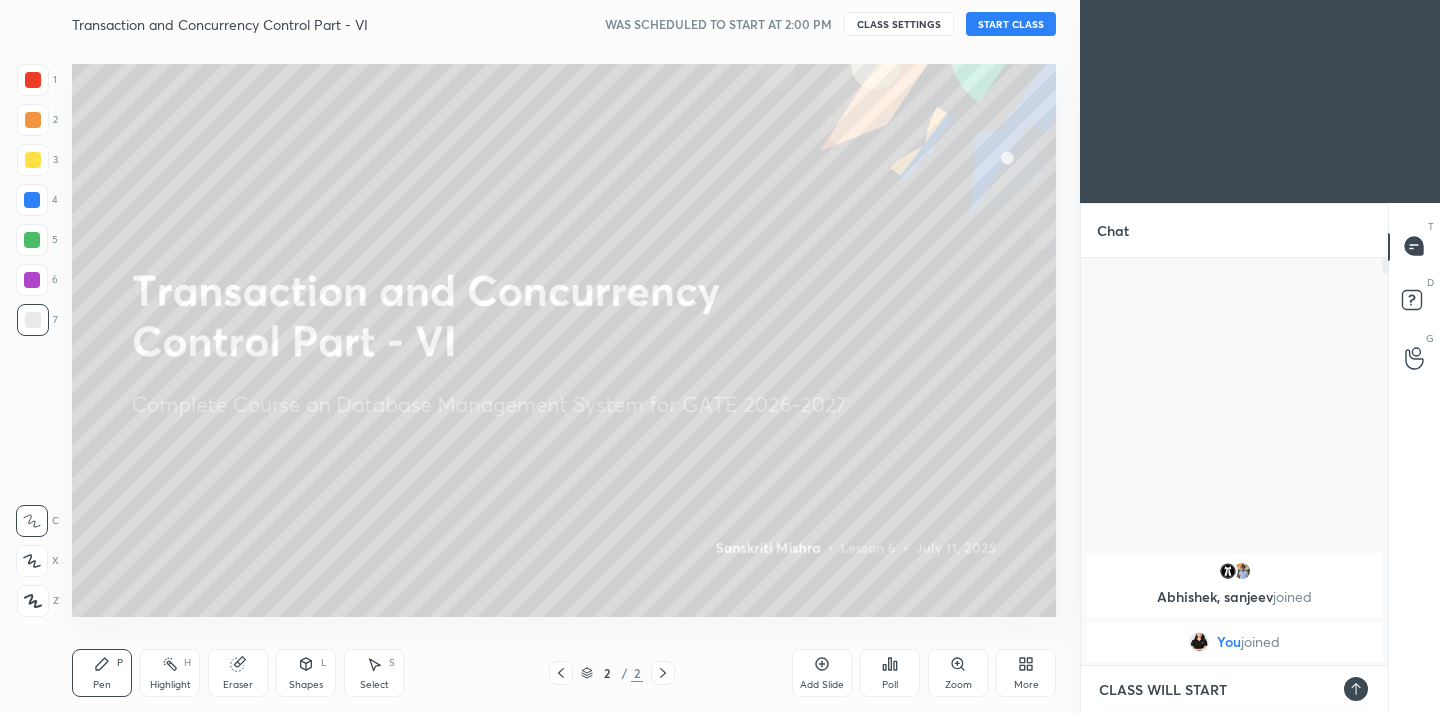 type on "CLASS WILL START" 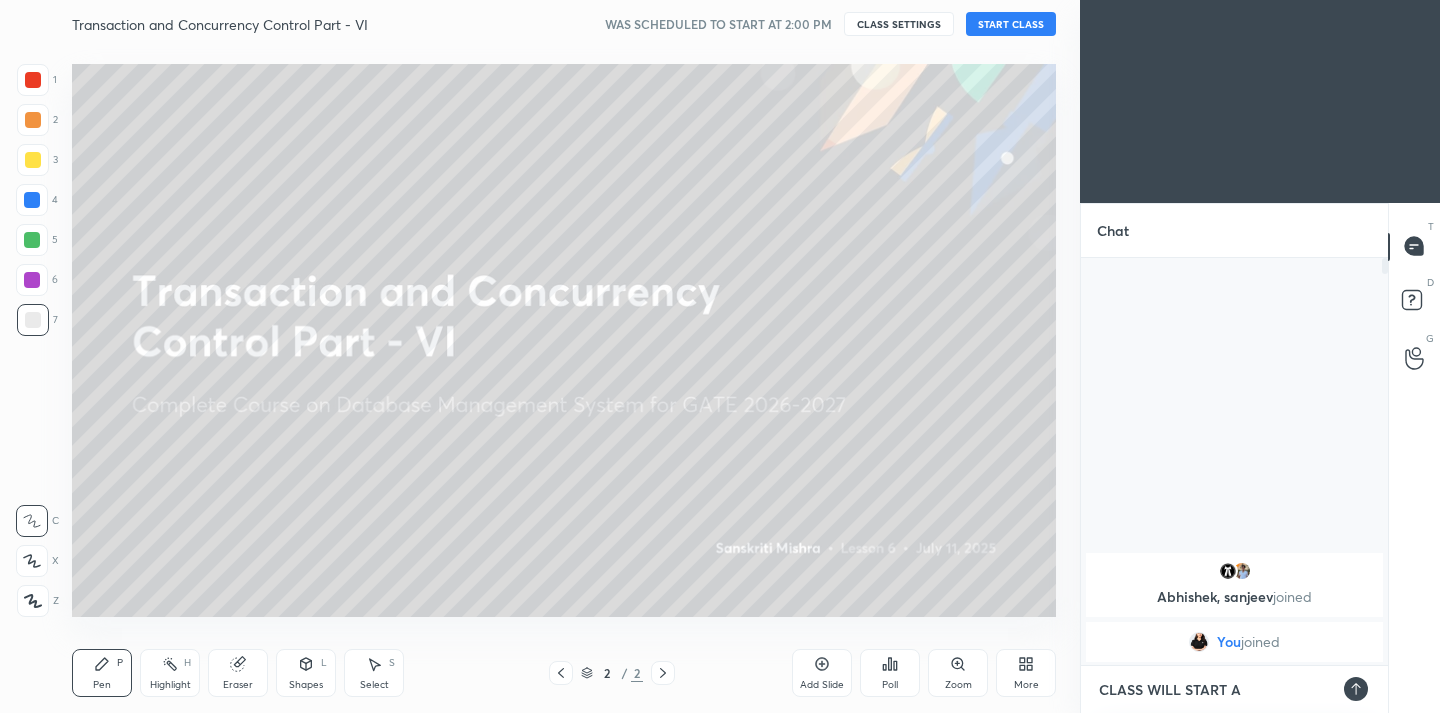 type on "CLASS WILL START AT" 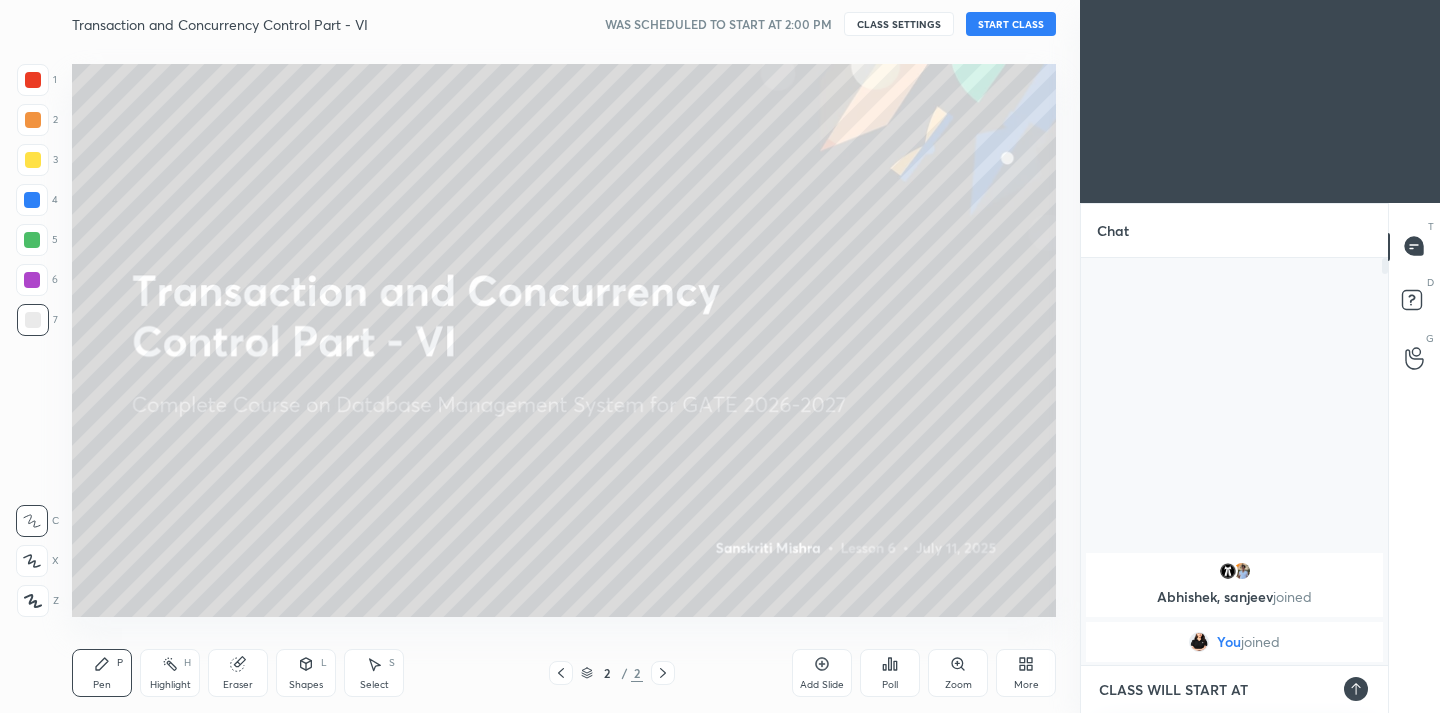 type on "CLASS WILL START AT" 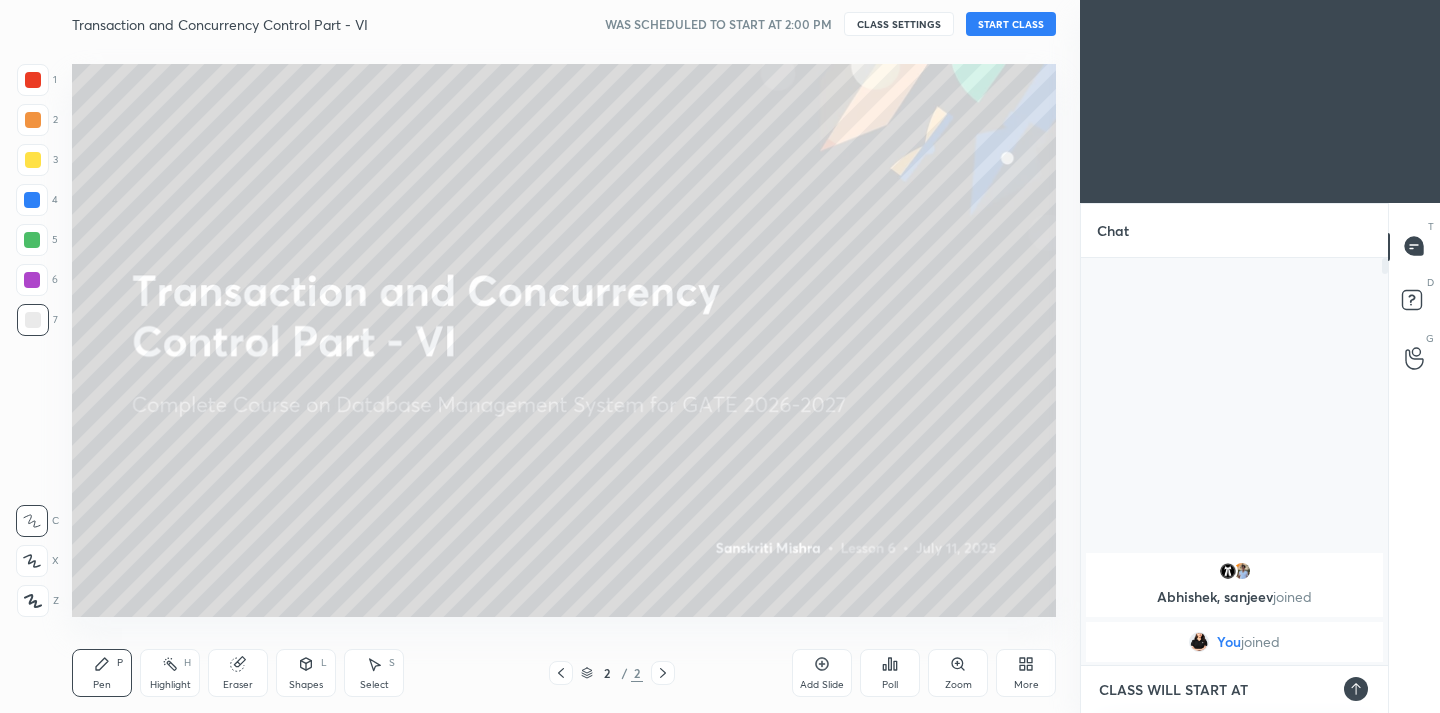 type on "CLASS WILL START AT 2" 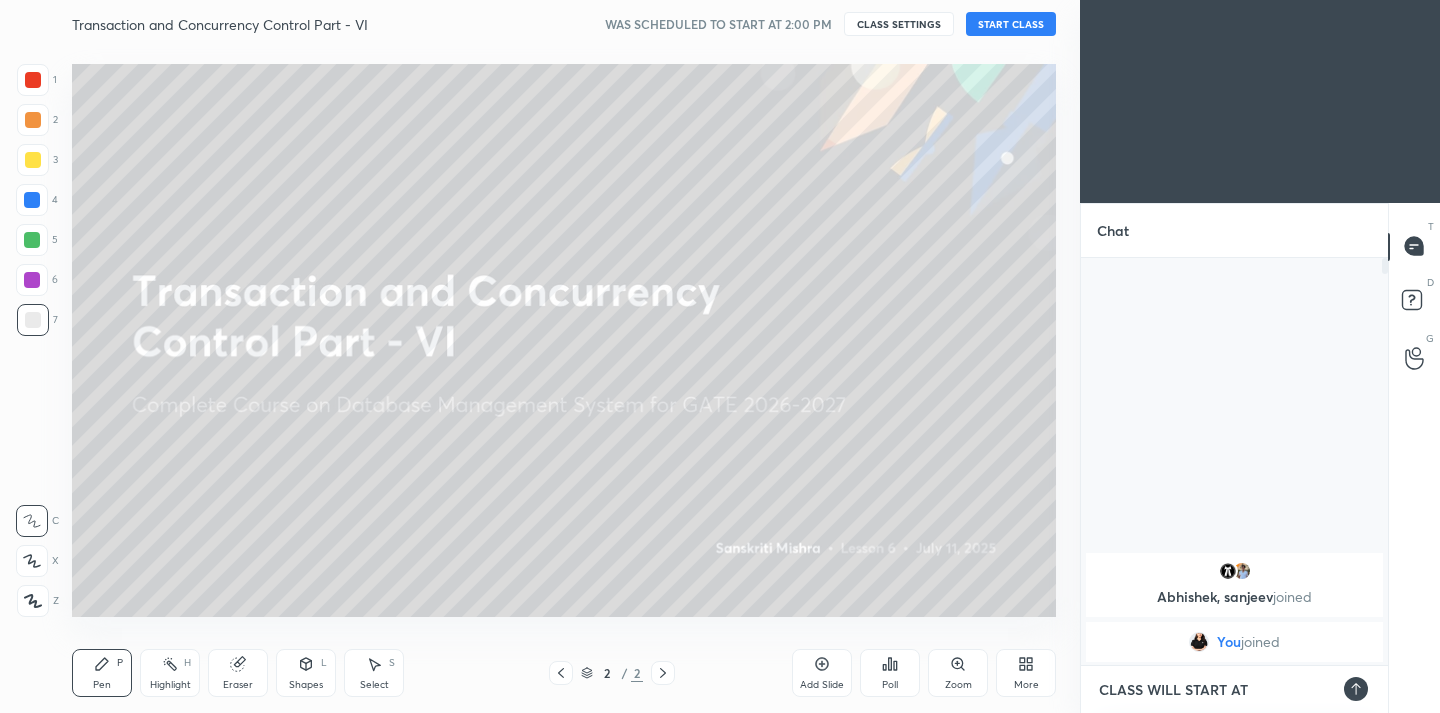 type on "x" 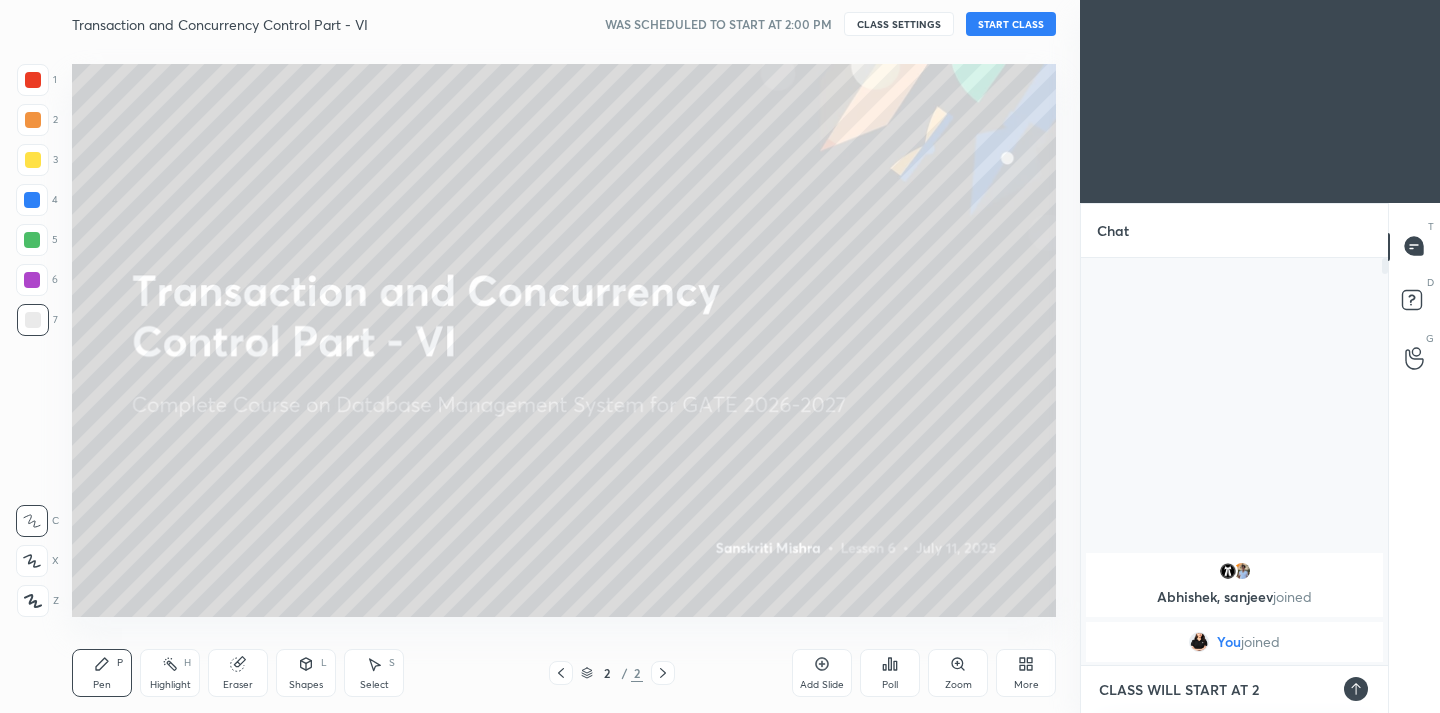 type on "CLASS WILL START AT 2:" 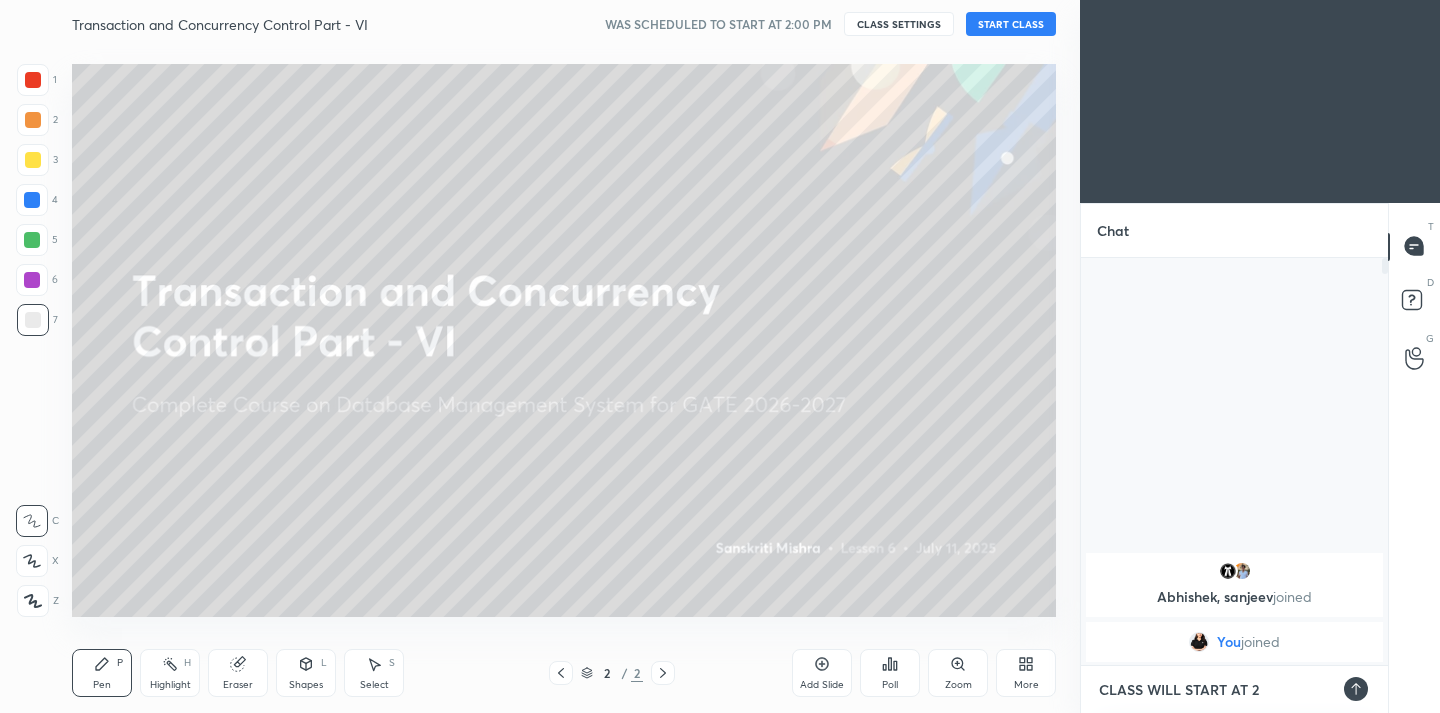 type on "x" 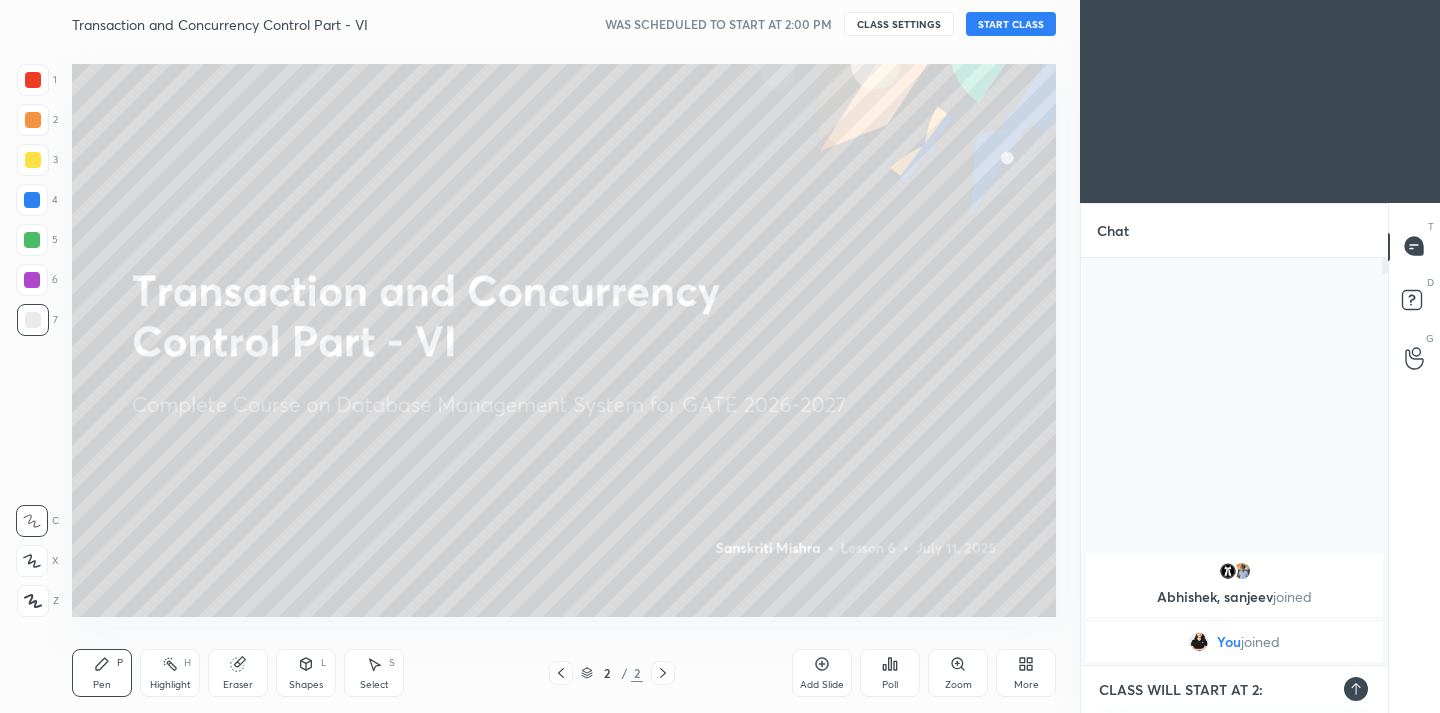 type on "CLASS WILL START AT 2:3" 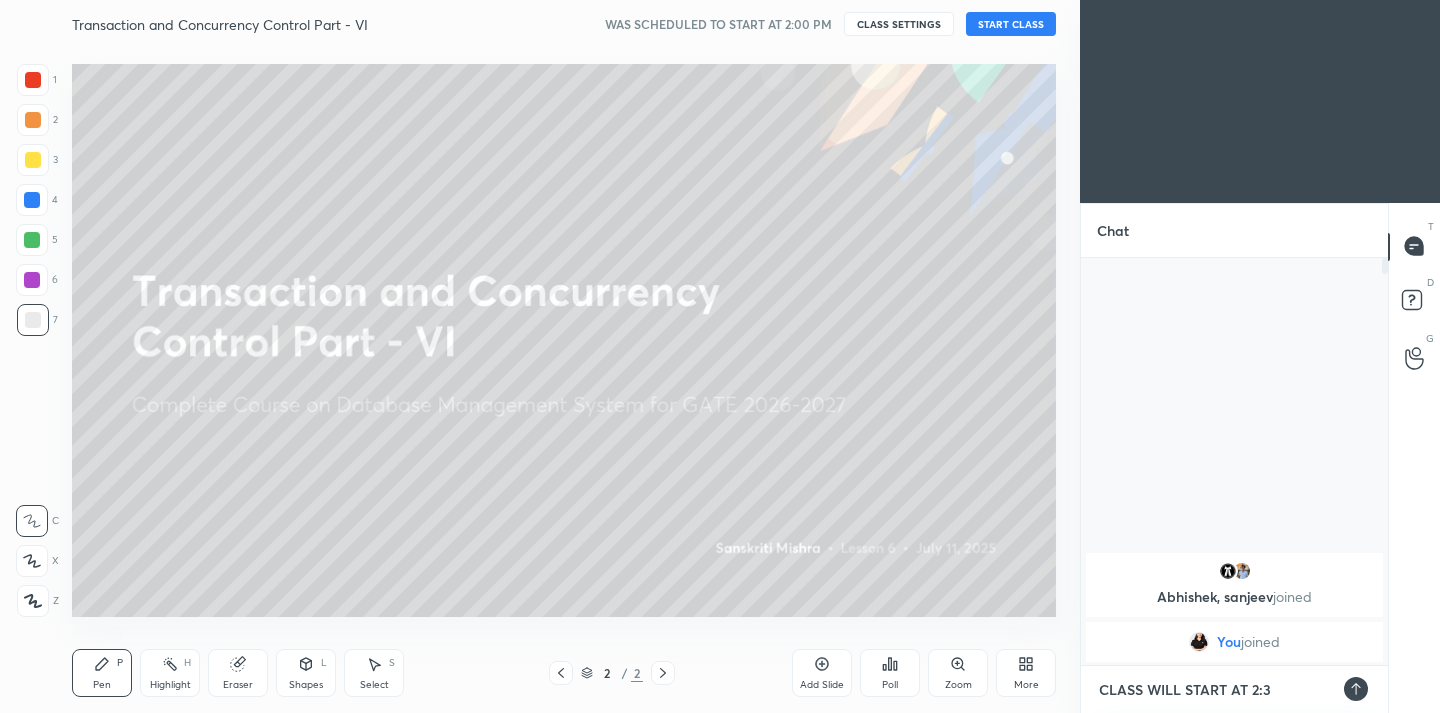 type on "CLASS WILL START AT 2:30" 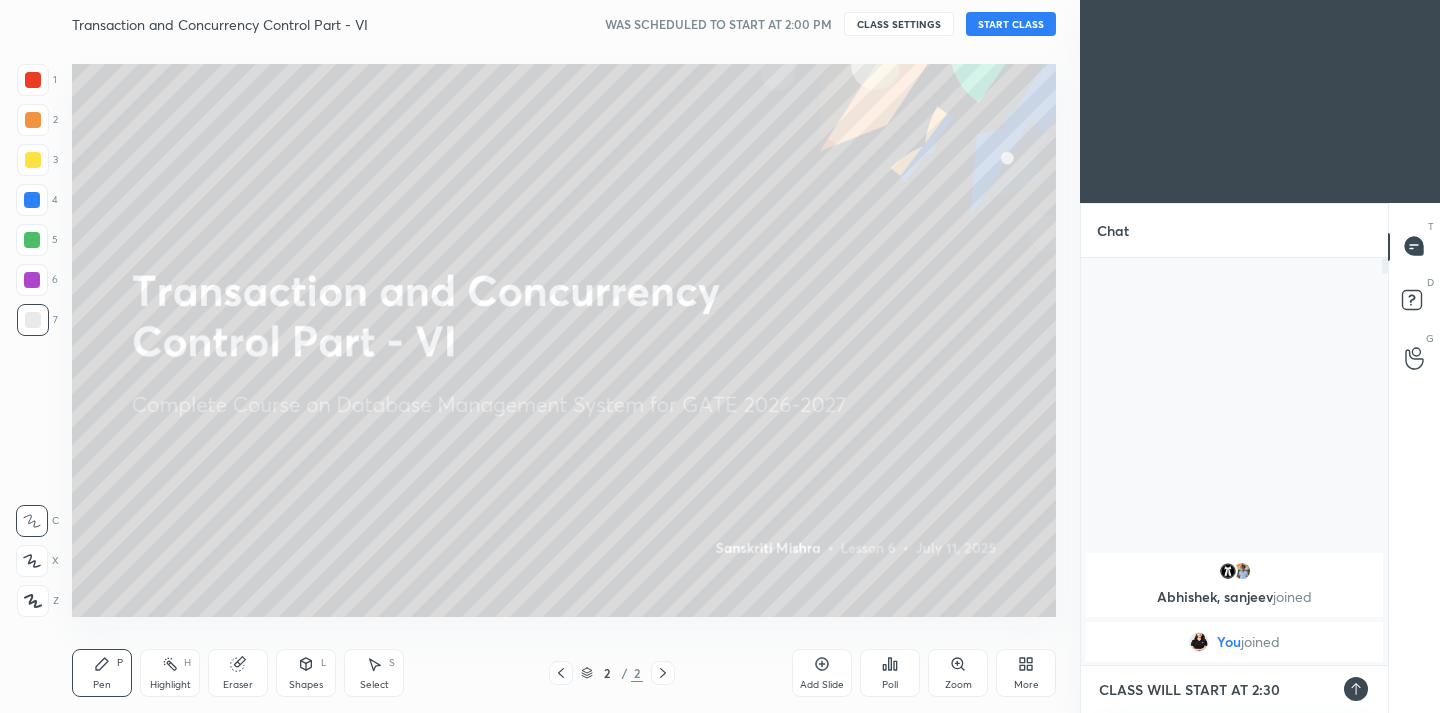type on "x" 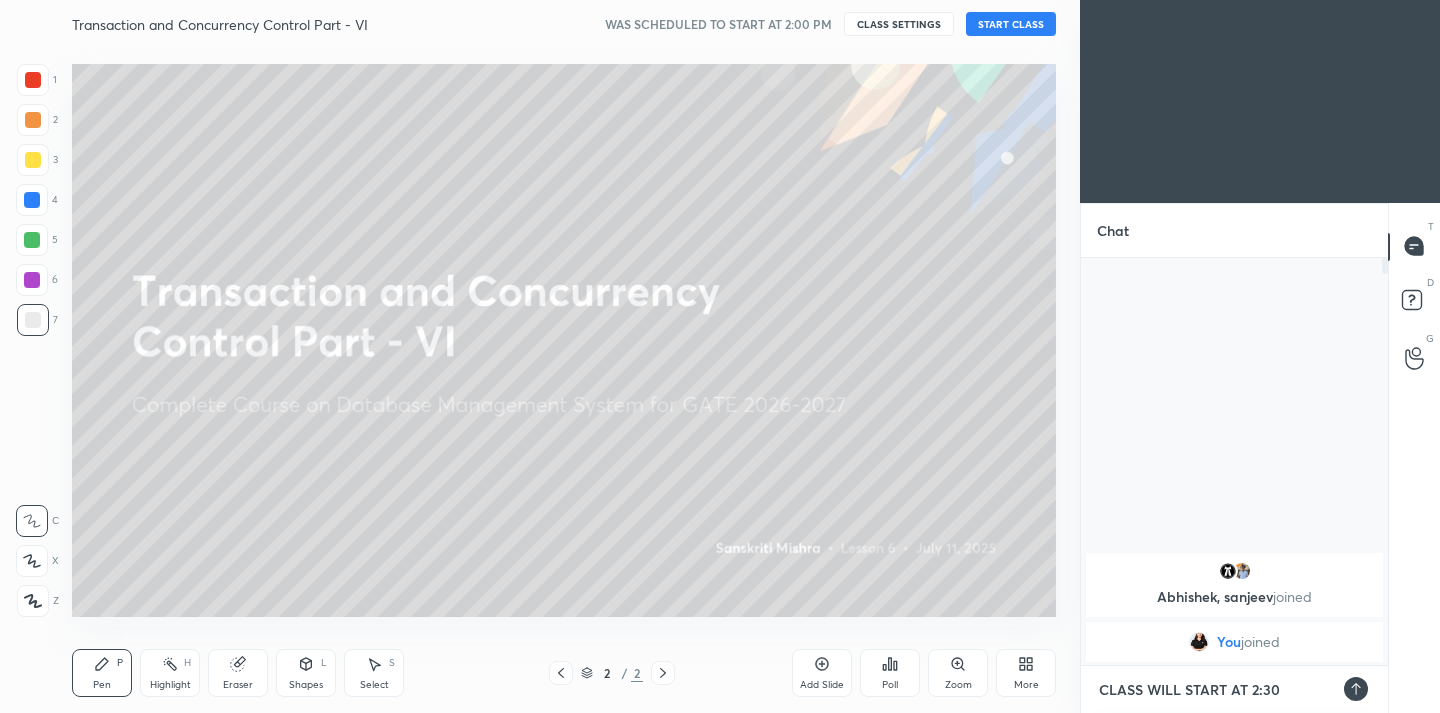 type on "x" 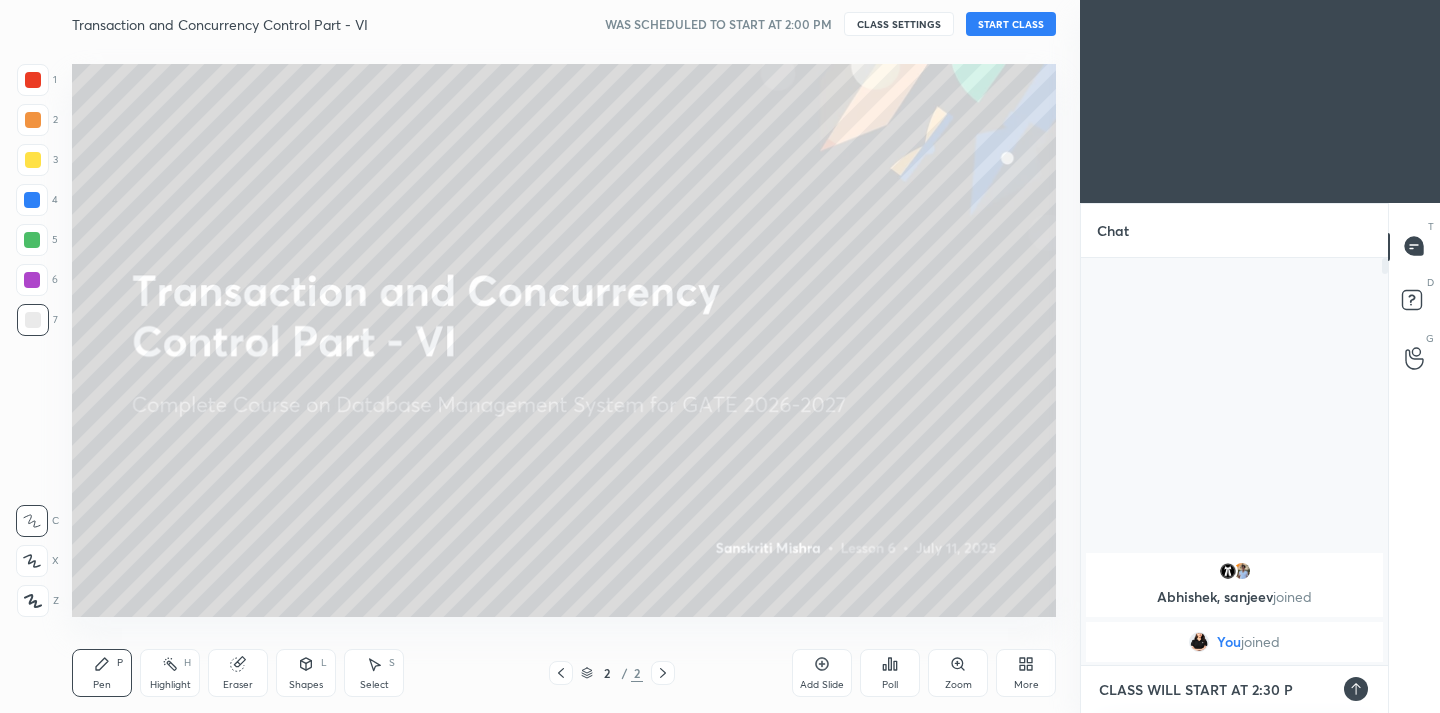 type on "CLASS WILL START AT 2:30 P<" 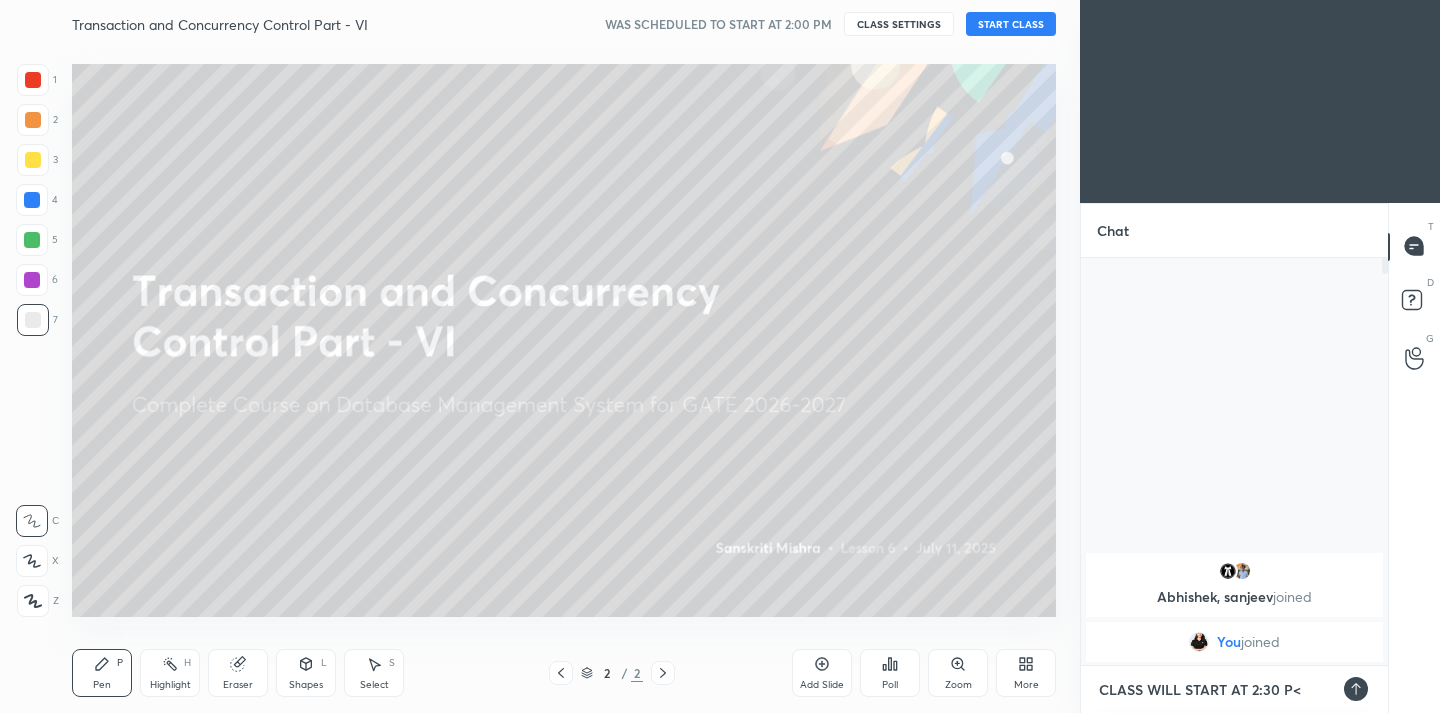 type on "CLASS WILL START AT 2:30 P" 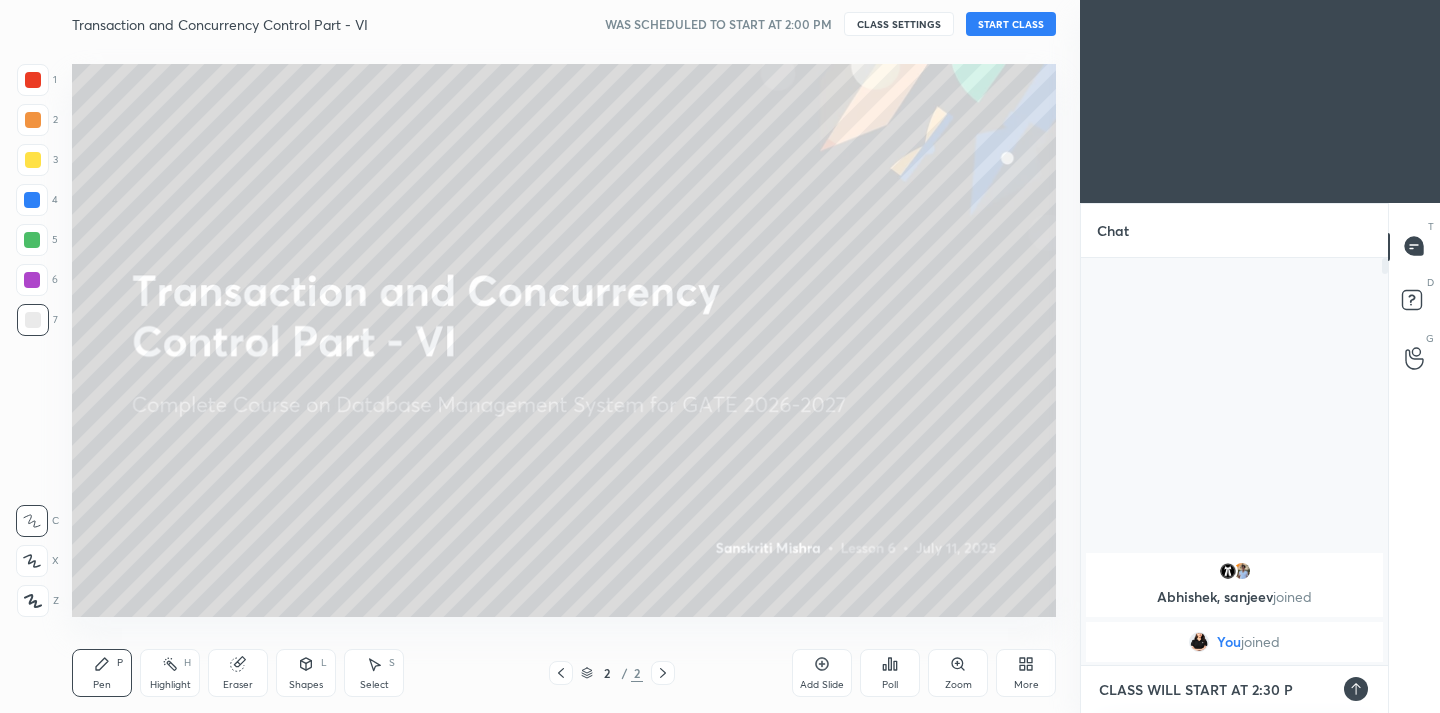 type on "CLASS WILL START AT 2:30 PM" 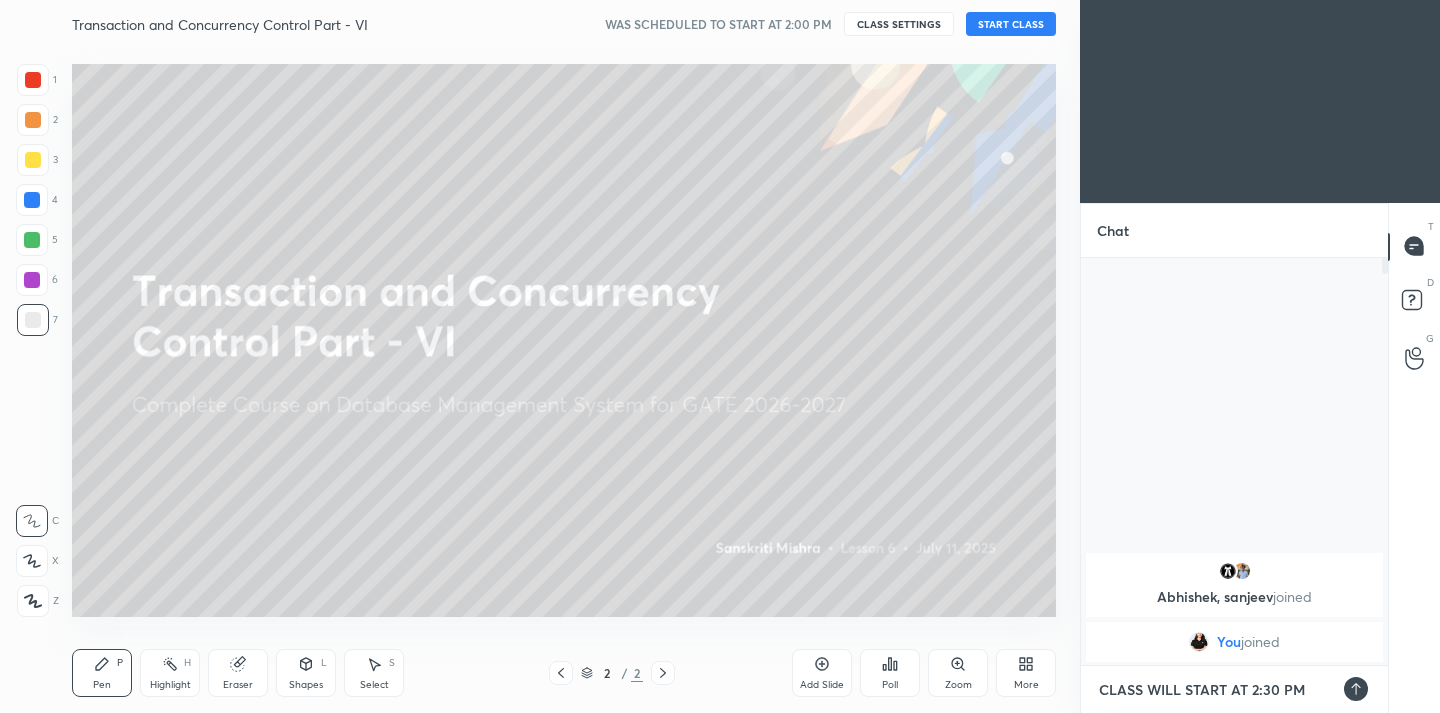 type on "CLASS WILL START AT 2:30 PM" 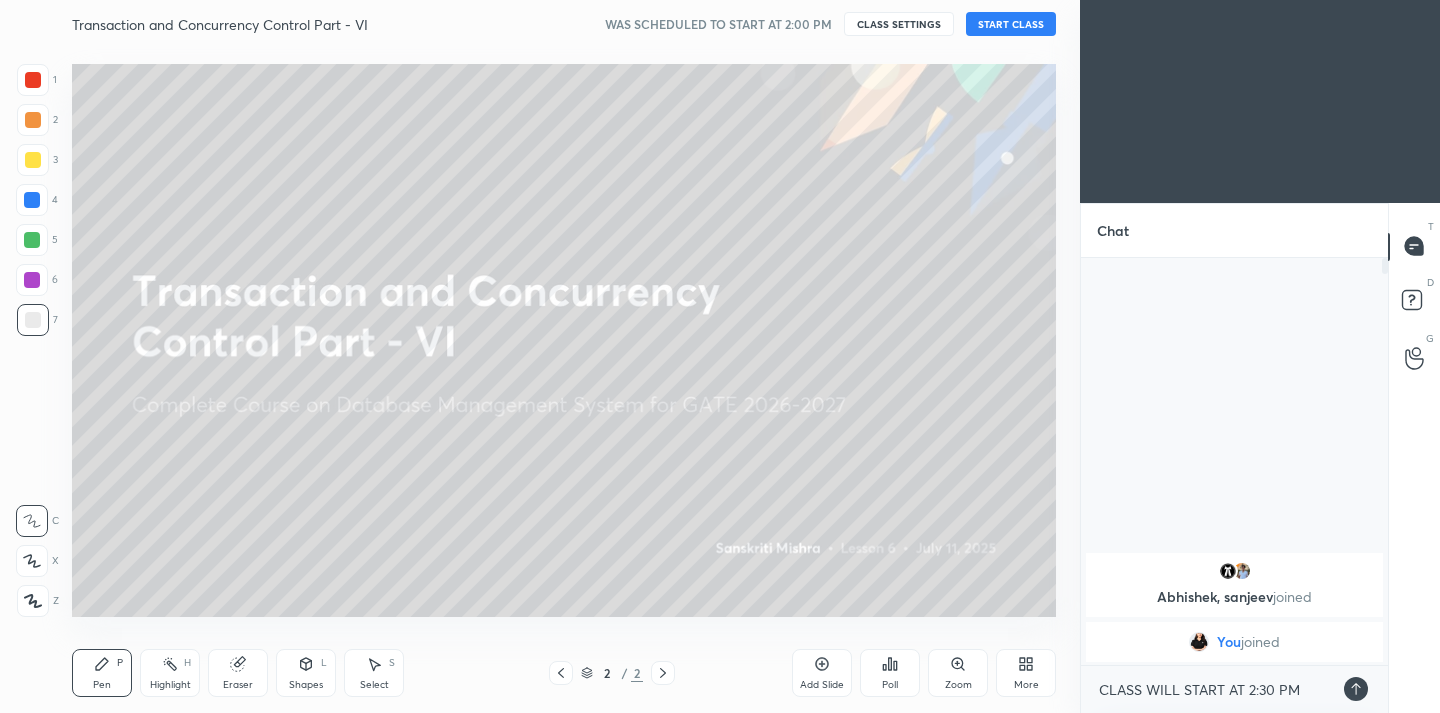 type on "x" 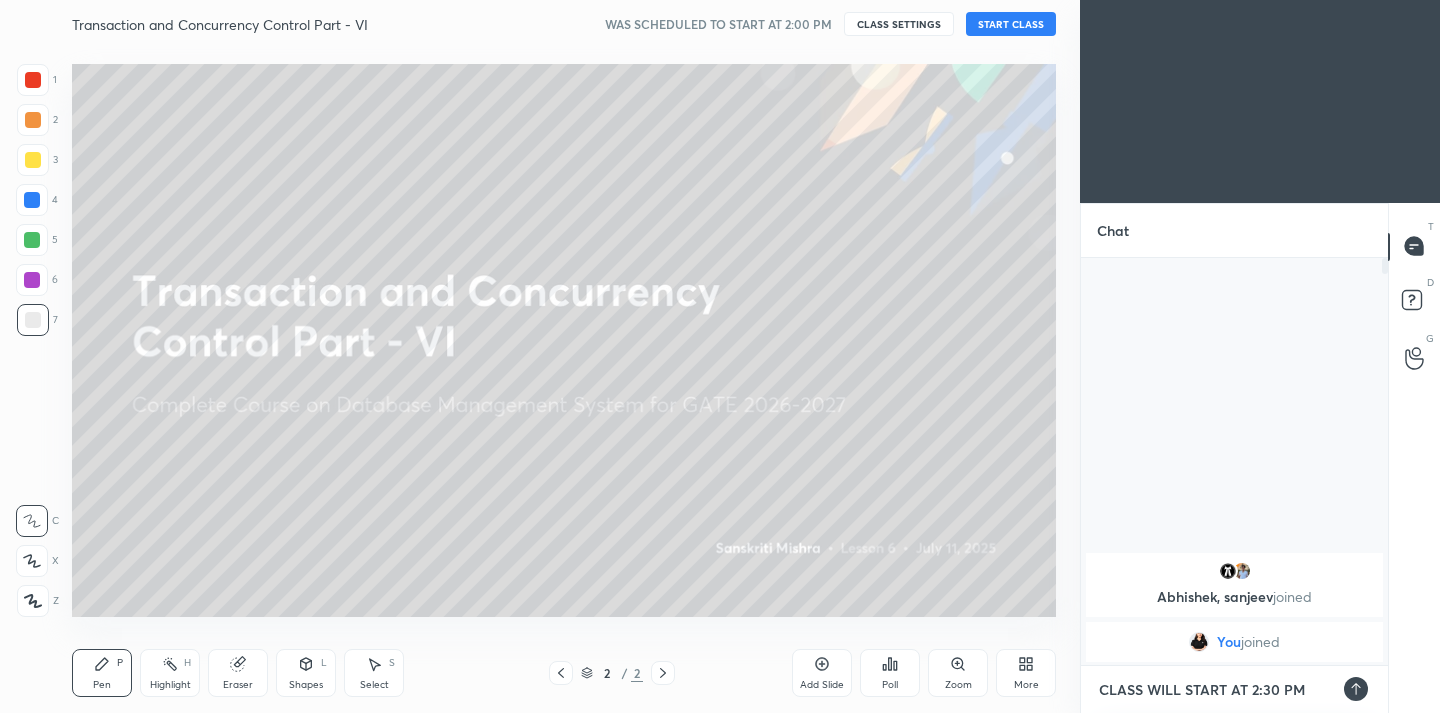 type 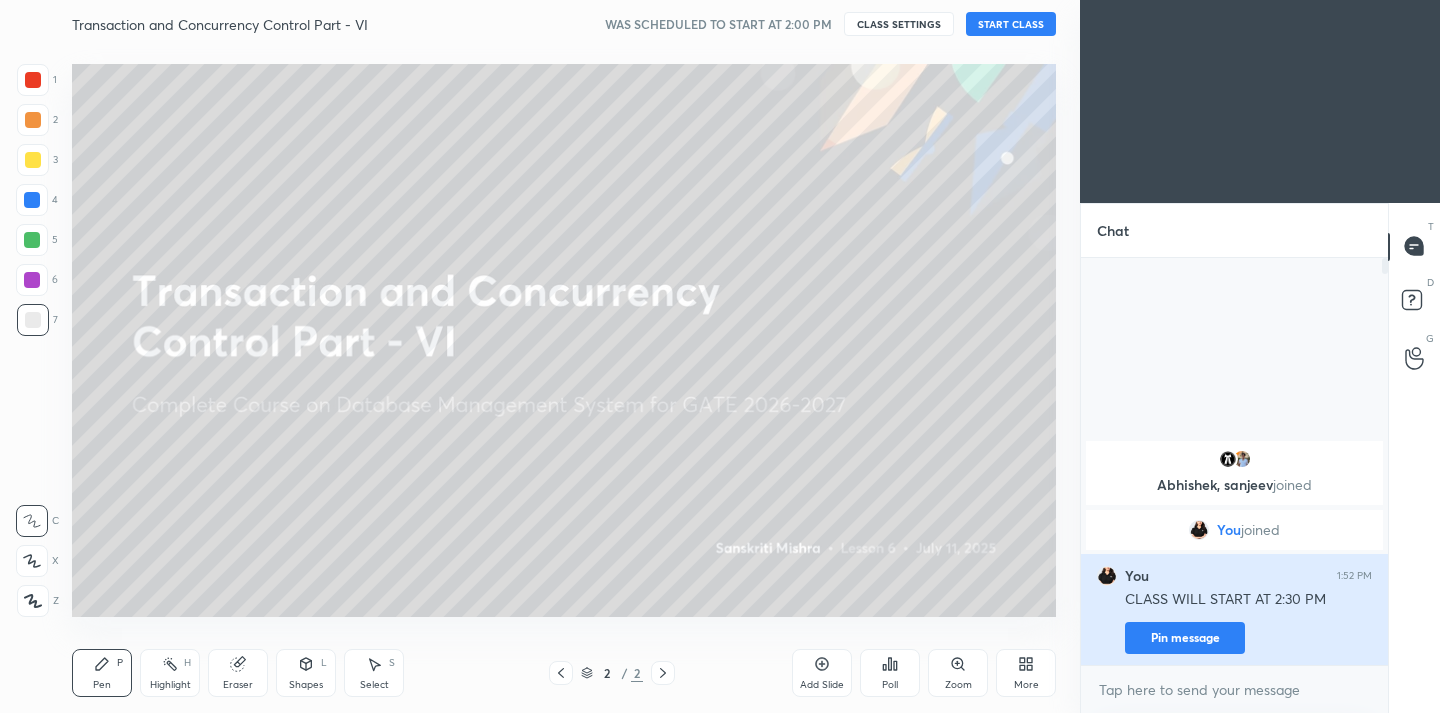 click on "Pin message" at bounding box center [1185, 638] 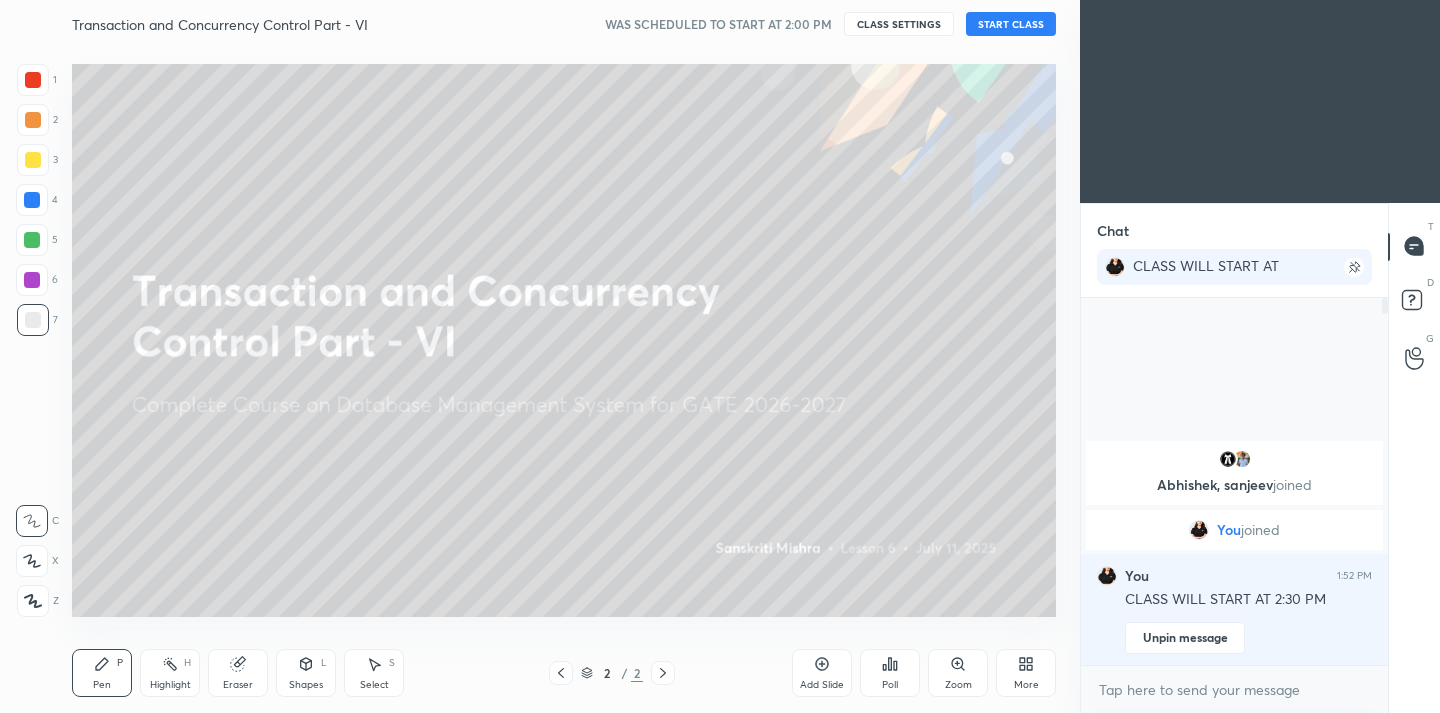 click on "START CLASS" at bounding box center [1011, 24] 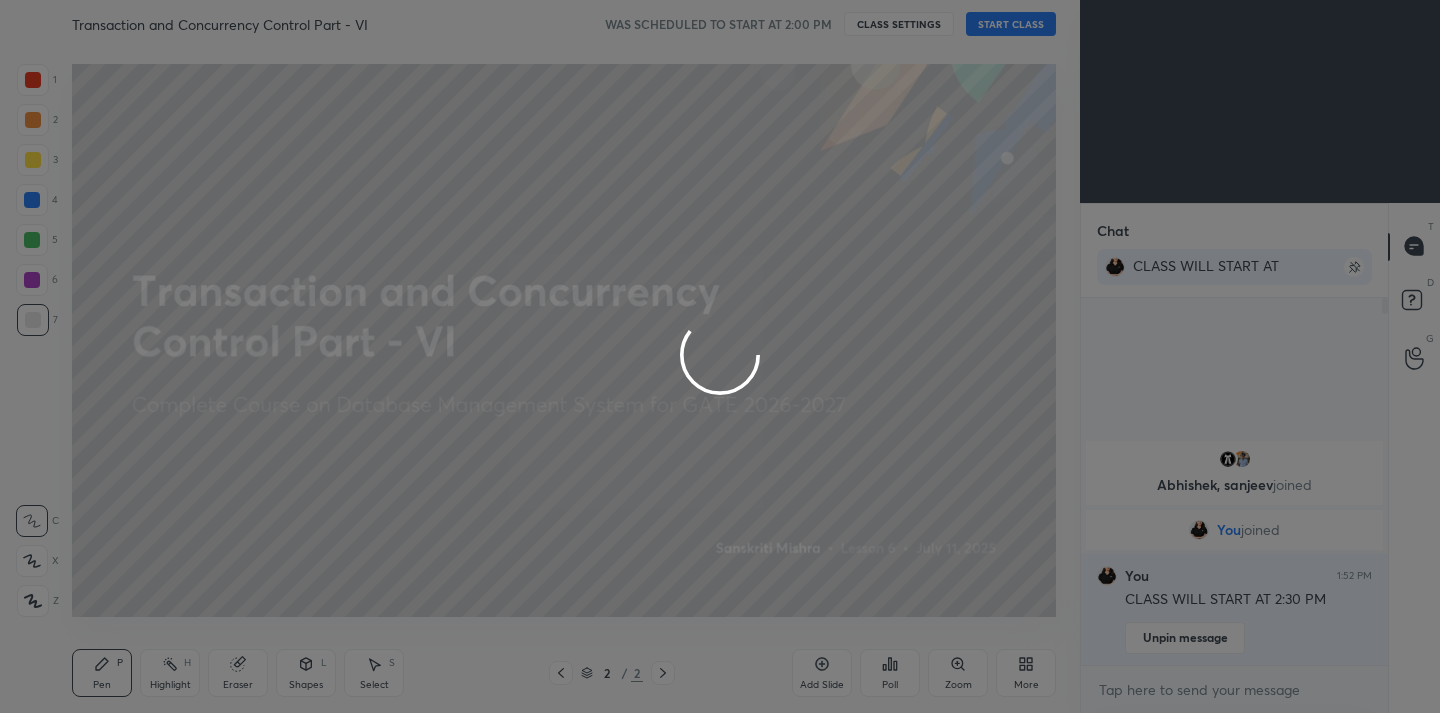 type on "x" 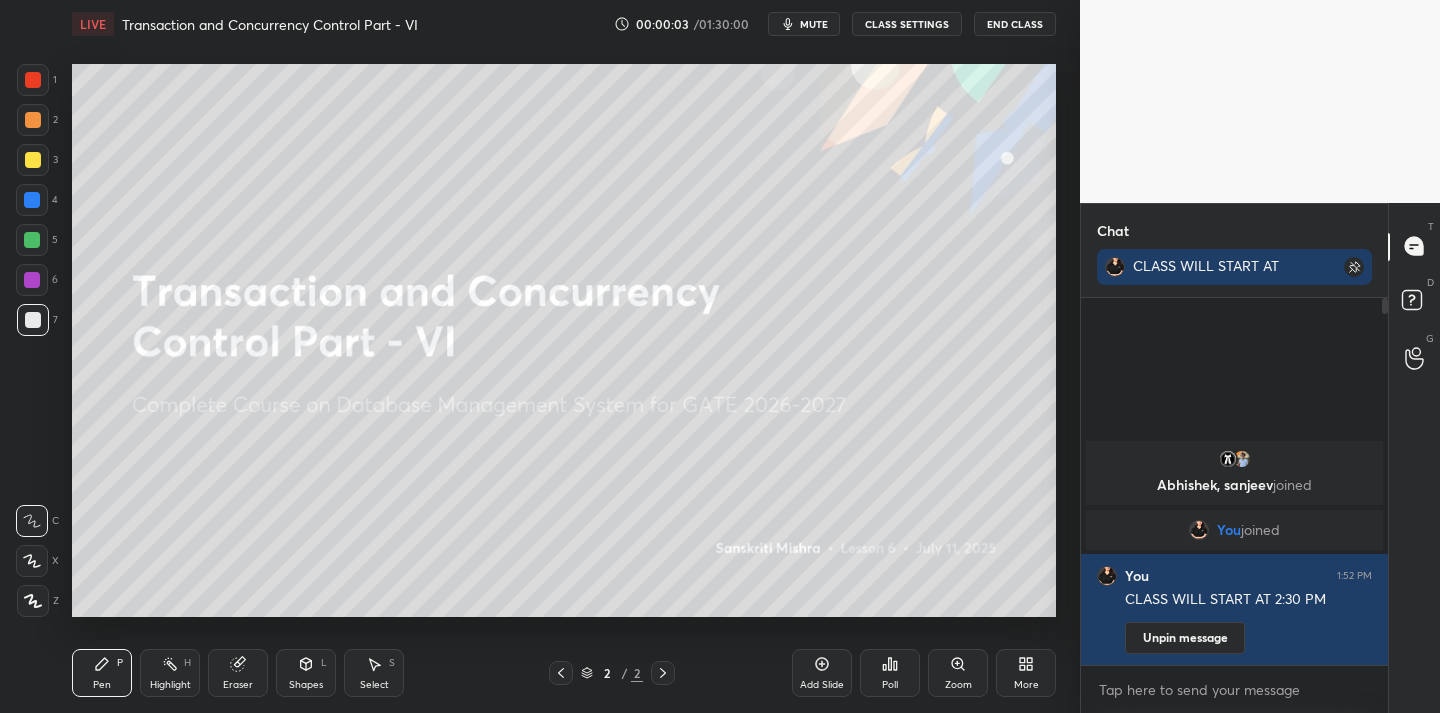 click 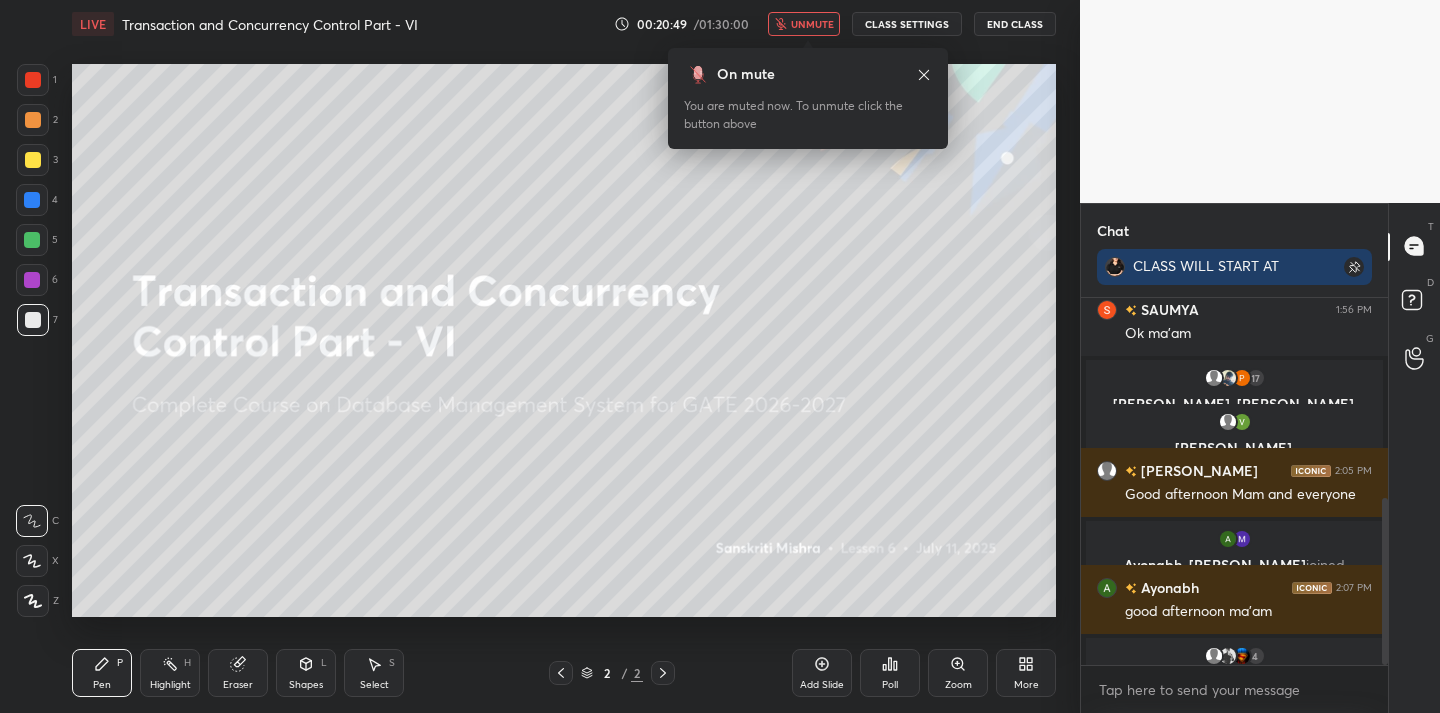 scroll, scrollTop: 442, scrollLeft: 0, axis: vertical 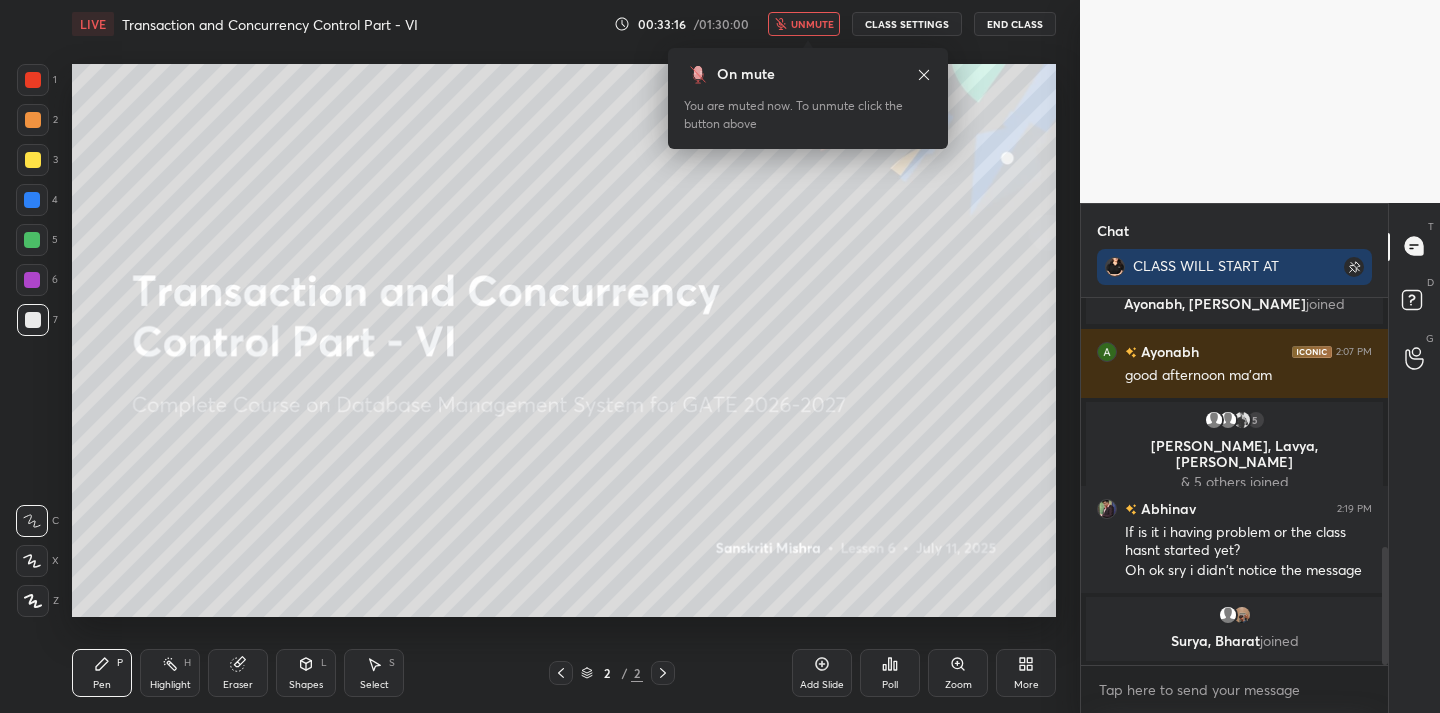 click on "CLASS SETTINGS" at bounding box center (907, 24) 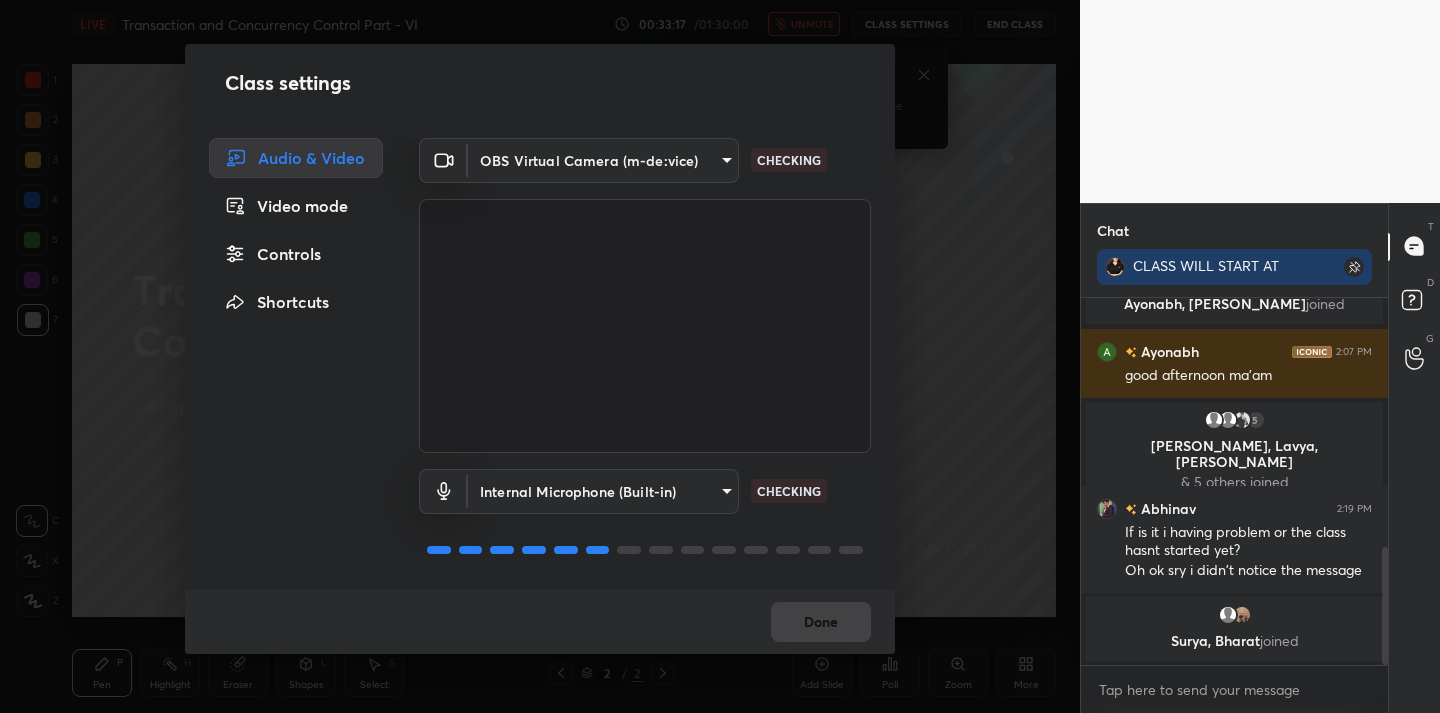 click on "1 2 3 4 5 6 7 C X Z C X Z E E Erase all   H H LIVE Transaction and Concurrency Control Part - VI 00:33:17 /  01:30:00 unmute CLASS SETTINGS End Class Setting up your live class Poll for   secs No correct answer Start poll Back Transaction and Concurrency Control Part - VI • L6 of Complete Course on Database Management System for GATE 2026-2027 Sanskriti Mishra Pen P Highlight H Eraser Shapes L Select S 2 / 2 Add Slide Poll Zoom More Chat CLASS WILL START AT 2:30 PM MAYUR 2:05 PM Good afternoon Mam and everyone Ayonabh, Mohith  joined Ayonabh 2:07 PM good afternoon ma'am 5 Tanmay, Lavya, Suryaveer &  5 others  joined Abhinav 2:19 PM If is it i having problem or the class hasnt started yet? Oh ok sry i didn't notice the message Surya, Bharat  joined JUMP TO LATEST Enable hand raising Enable raise hand to speak to learners. Once enabled, chat will be turned off temporarily. Enable x   Doubts asked by learners will show up here NEW DOUBTS ASKED No one has raised a hand yet Can't raise hand Got it T Messages (T)" at bounding box center (720, 356) 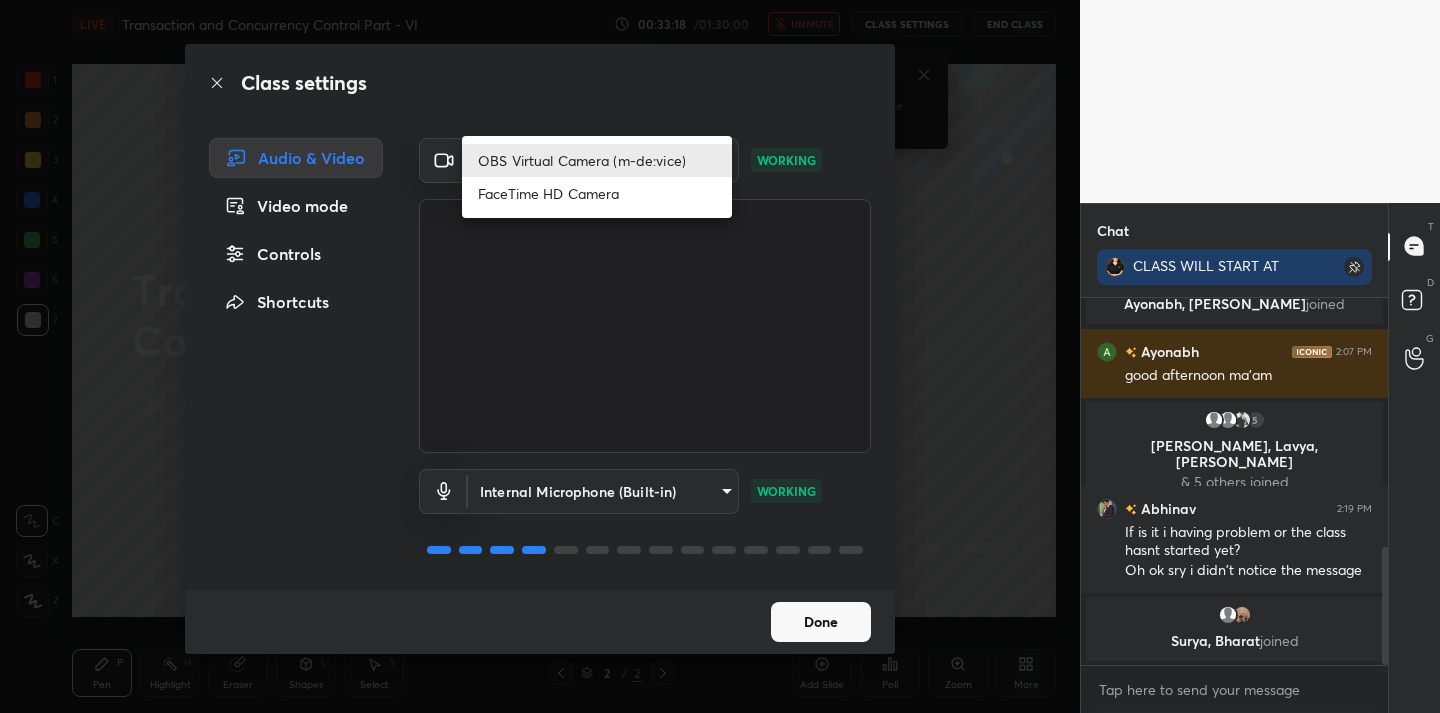 click on "FaceTime HD Camera" at bounding box center [597, 193] 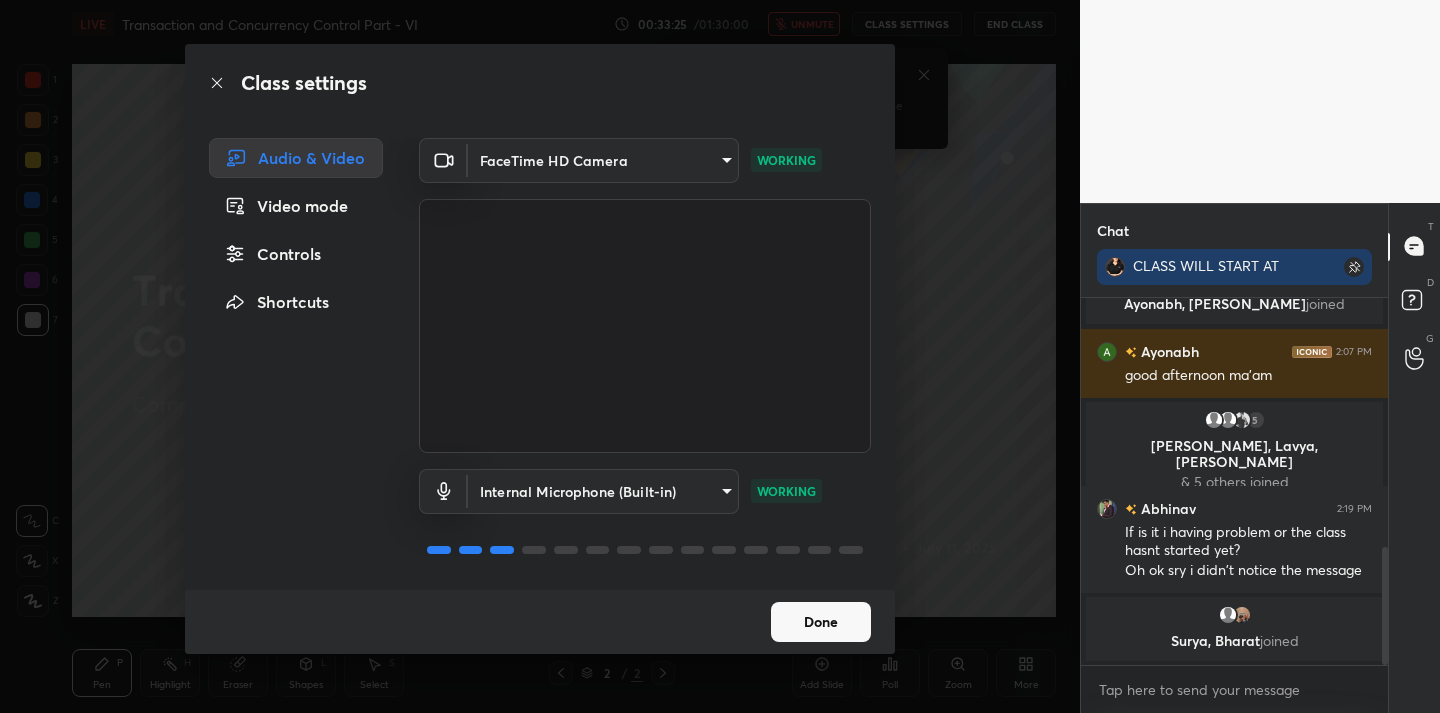 click on "Done" at bounding box center [821, 622] 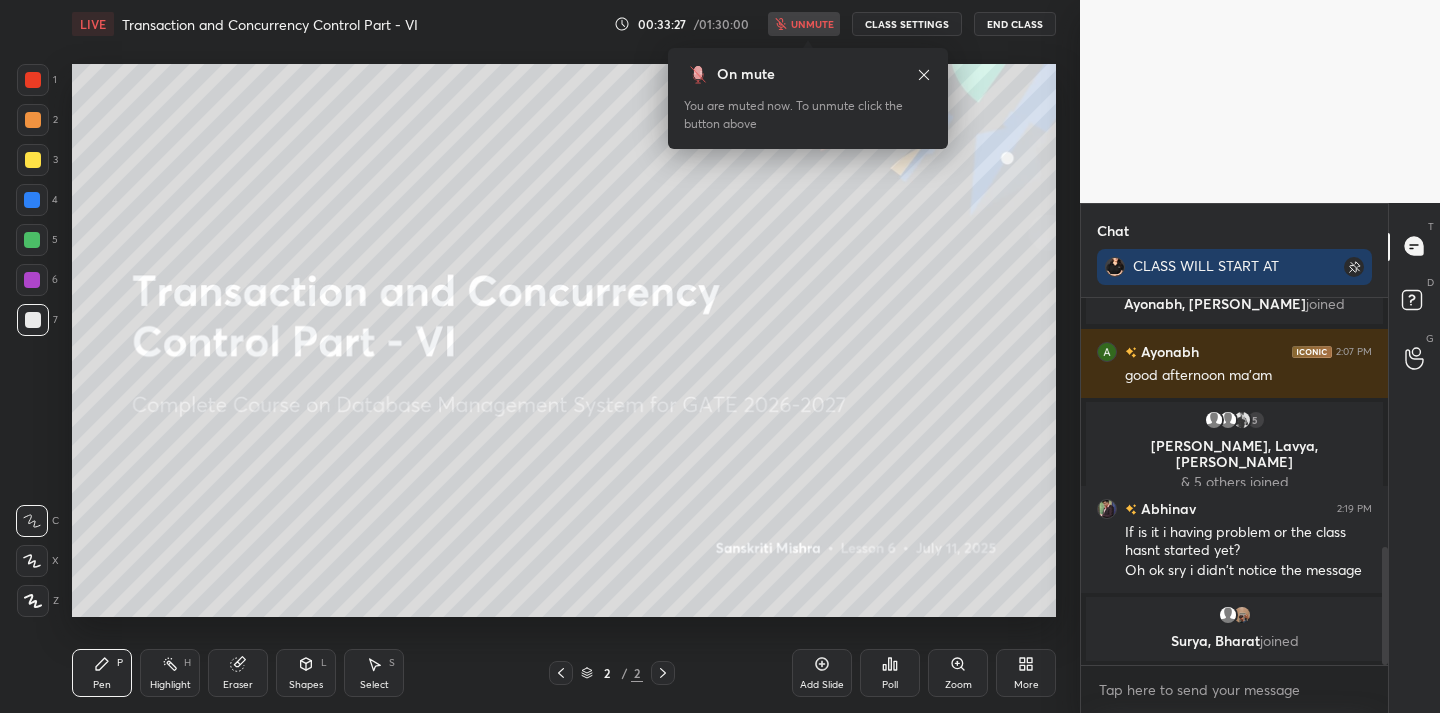 click on "00:33:27 /  01:30:00 unmute CLASS SETTINGS End Class" at bounding box center (835, 24) 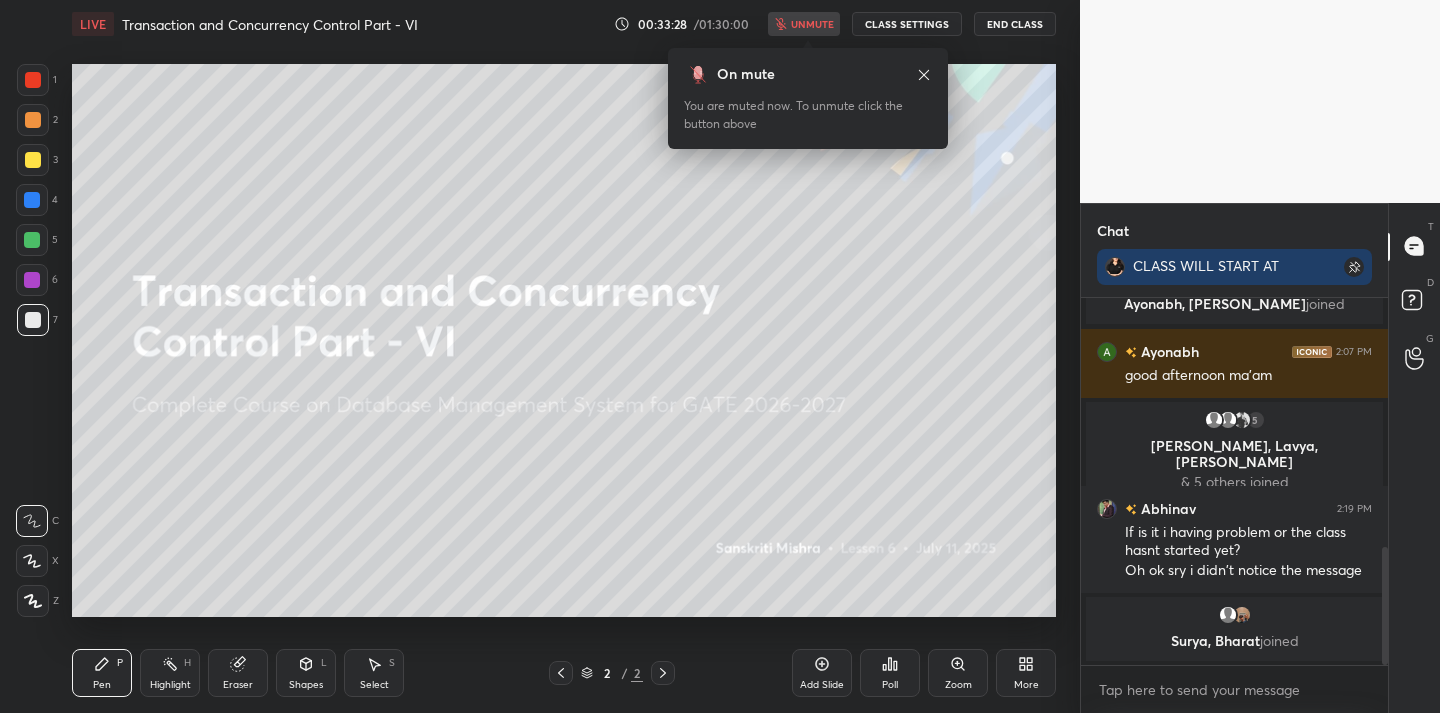 click on "00:33:28 /  01:30:00 unmute CLASS SETTINGS End Class" at bounding box center (835, 24) 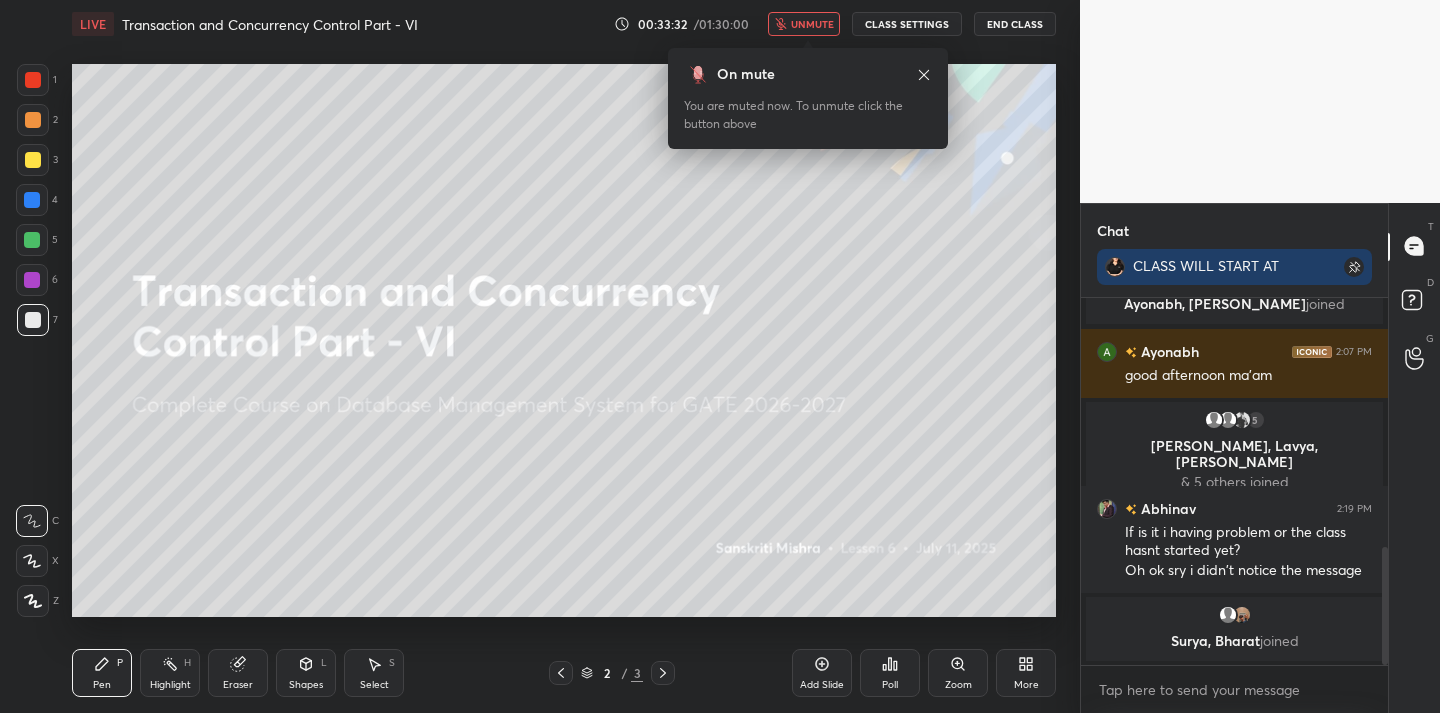 scroll, scrollTop: 846, scrollLeft: 0, axis: vertical 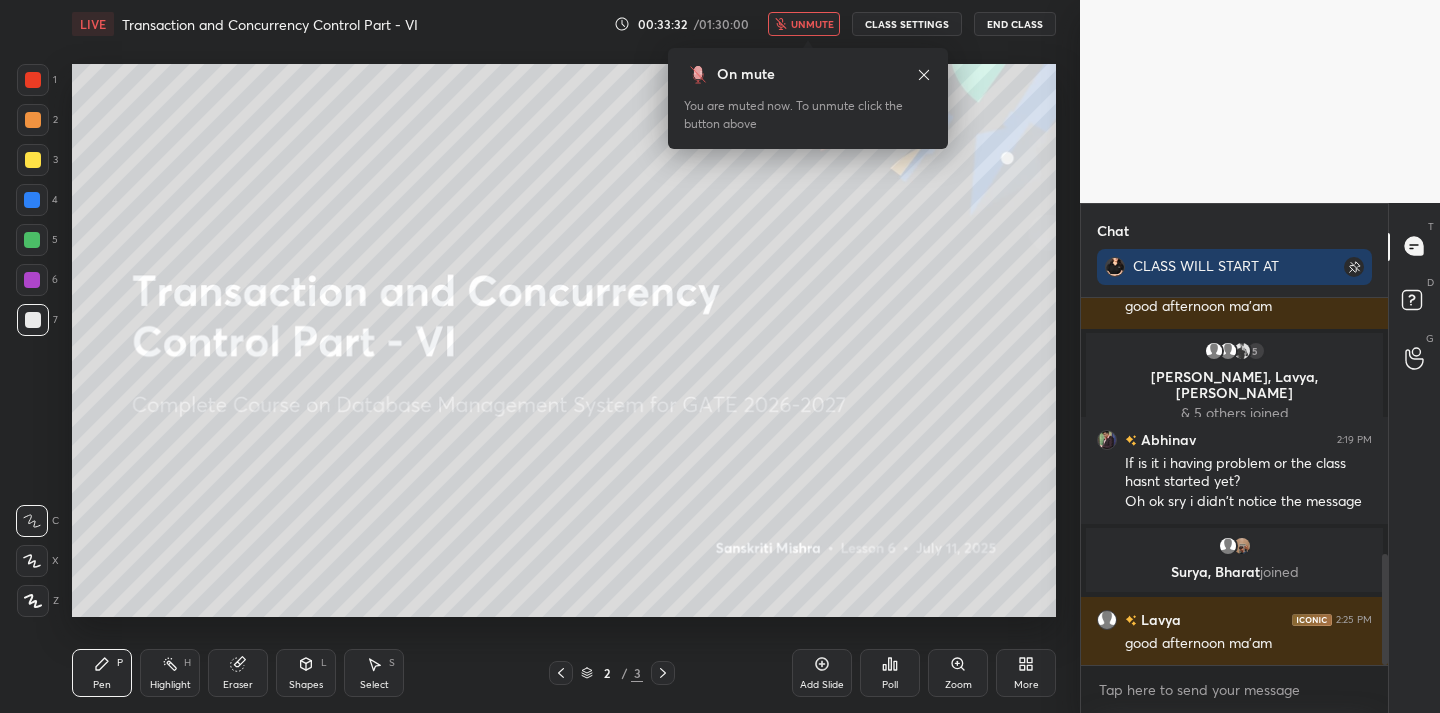click 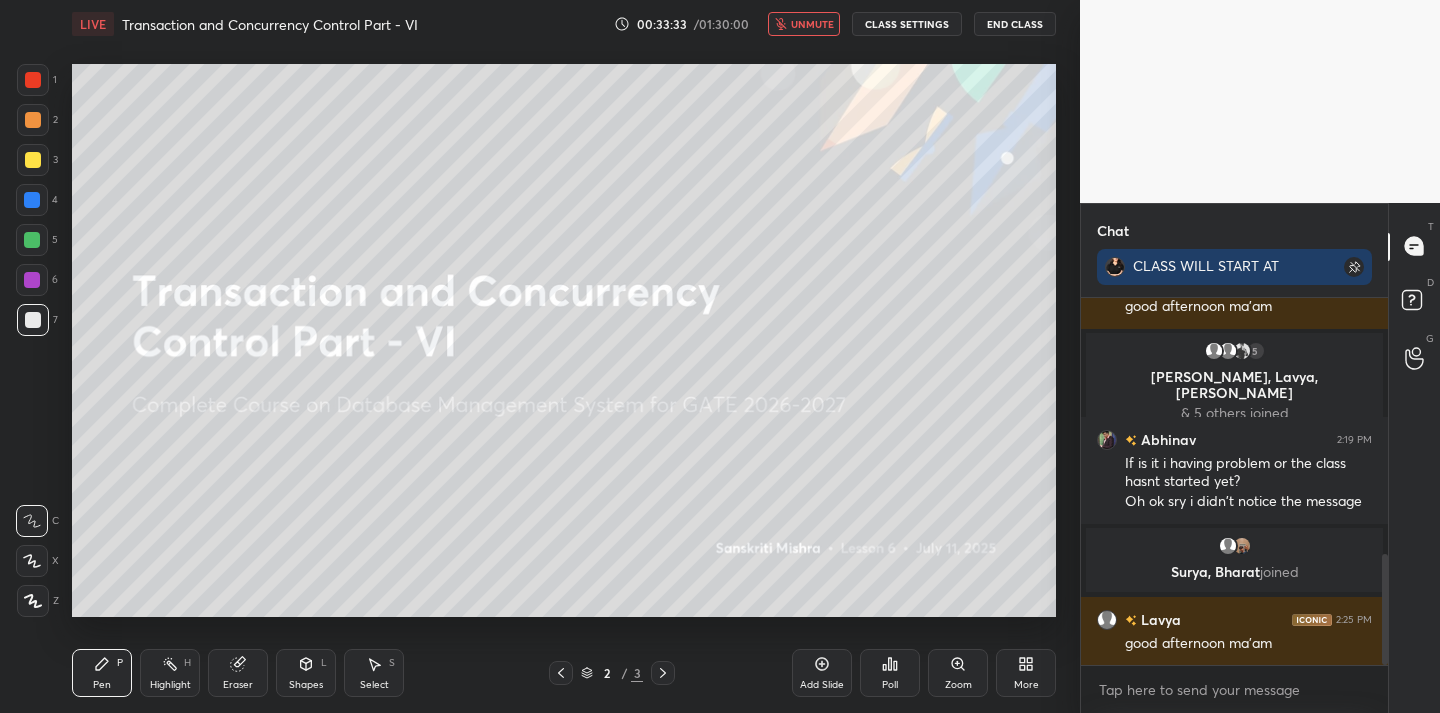 click on "unmute" at bounding box center [812, 24] 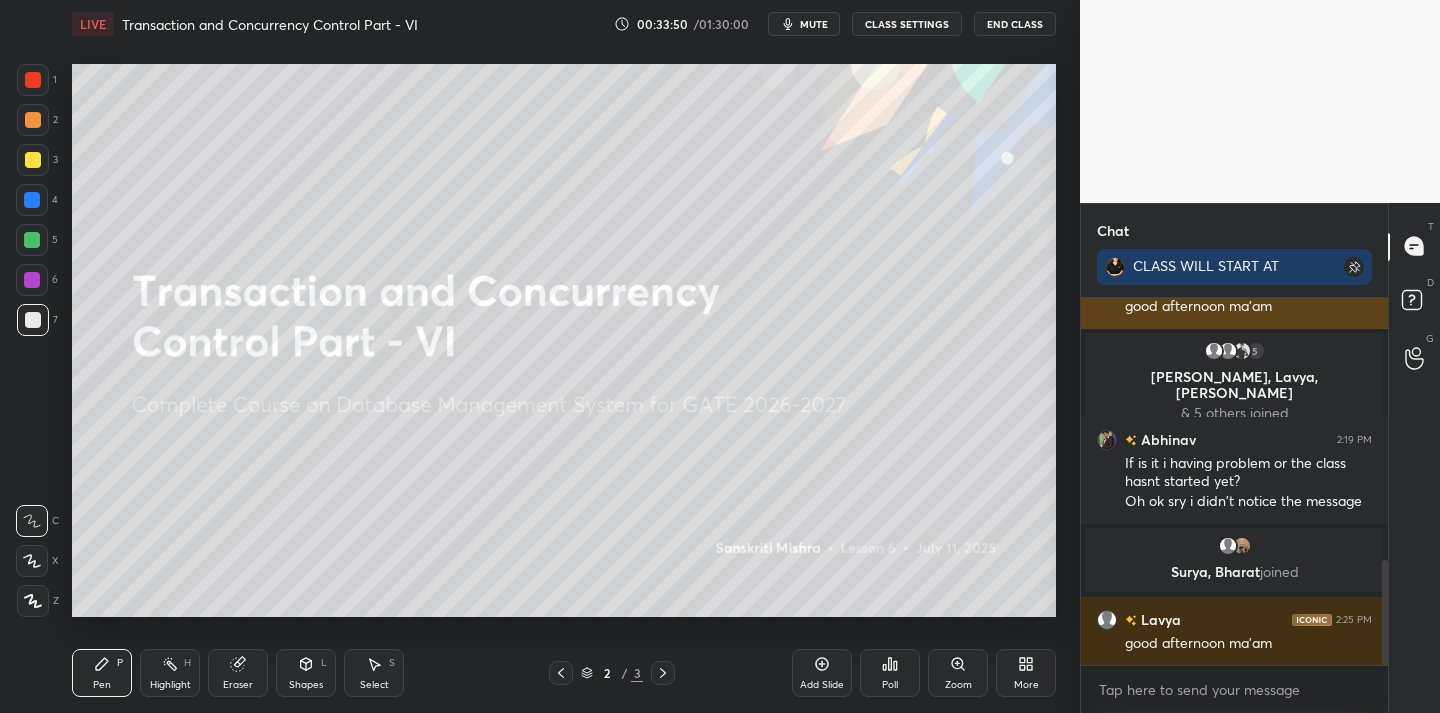 scroll, scrollTop: 915, scrollLeft: 0, axis: vertical 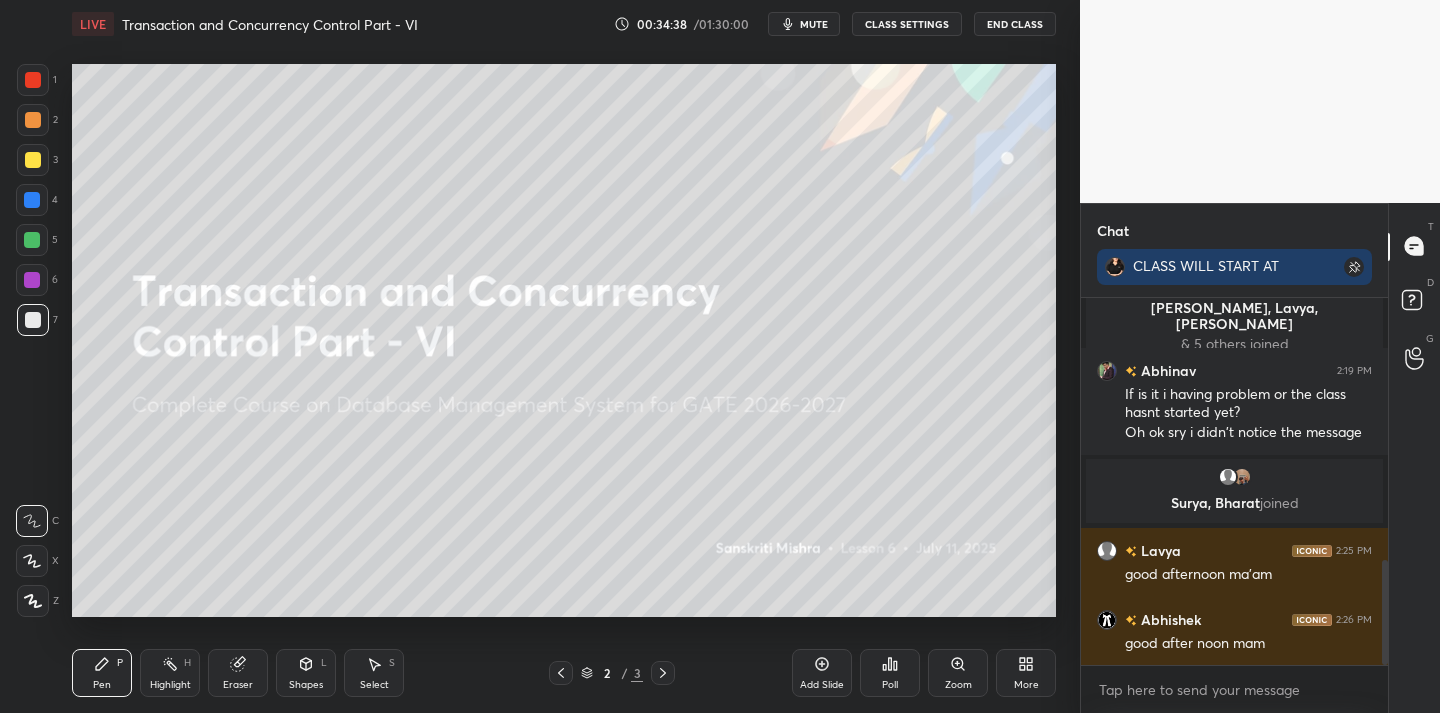 click on "Poll" at bounding box center (890, 685) 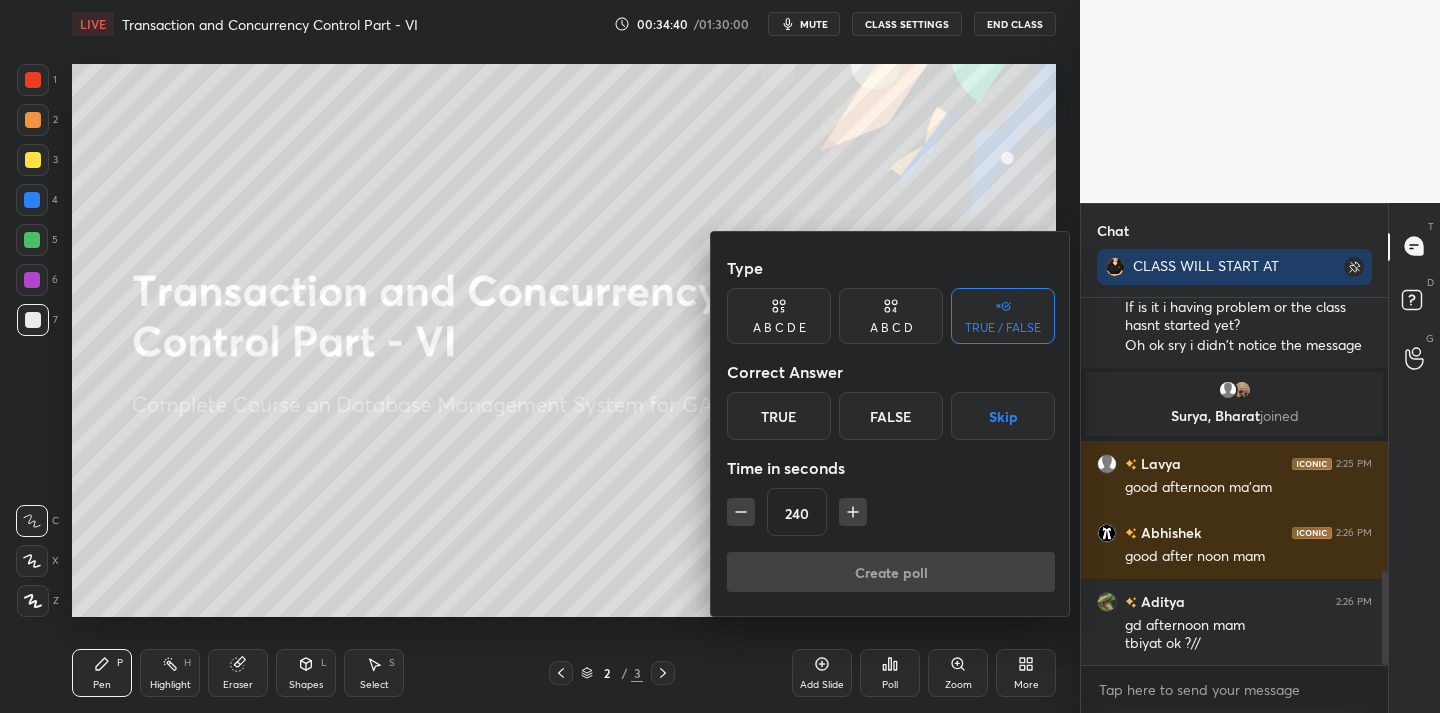 scroll, scrollTop: 1071, scrollLeft: 0, axis: vertical 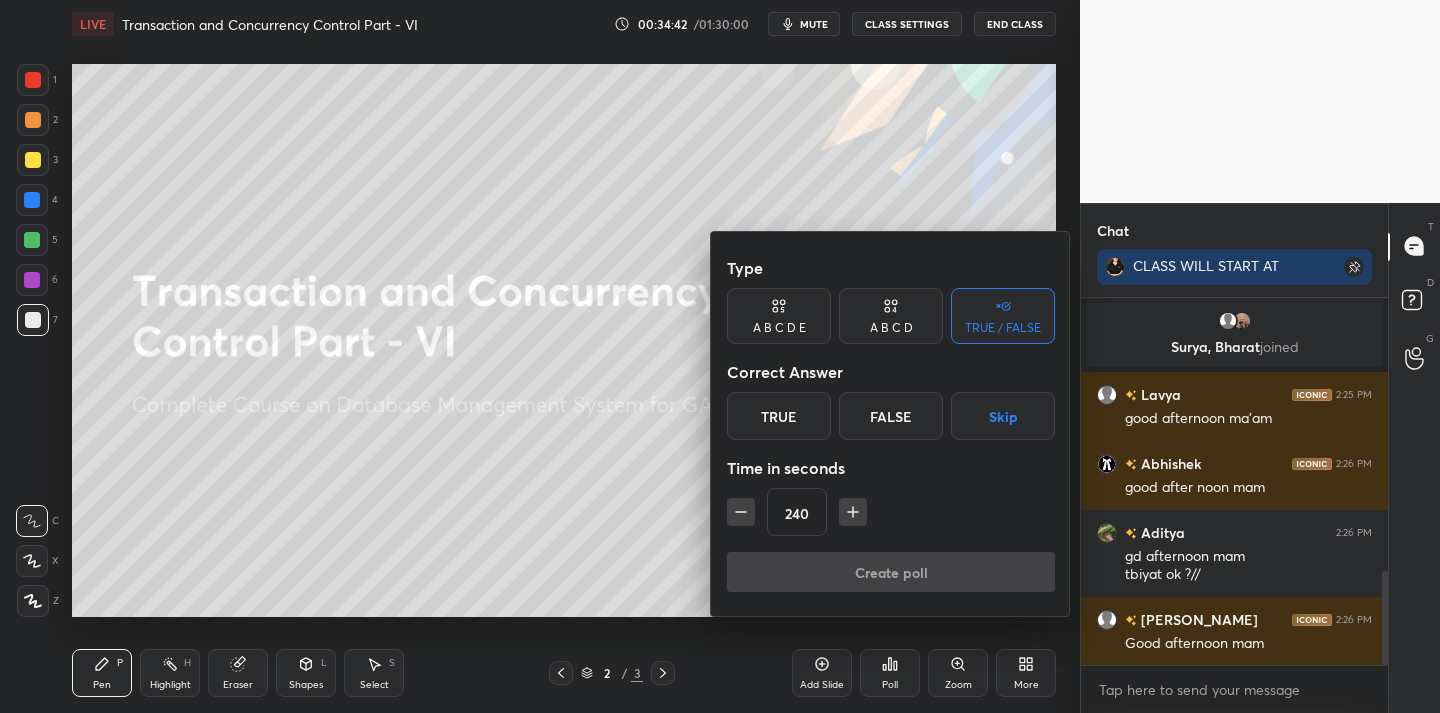 click on "True" at bounding box center [779, 416] 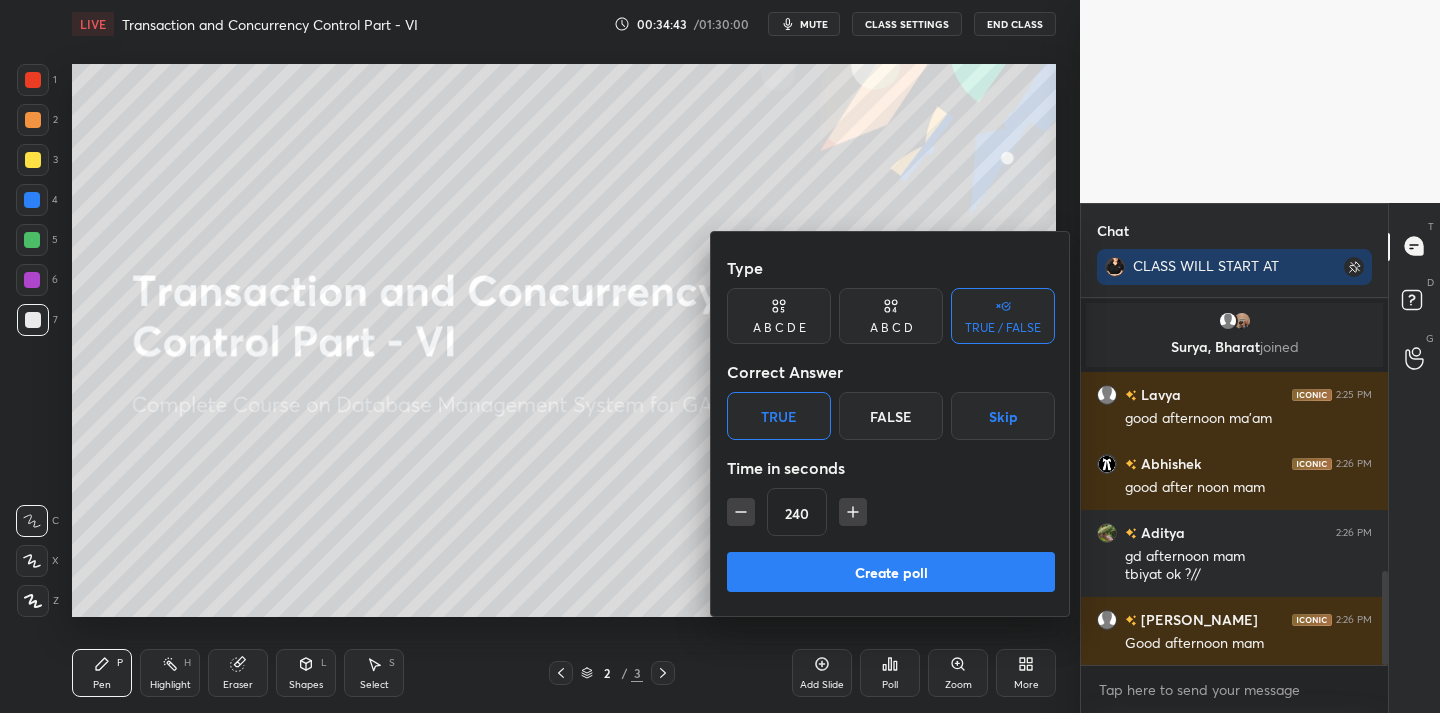 click on "Create poll" at bounding box center (891, 572) 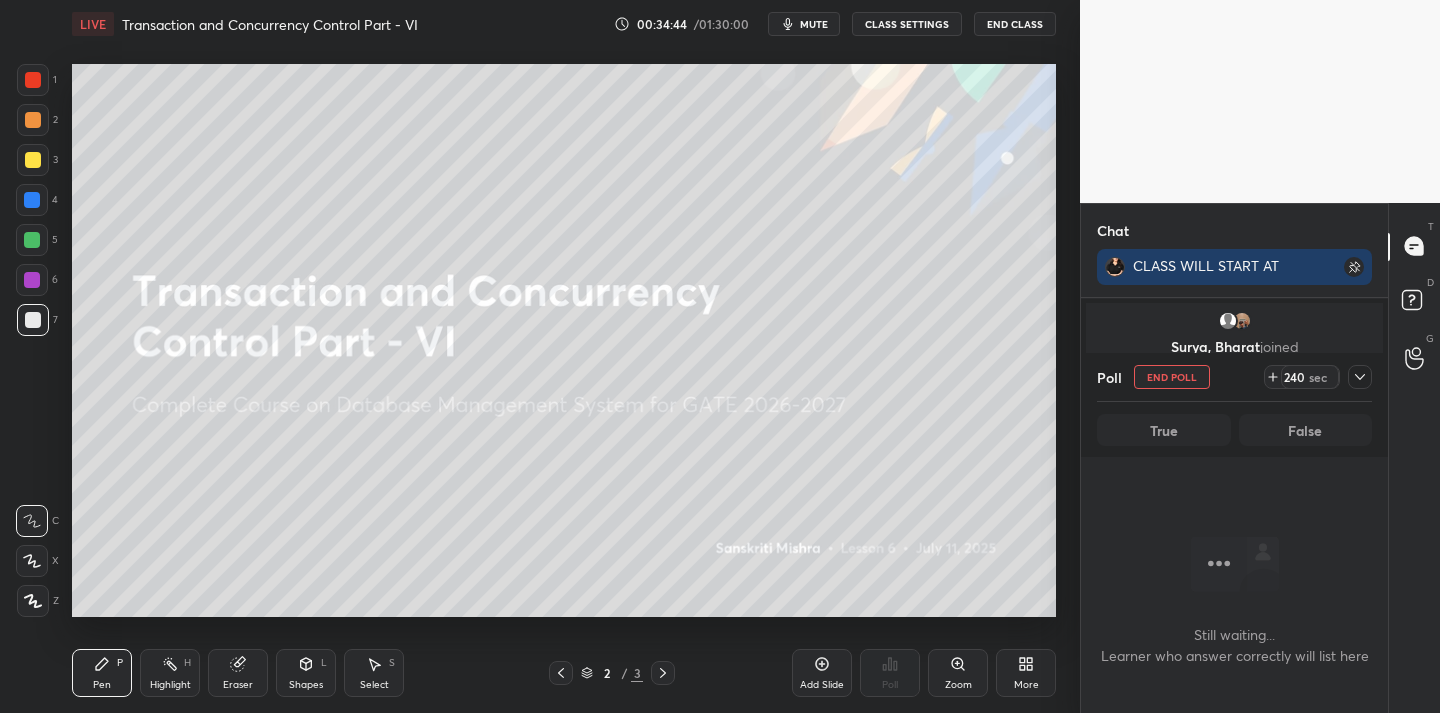 scroll, scrollTop: 309, scrollLeft: 301, axis: both 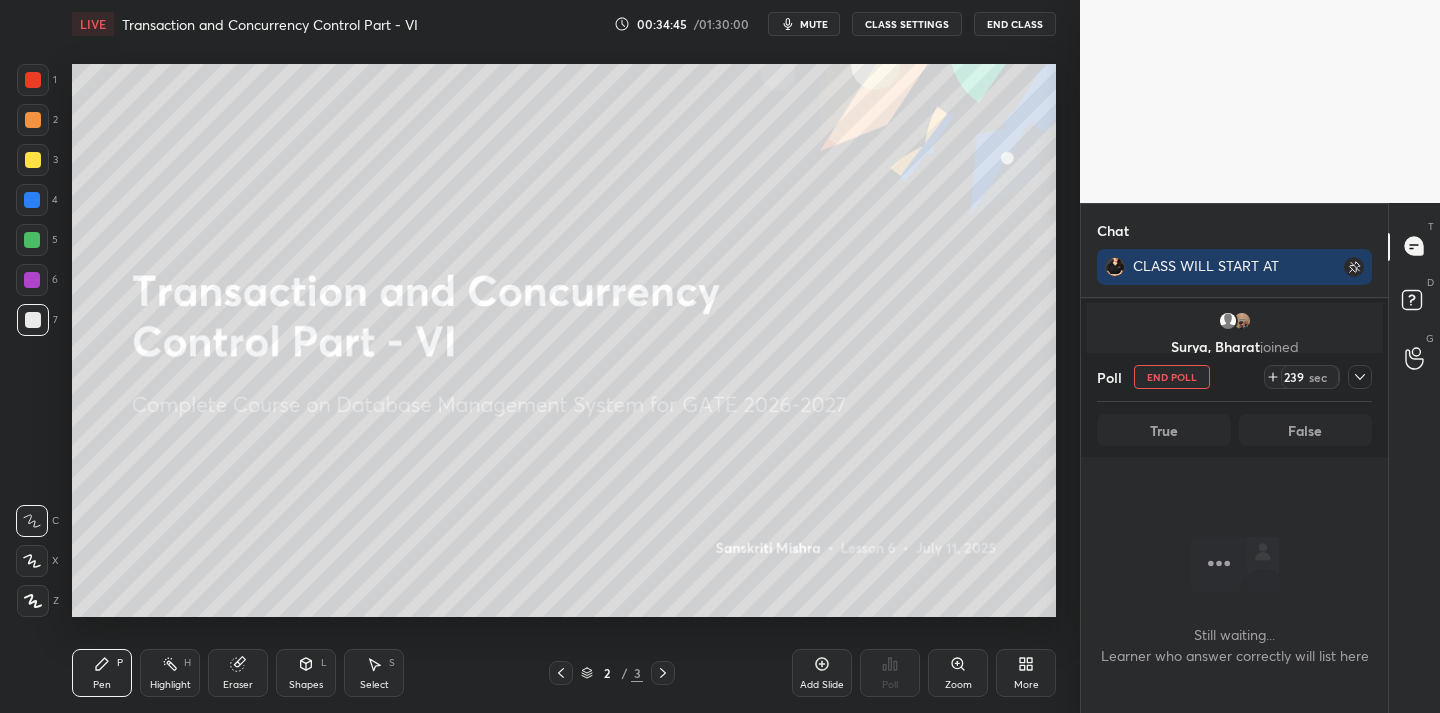 click 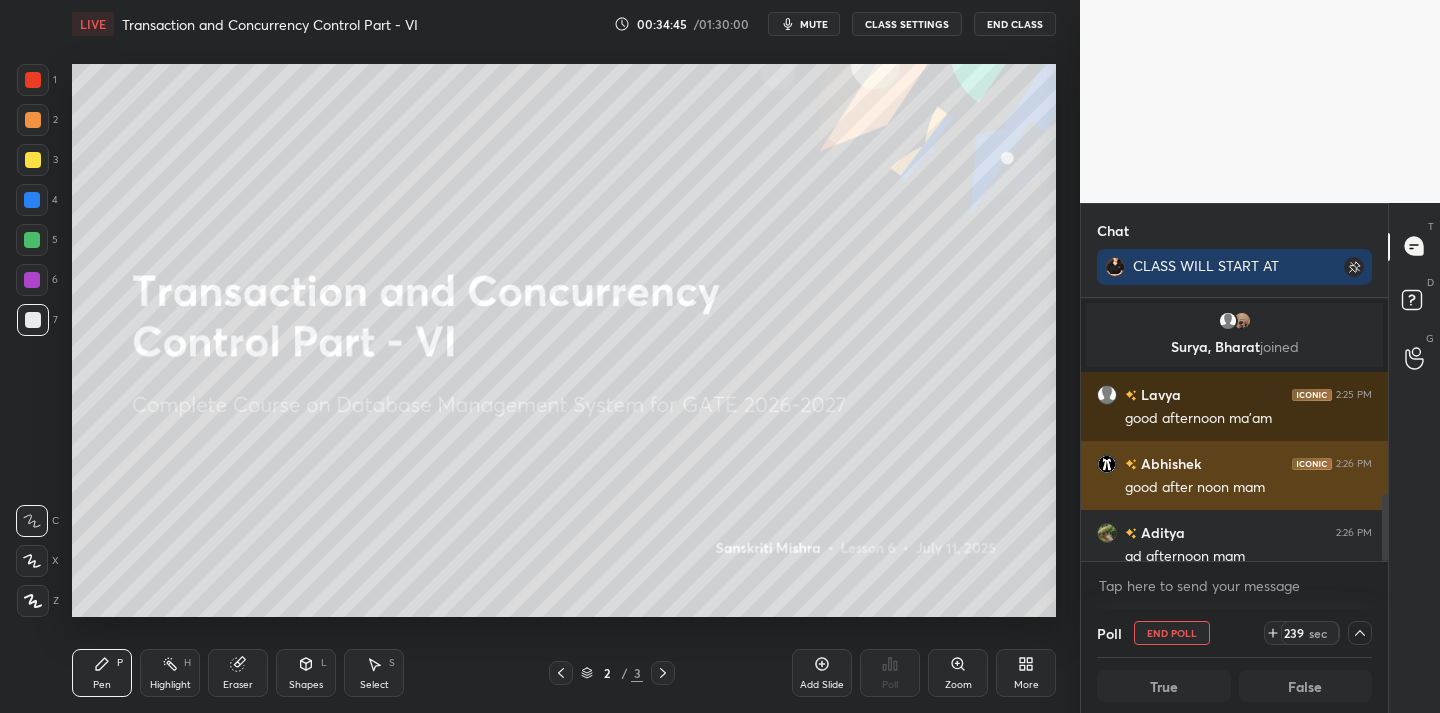 scroll, scrollTop: 1175, scrollLeft: 0, axis: vertical 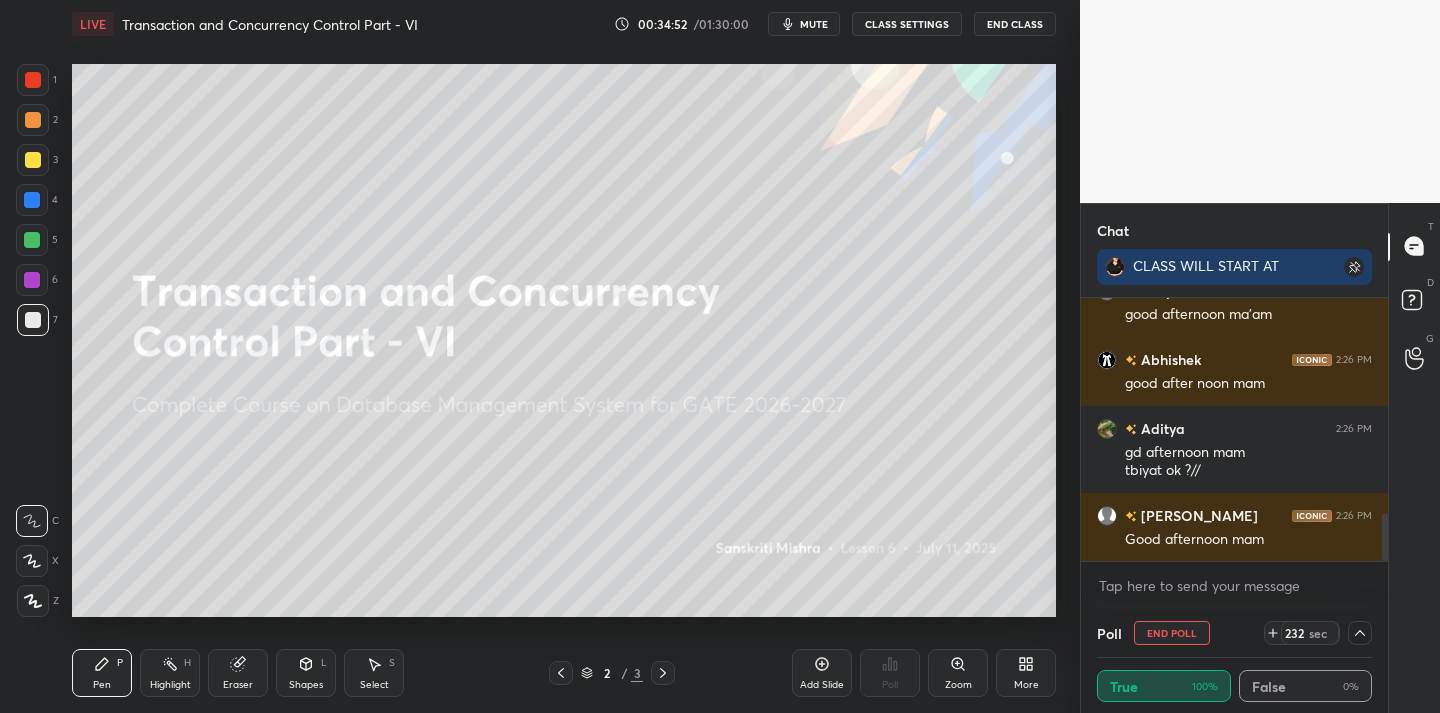 click at bounding box center (1360, 633) 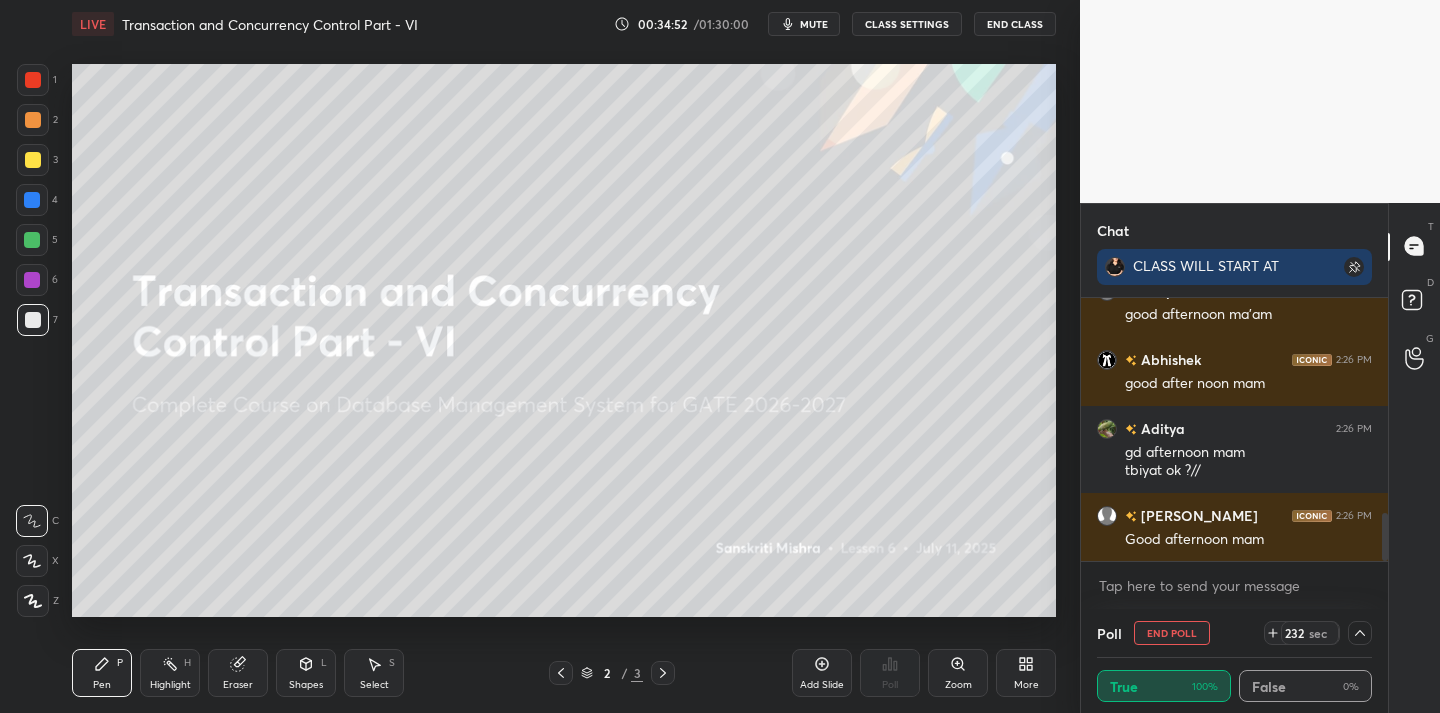 scroll, scrollTop: 7, scrollLeft: 7, axis: both 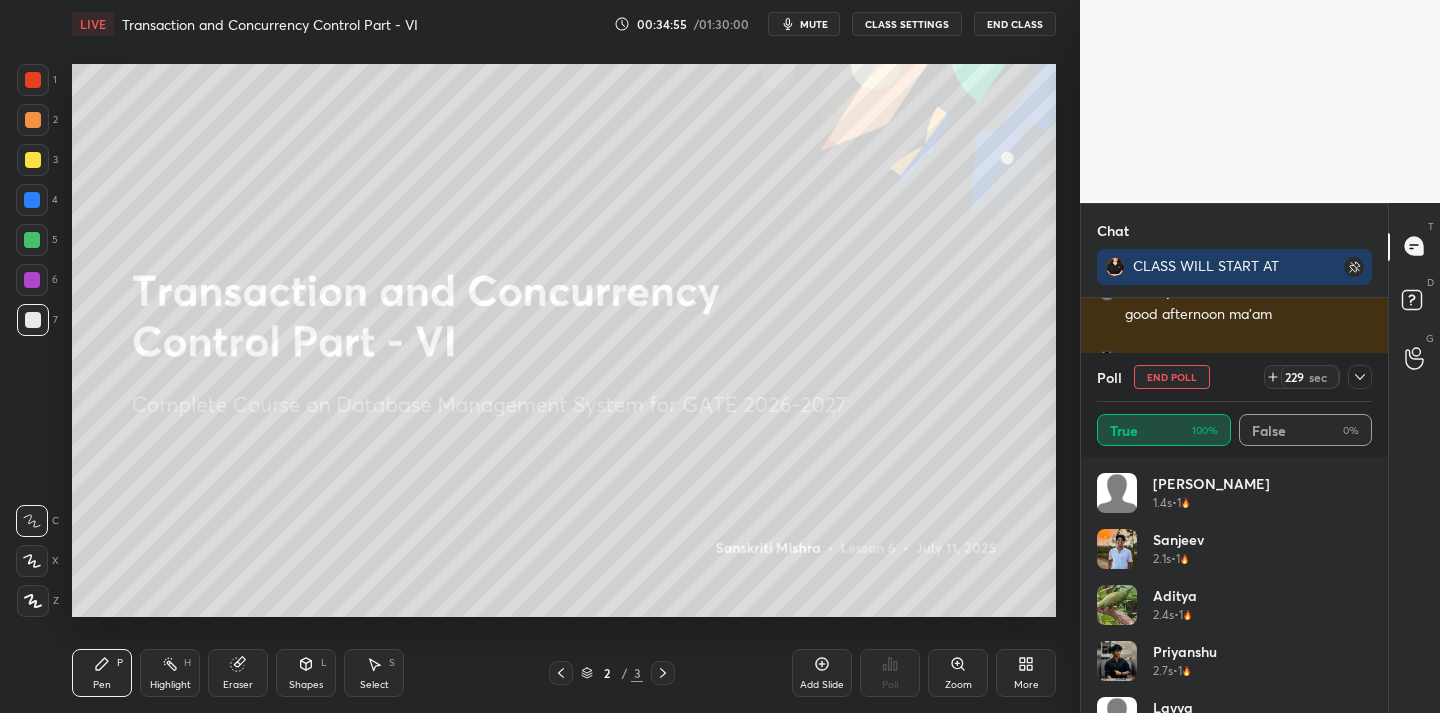click 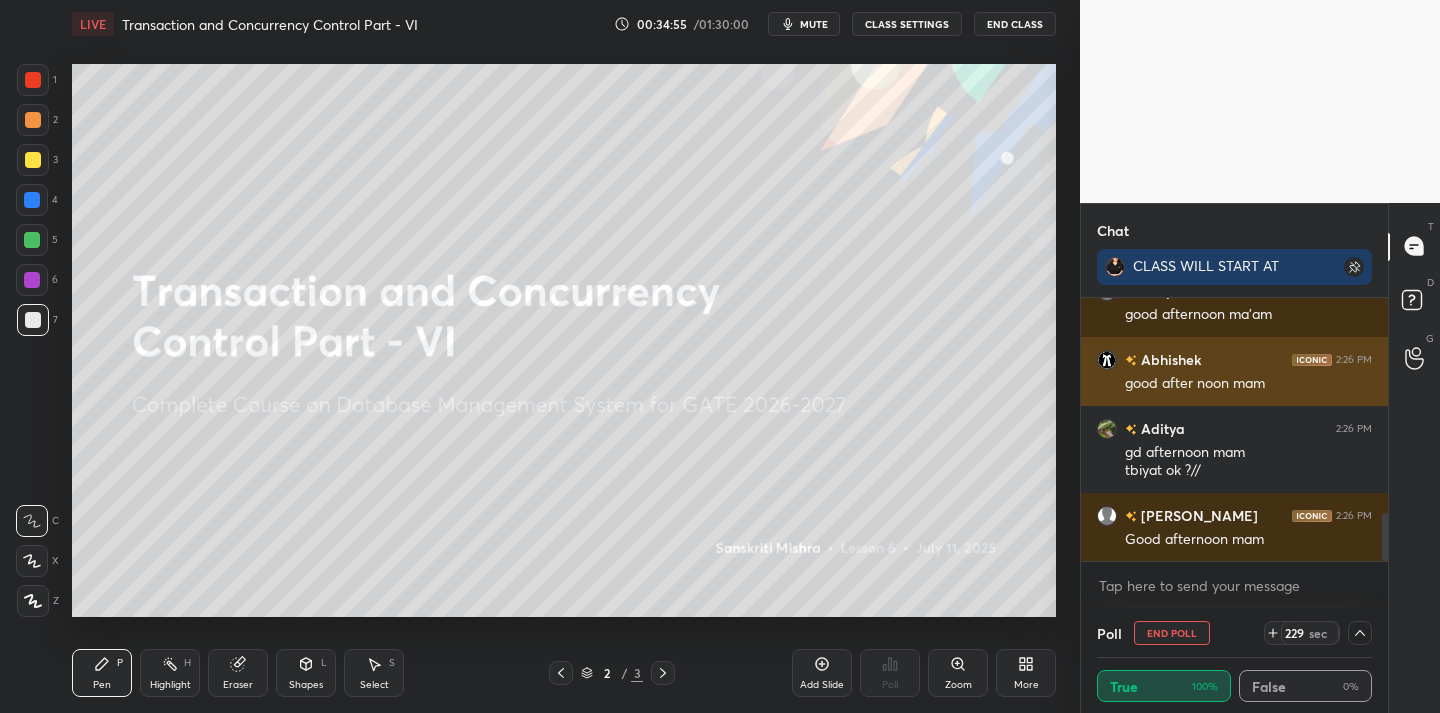 scroll, scrollTop: 0, scrollLeft: 0, axis: both 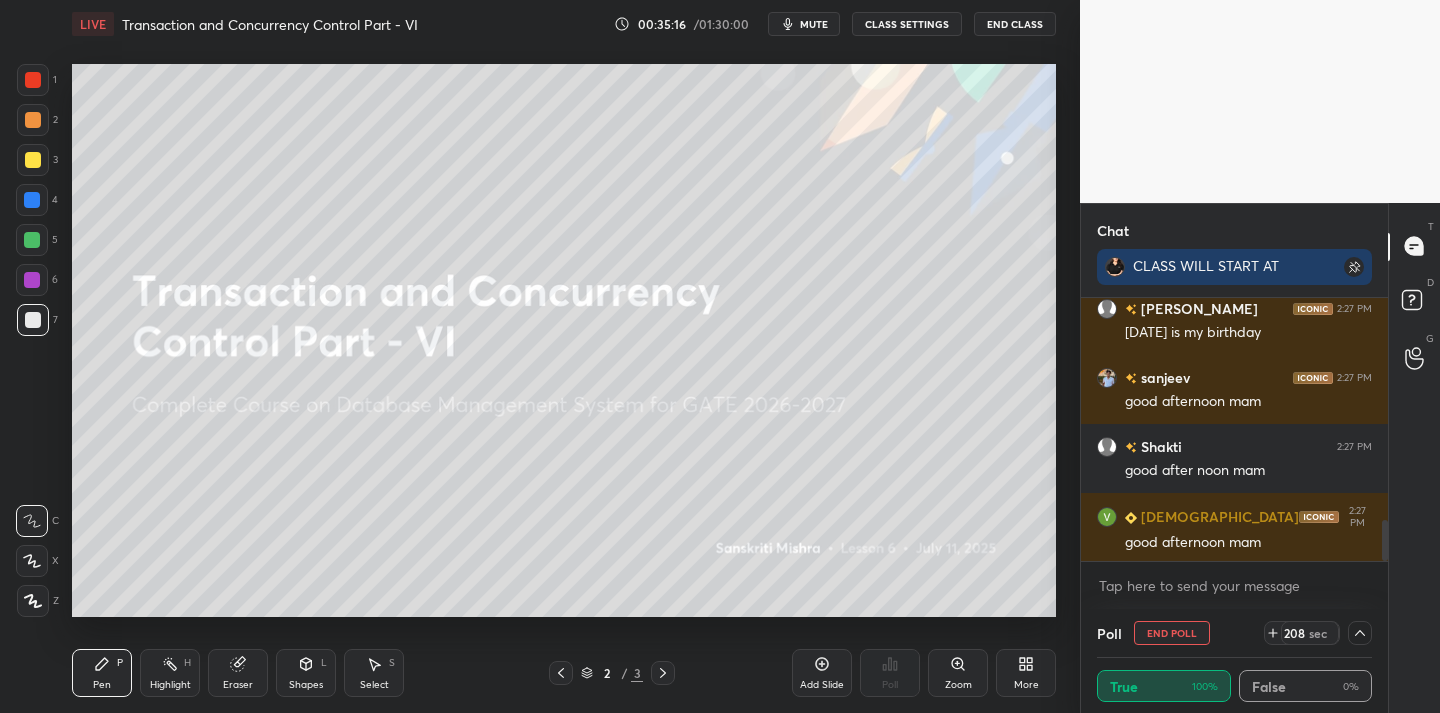 click on "Add Slide" at bounding box center (822, 673) 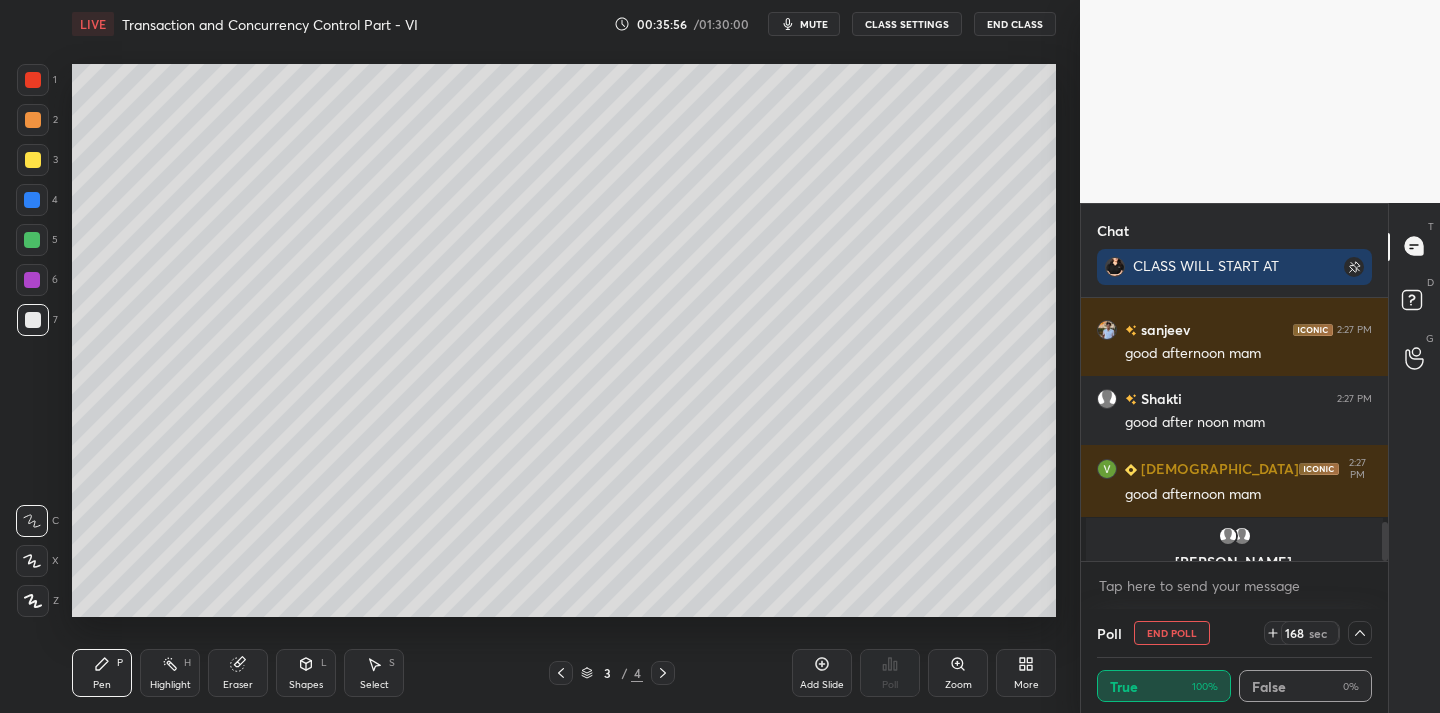 scroll, scrollTop: 1524, scrollLeft: 0, axis: vertical 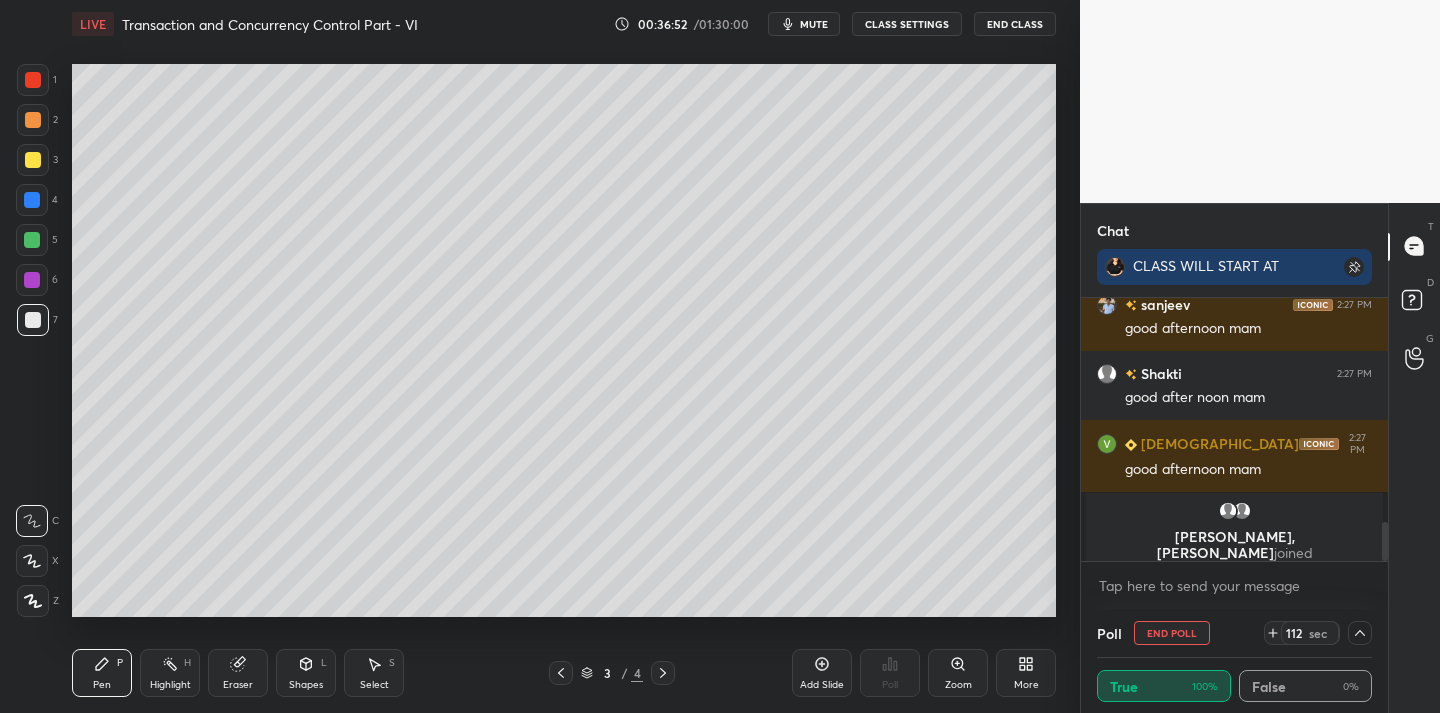 click 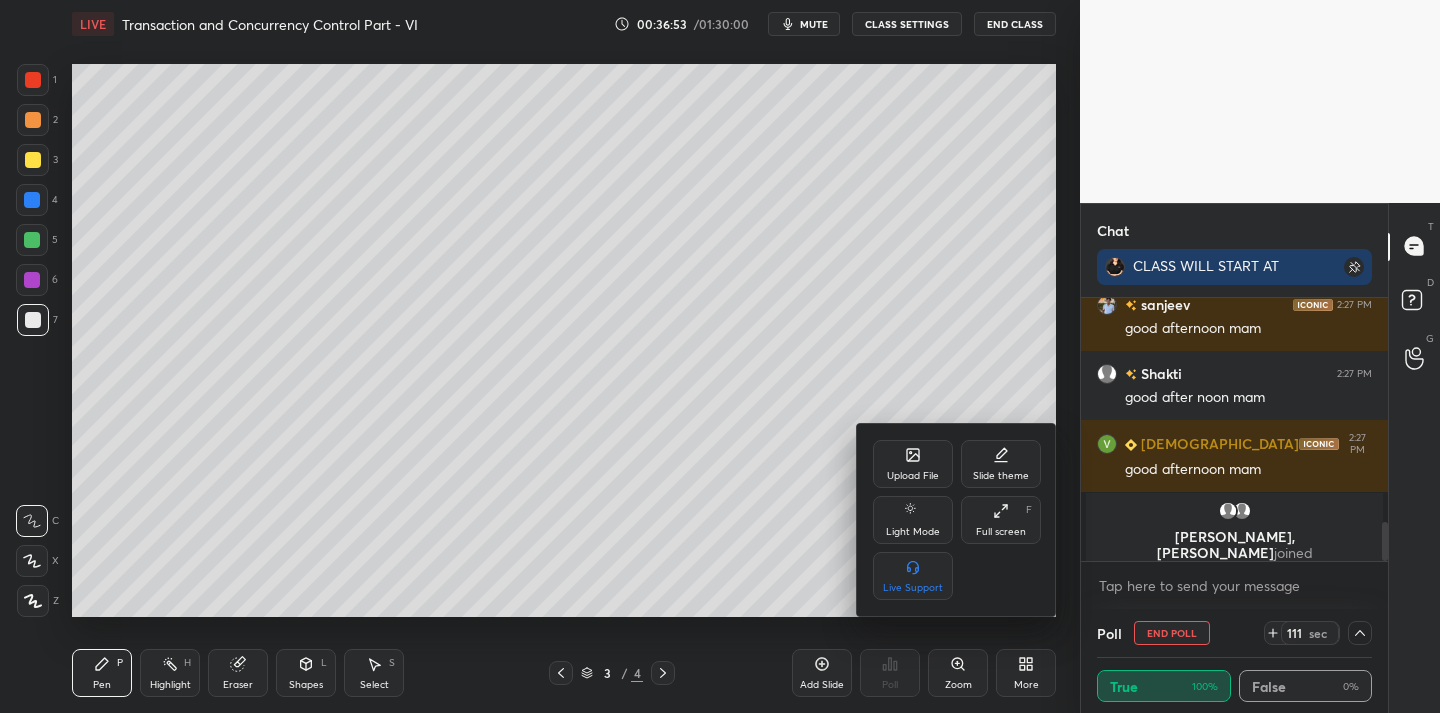 click on "Upload File" at bounding box center [913, 464] 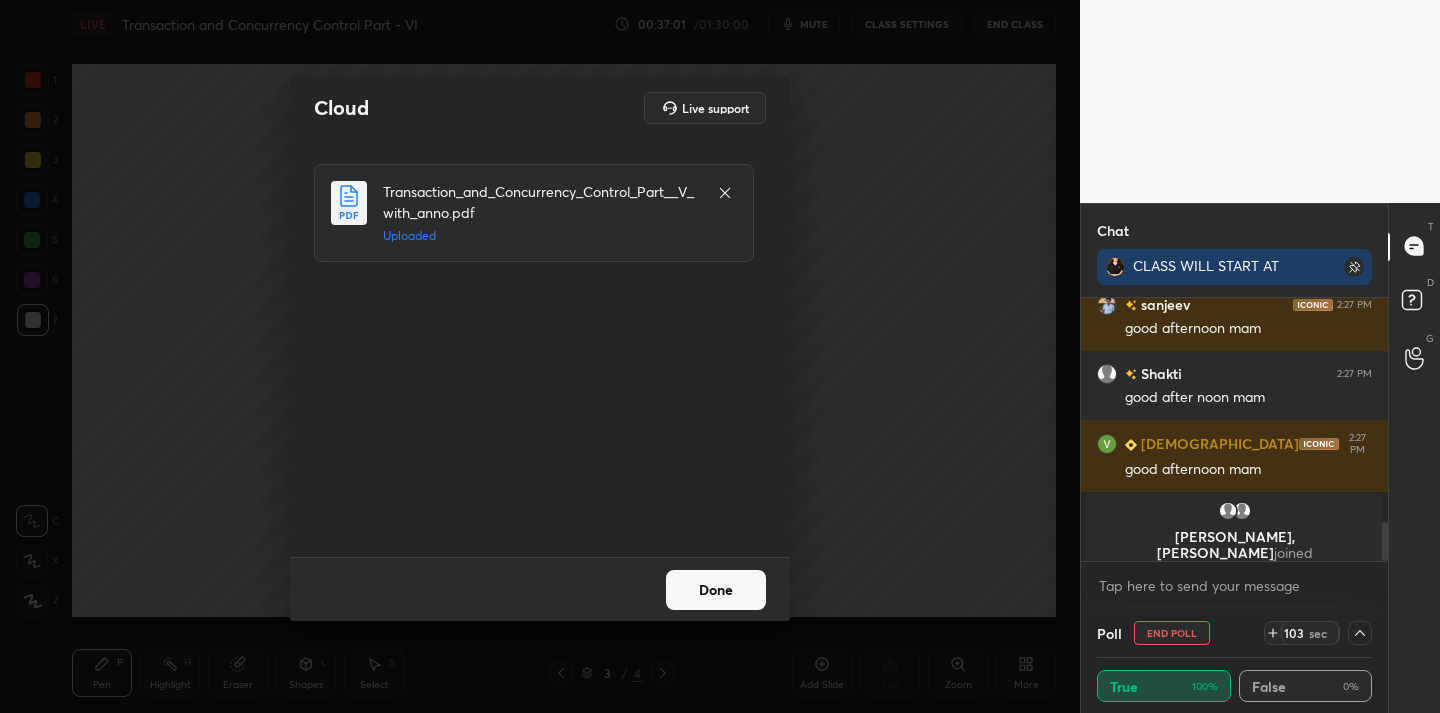 click on "Done" at bounding box center [716, 590] 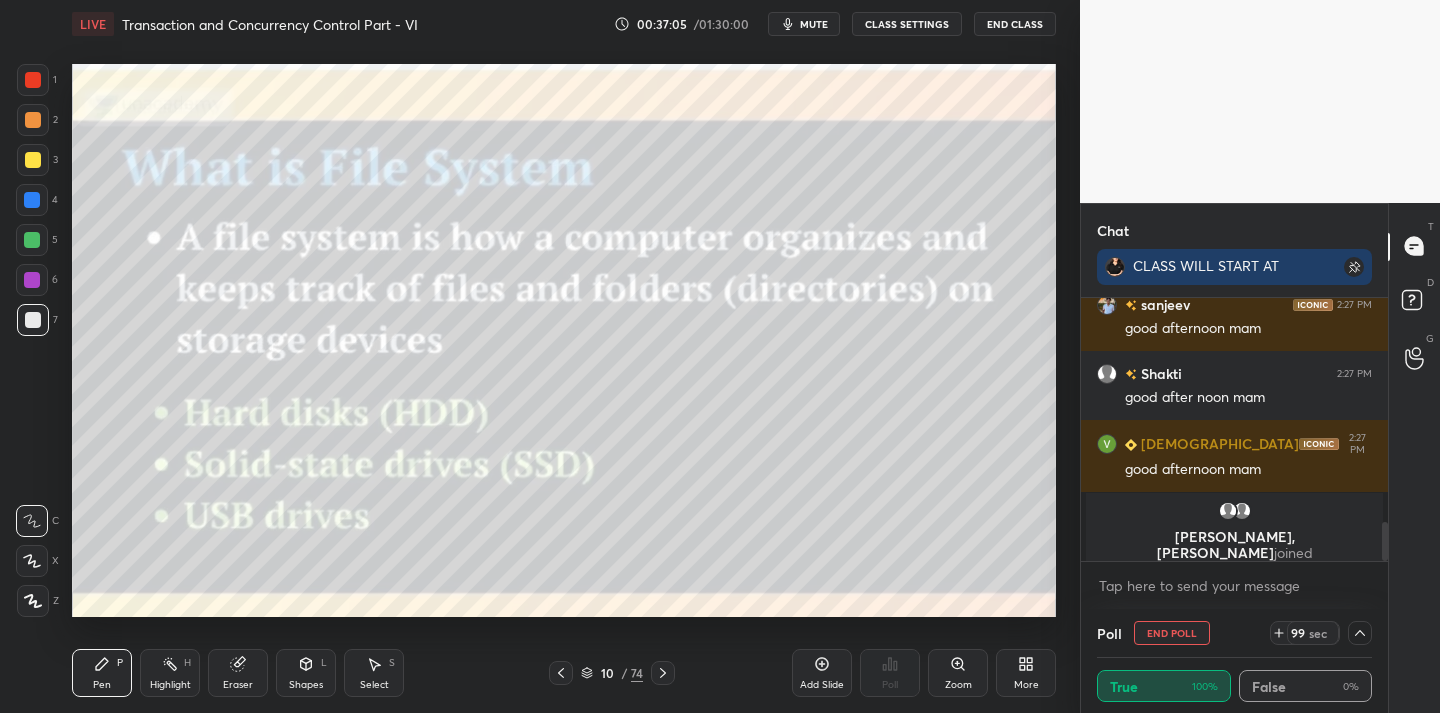 click on "/" at bounding box center (624, 673) 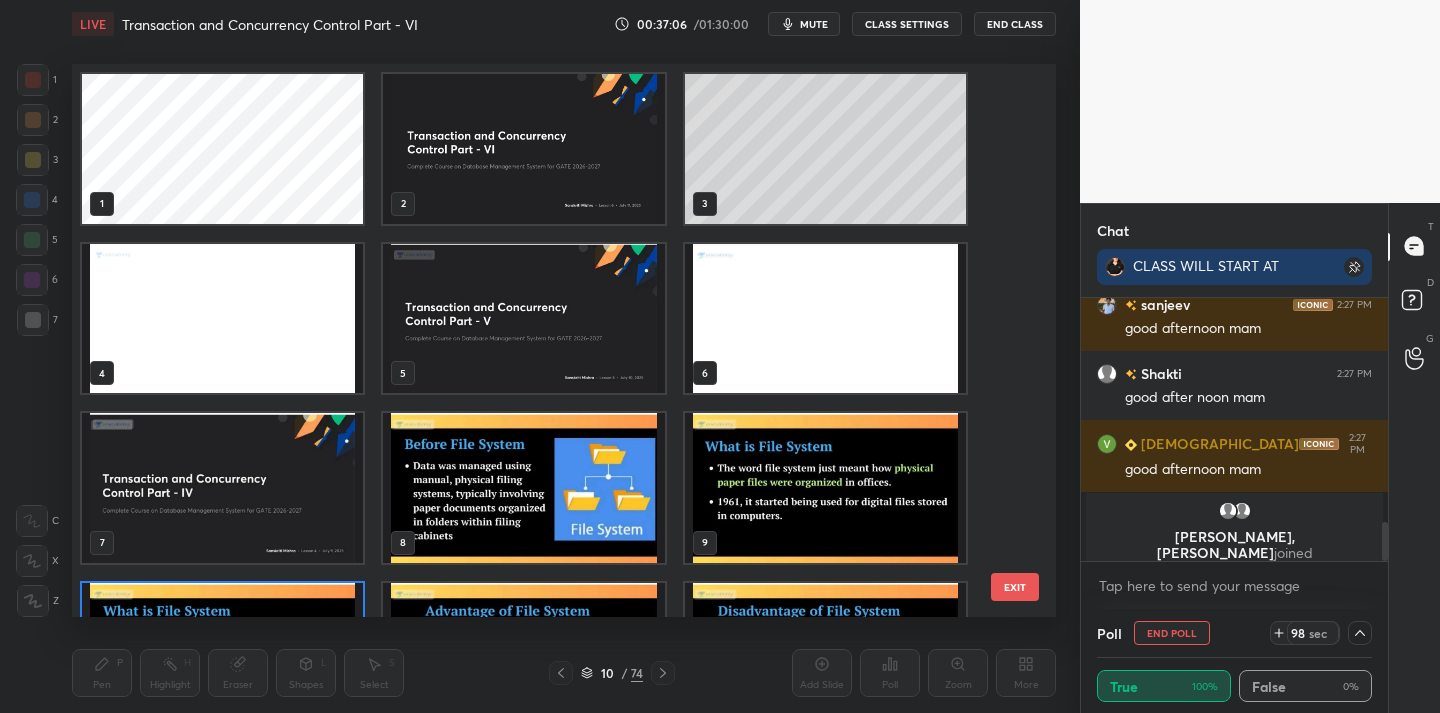 scroll, scrollTop: 124, scrollLeft: 0, axis: vertical 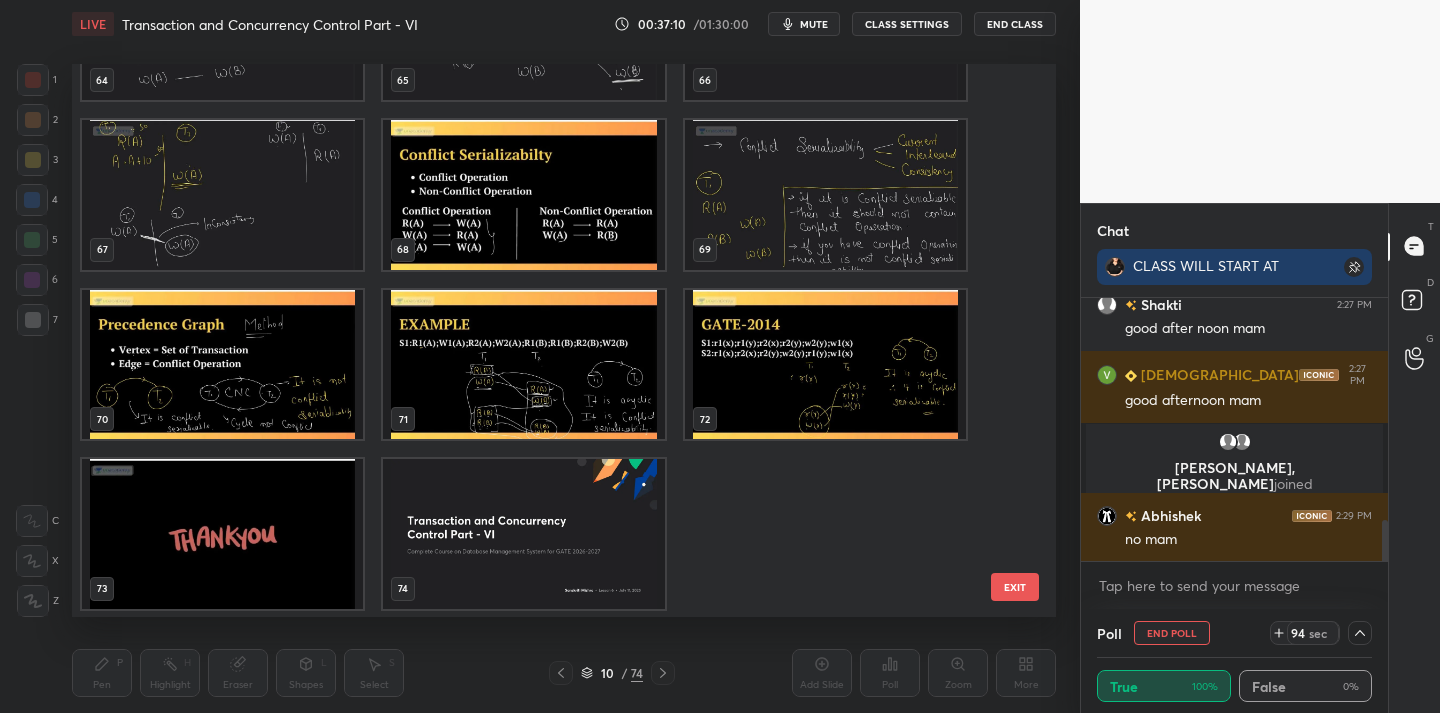 click at bounding box center (523, 364) 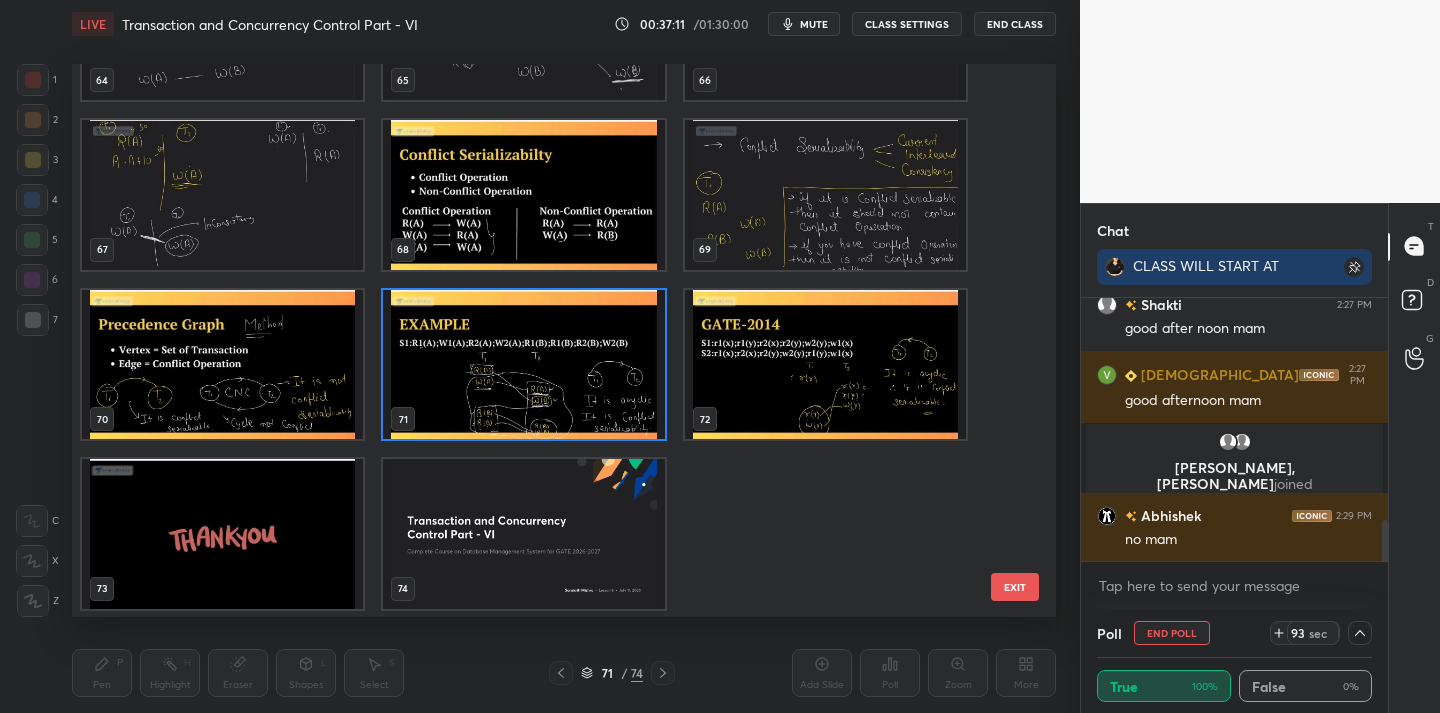 click at bounding box center (523, 364) 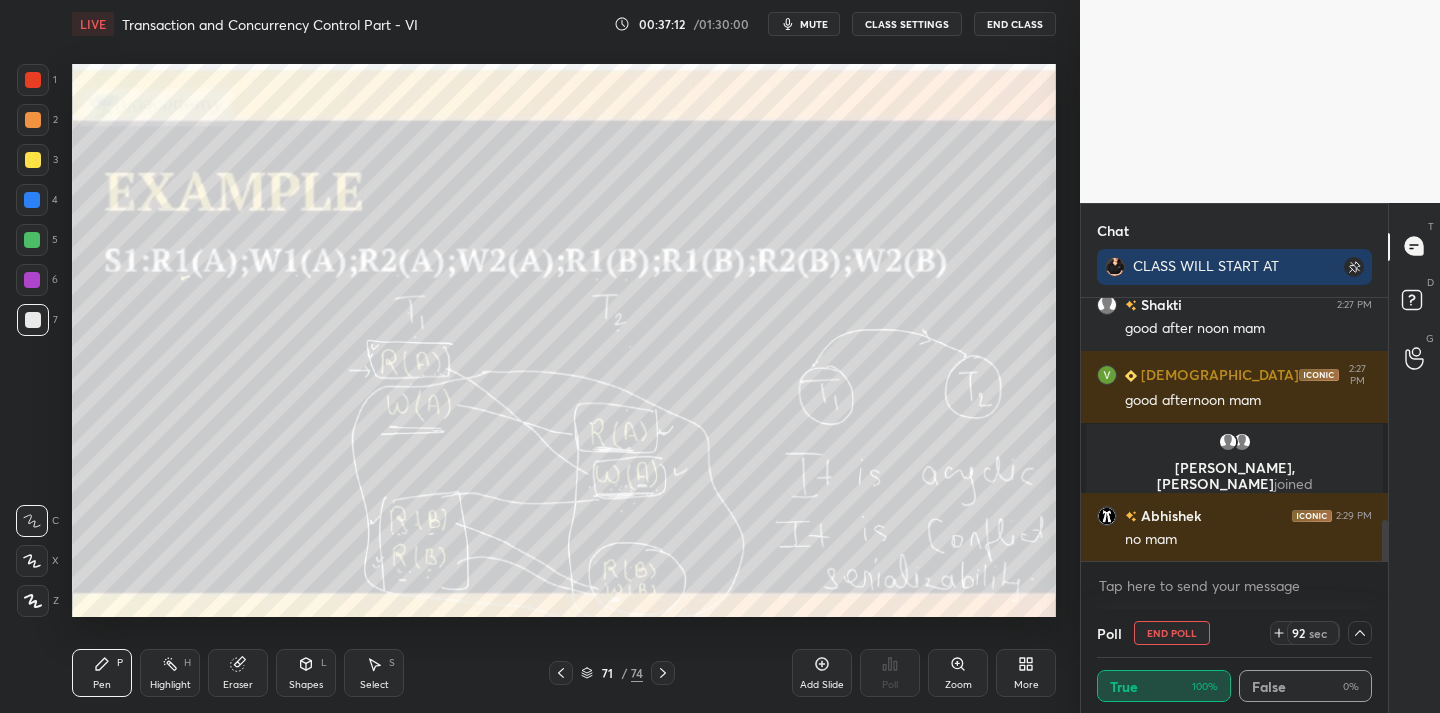 click at bounding box center [523, 364] 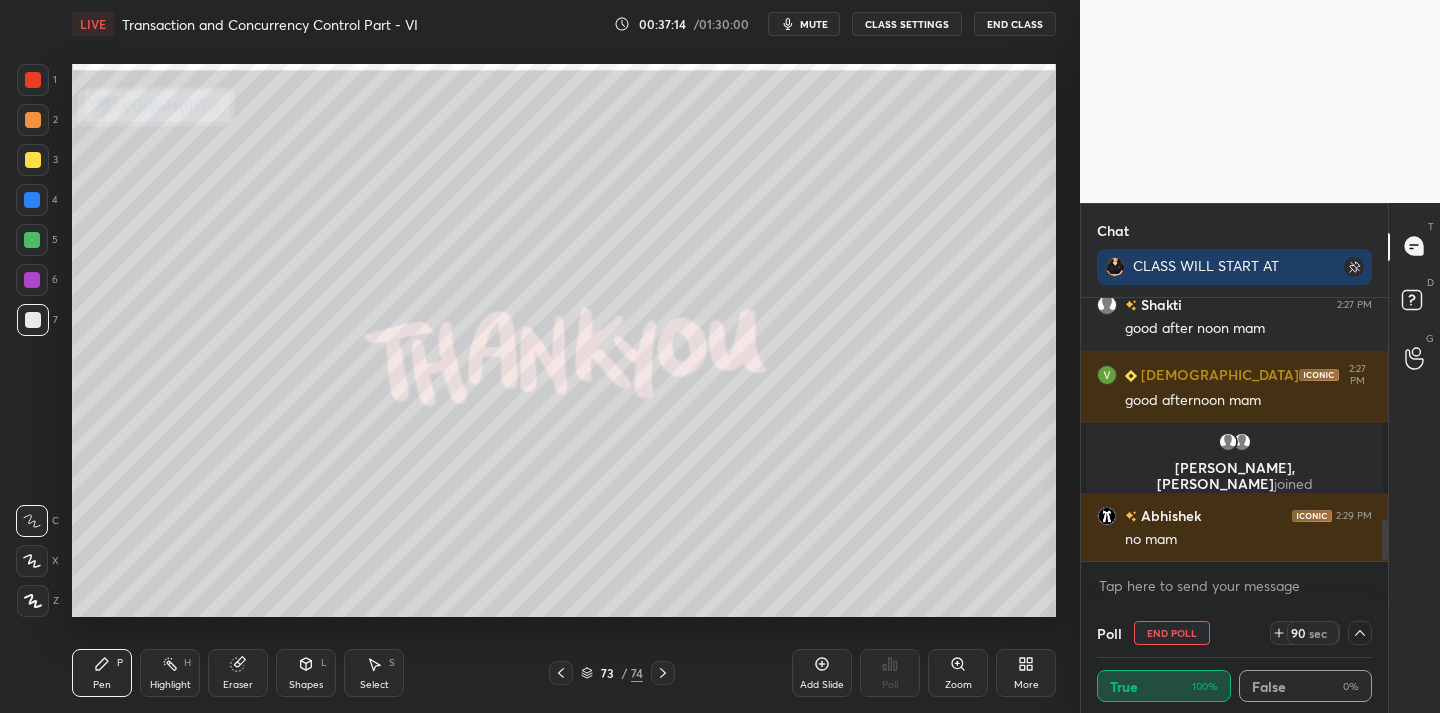 scroll, scrollTop: 1522, scrollLeft: 0, axis: vertical 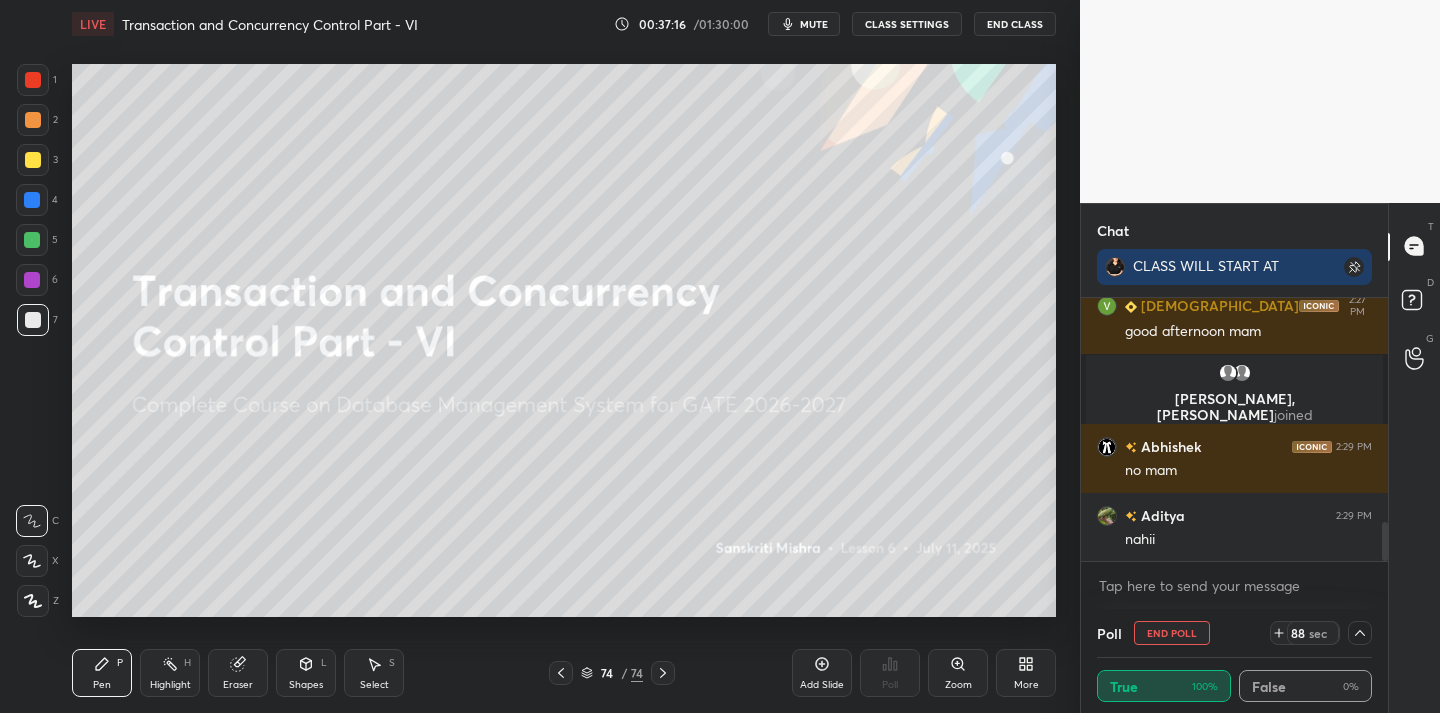click on "Add Slide" at bounding box center [822, 673] 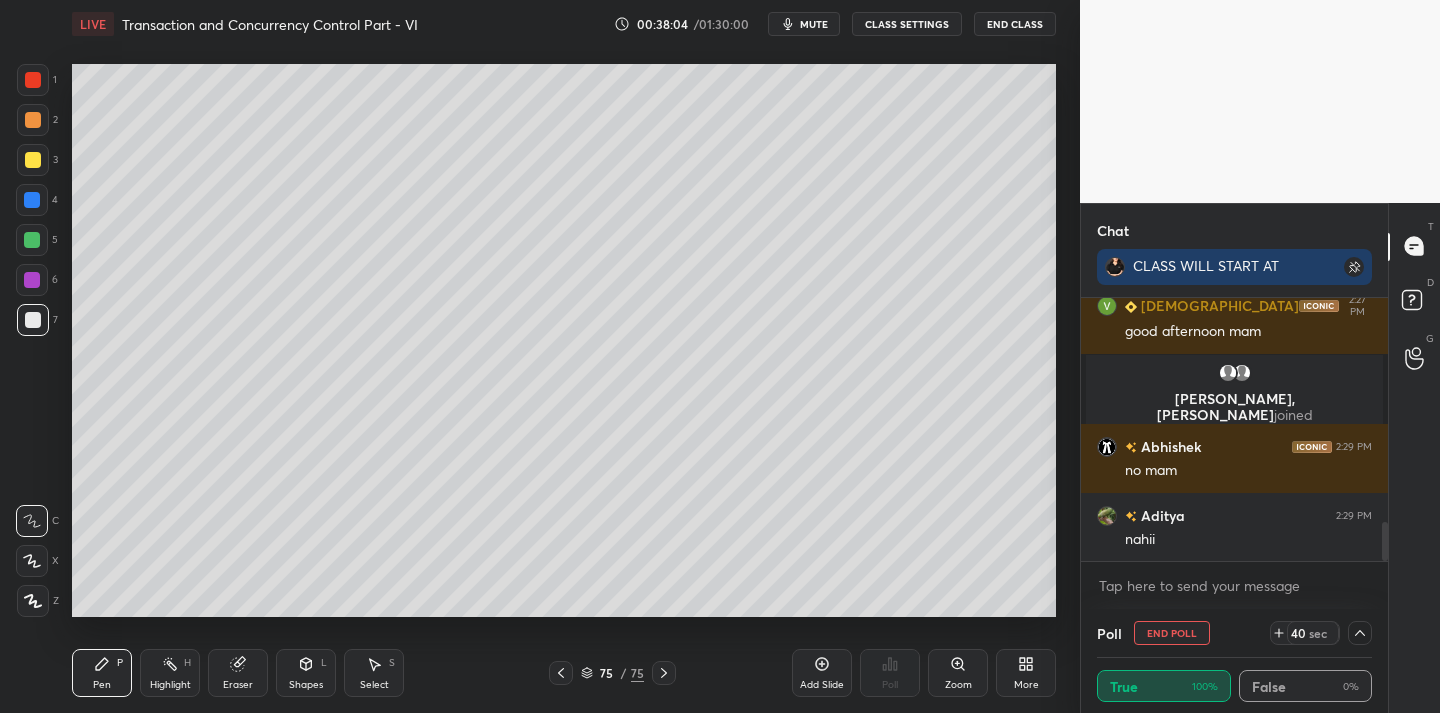 drag, startPoint x: 253, startPoint y: 675, endPoint x: 268, endPoint y: 626, distance: 51.24451 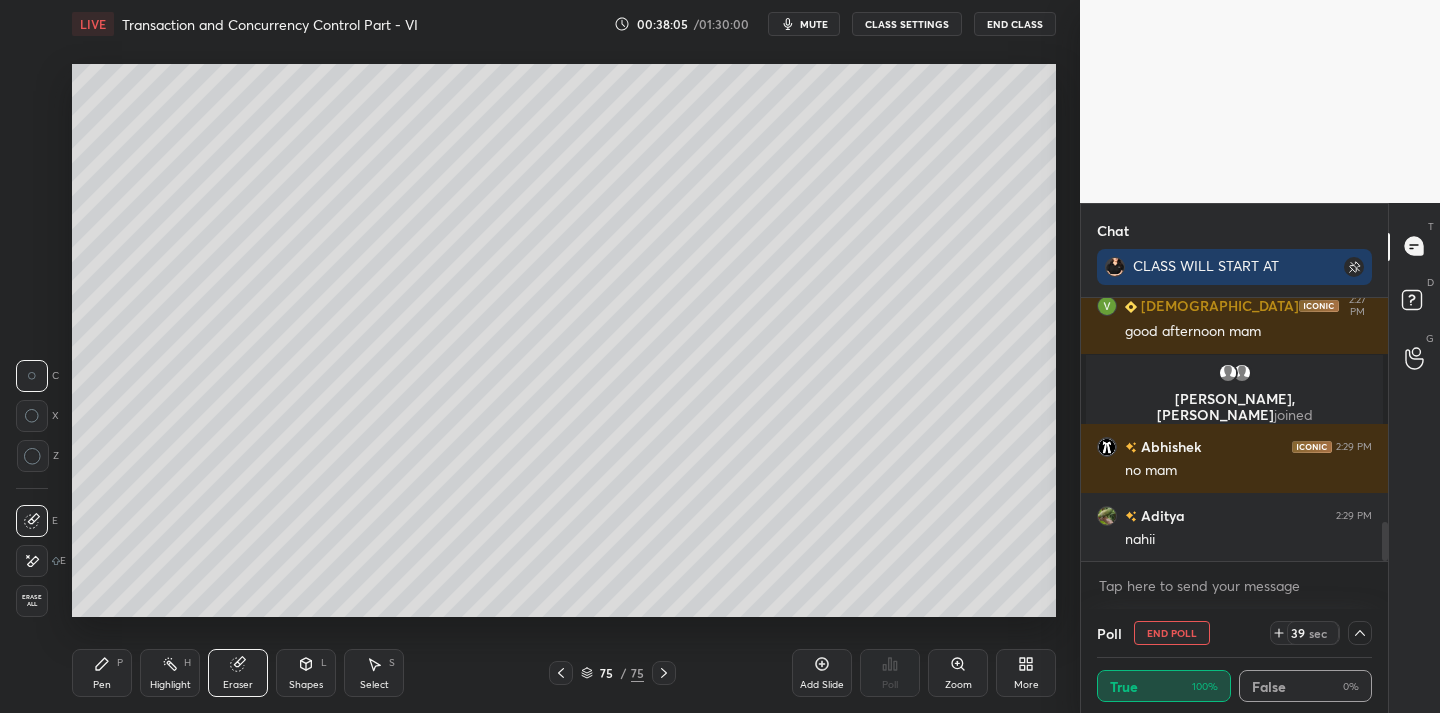 click 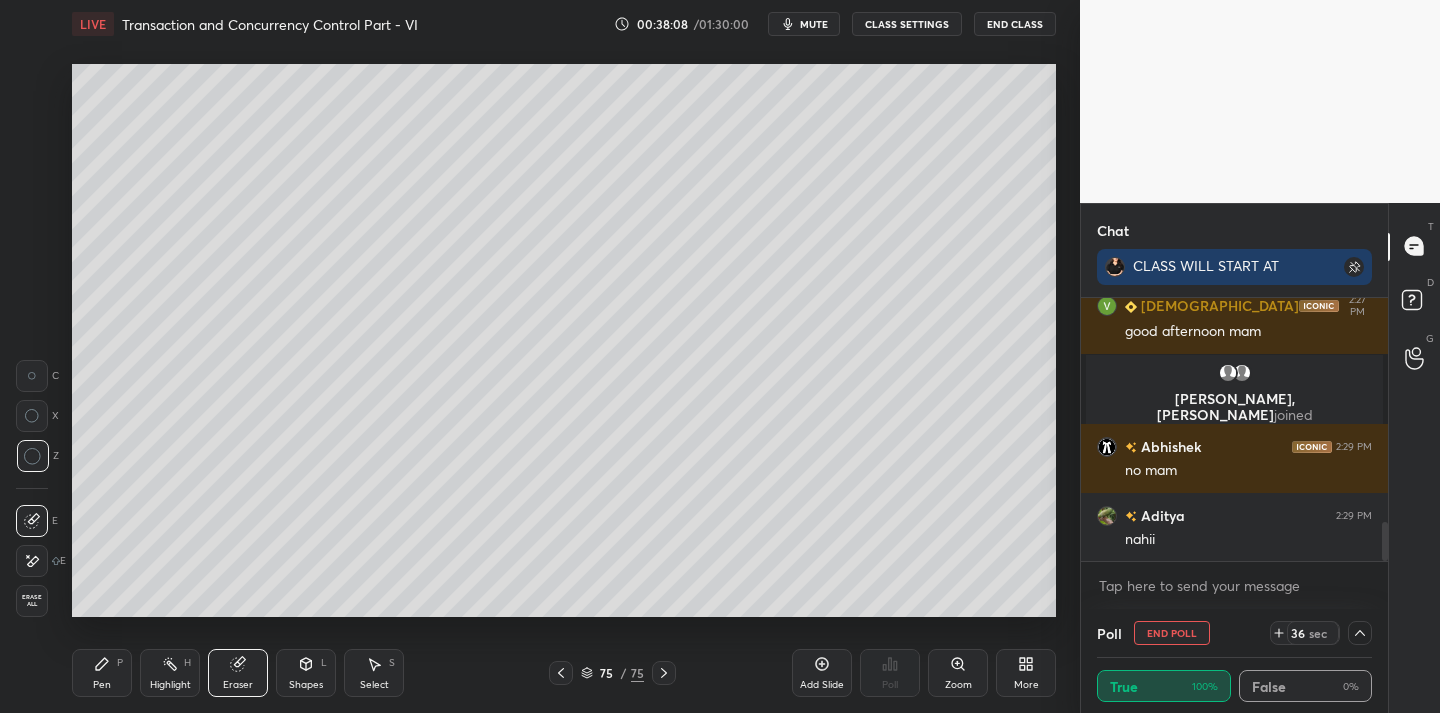 drag, startPoint x: 96, startPoint y: 689, endPoint x: 102, endPoint y: 655, distance: 34.525352 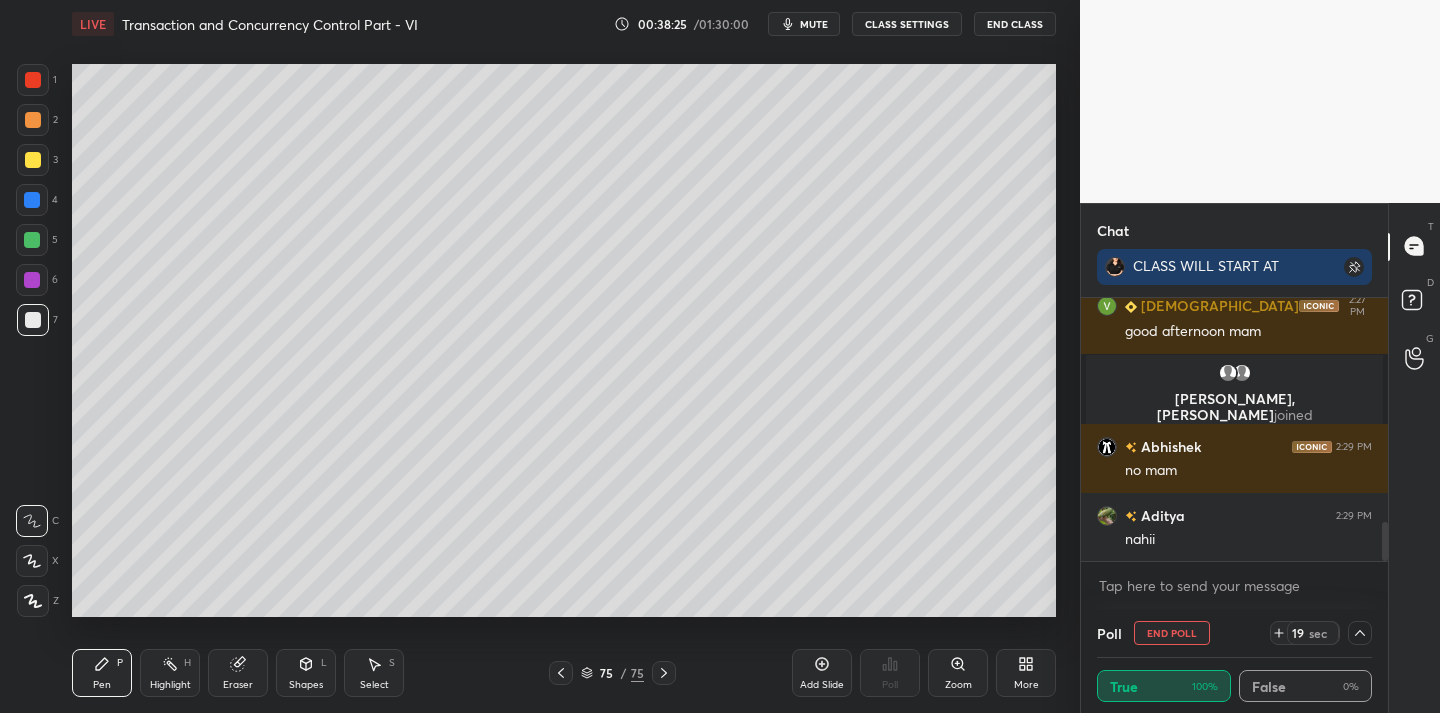 scroll, scrollTop: 1609, scrollLeft: 0, axis: vertical 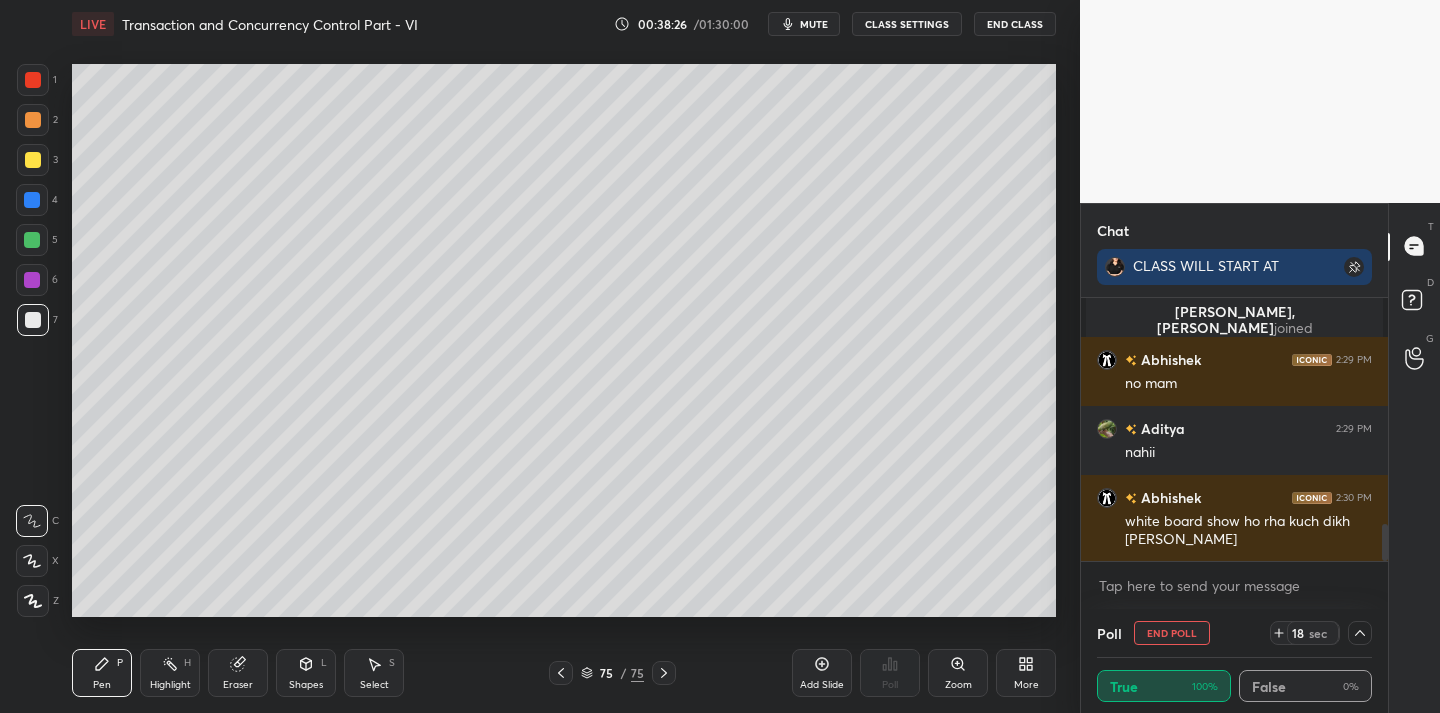 click 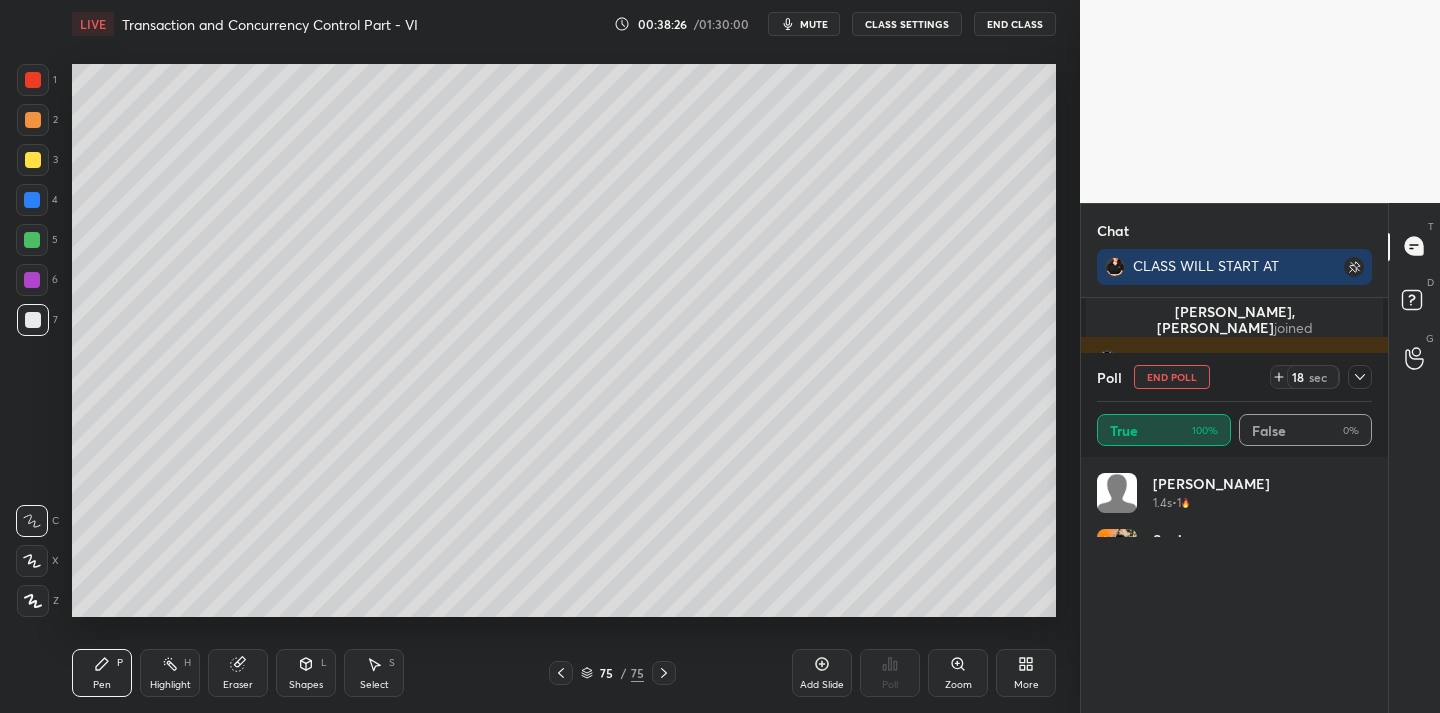 scroll, scrollTop: 6, scrollLeft: 7, axis: both 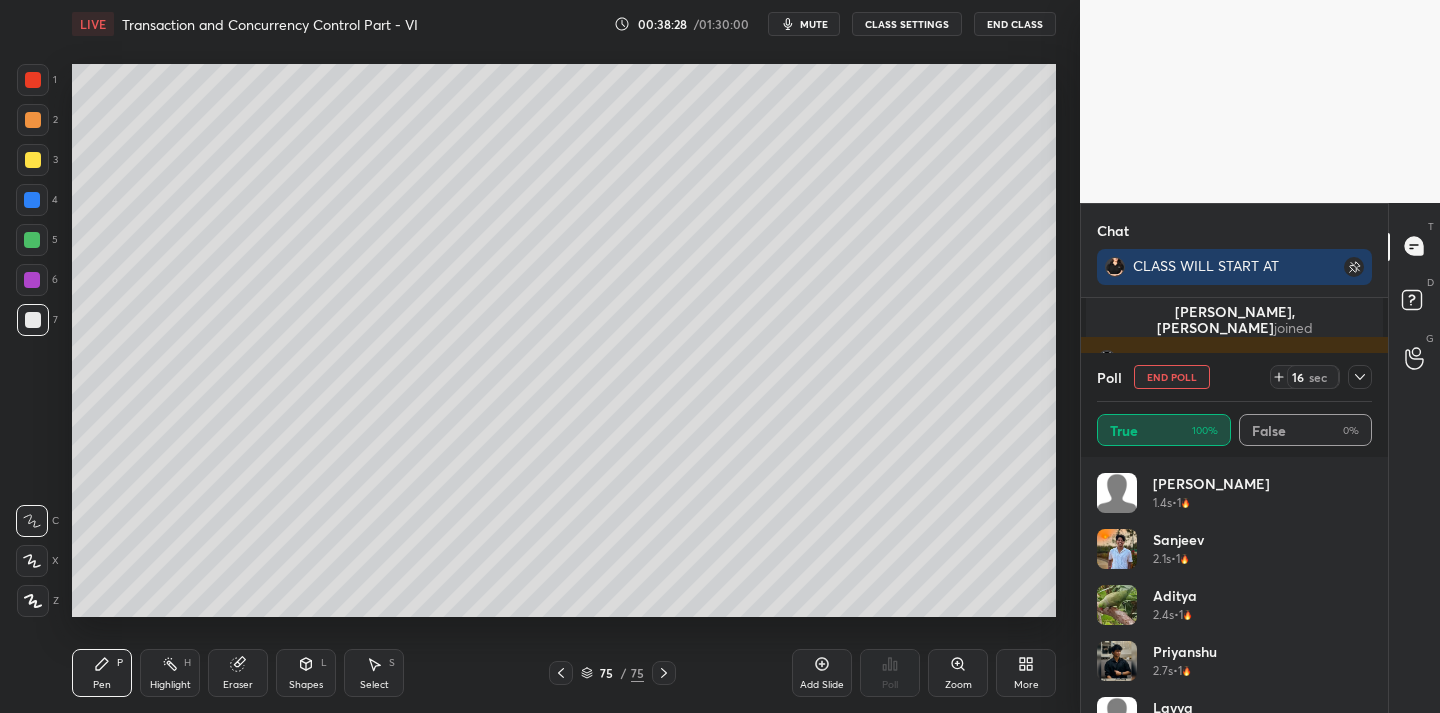click 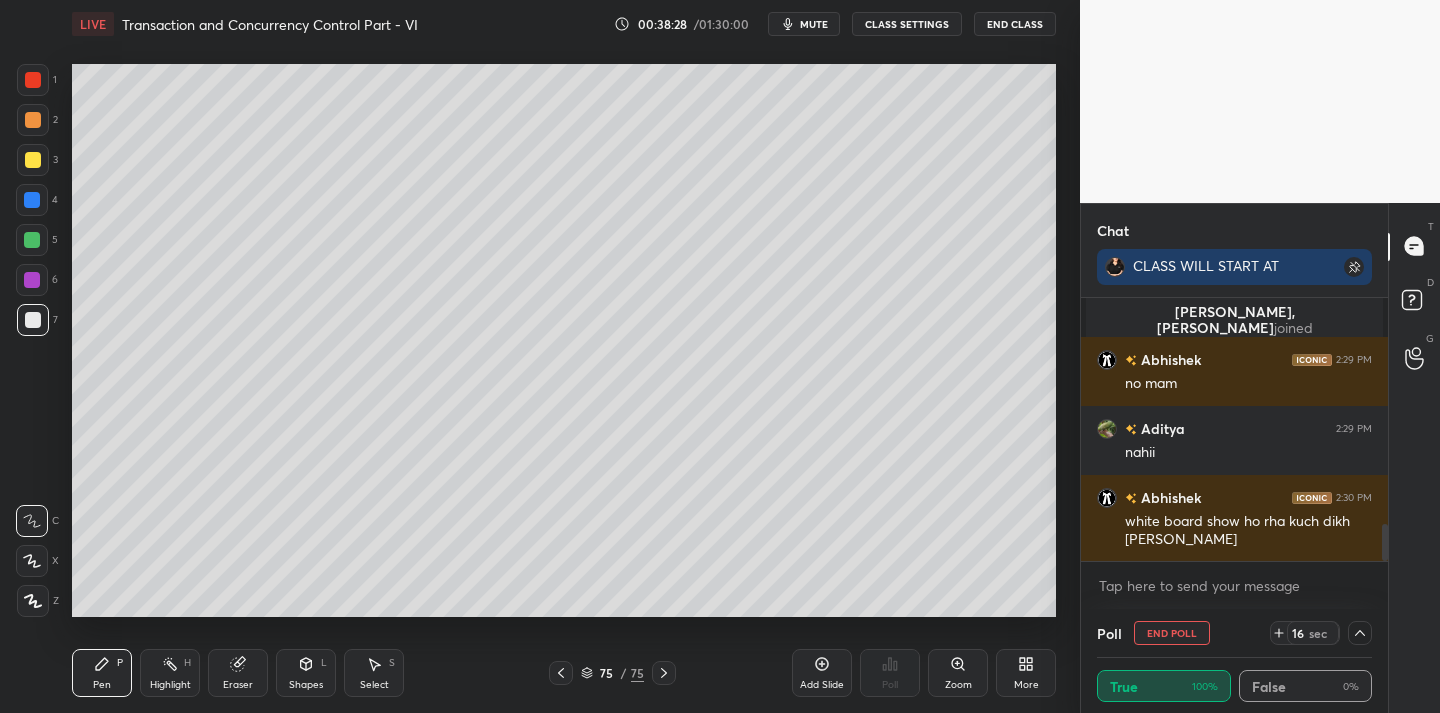 scroll, scrollTop: 0, scrollLeft: 0, axis: both 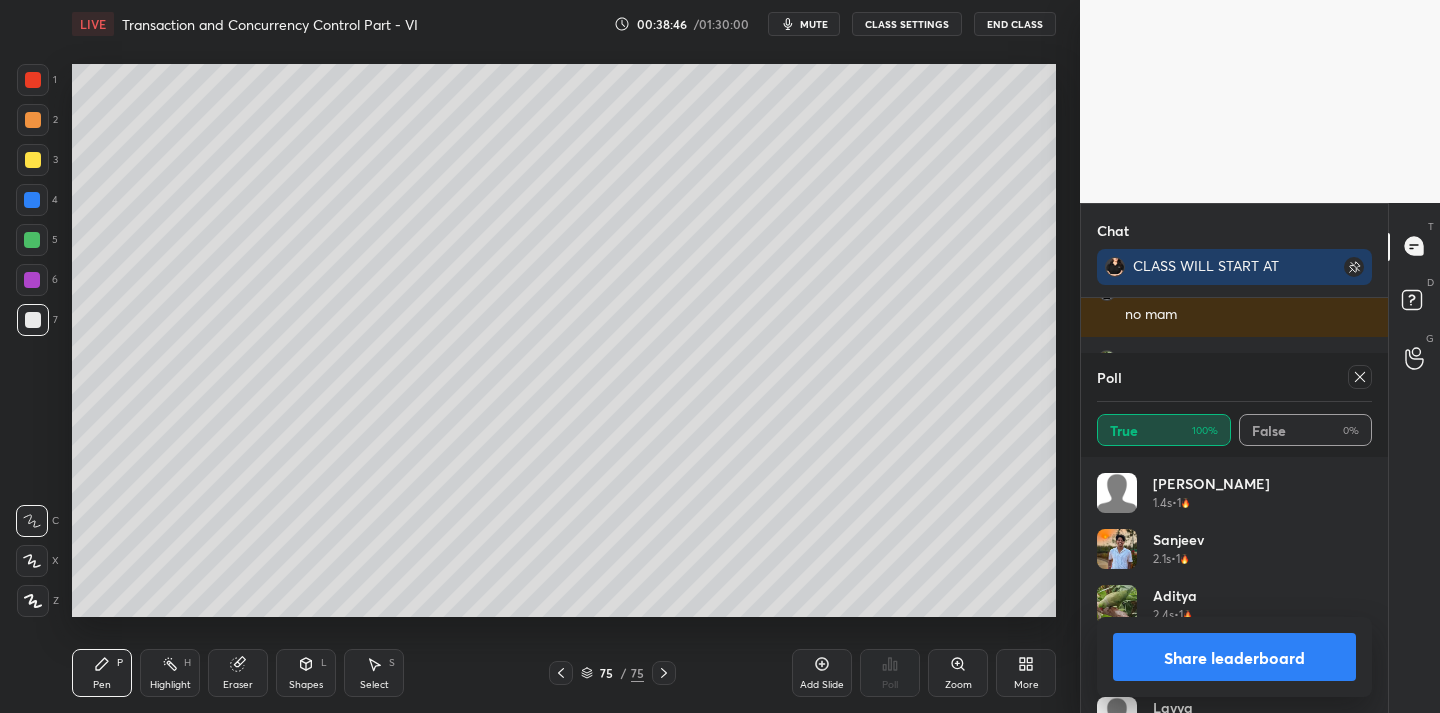 click 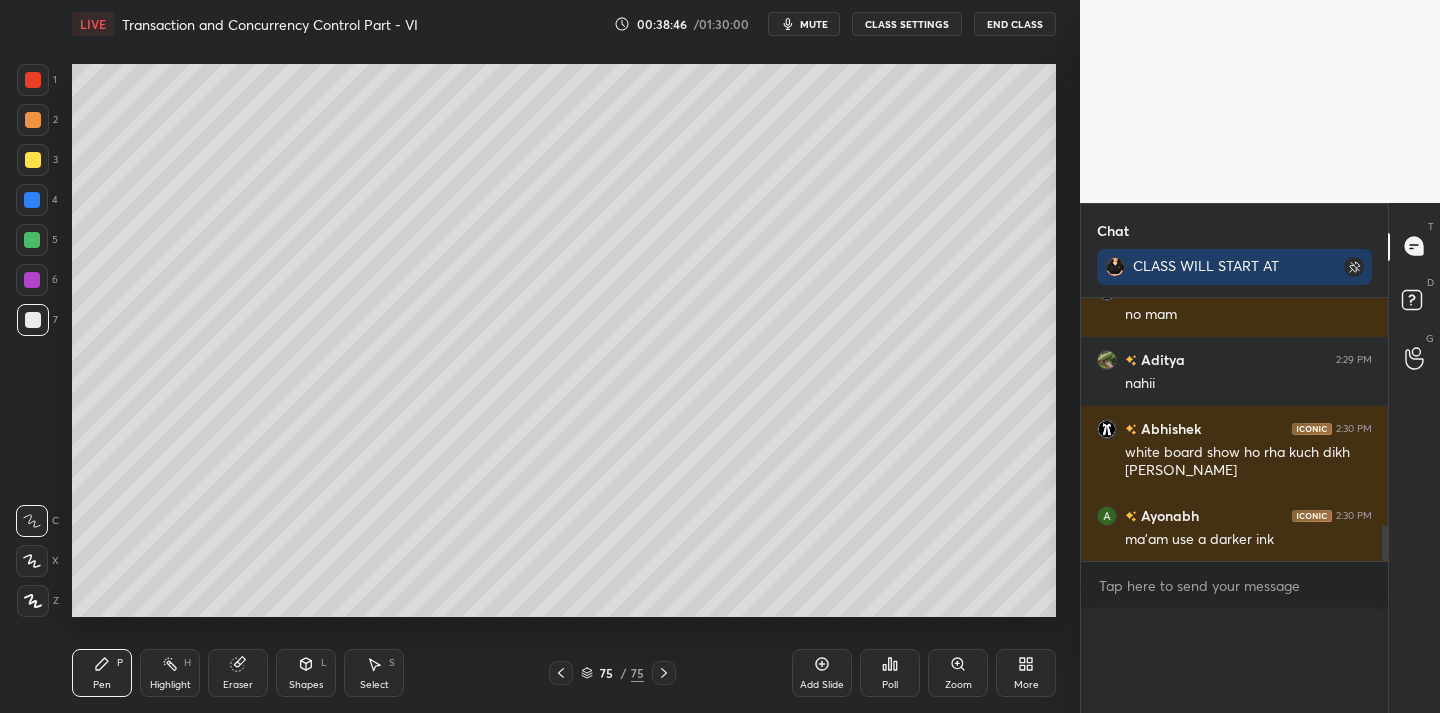 scroll, scrollTop: 0, scrollLeft: 0, axis: both 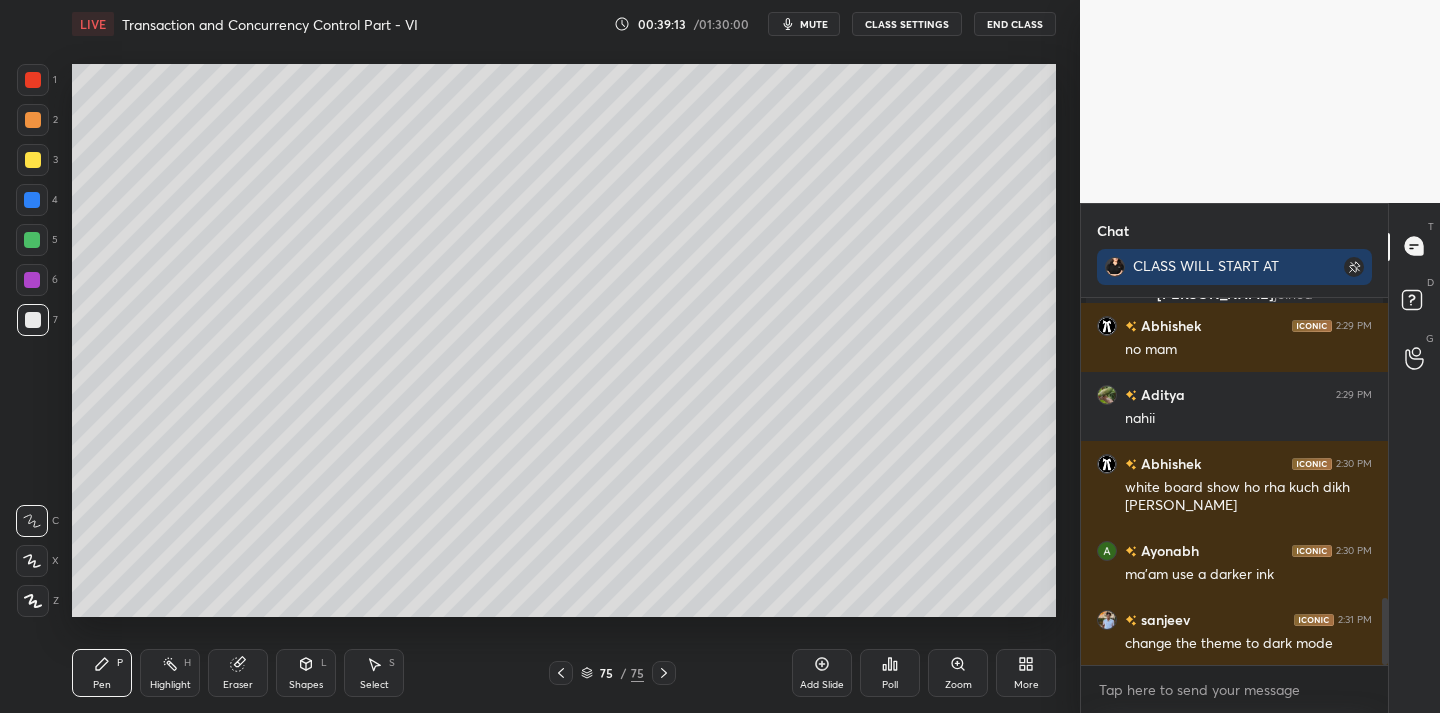 click on "More" at bounding box center (1026, 685) 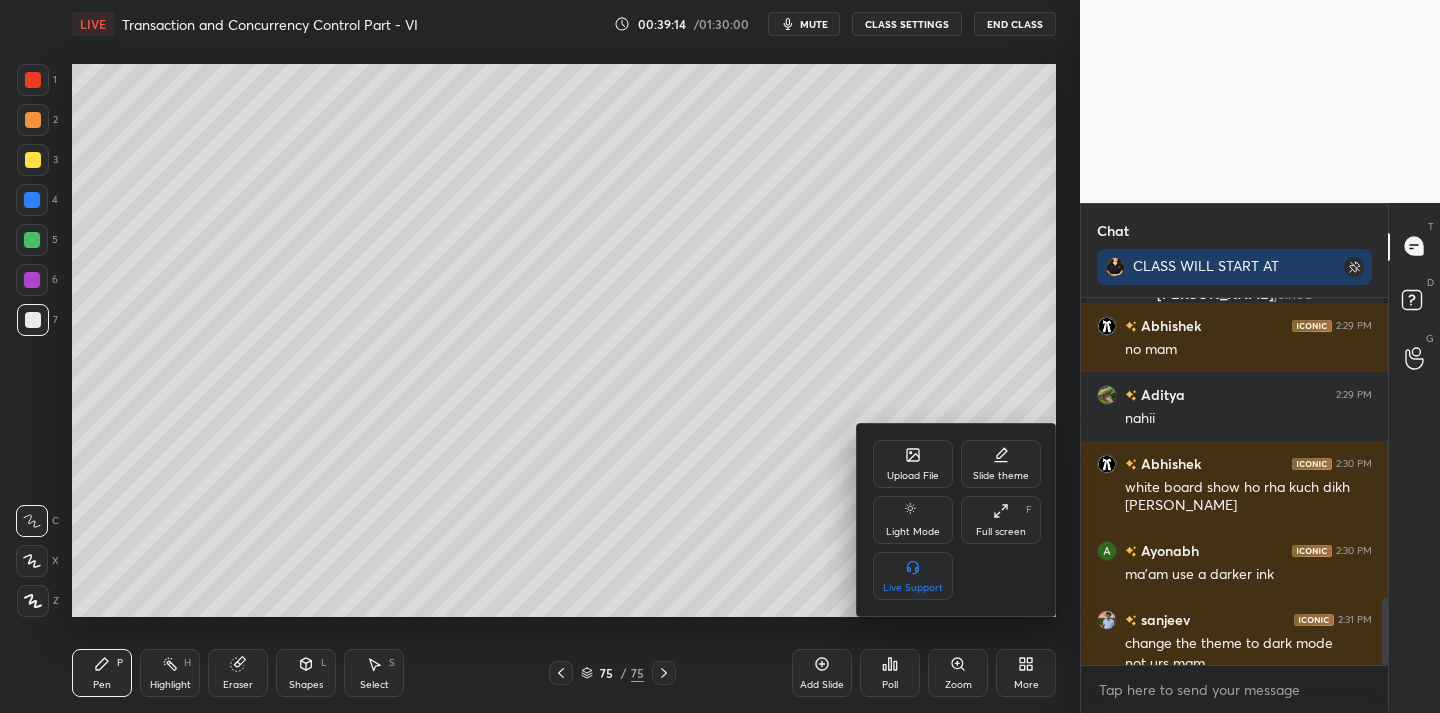 scroll, scrollTop: 1663, scrollLeft: 0, axis: vertical 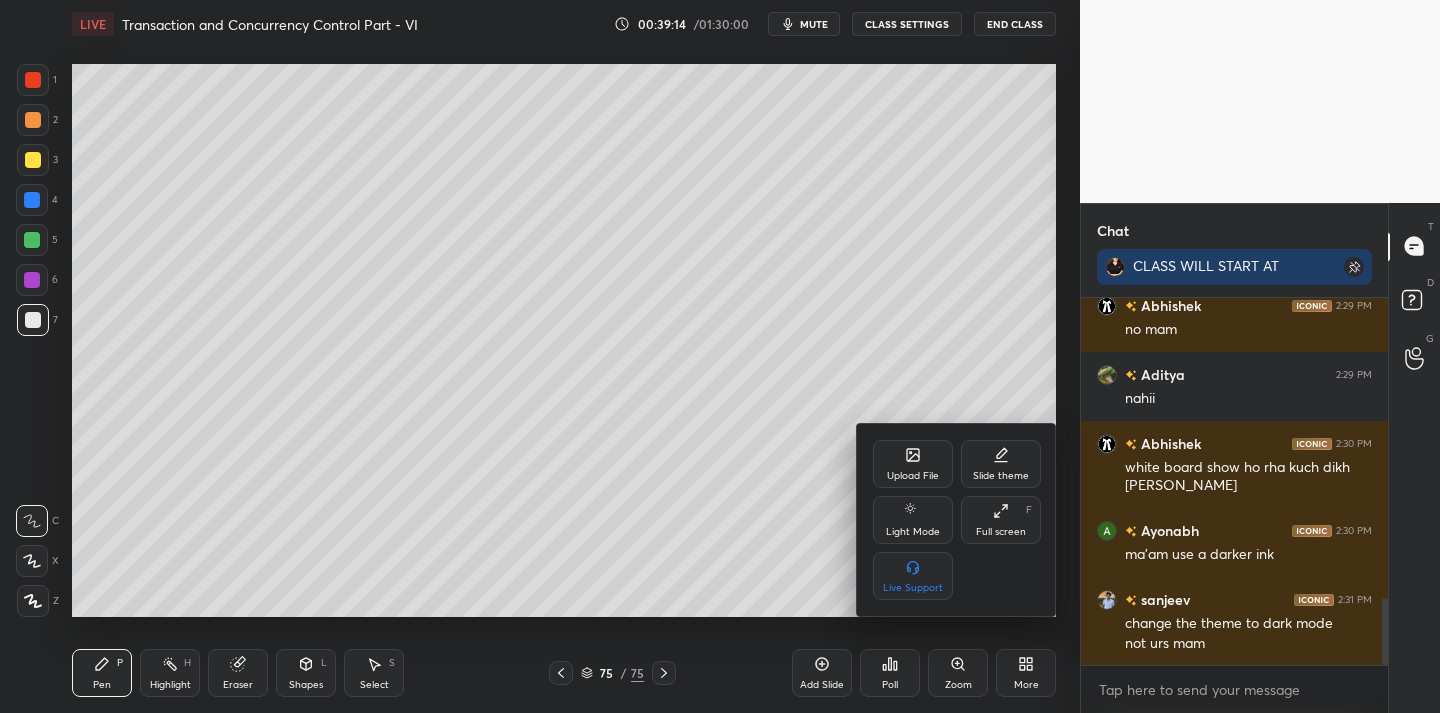 click on "Upload File" at bounding box center [913, 476] 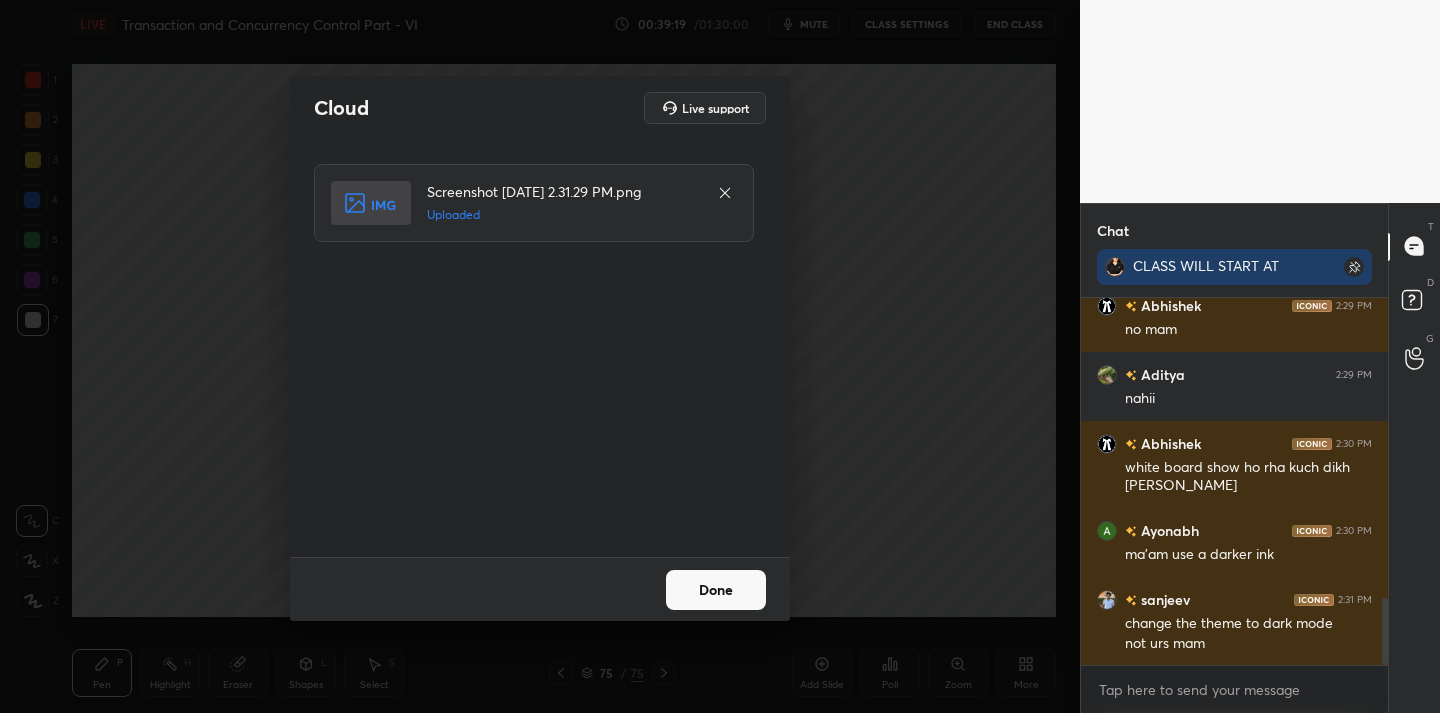 click on "Done" at bounding box center (716, 590) 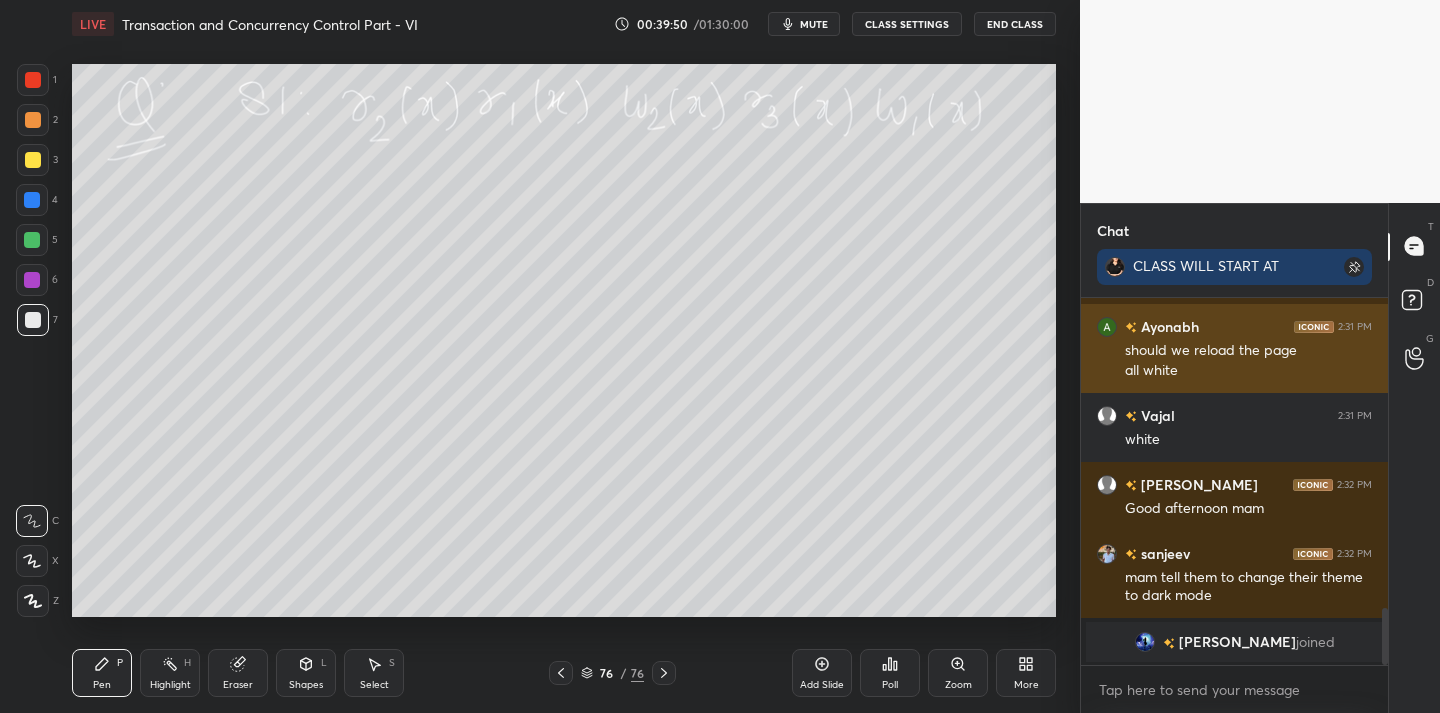 scroll, scrollTop: 1820, scrollLeft: 0, axis: vertical 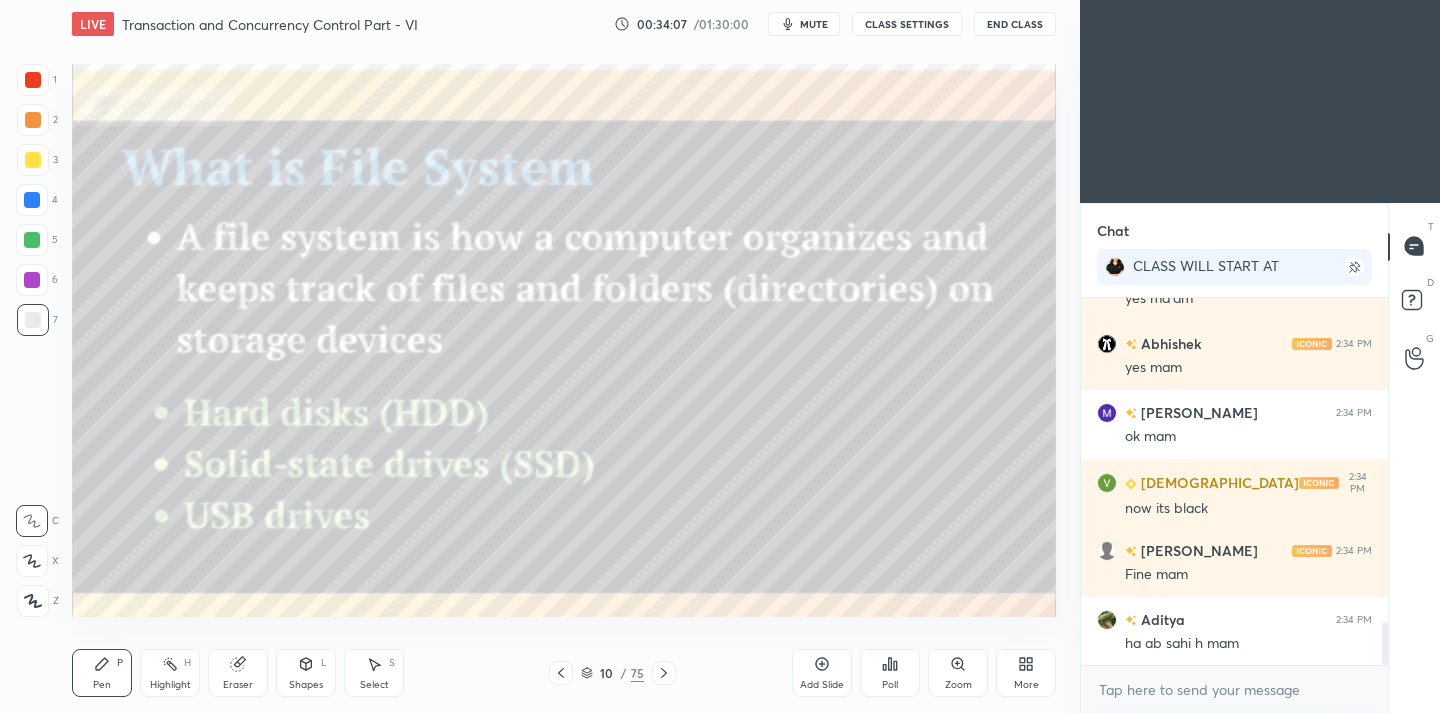 click on "75" at bounding box center (637, 673) 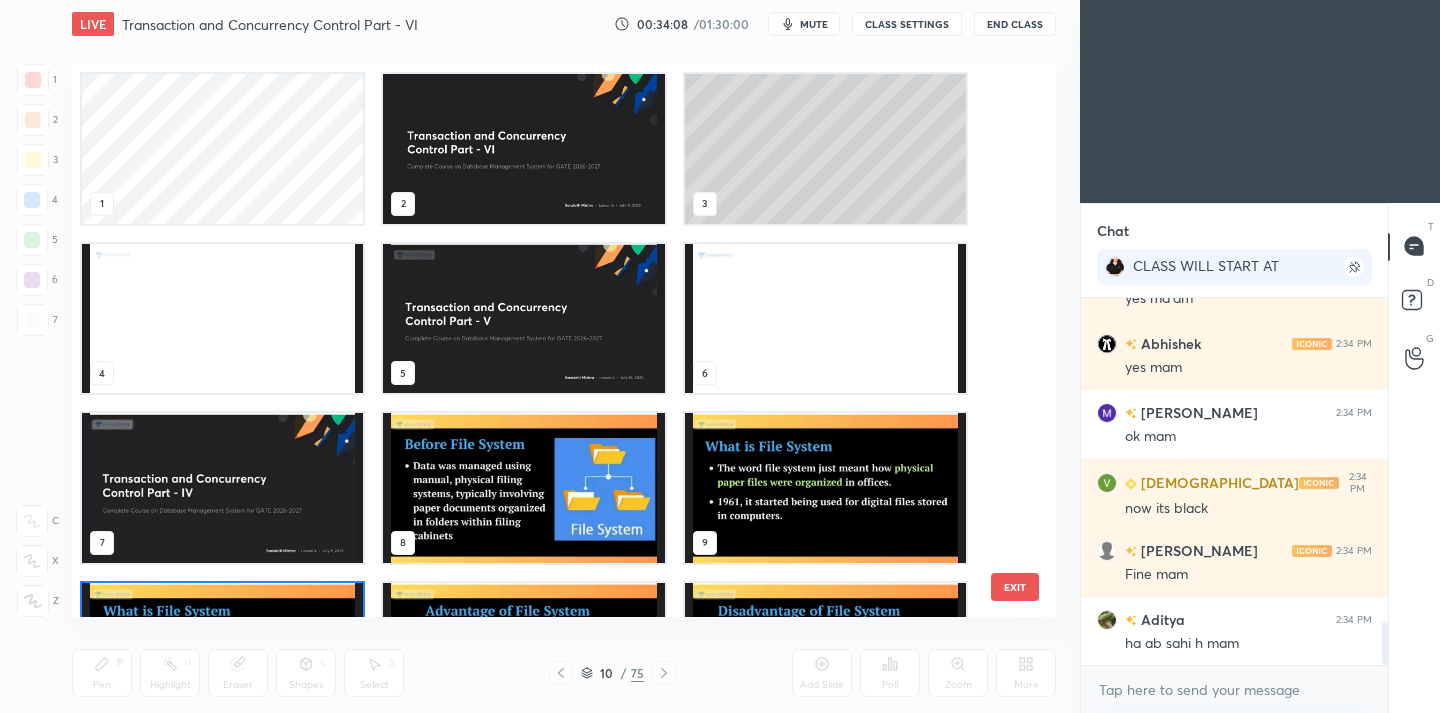 scroll, scrollTop: 124, scrollLeft: 0, axis: vertical 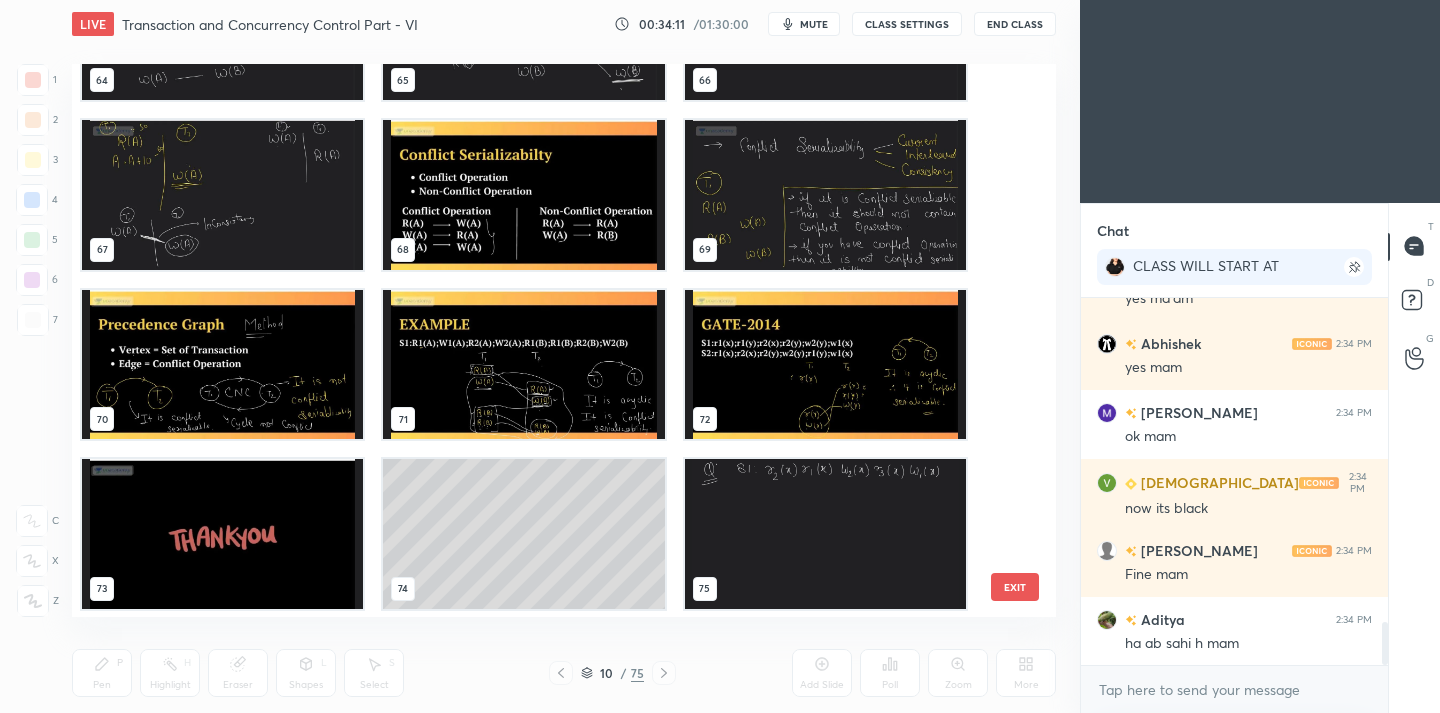 click at bounding box center (825, 534) 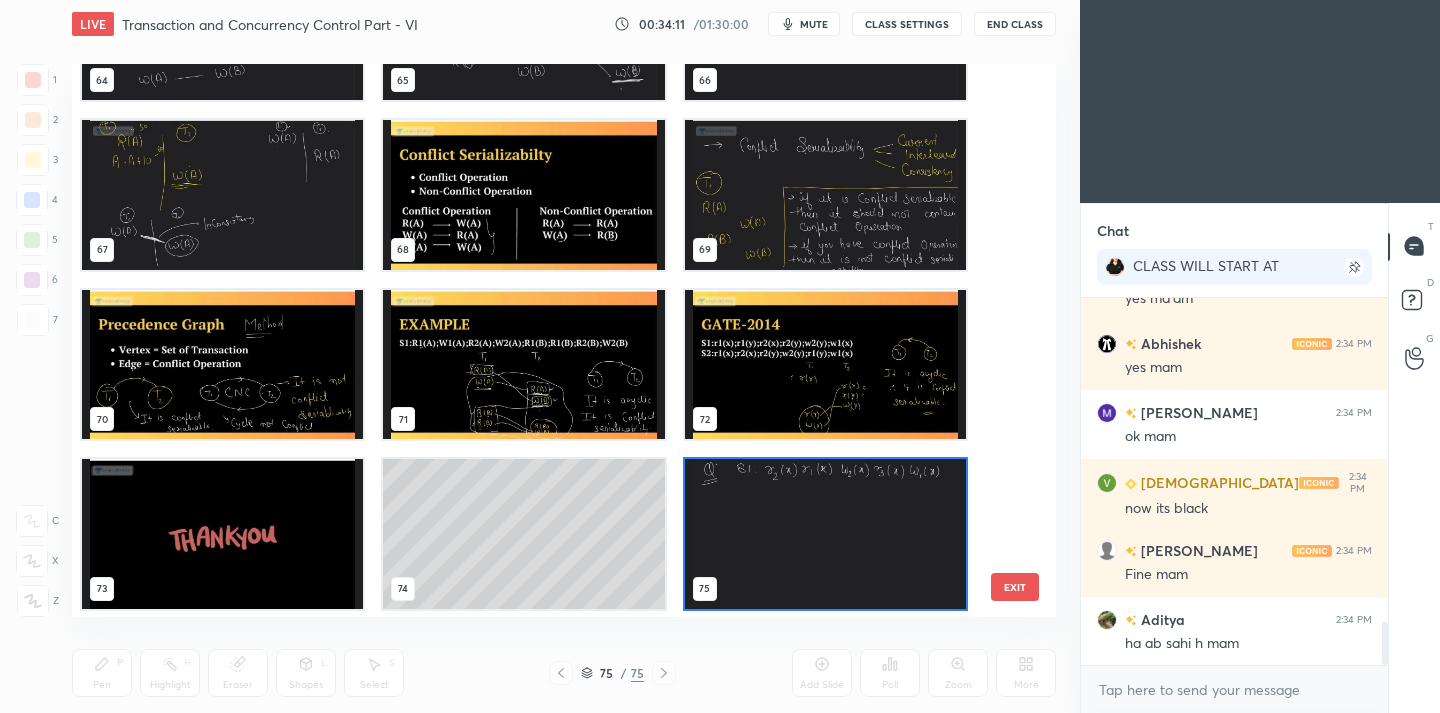 click at bounding box center (825, 534) 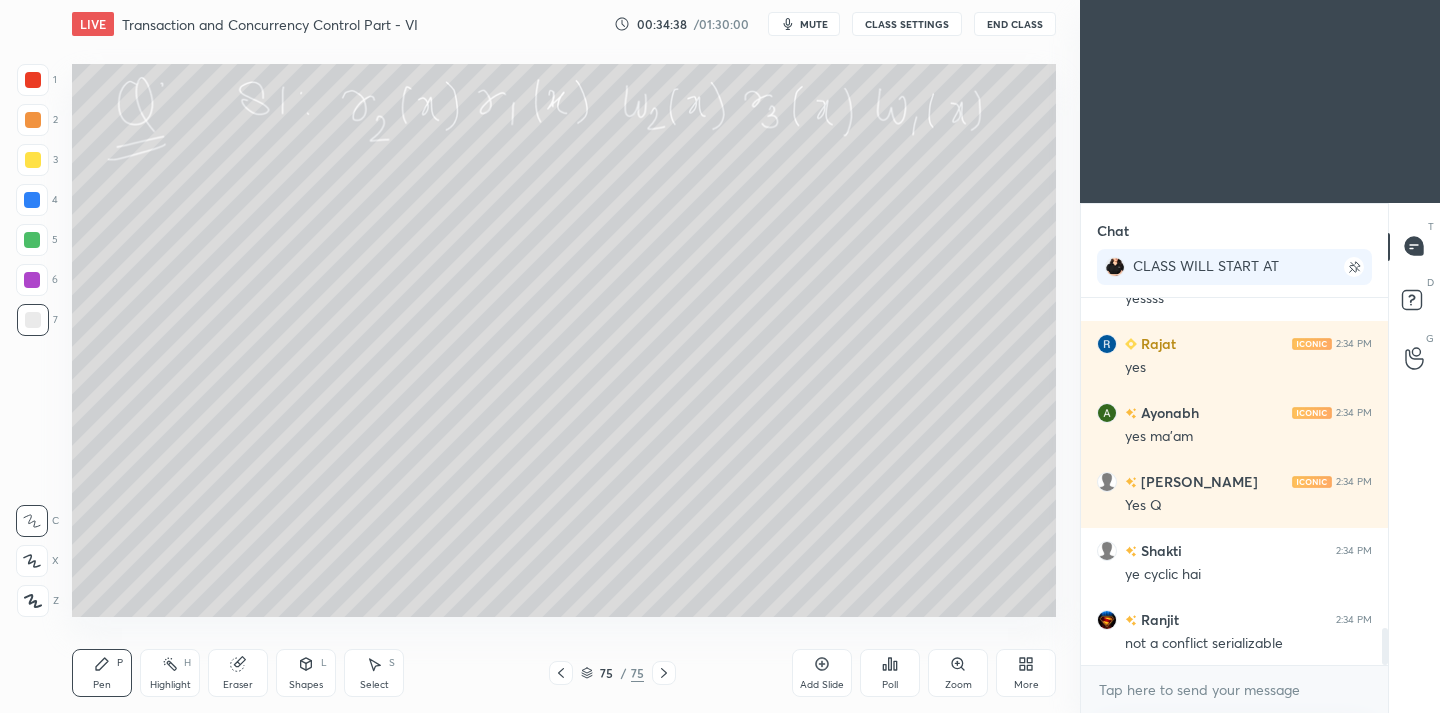 click at bounding box center (33, 160) 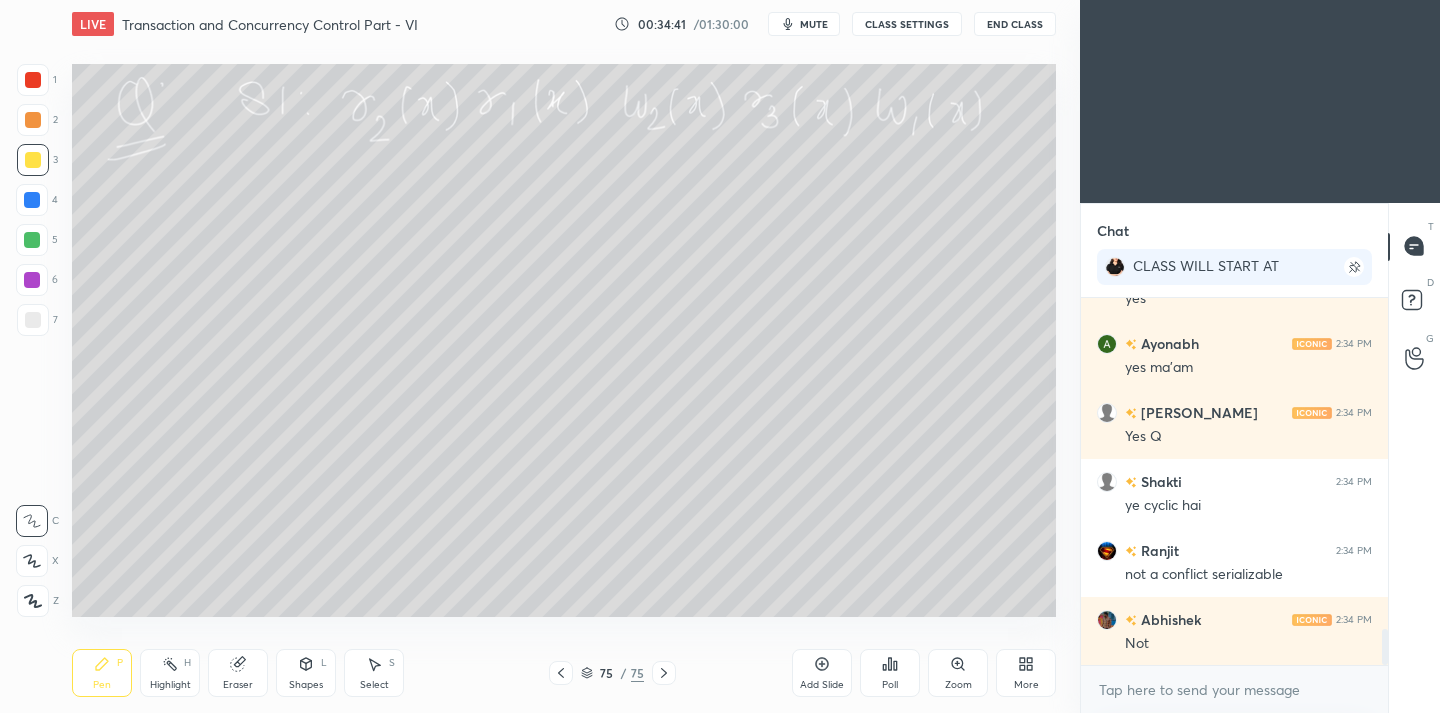 scroll, scrollTop: 3433, scrollLeft: 0, axis: vertical 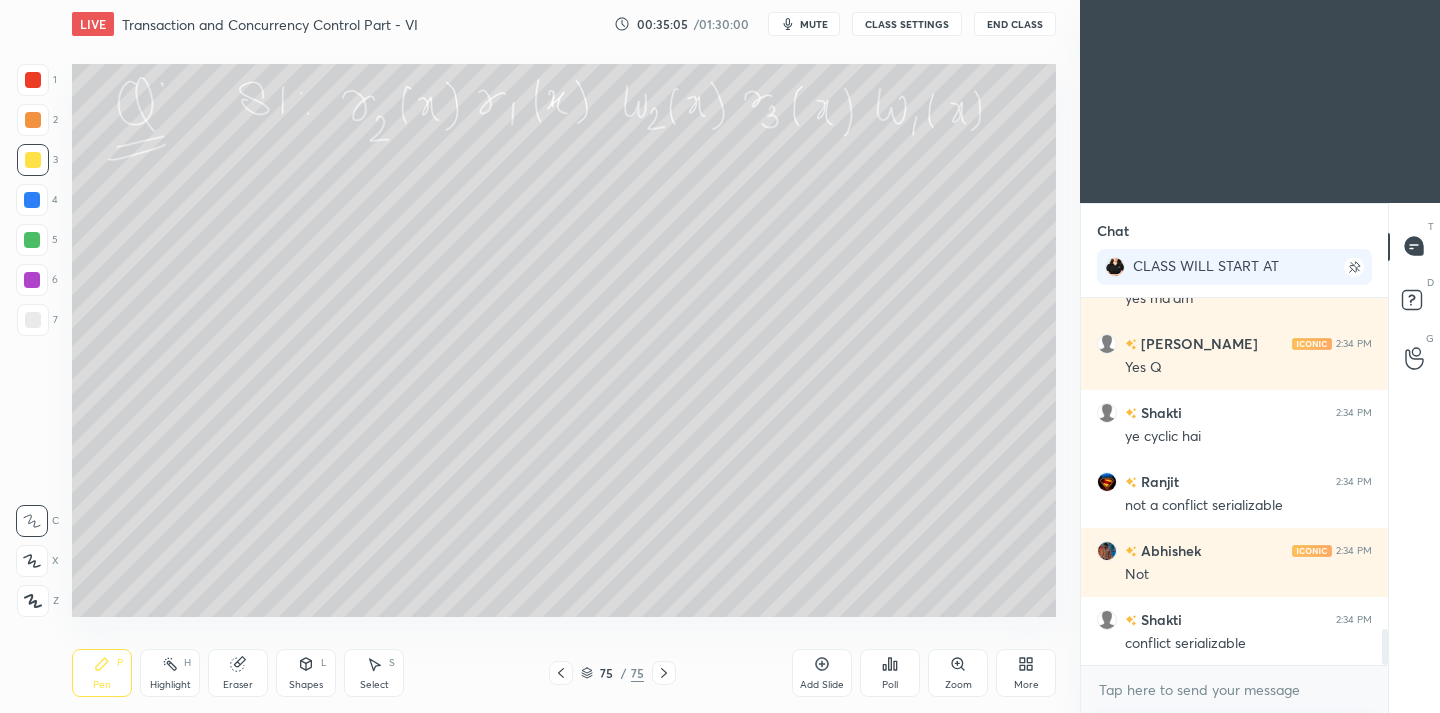 click on "Eraser" at bounding box center [238, 673] 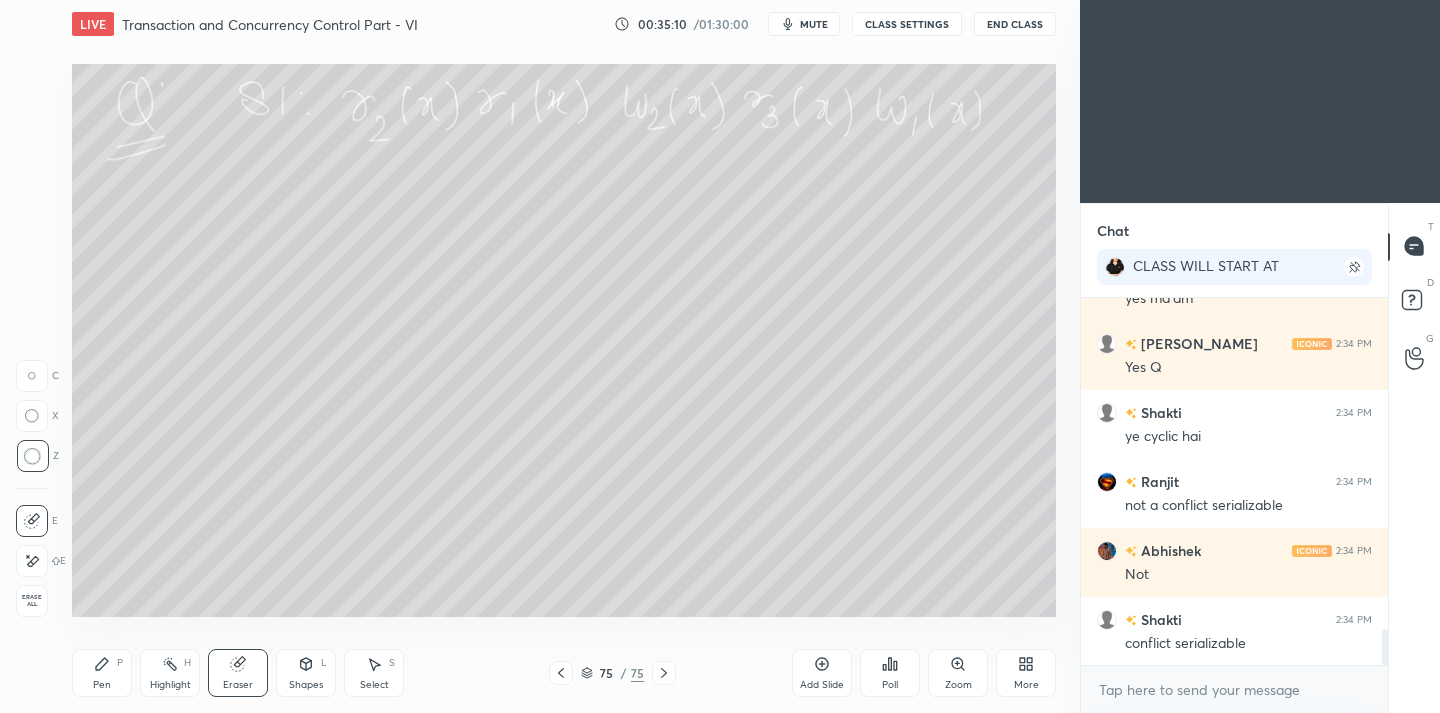 scroll, scrollTop: 3502, scrollLeft: 0, axis: vertical 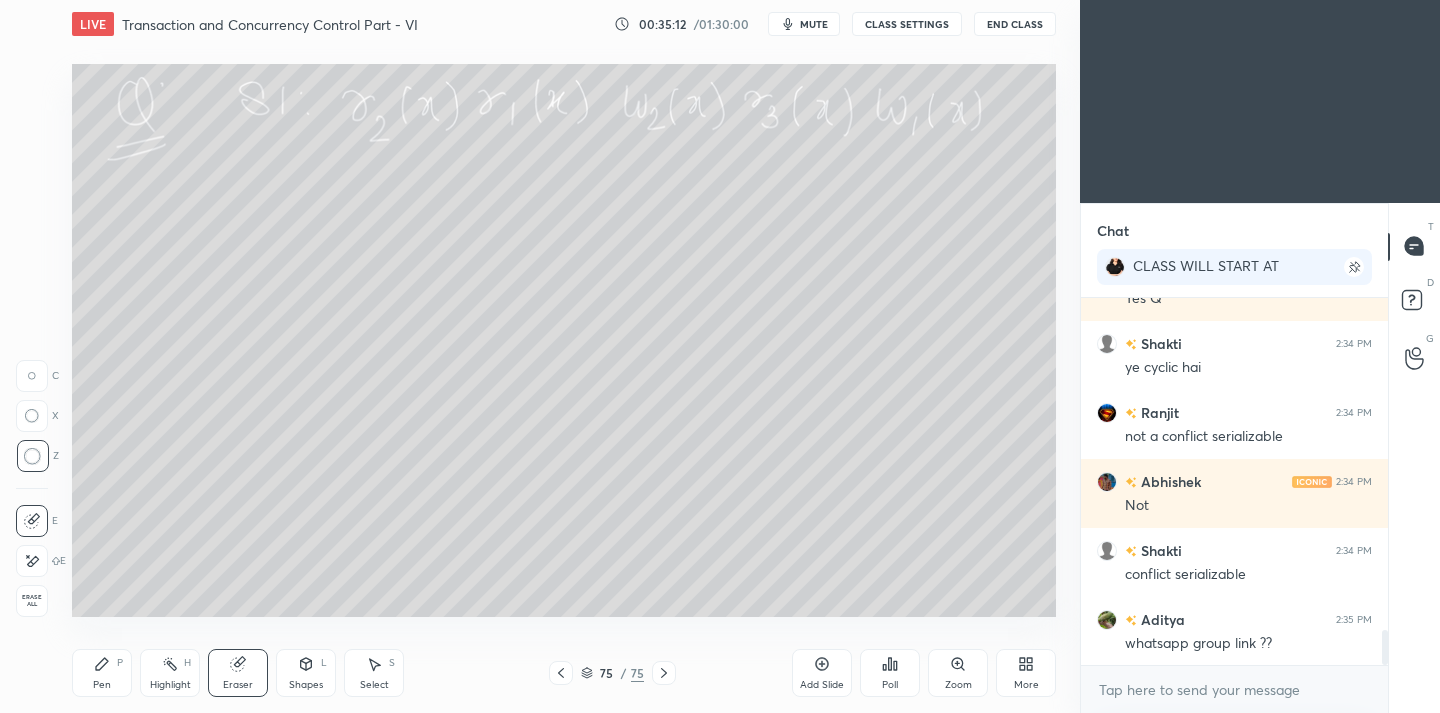 click on "LIVE Transaction and Concurrency Control Part - VI 00:35:12 /  01:30:00 mute CLASS SETTINGS End Class Setting up your live class Poll for   secs No correct answer Start poll Back Transaction and Concurrency Control Part - VI • L6 of Complete Course on Database Management System for GATE [DATE]-[DATE] [PERSON_NAME] Pen P Highlight H Eraser Shapes L Select S 75 / 75 Add Slide Poll Zoom More" at bounding box center [564, 356] 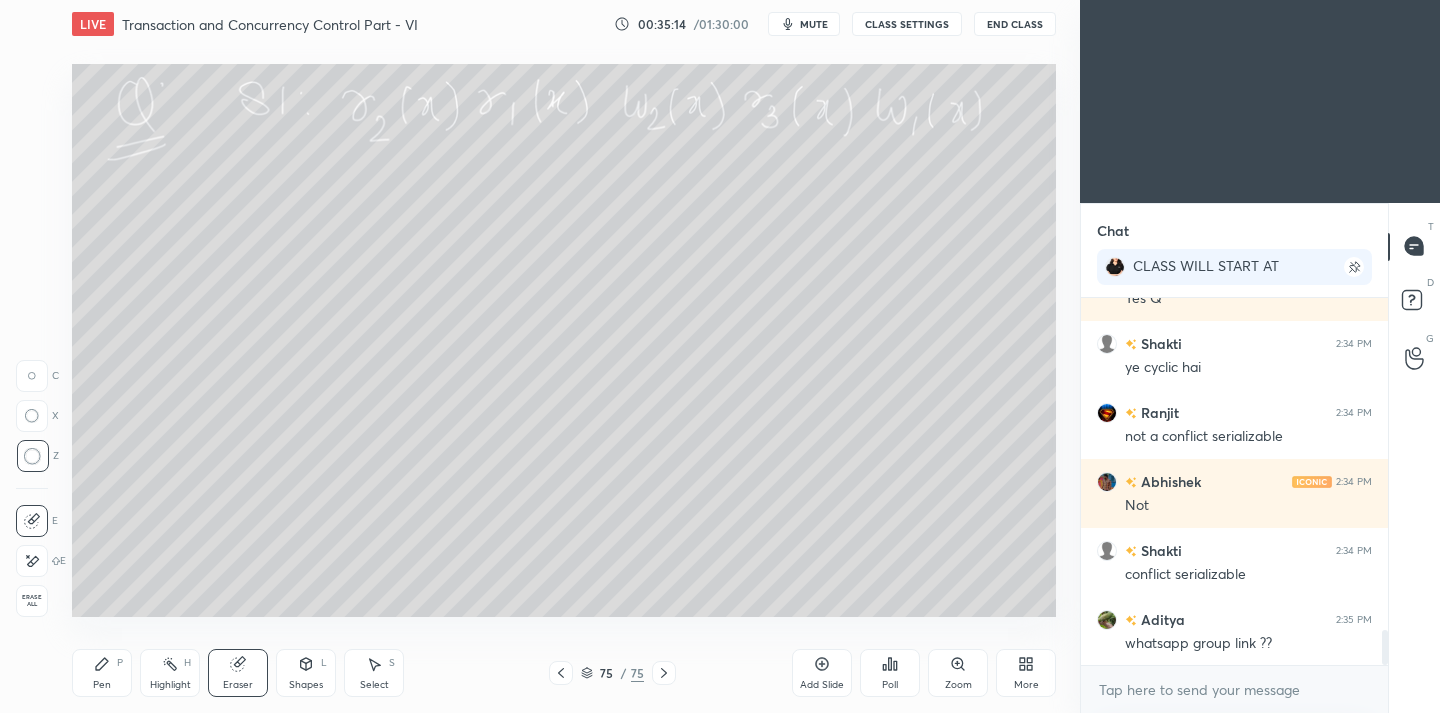 click on "Pen" at bounding box center (102, 685) 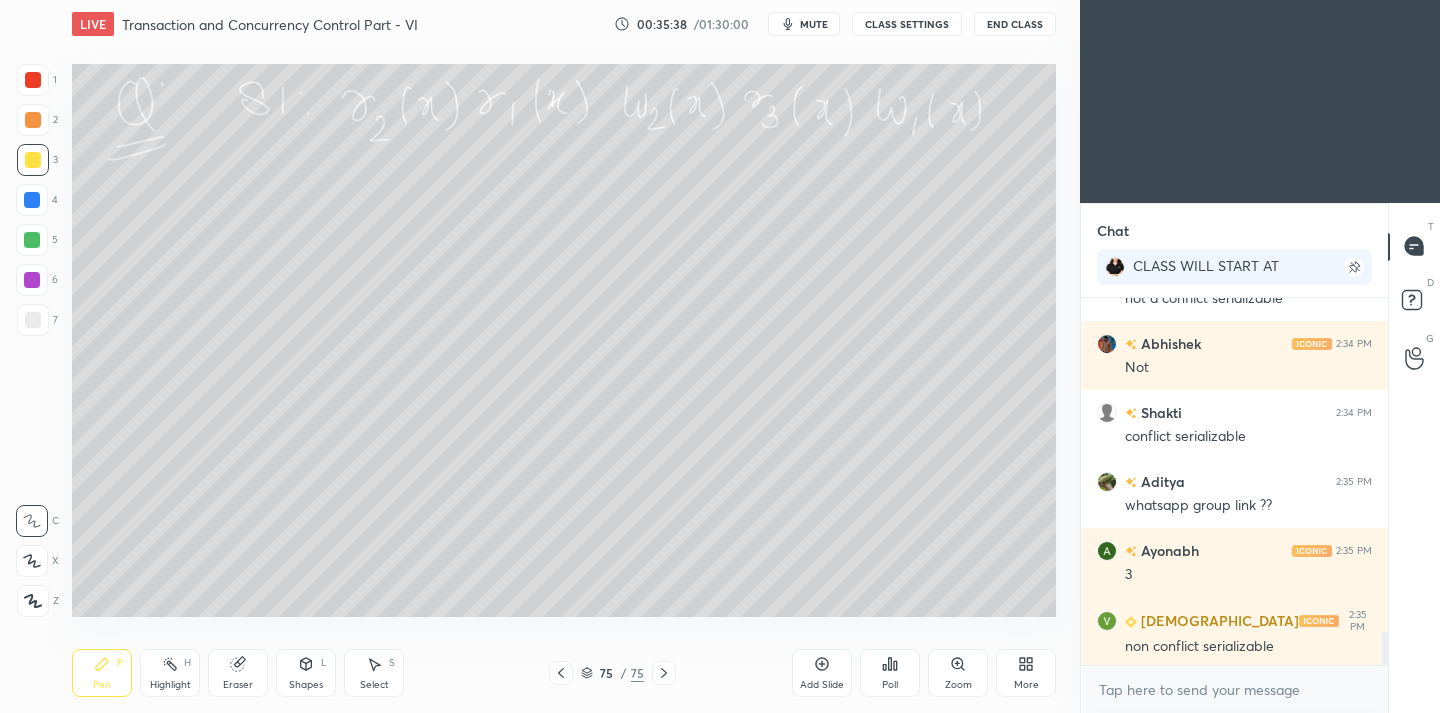 scroll, scrollTop: 3709, scrollLeft: 0, axis: vertical 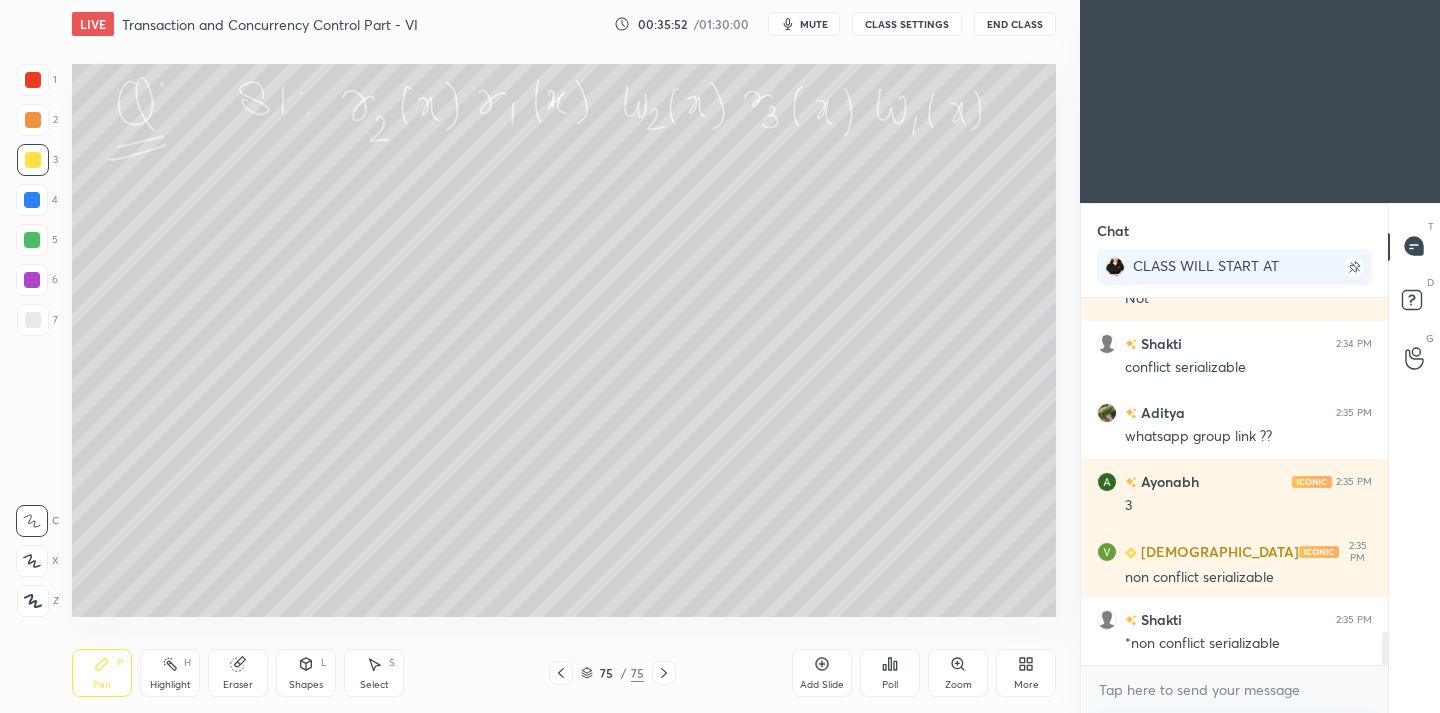 click at bounding box center (32, 240) 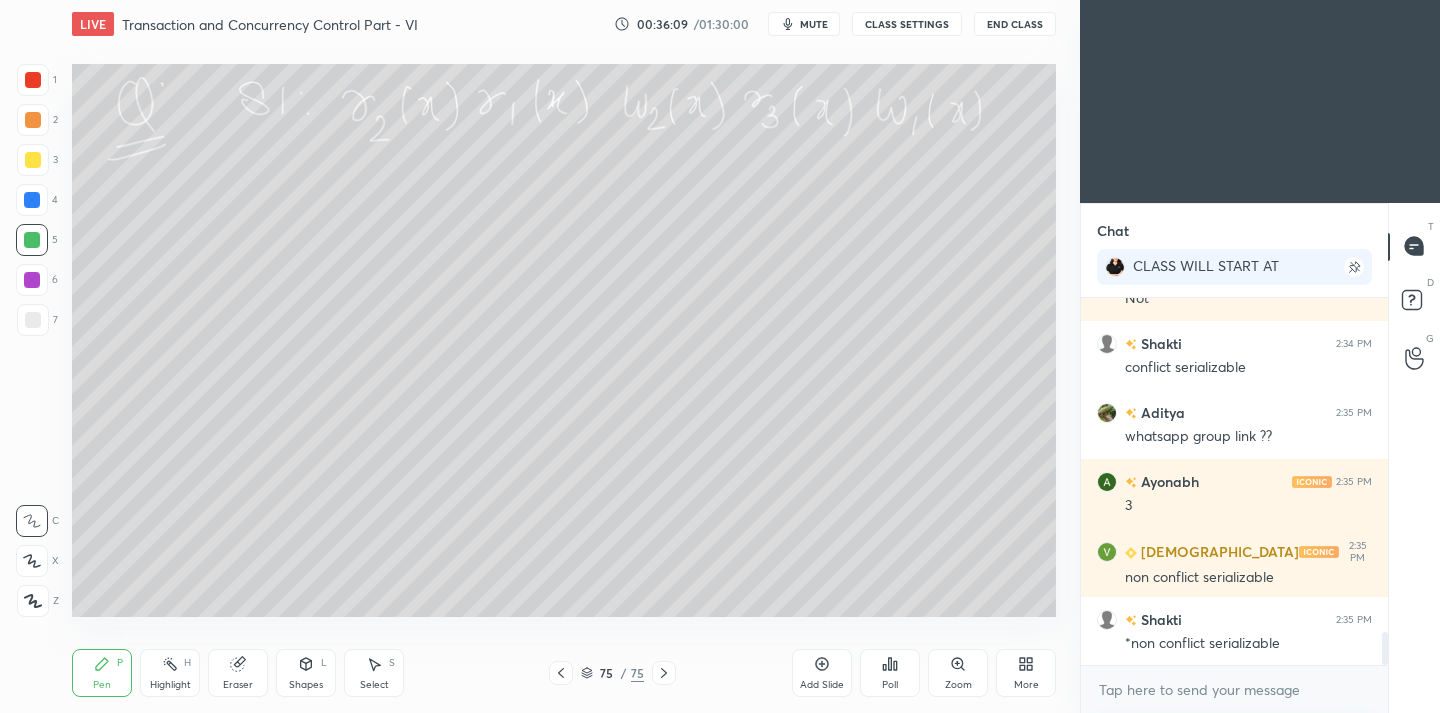 drag, startPoint x: 223, startPoint y: 646, endPoint x: 226, endPoint y: 635, distance: 11.401754 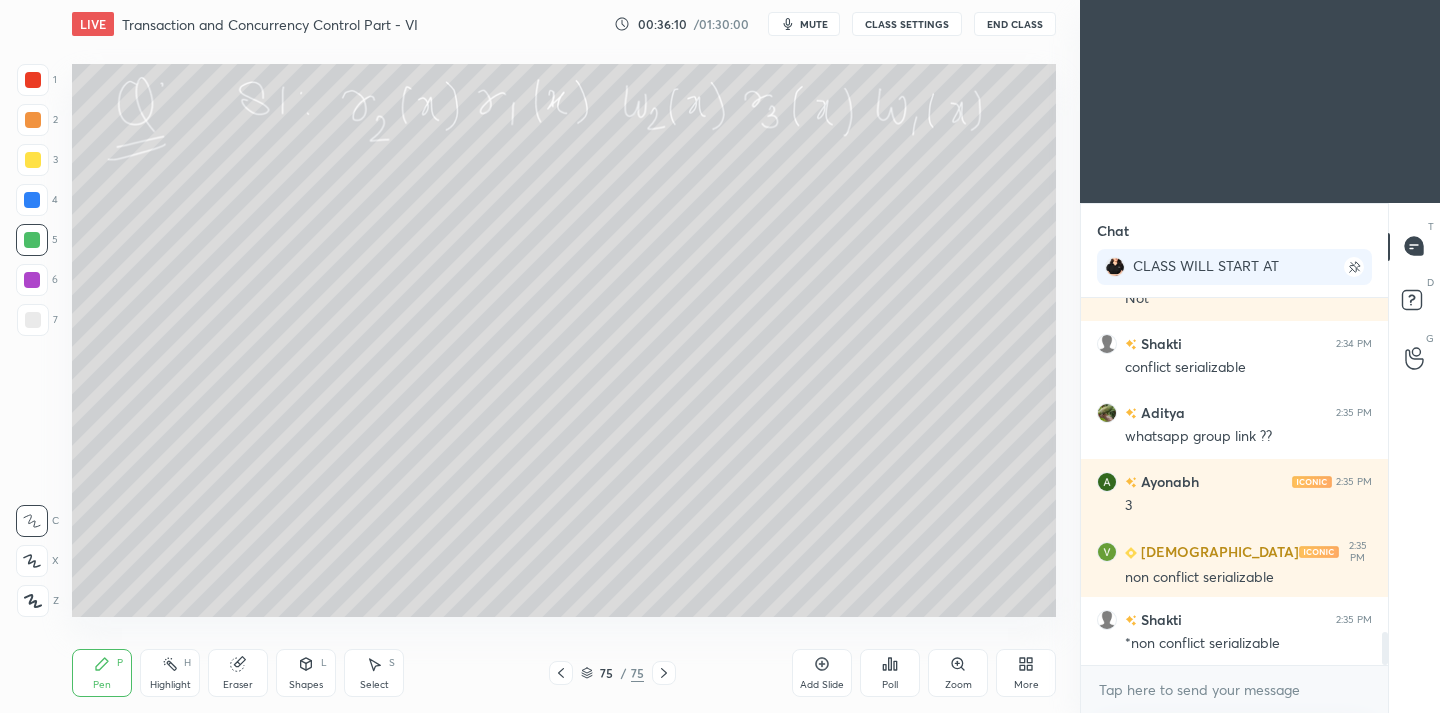 click 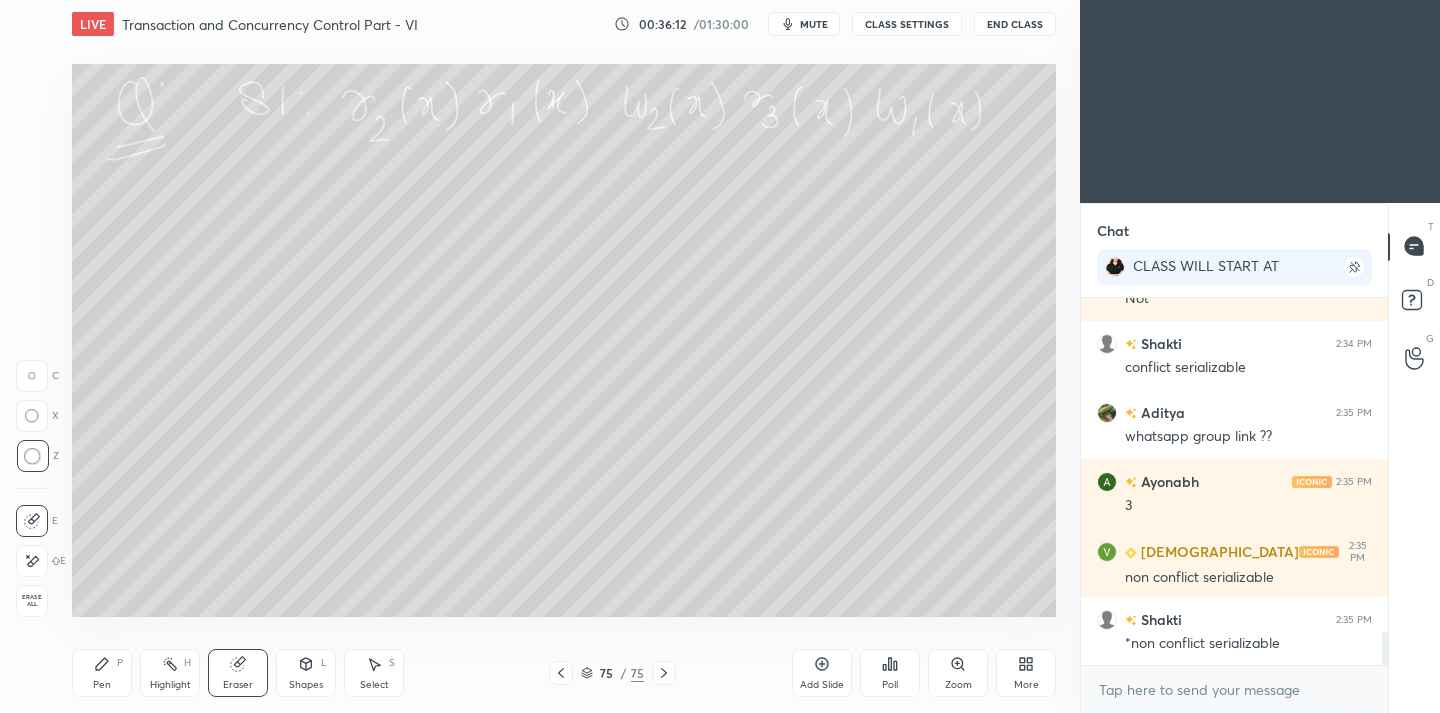 click on "Pen P" at bounding box center [102, 673] 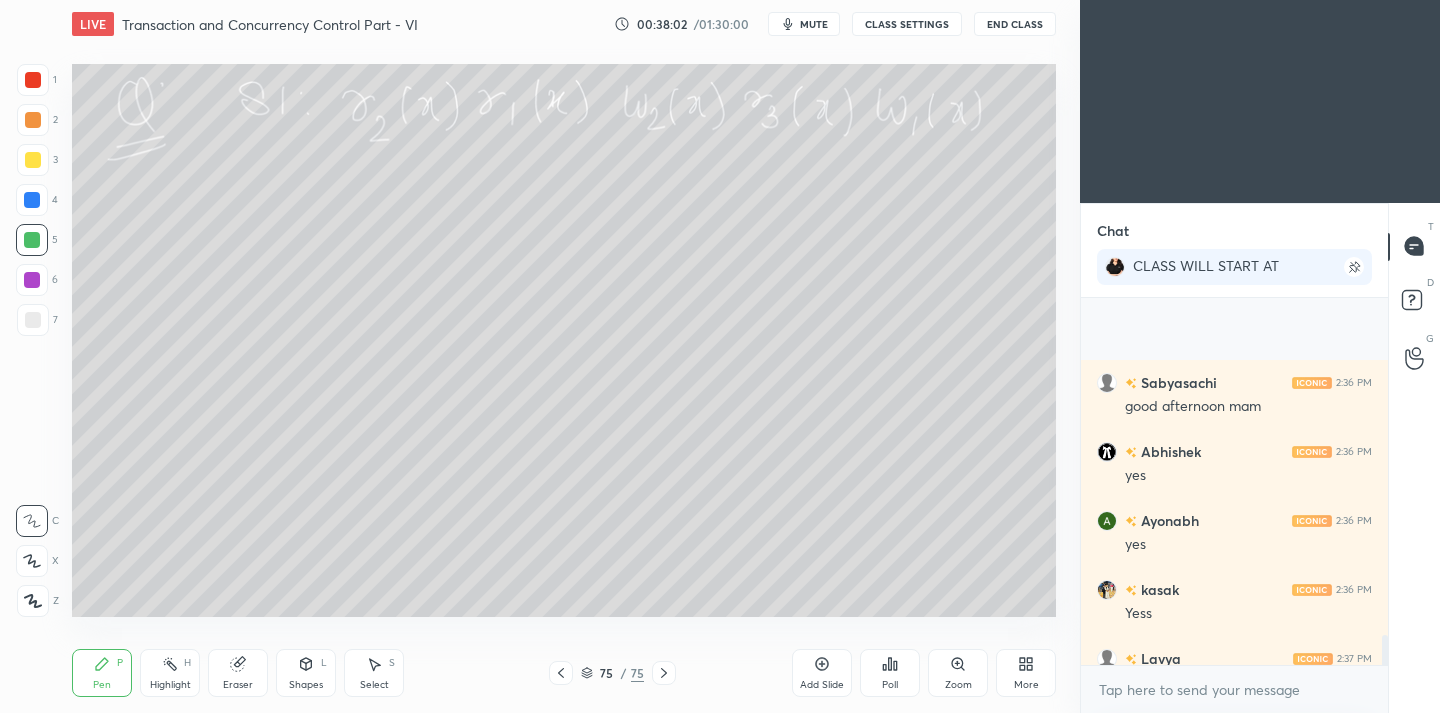 scroll, scrollTop: 4192, scrollLeft: 0, axis: vertical 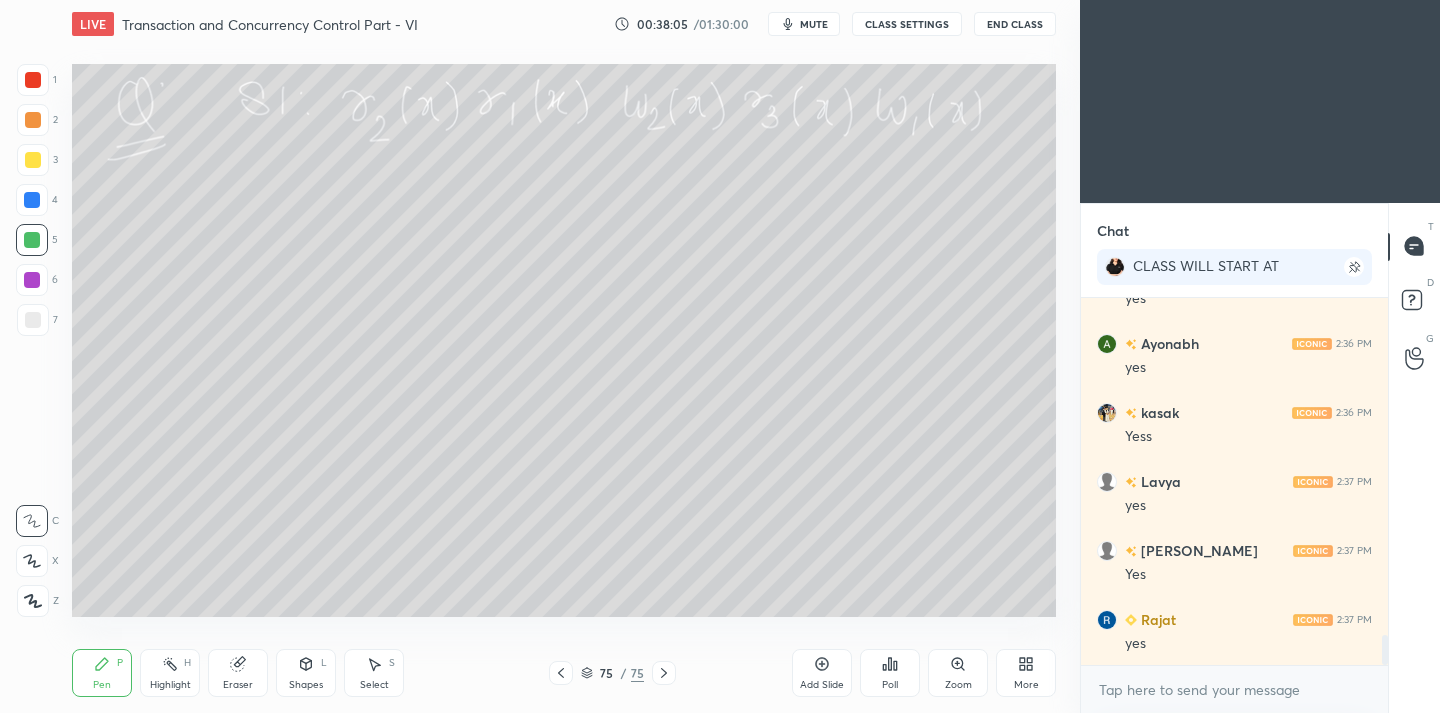 click on "Add Slide" at bounding box center (822, 673) 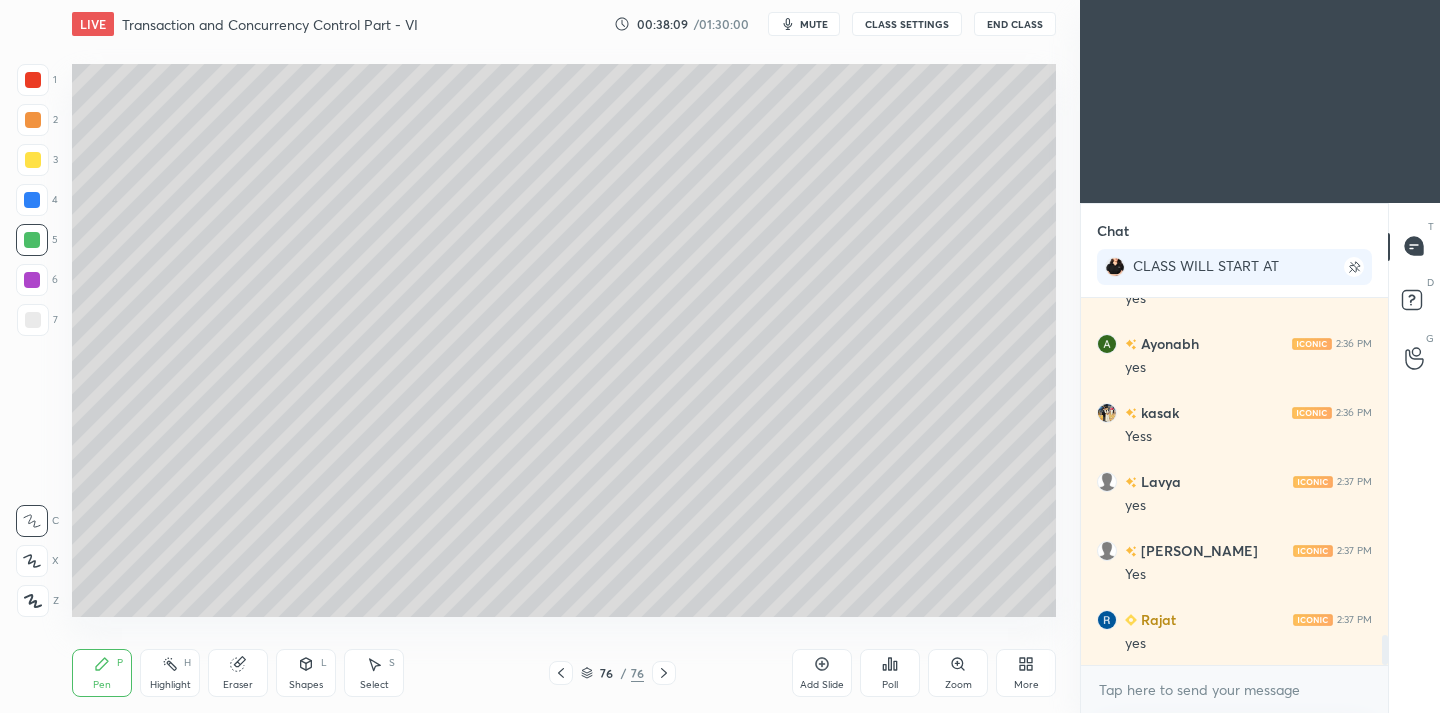 drag, startPoint x: 32, startPoint y: 162, endPoint x: 59, endPoint y: 162, distance: 27 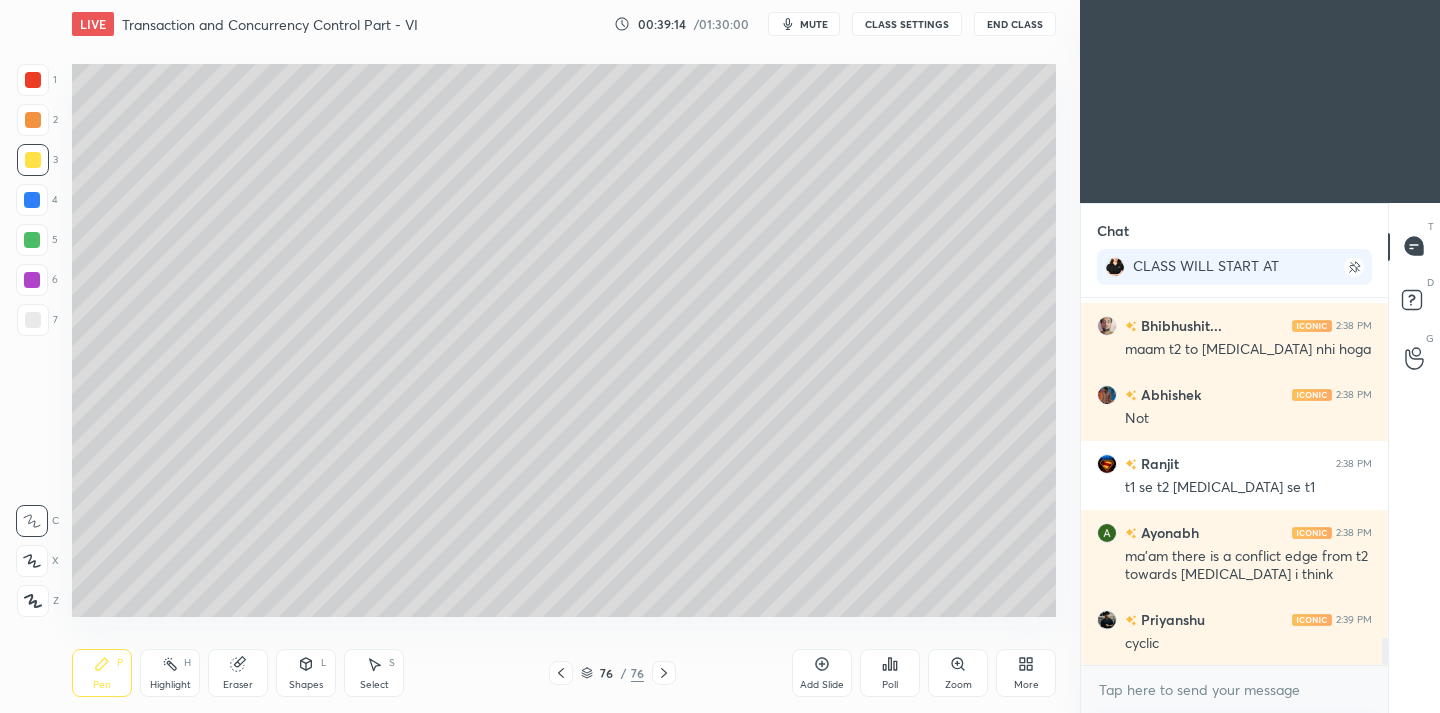 scroll, scrollTop: 4711, scrollLeft: 0, axis: vertical 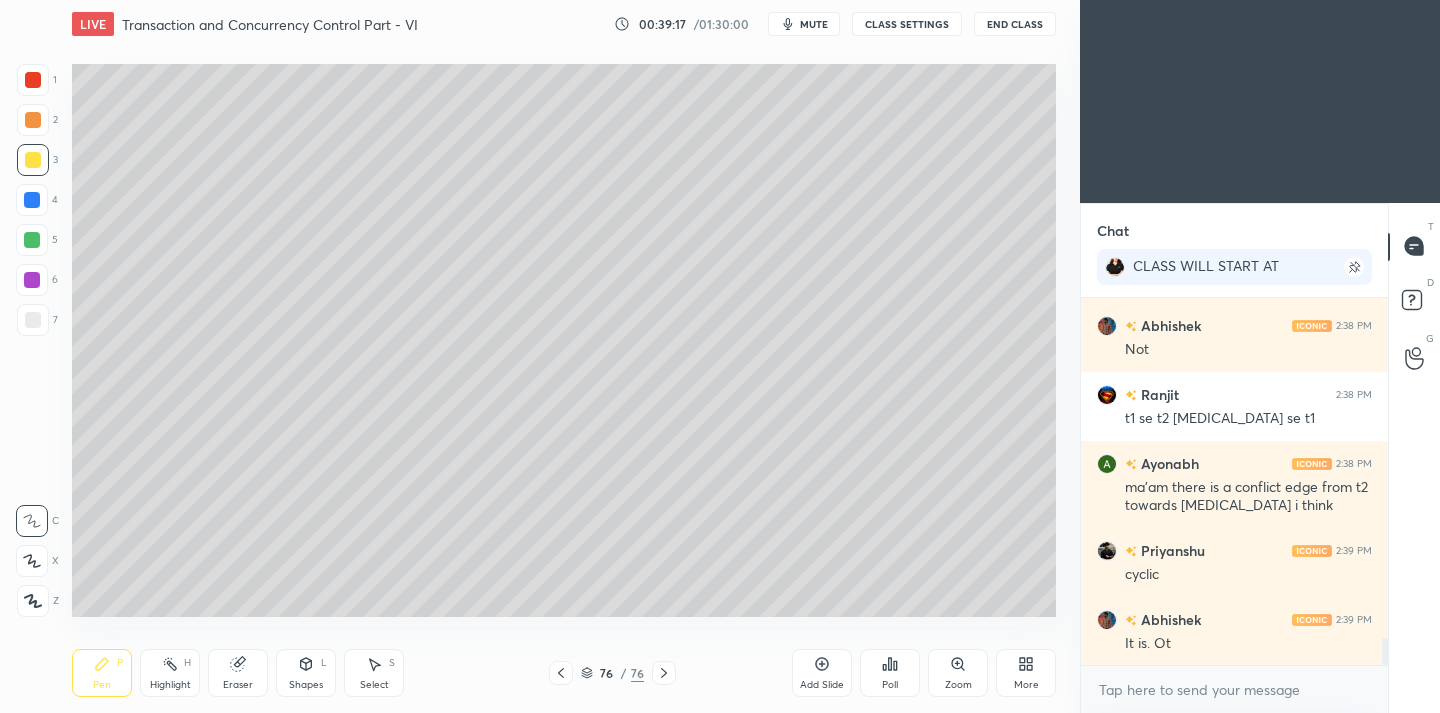 click on "7" at bounding box center (37, 324) 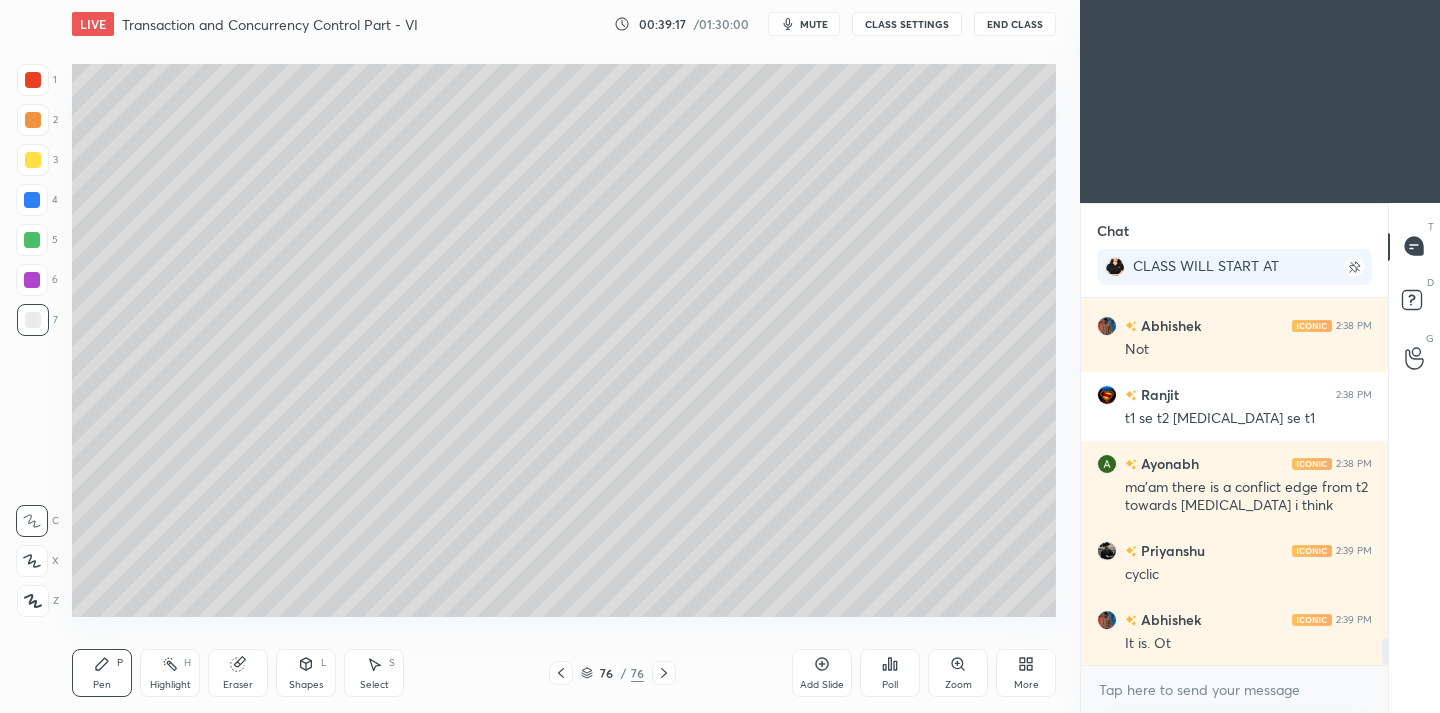 scroll, scrollTop: 4731, scrollLeft: 0, axis: vertical 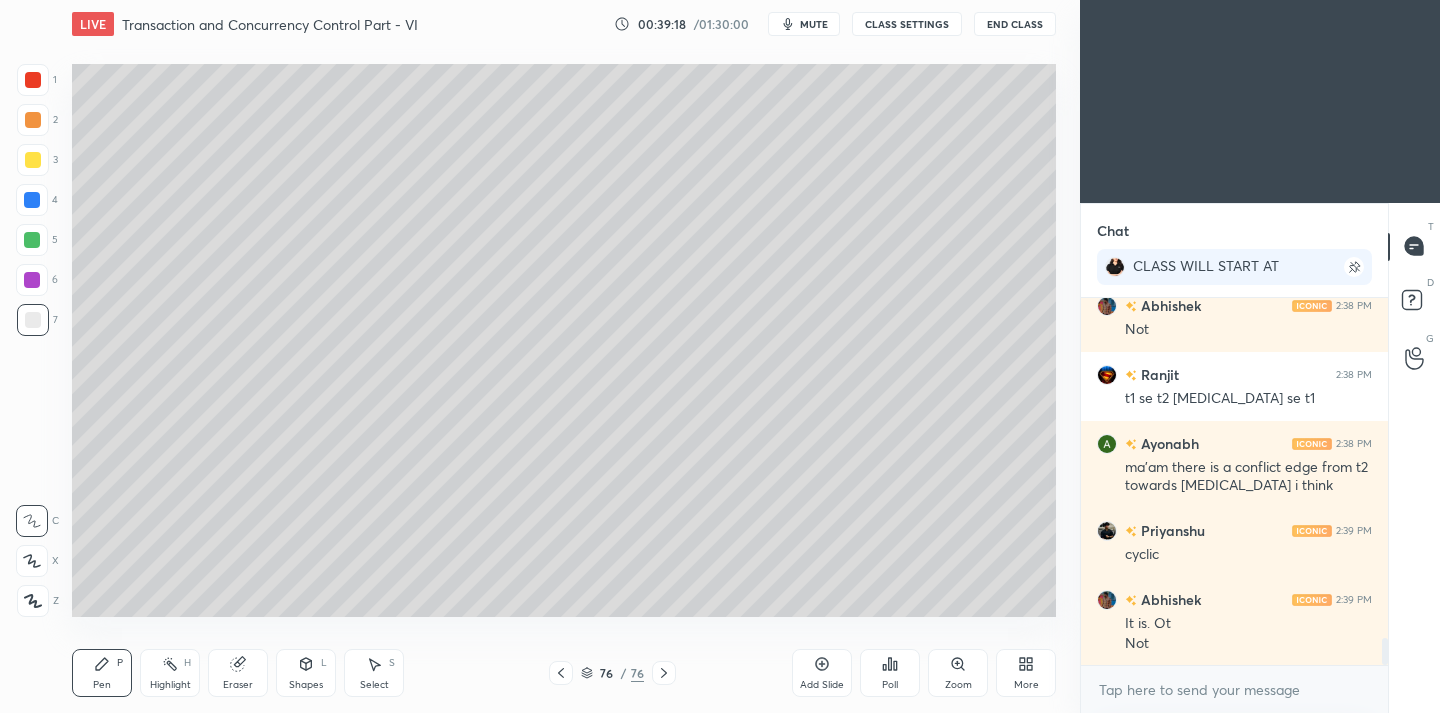 click on "7" at bounding box center [37, 320] 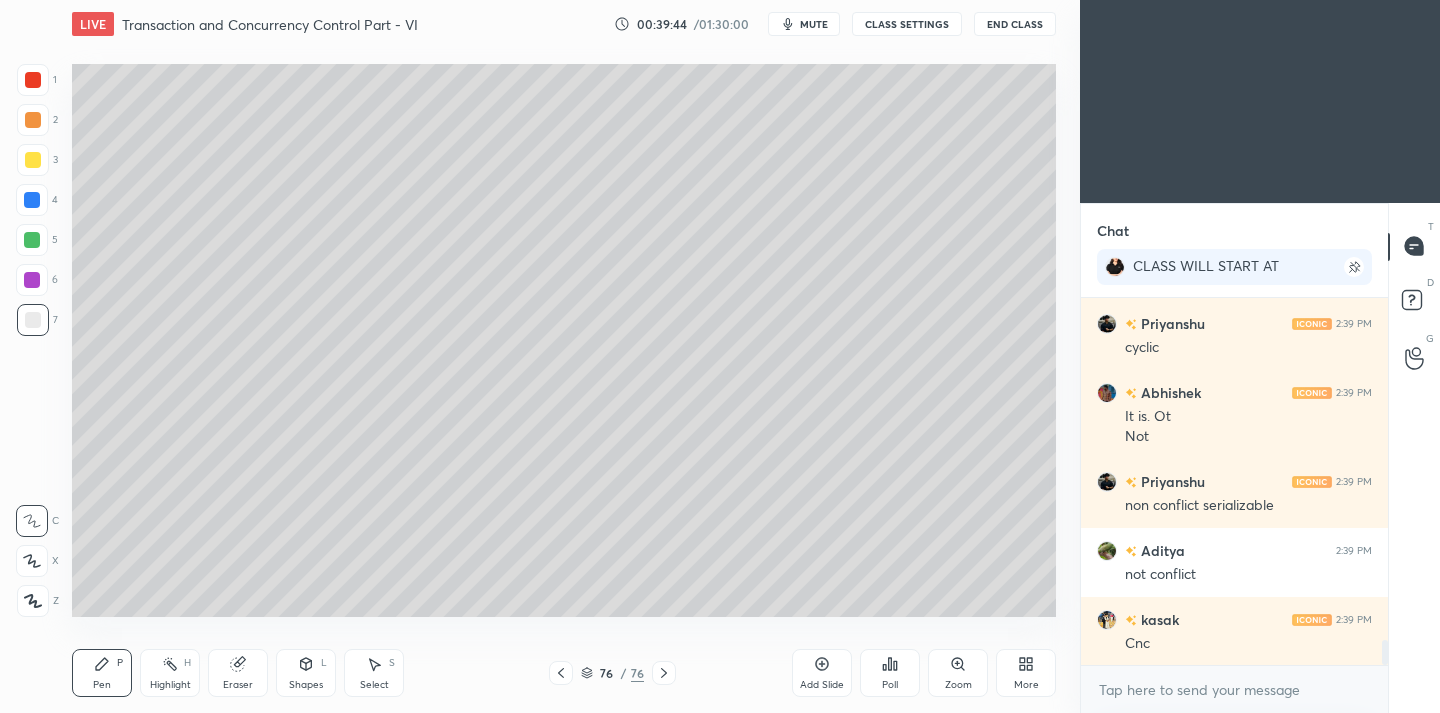 scroll, scrollTop: 5007, scrollLeft: 0, axis: vertical 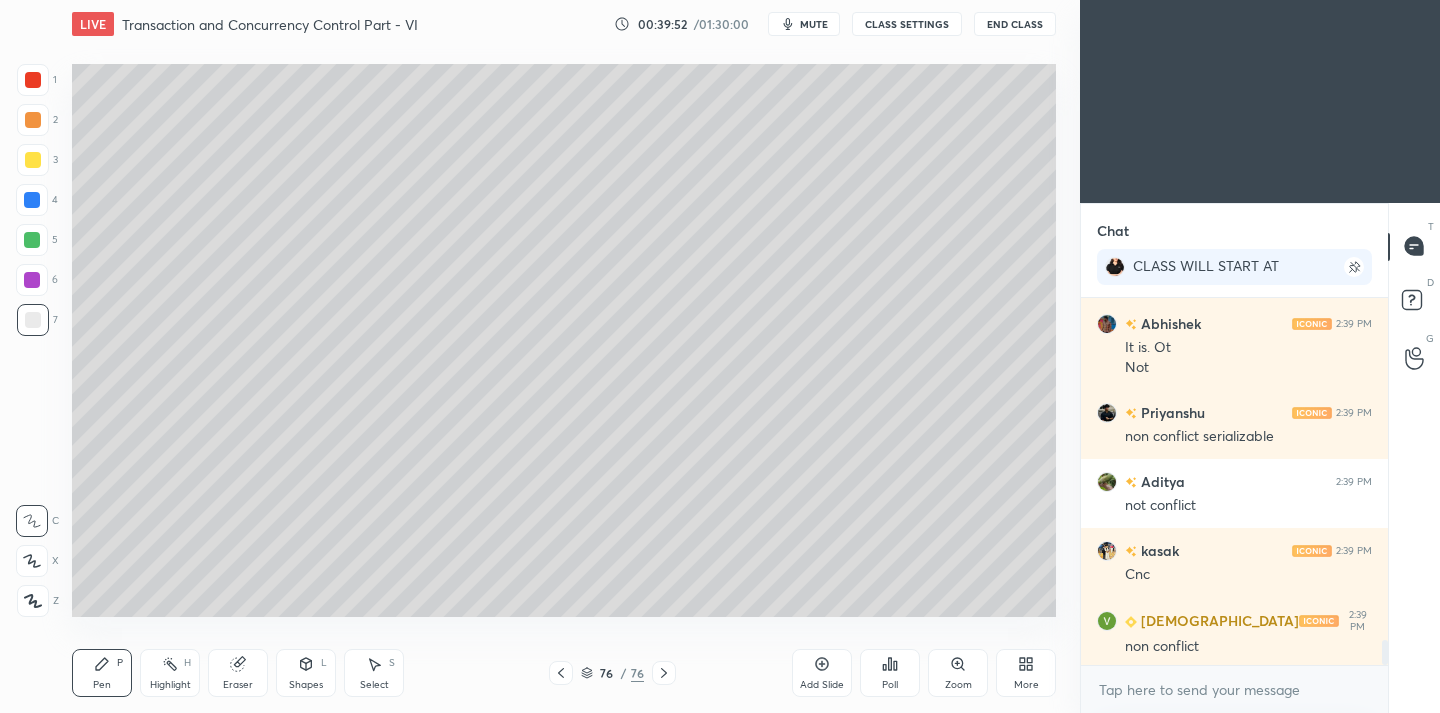 drag, startPoint x: 27, startPoint y: 158, endPoint x: 70, endPoint y: 194, distance: 56.0803 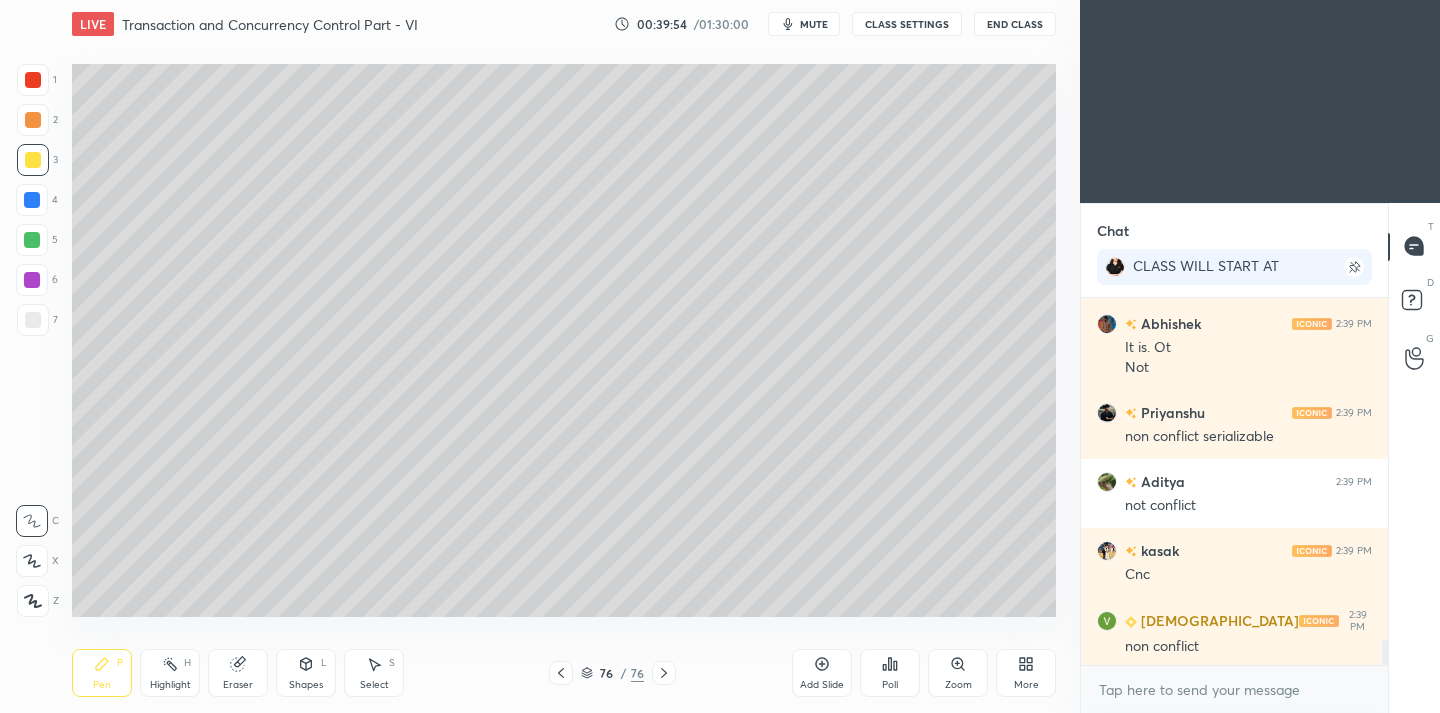 scroll, scrollTop: 5076, scrollLeft: 0, axis: vertical 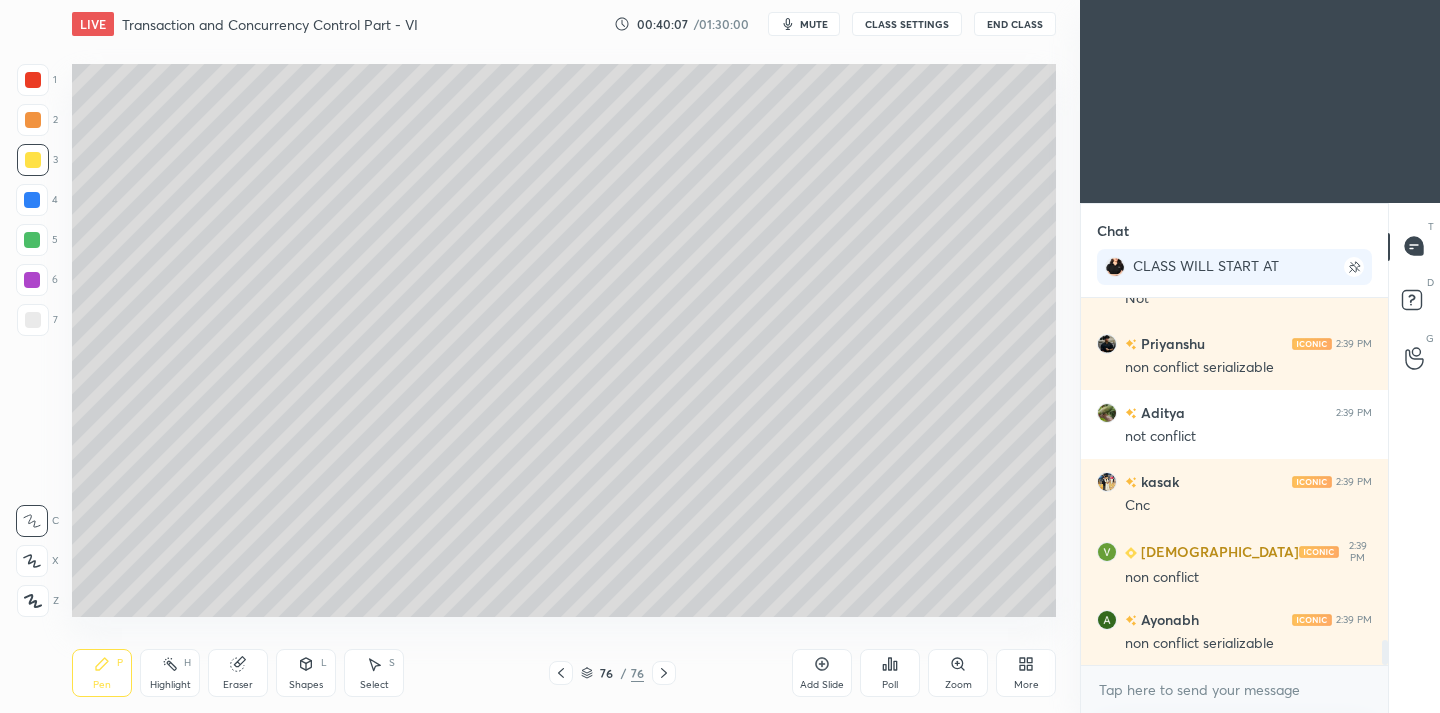 click 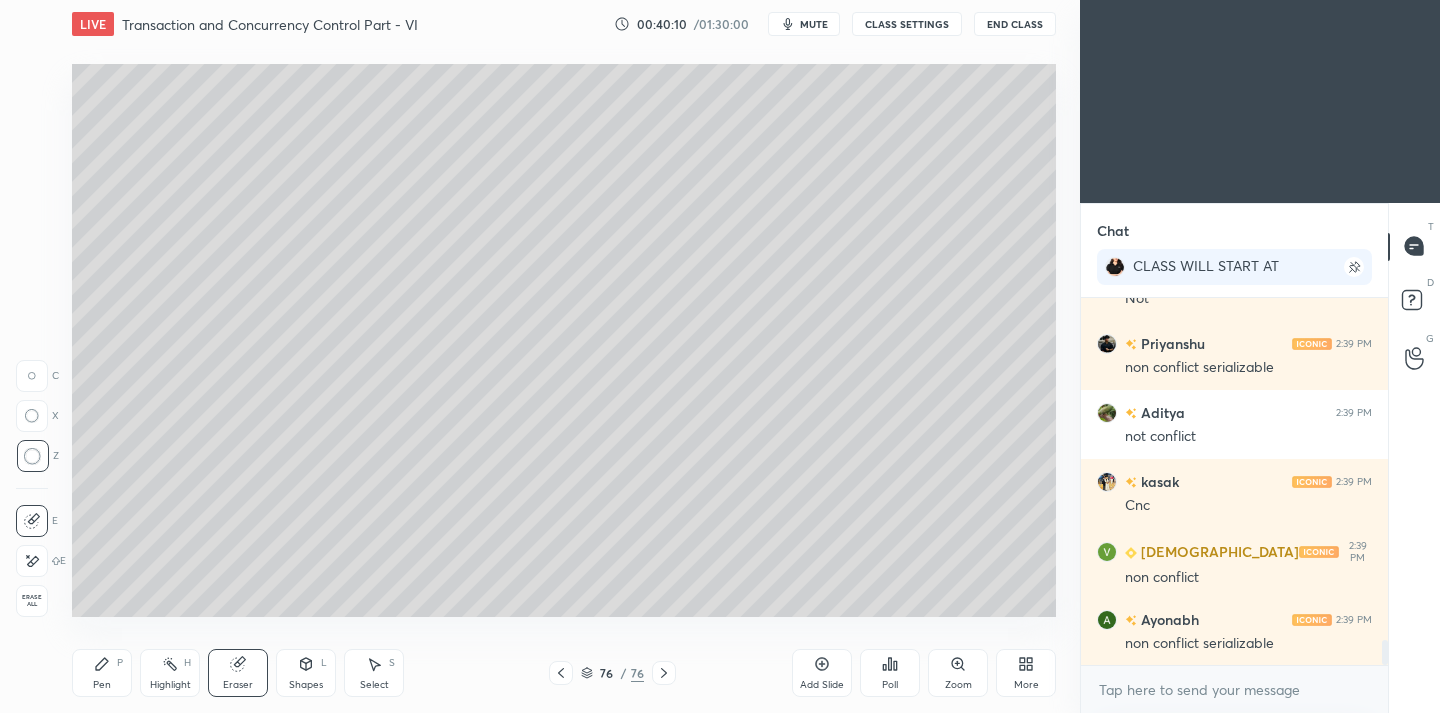 drag, startPoint x: 97, startPoint y: 676, endPoint x: 101, endPoint y: 635, distance: 41.19466 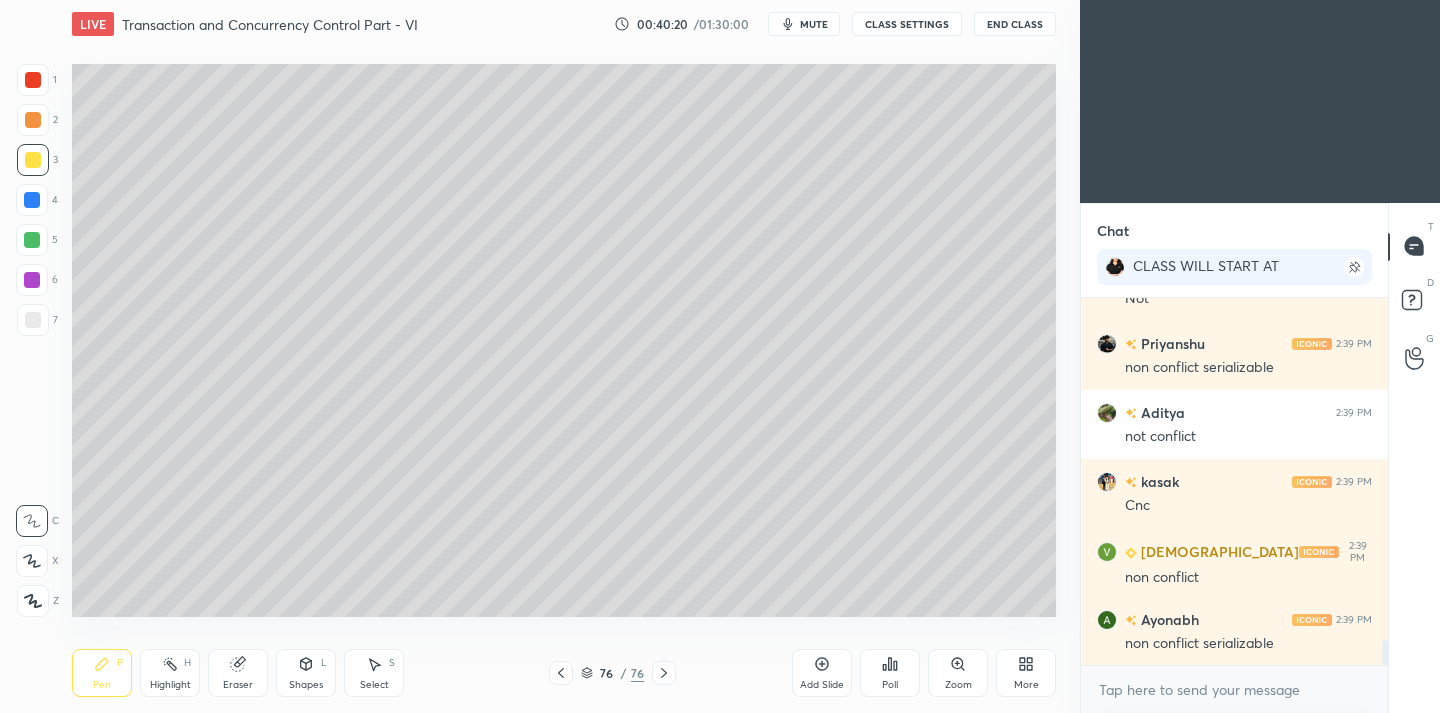 scroll, scrollTop: 5145, scrollLeft: 0, axis: vertical 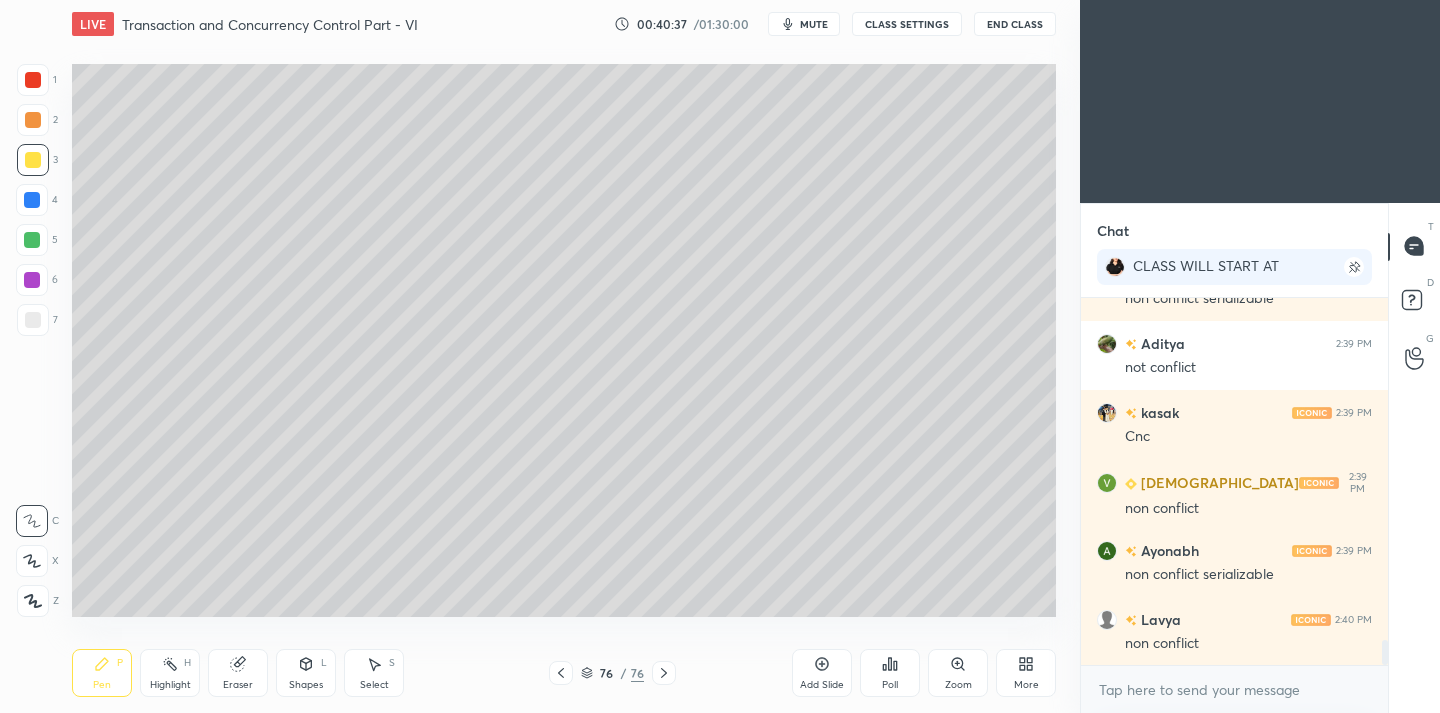 click 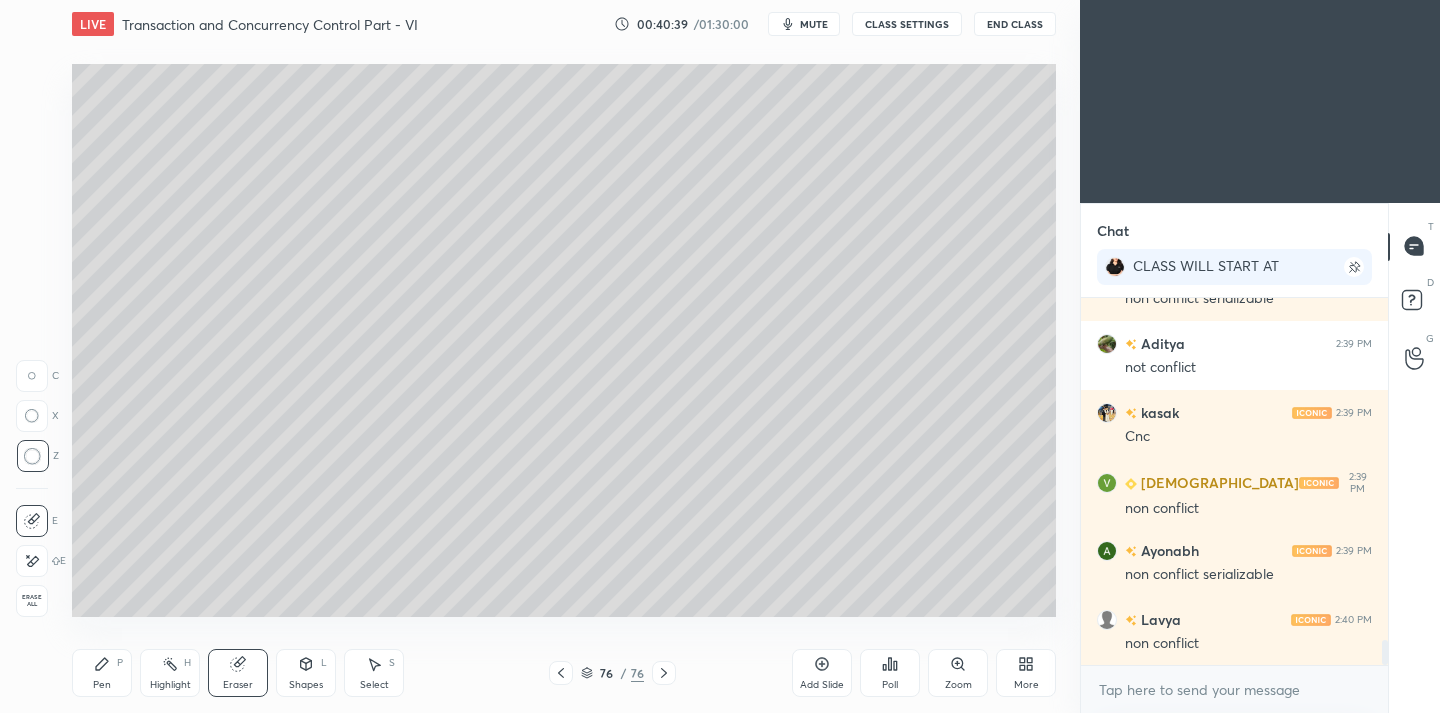 click on "Pen" at bounding box center [102, 685] 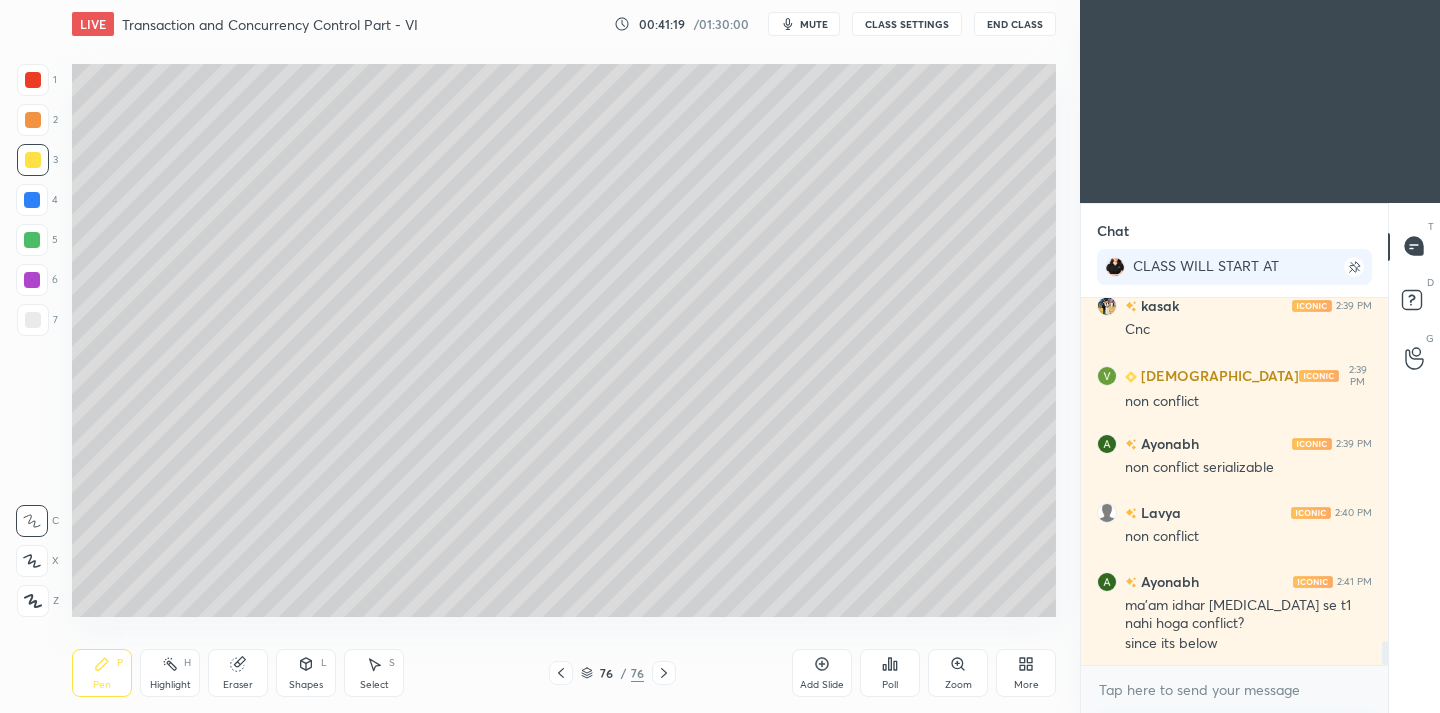 scroll, scrollTop: 5321, scrollLeft: 0, axis: vertical 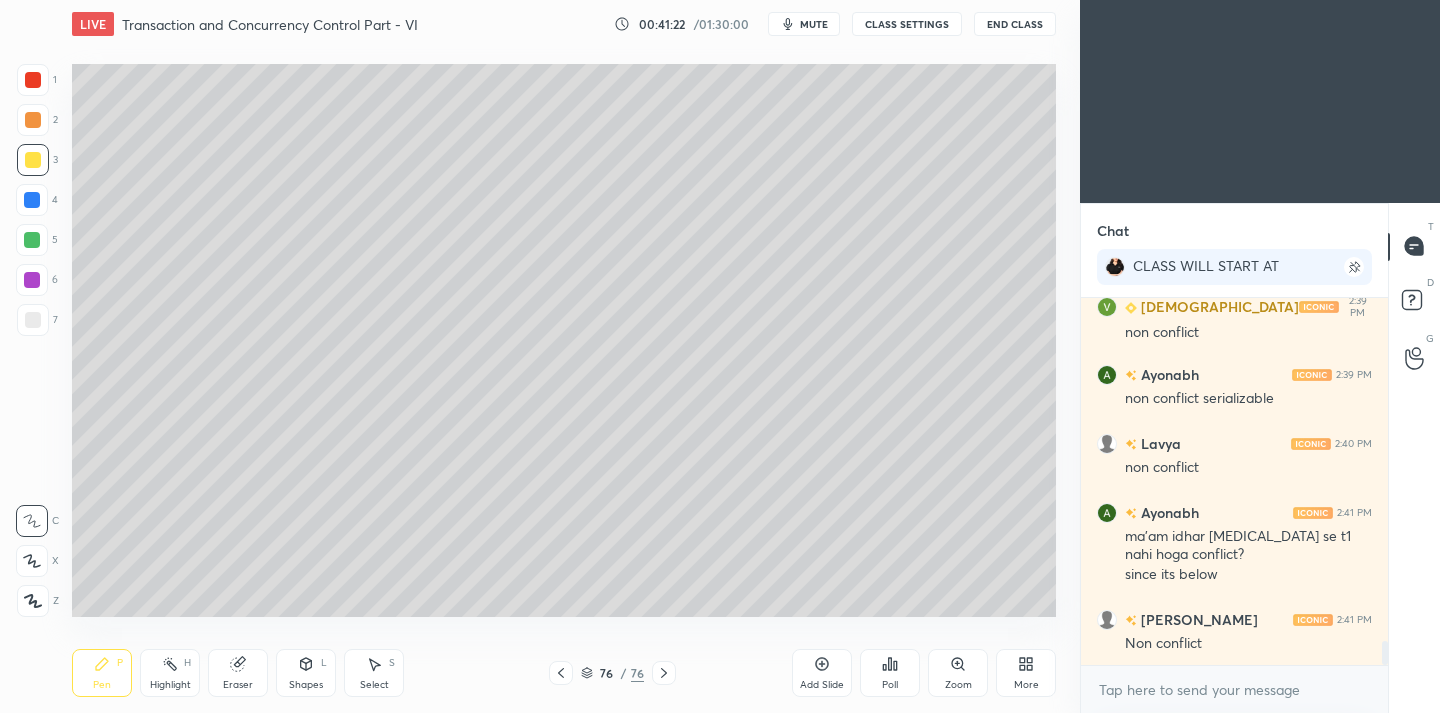 click on "Shapes L" at bounding box center (306, 673) 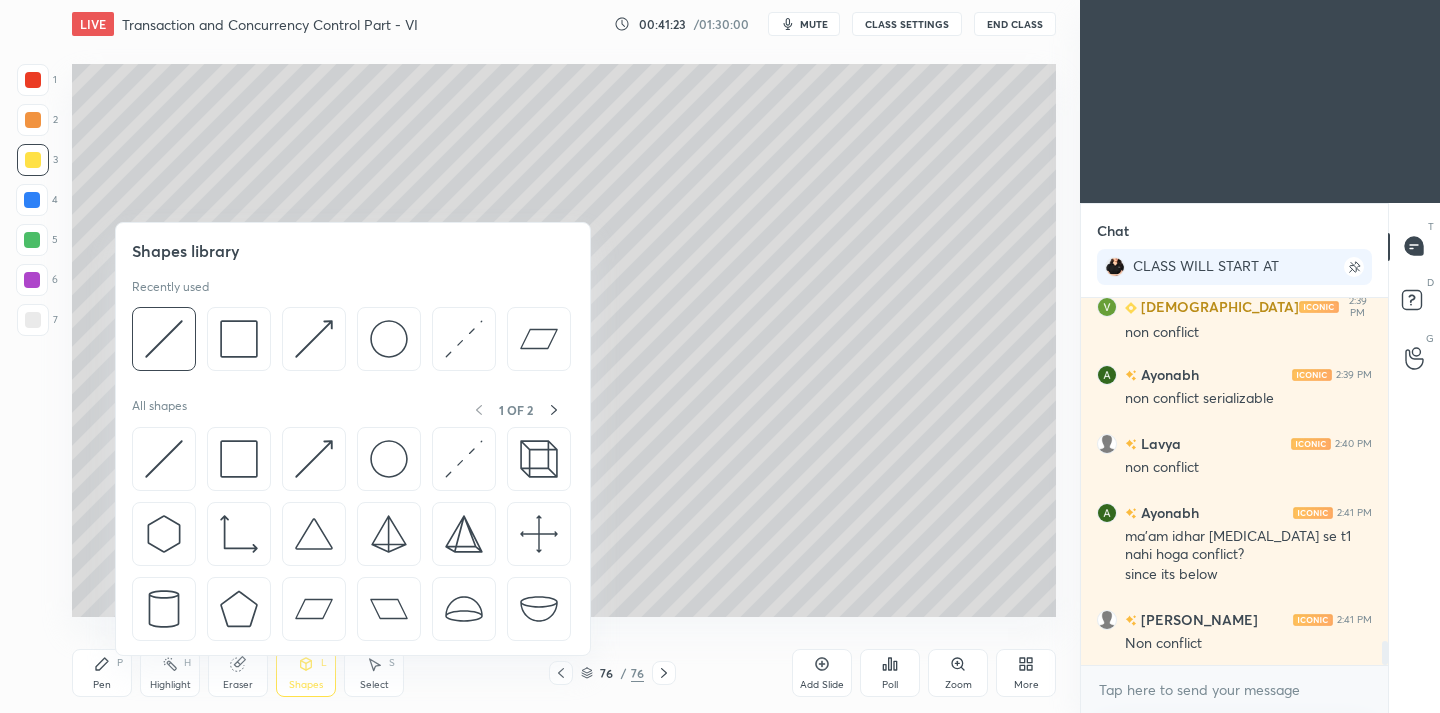 drag, startPoint x: 123, startPoint y: 672, endPoint x: 157, endPoint y: 669, distance: 34.132095 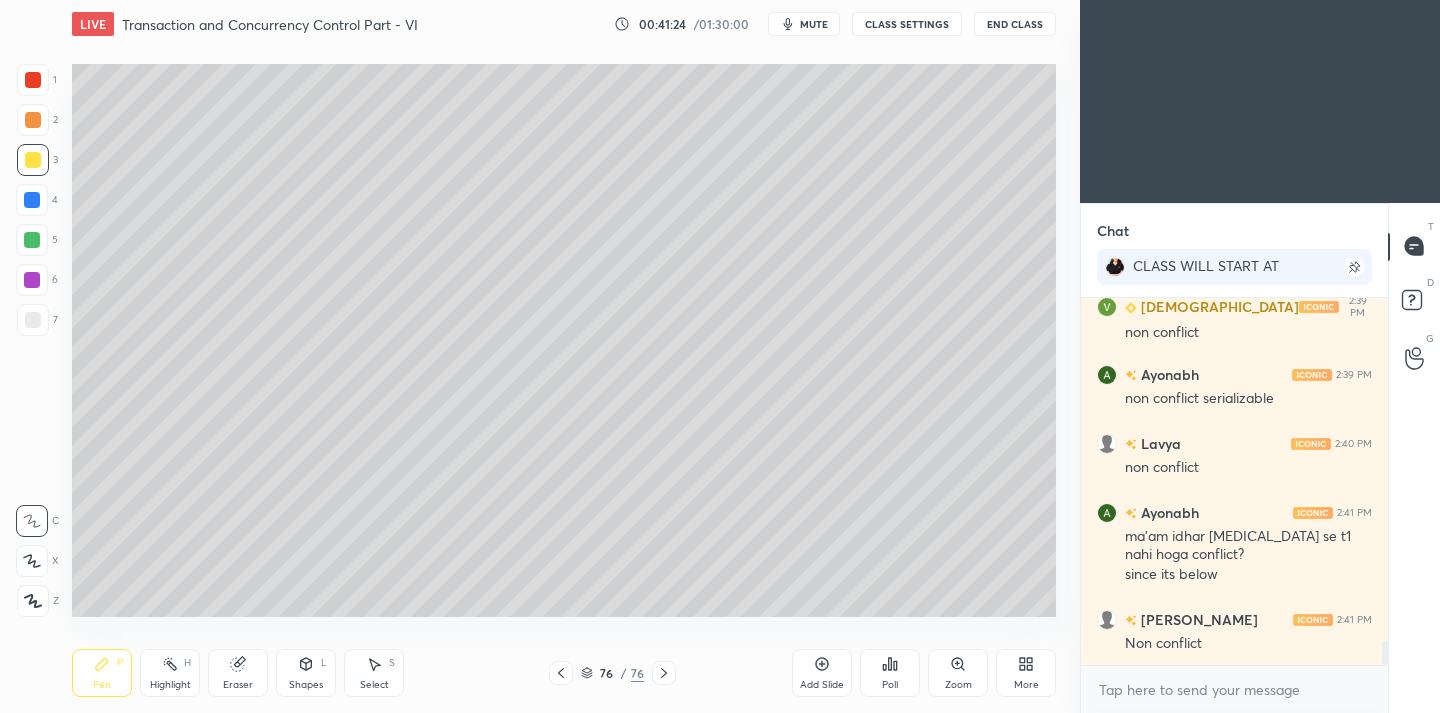 click on "Eraser" at bounding box center [238, 685] 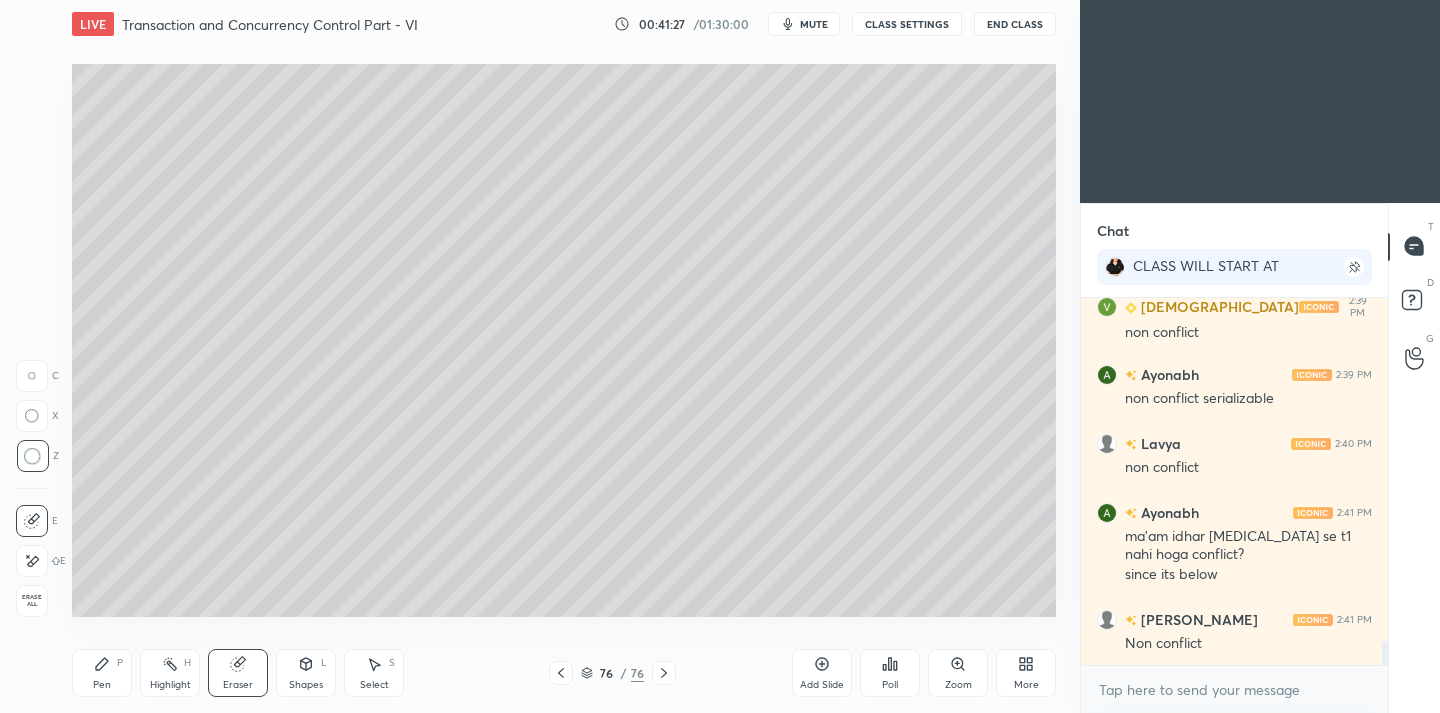 drag, startPoint x: 69, startPoint y: 673, endPoint x: 106, endPoint y: 646, distance: 45.80393 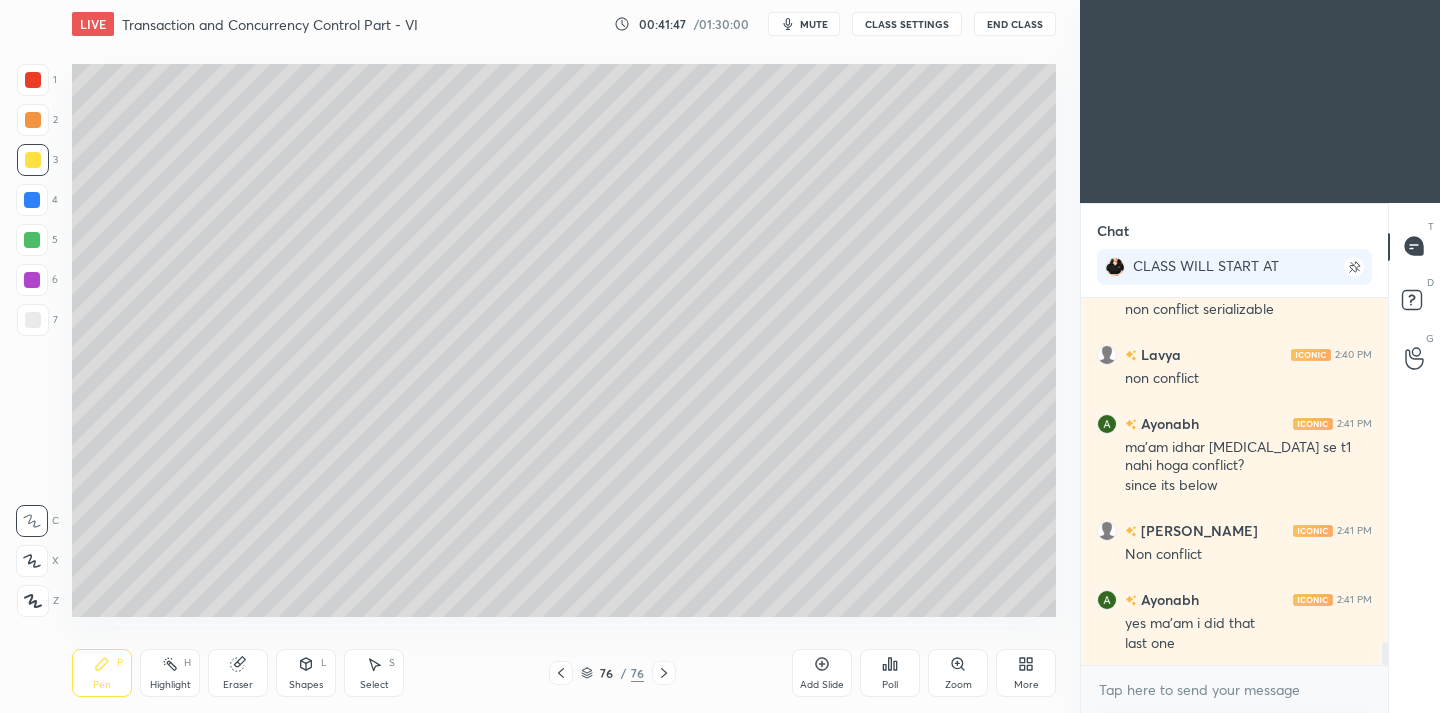 scroll, scrollTop: 5479, scrollLeft: 0, axis: vertical 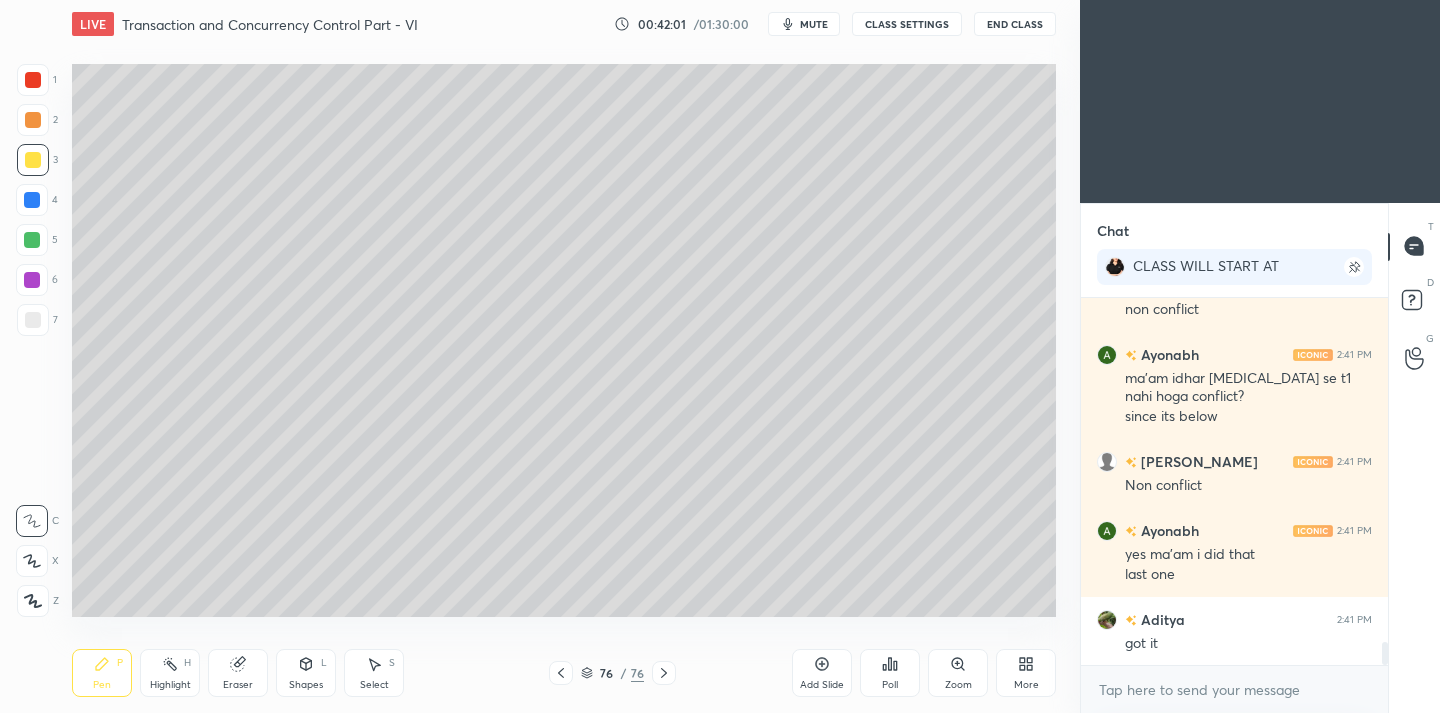 drag, startPoint x: 801, startPoint y: 683, endPoint x: 823, endPoint y: 655, distance: 35.608986 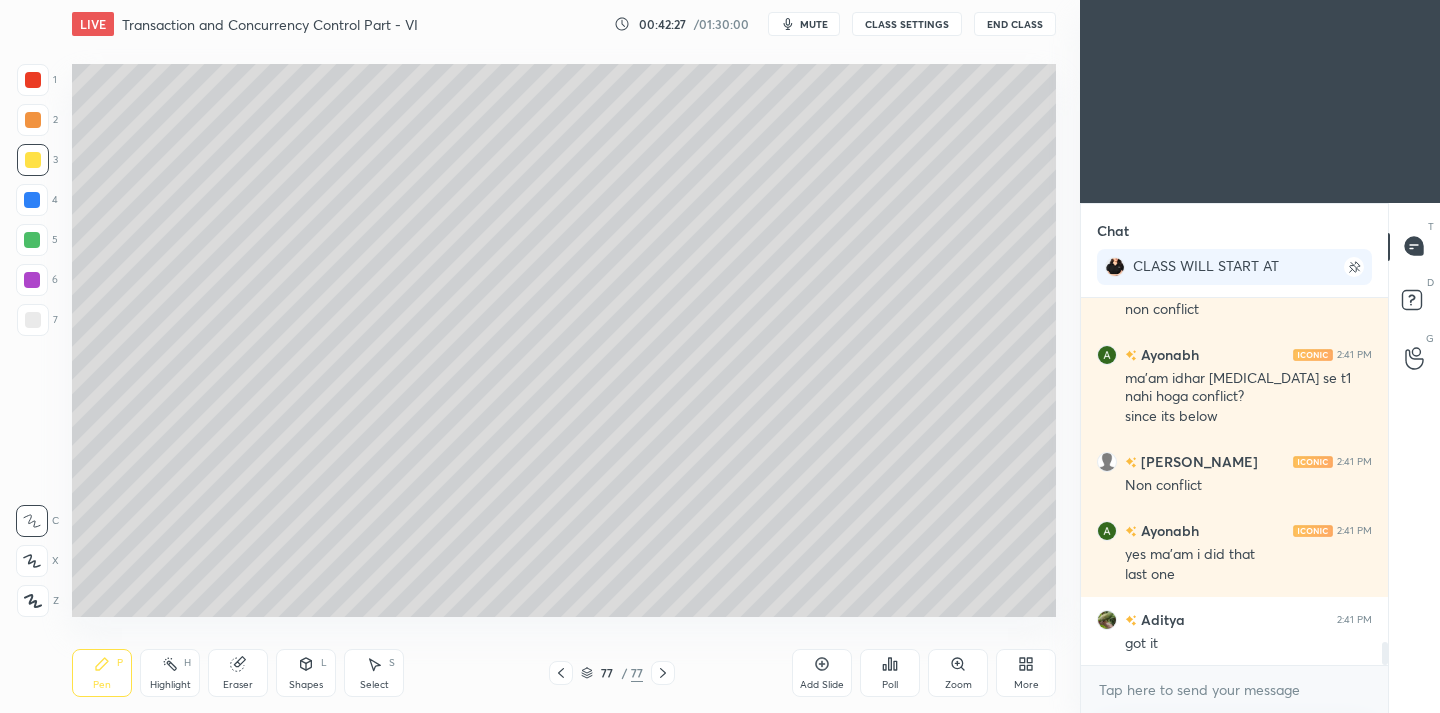 click on "Add Slide Poll Zoom More" at bounding box center [924, 673] 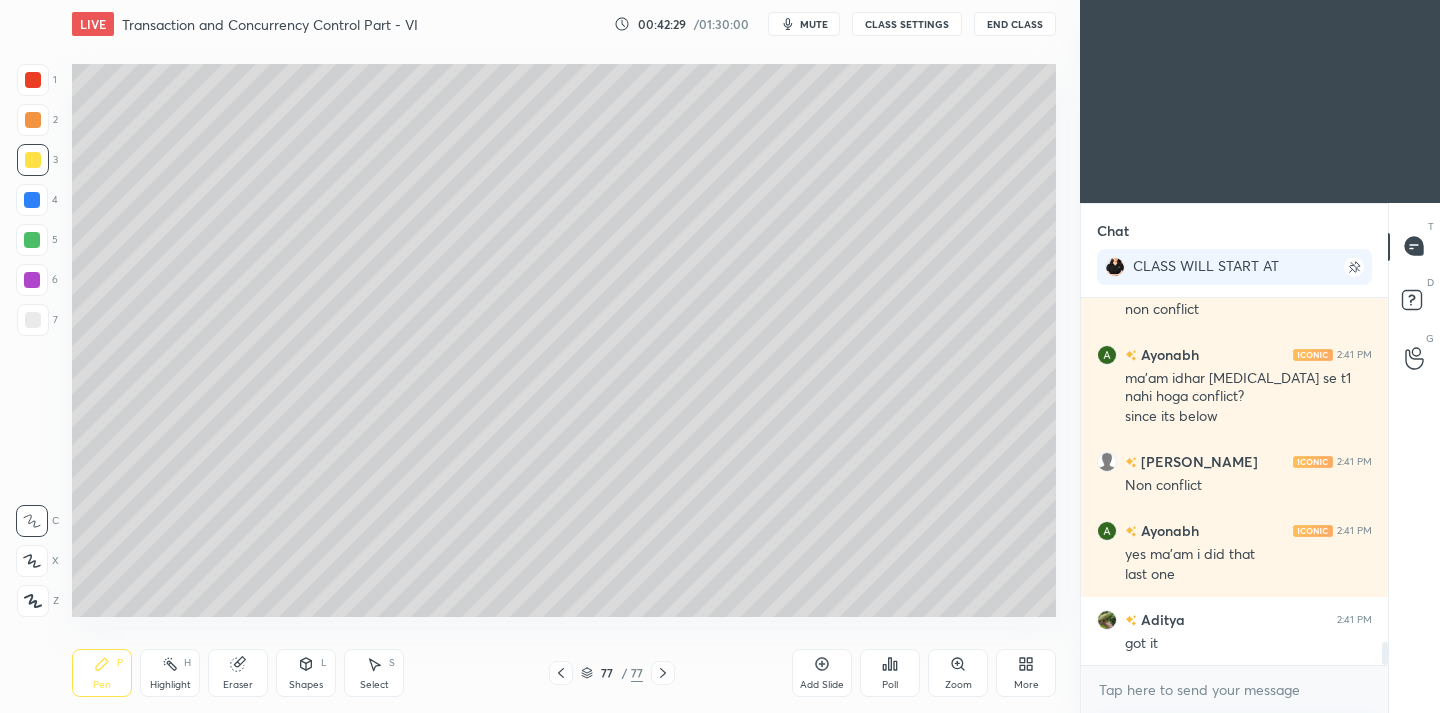 click on "More" at bounding box center [1026, 673] 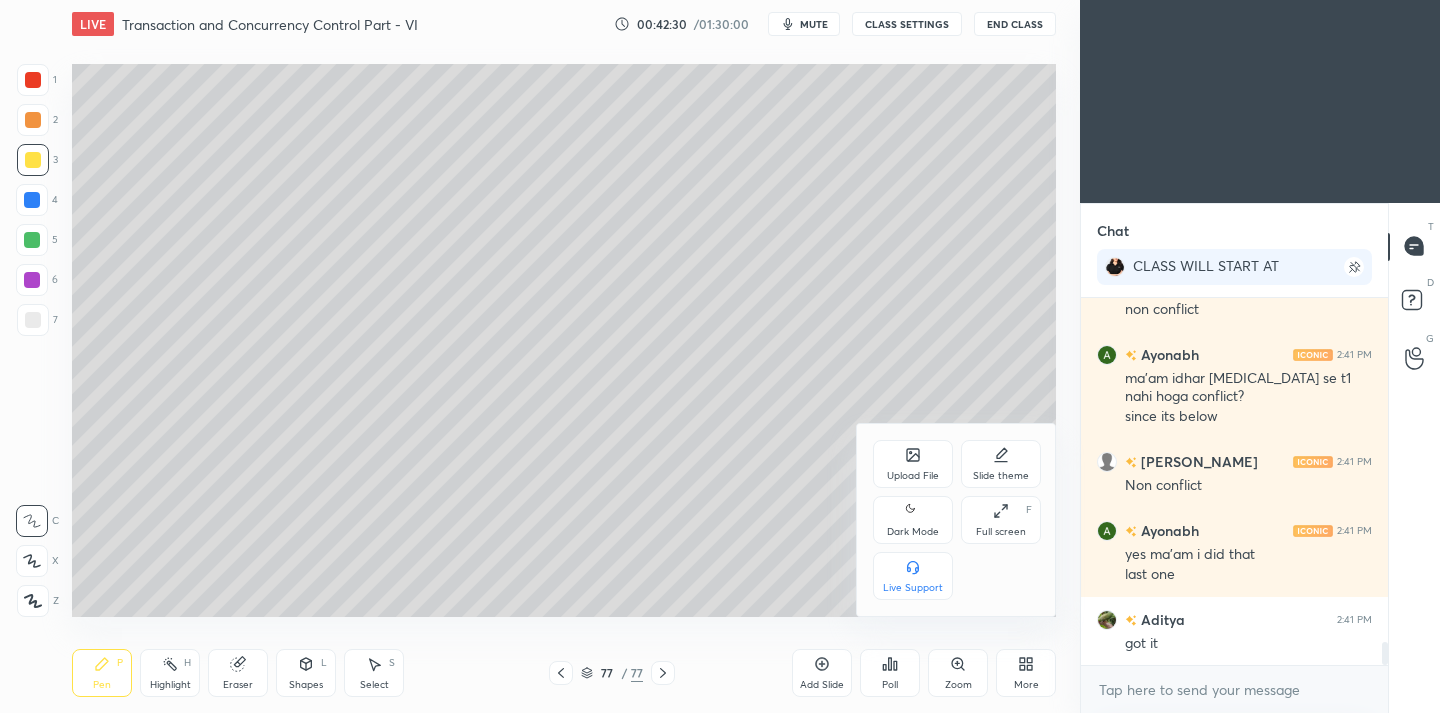 click on "Upload File" at bounding box center (913, 476) 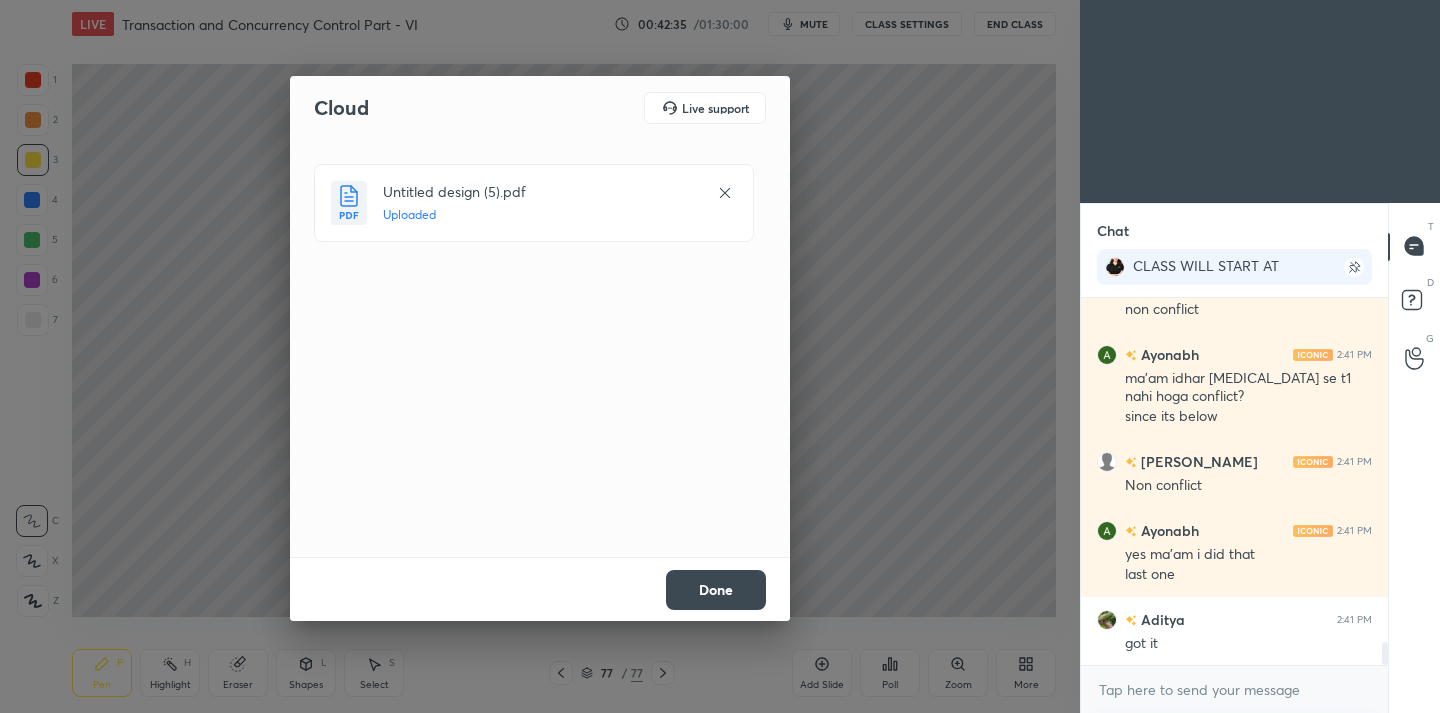 click on "Done" at bounding box center [716, 590] 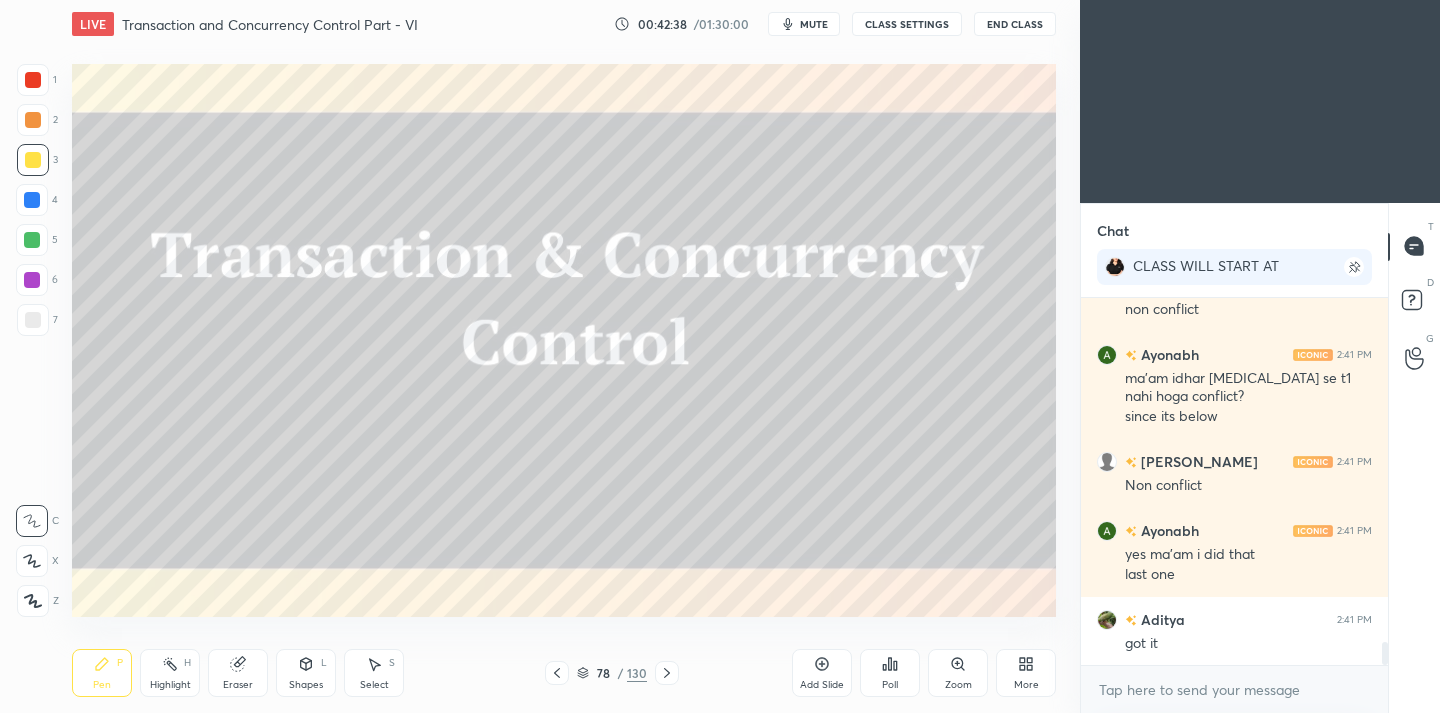 click on "130" at bounding box center [637, 673] 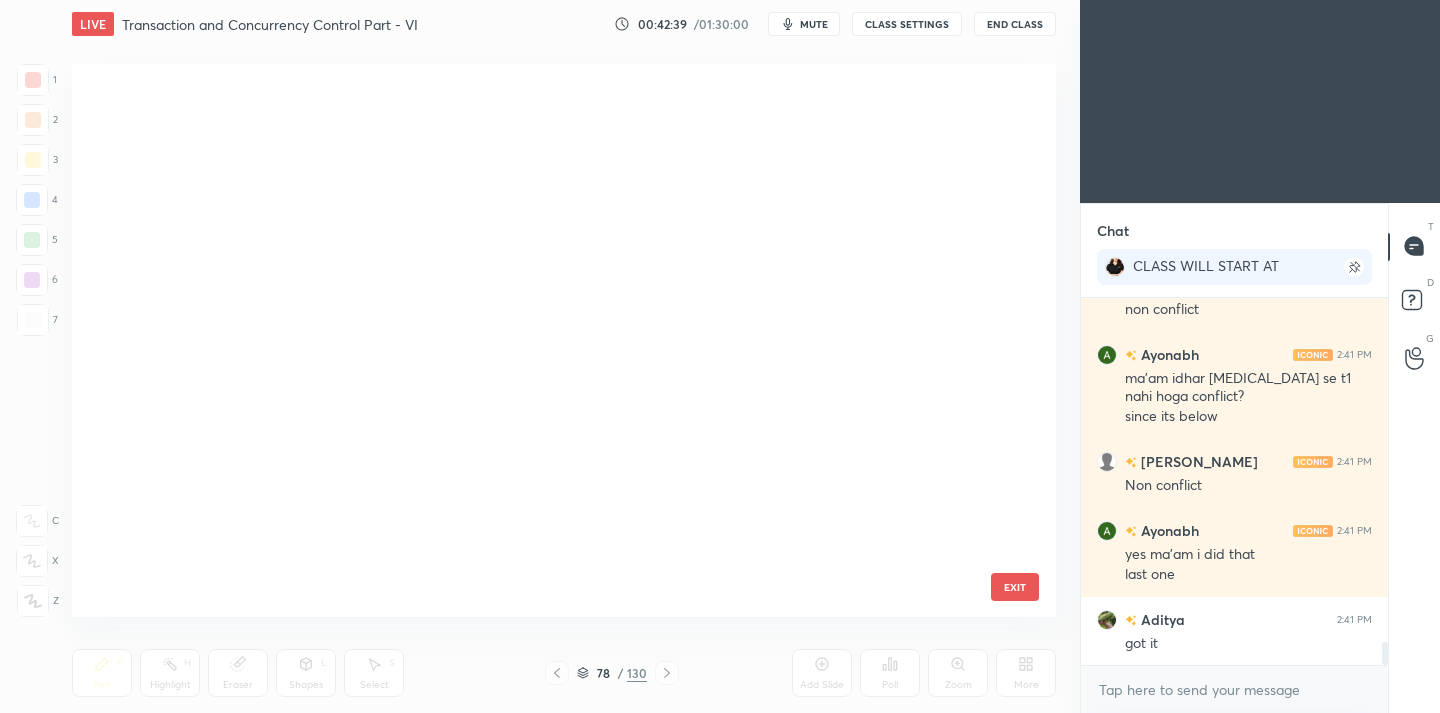 scroll, scrollTop: 3853, scrollLeft: 0, axis: vertical 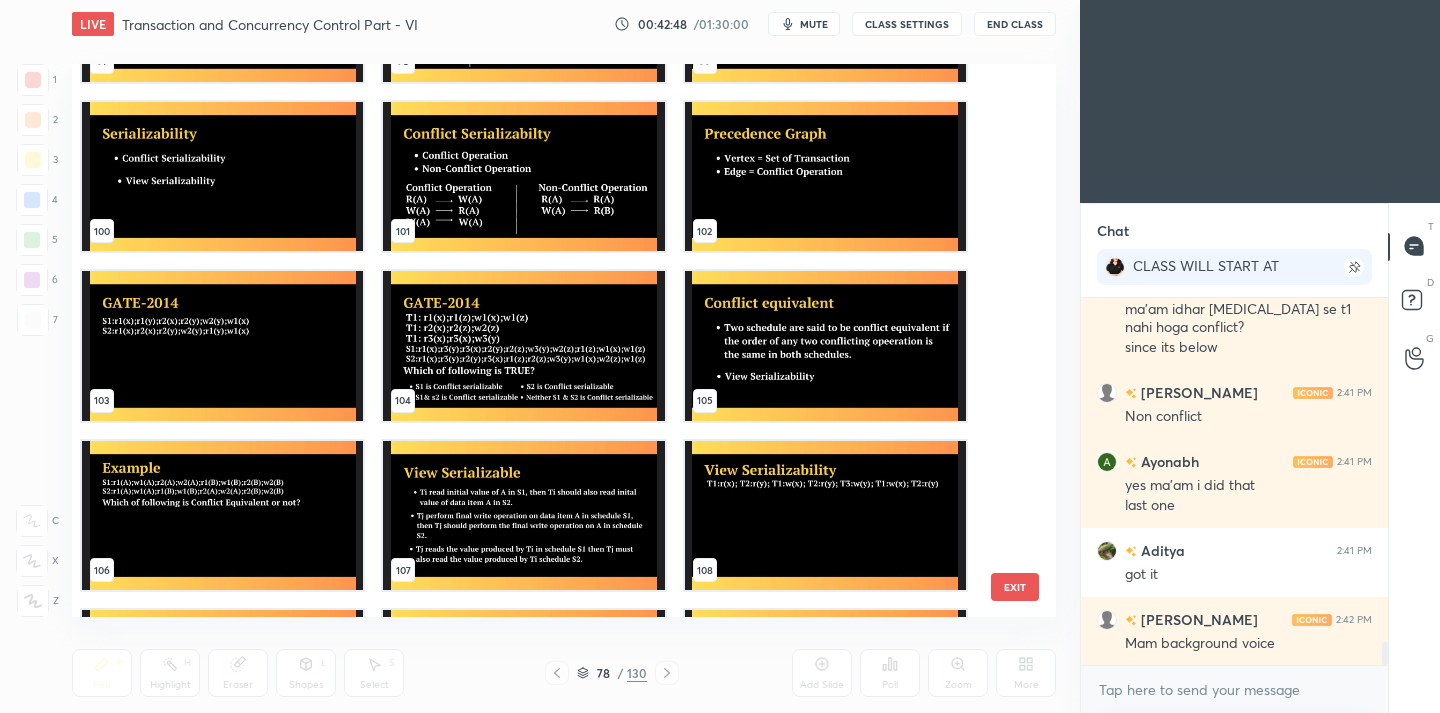 click at bounding box center (825, 176) 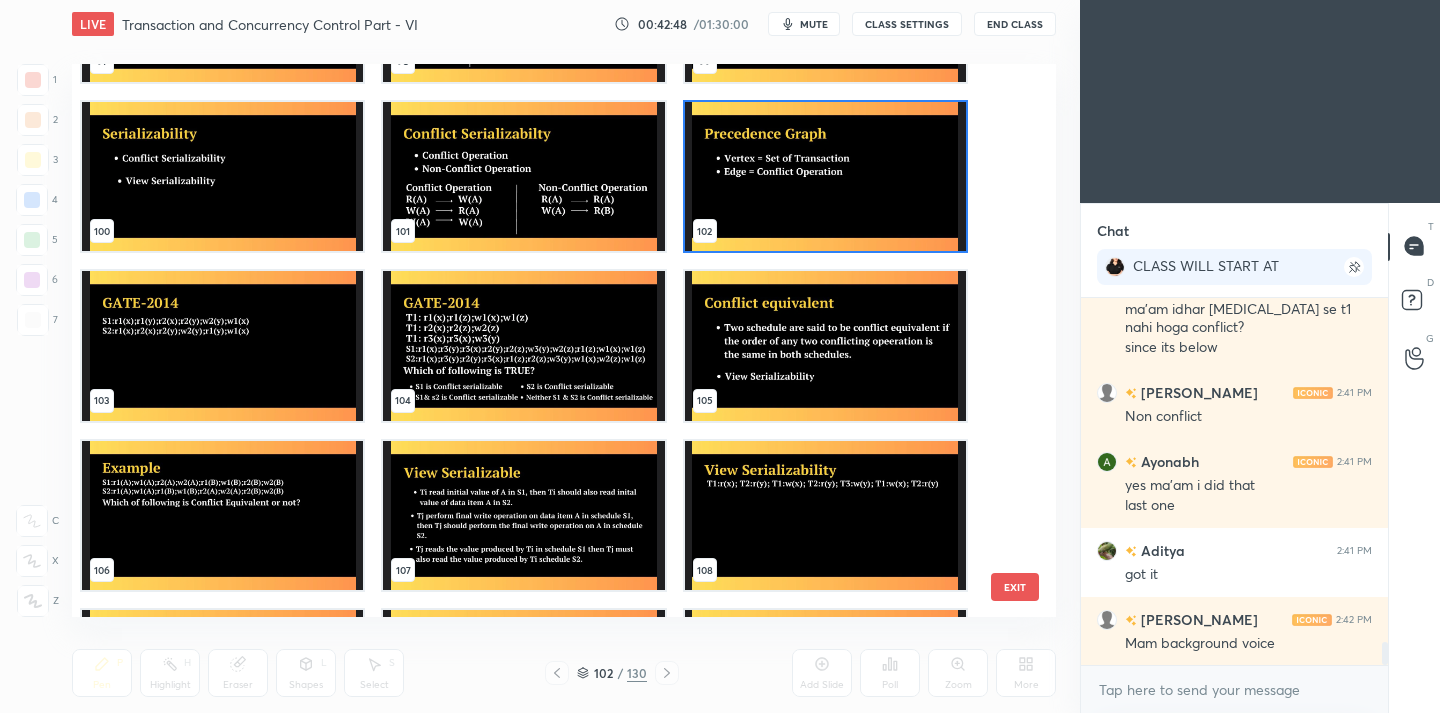 click at bounding box center [825, 176] 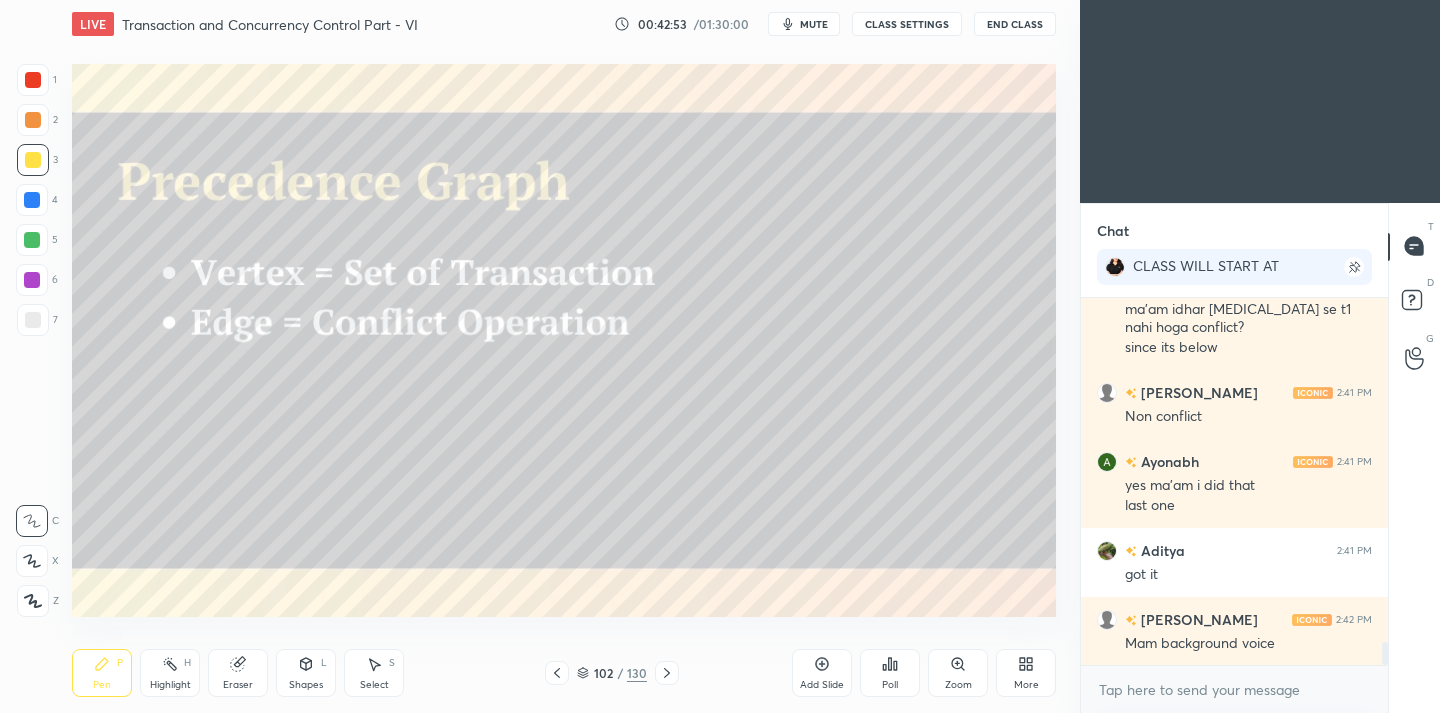 scroll, scrollTop: 5617, scrollLeft: 0, axis: vertical 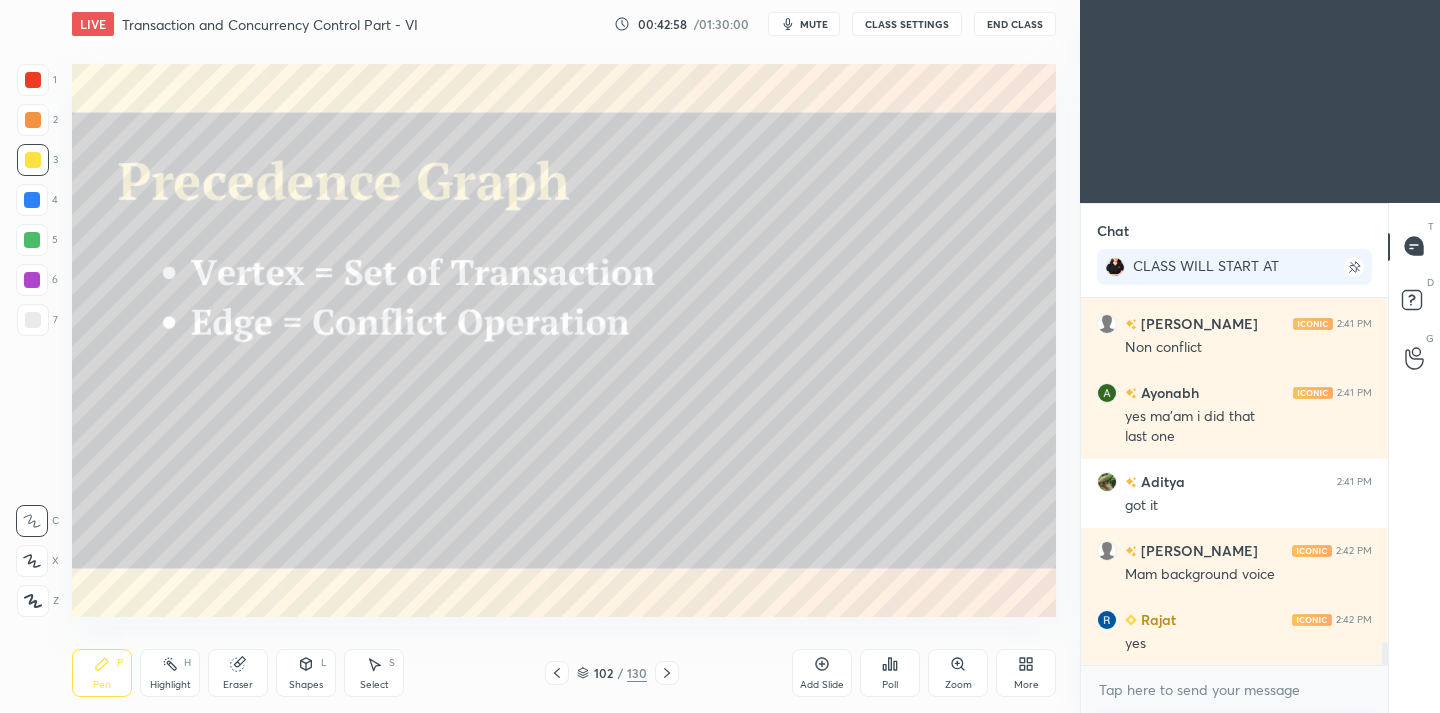 click on "mute" at bounding box center [814, 24] 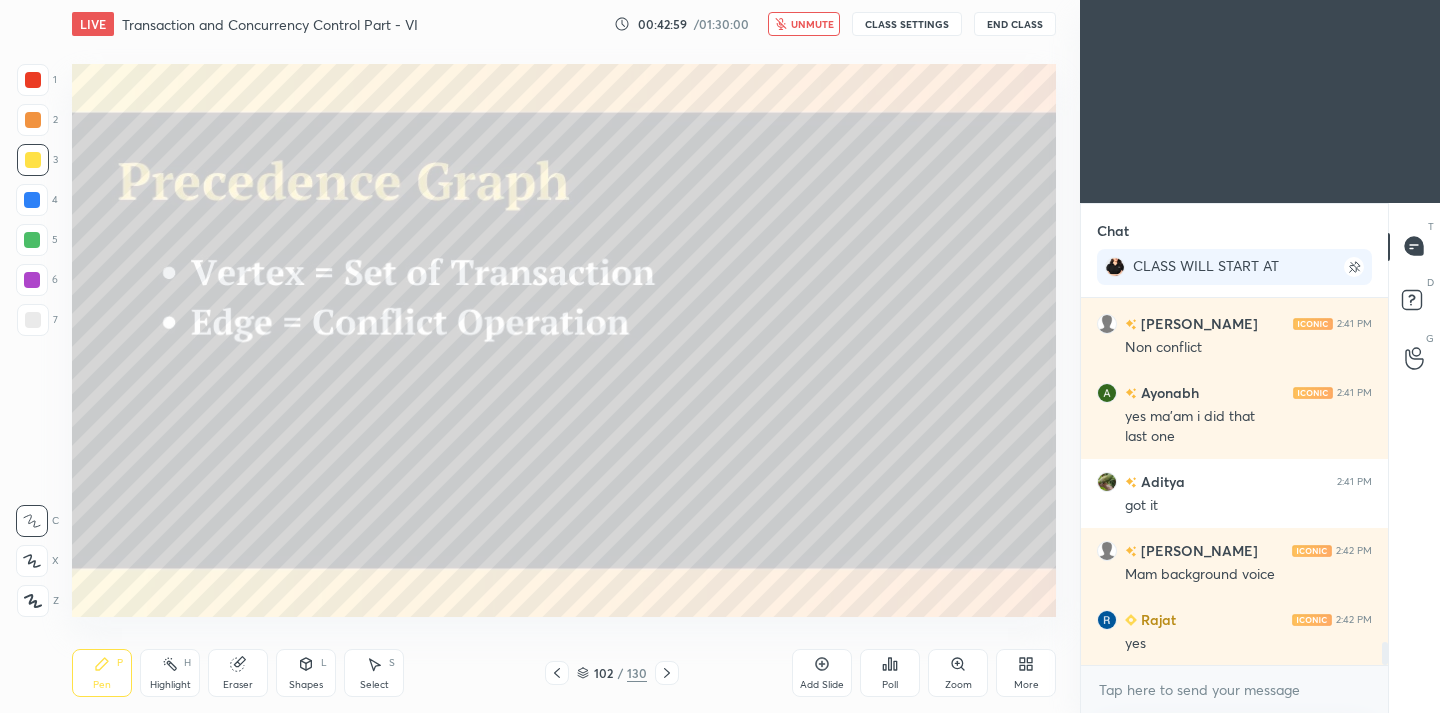 click on "End Class" at bounding box center [1015, 24] 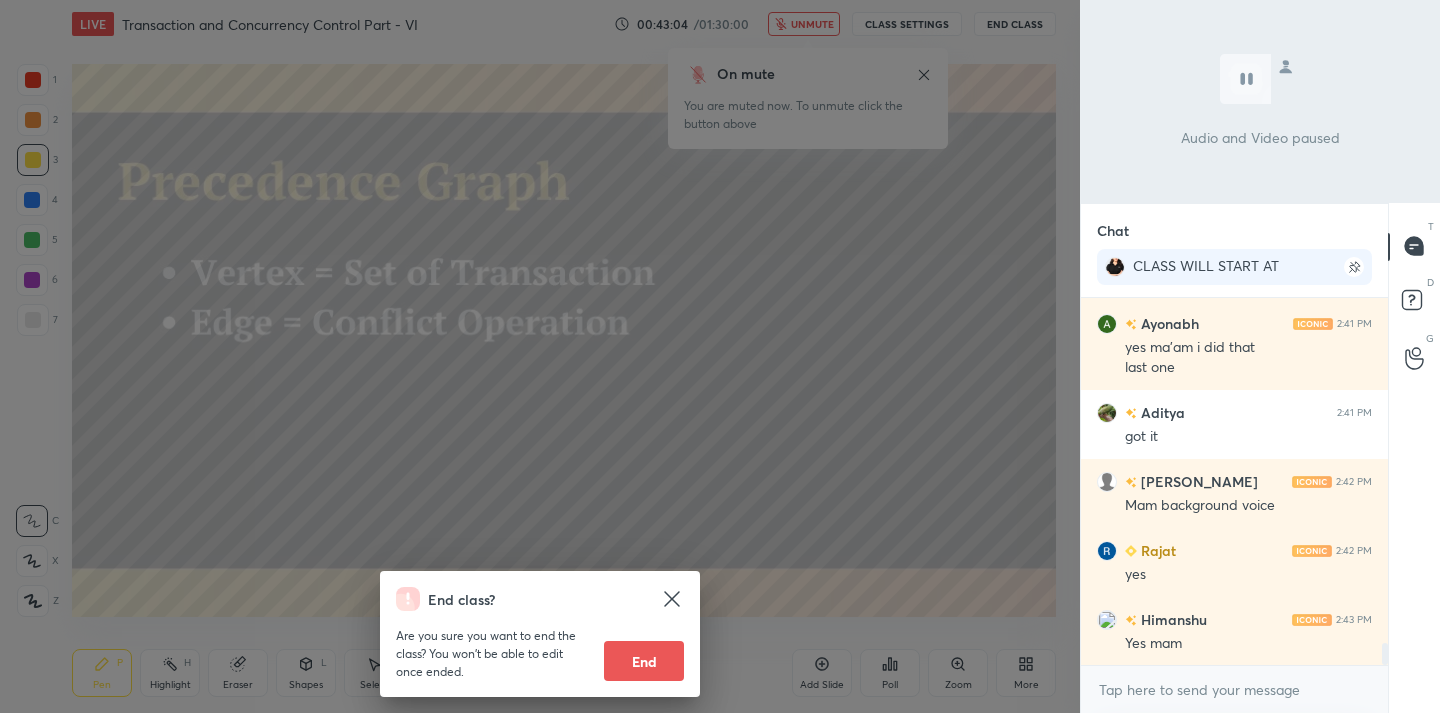 scroll, scrollTop: 5755, scrollLeft: 0, axis: vertical 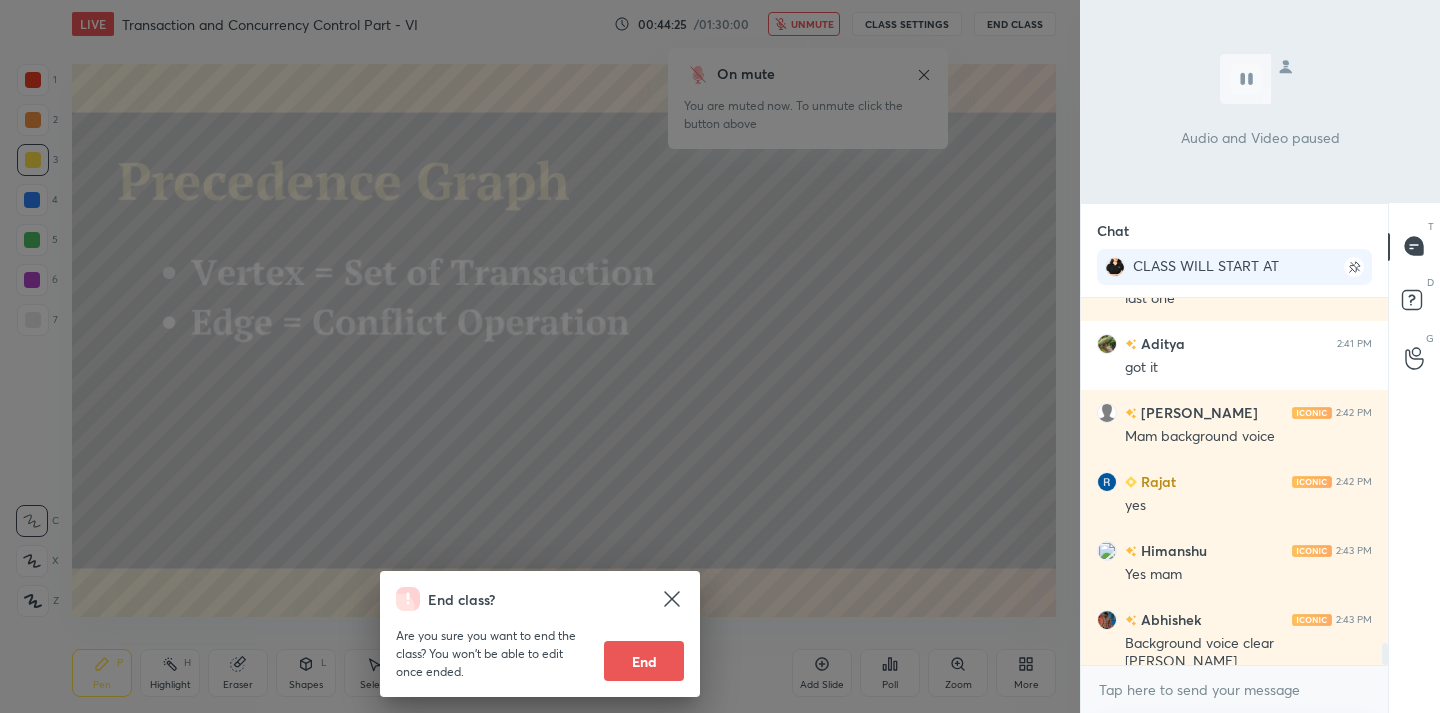click on "End class? Are you sure you want to end the class? You won’t be able to edit once ended. End" at bounding box center [540, 356] 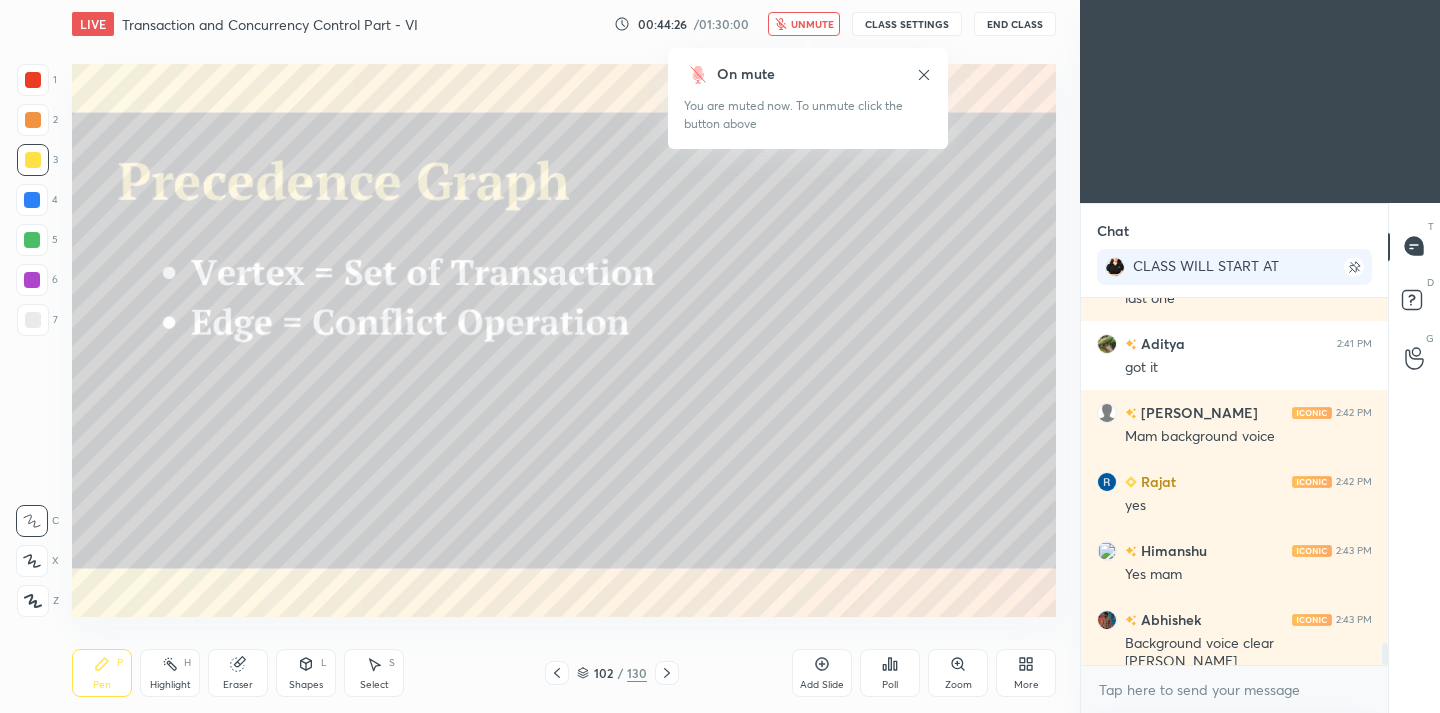click 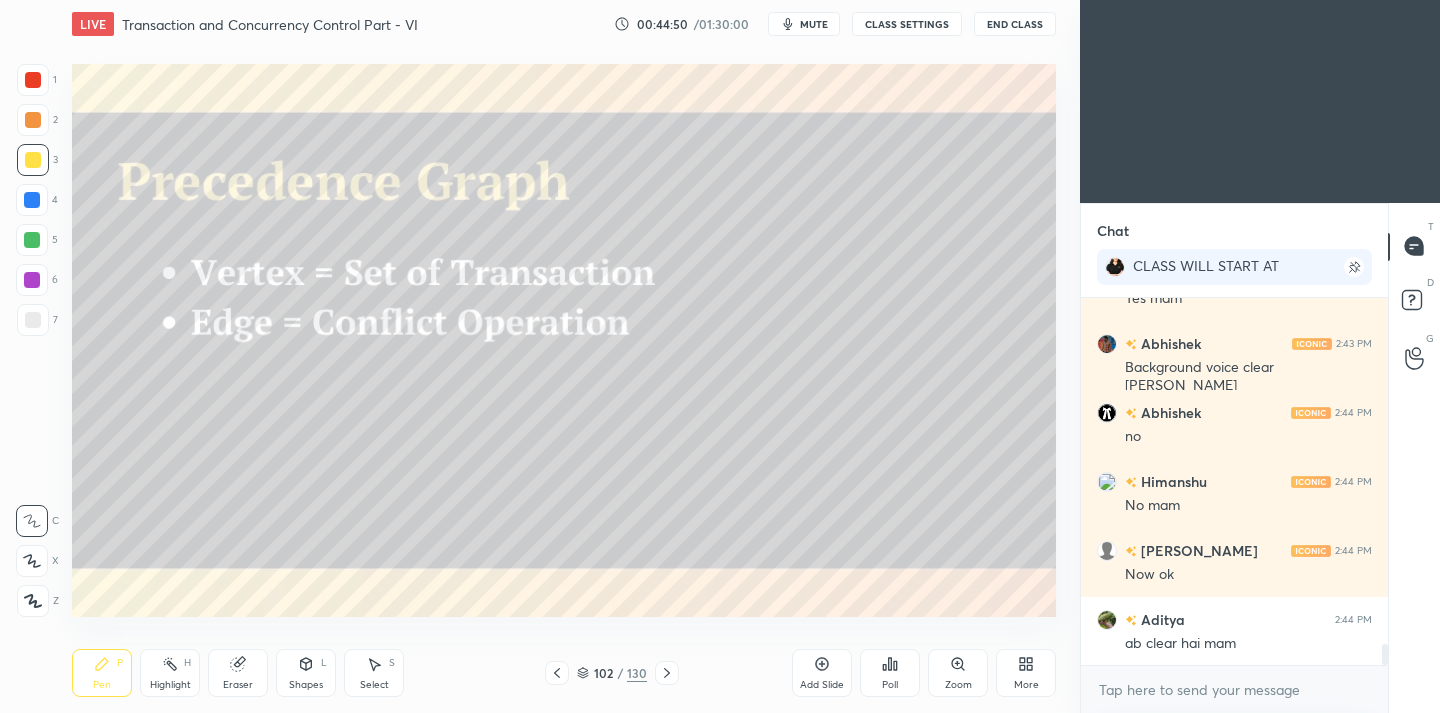 scroll, scrollTop: 6100, scrollLeft: 0, axis: vertical 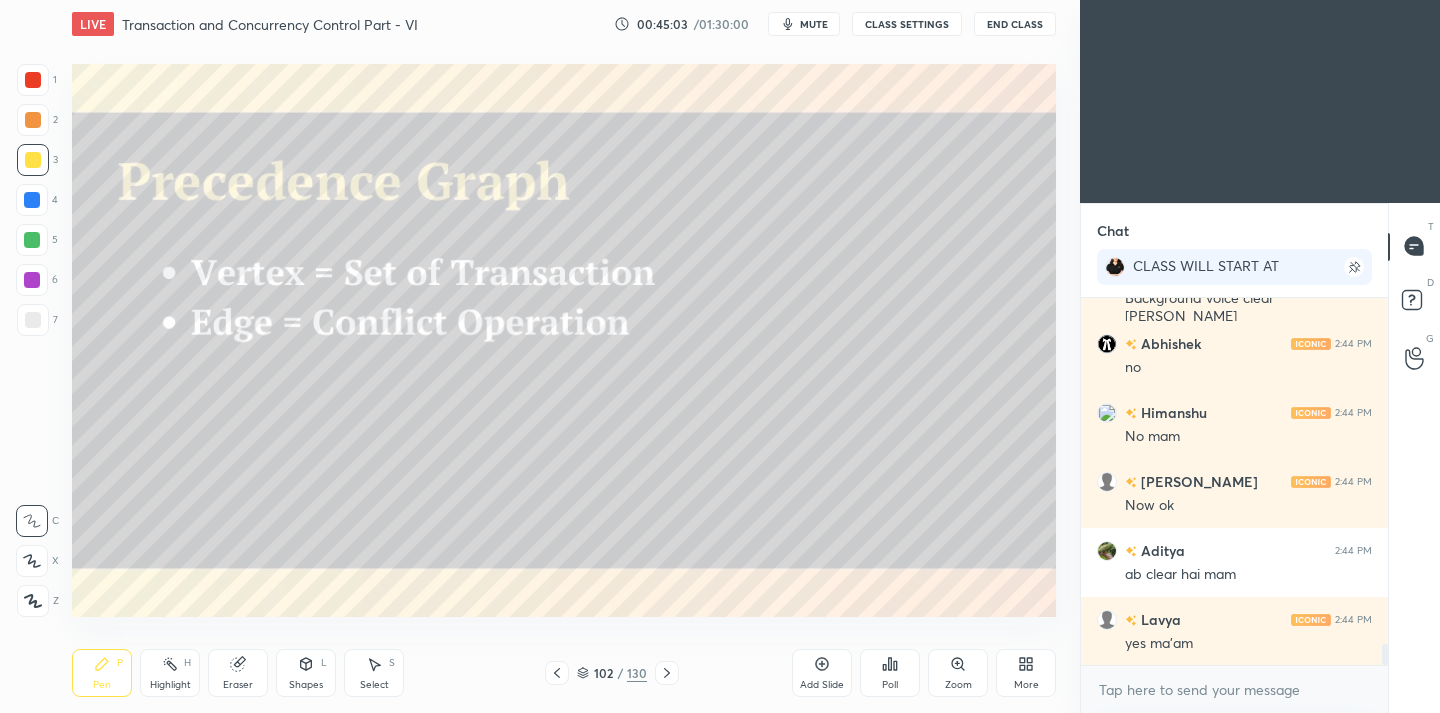 type 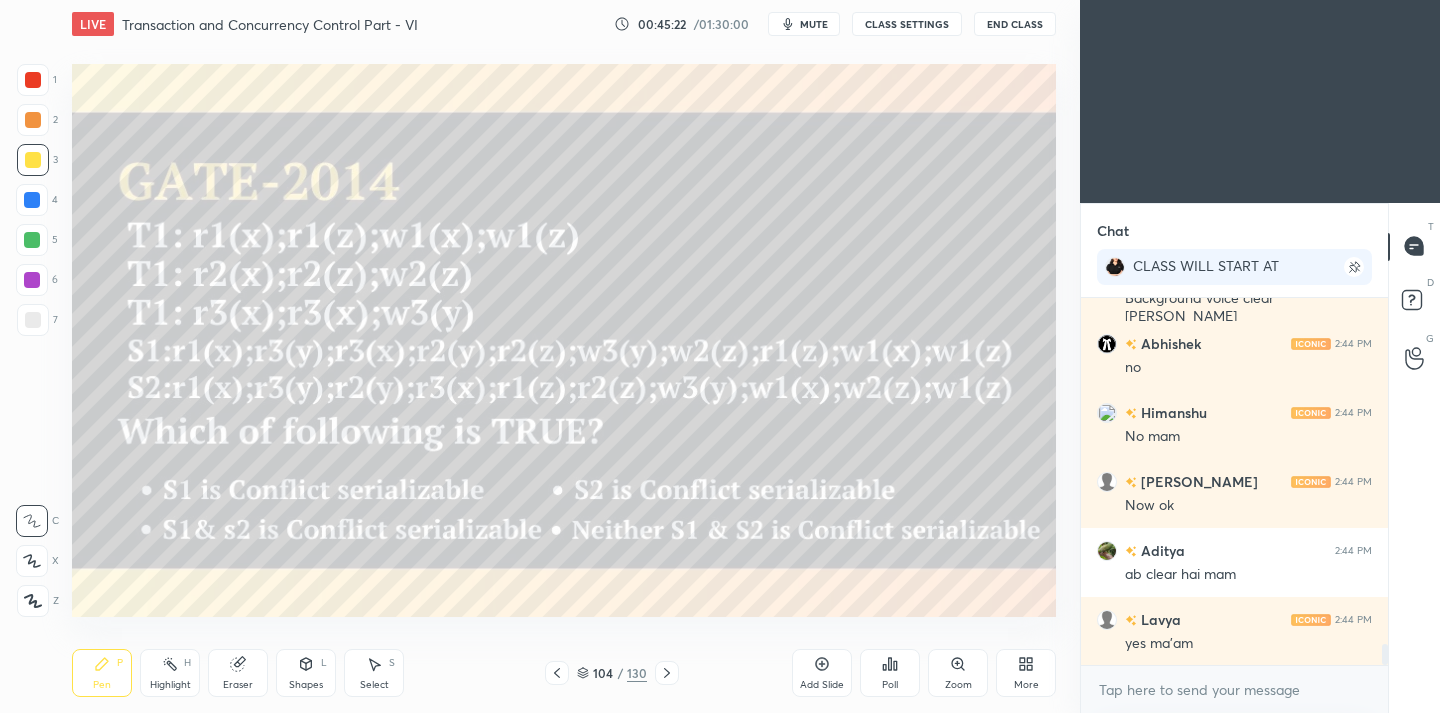 drag, startPoint x: 807, startPoint y: 671, endPoint x: 812, endPoint y: 638, distance: 33.37664 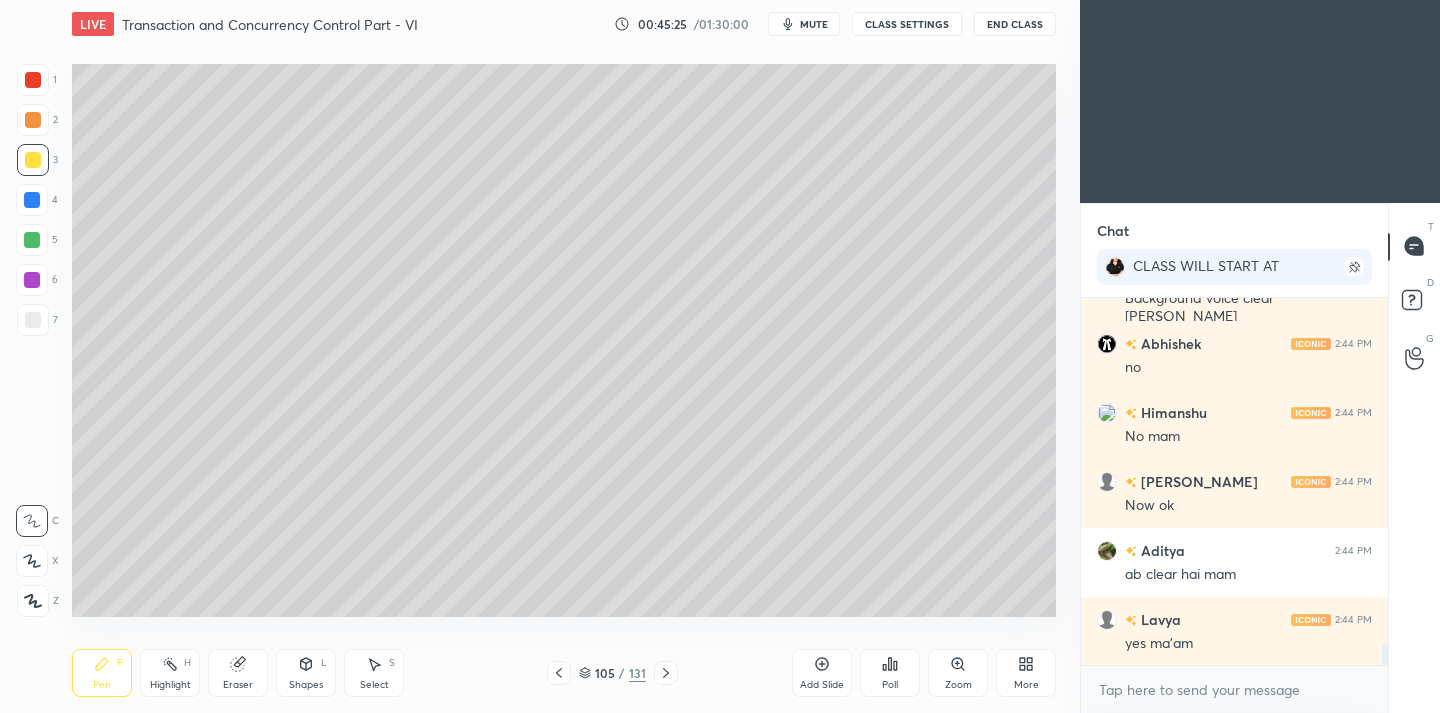 drag, startPoint x: 246, startPoint y: 681, endPoint x: 250, endPoint y: 630, distance: 51.156624 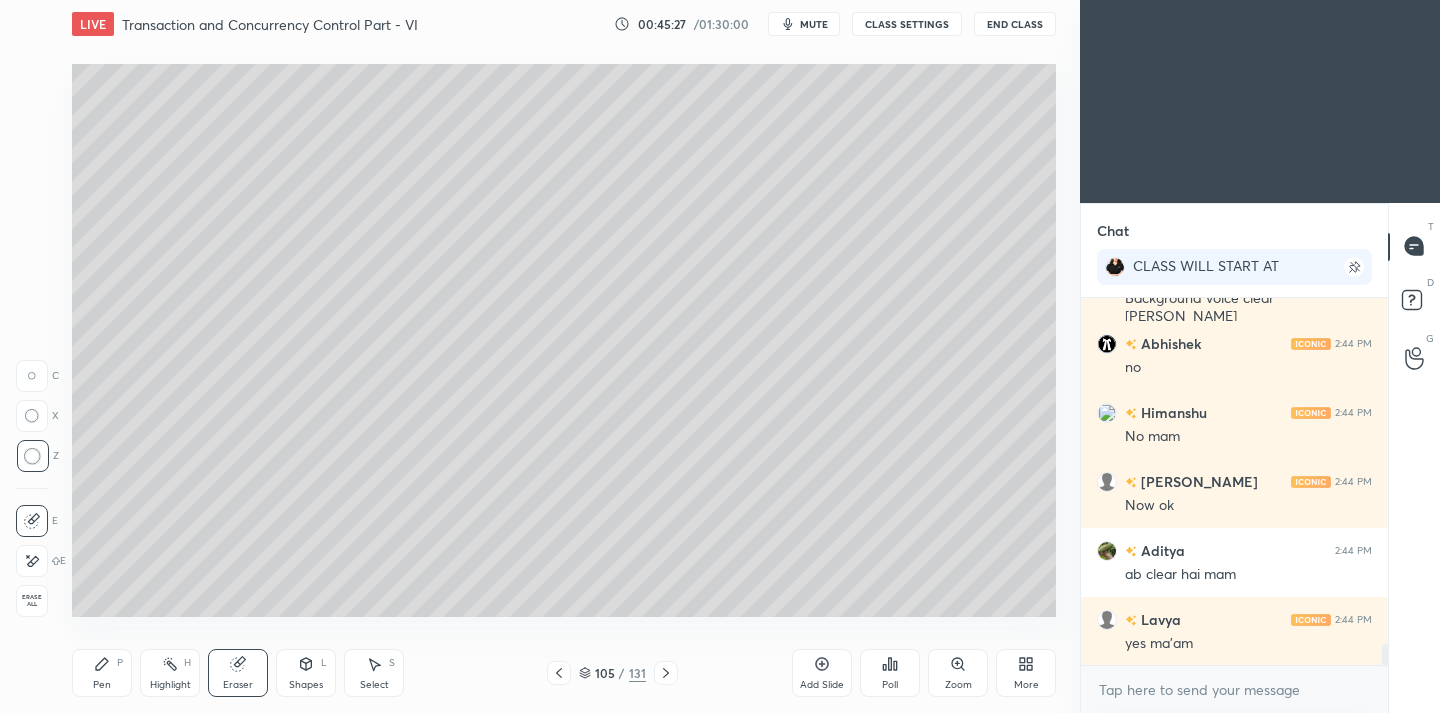 click on "Pen" at bounding box center [102, 685] 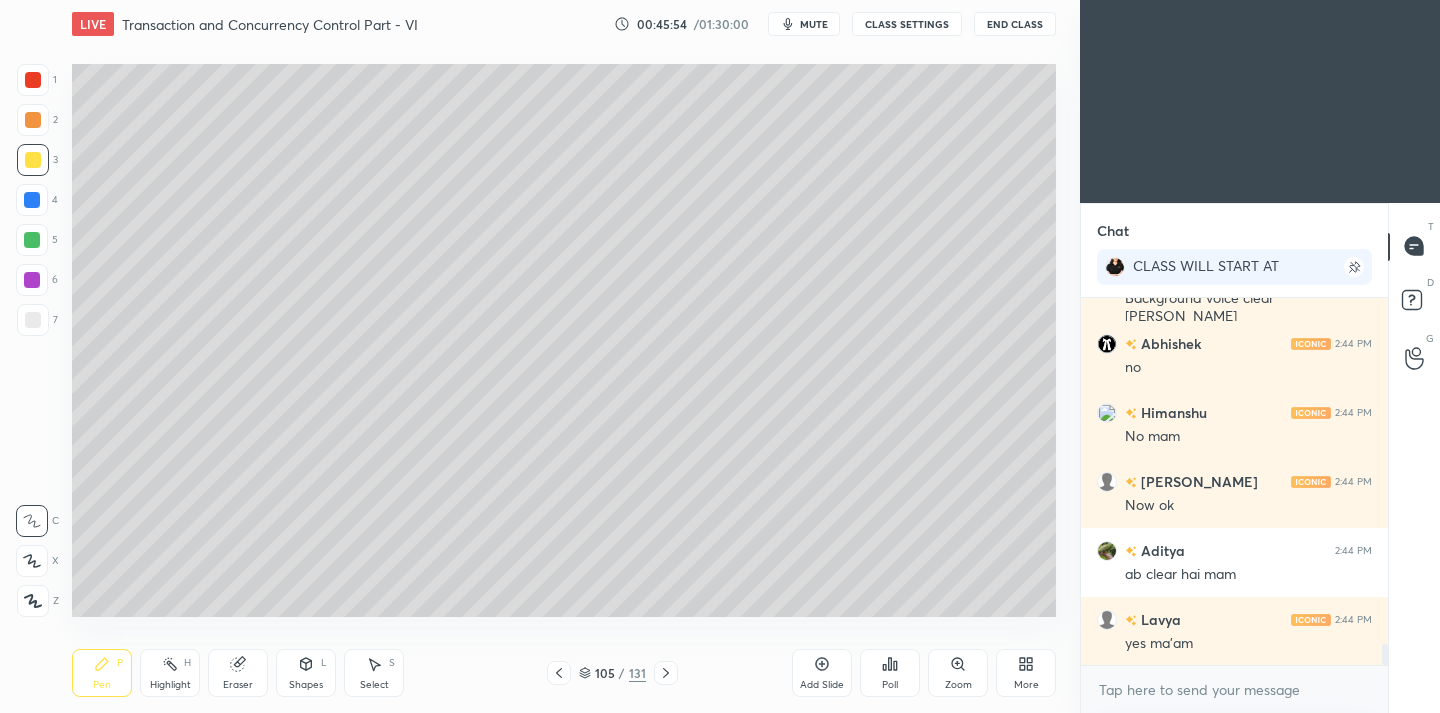 drag, startPoint x: 242, startPoint y: 670, endPoint x: 252, endPoint y: 642, distance: 29.732138 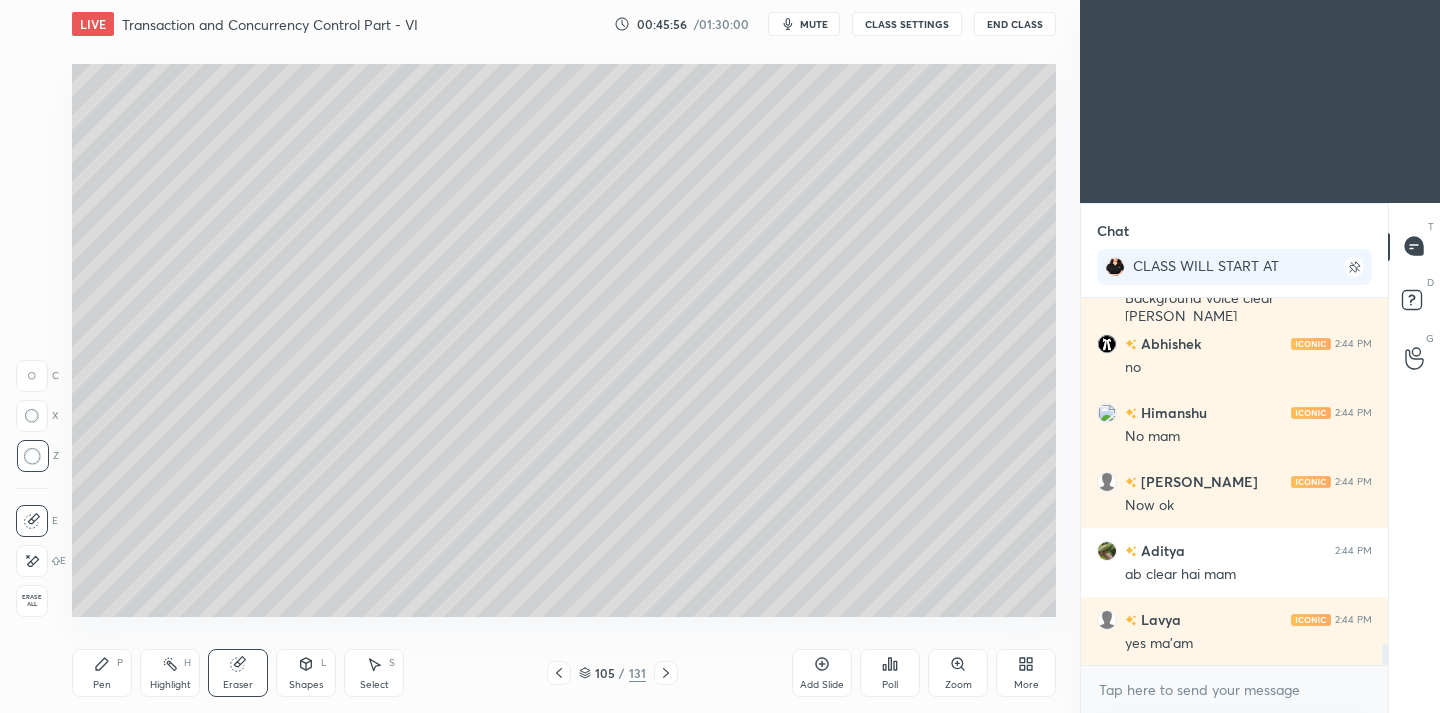 drag, startPoint x: 88, startPoint y: 701, endPoint x: 107, endPoint y: 674, distance: 33.01515 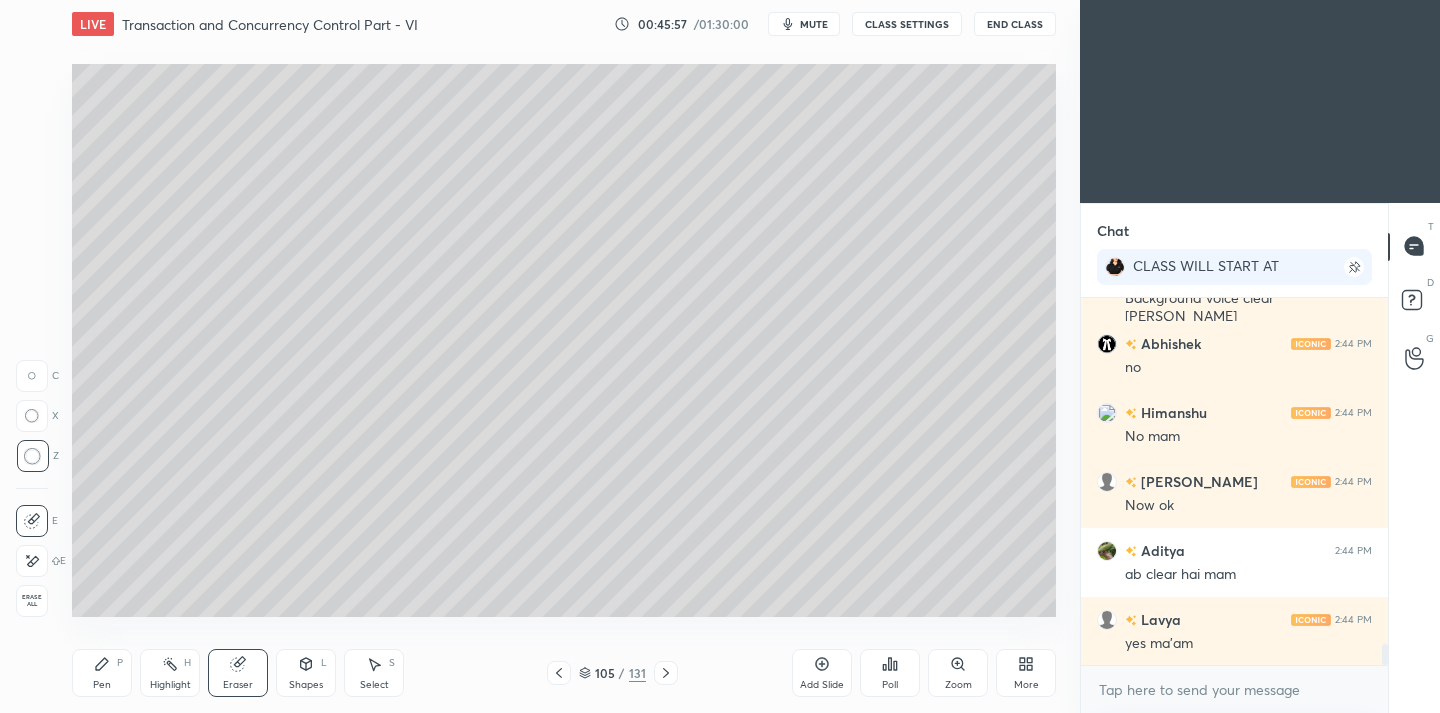 click on "Pen P" at bounding box center [102, 673] 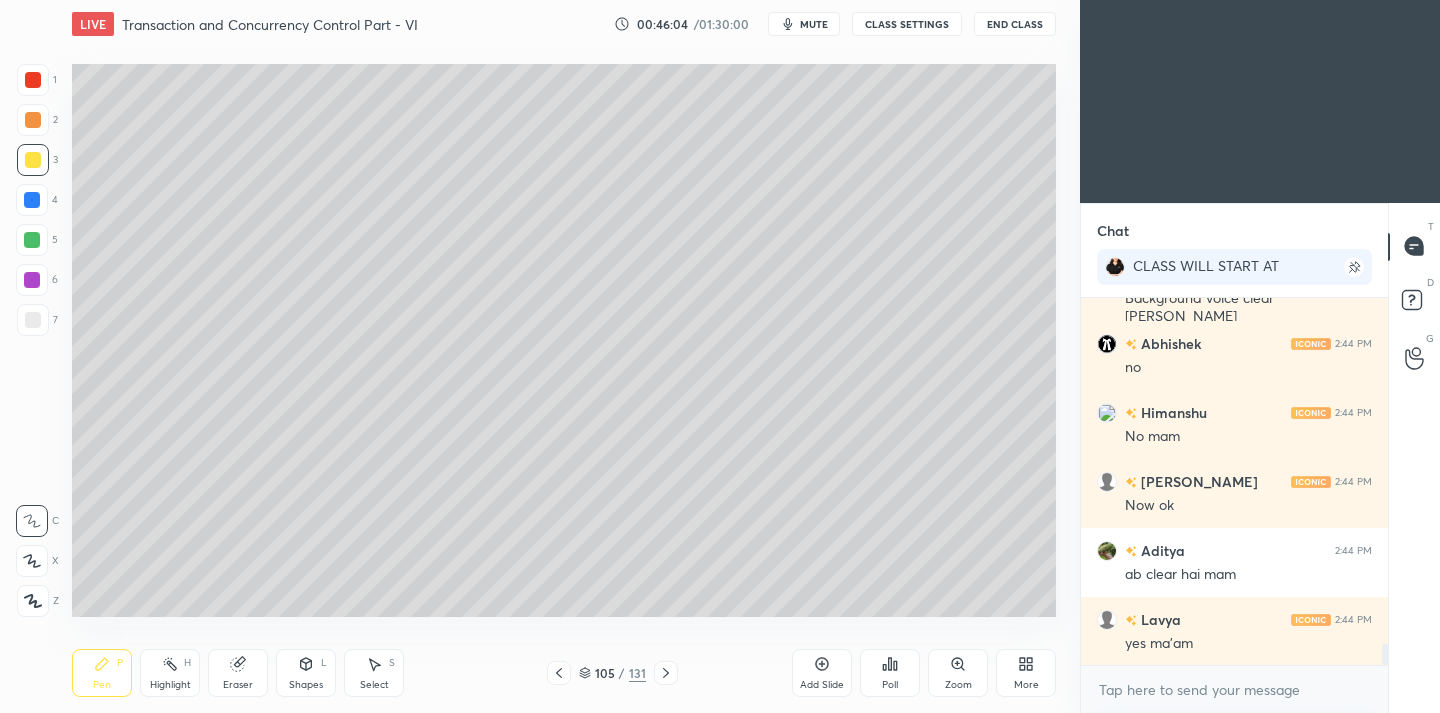 drag, startPoint x: 255, startPoint y: 679, endPoint x: 242, endPoint y: 630, distance: 50.695168 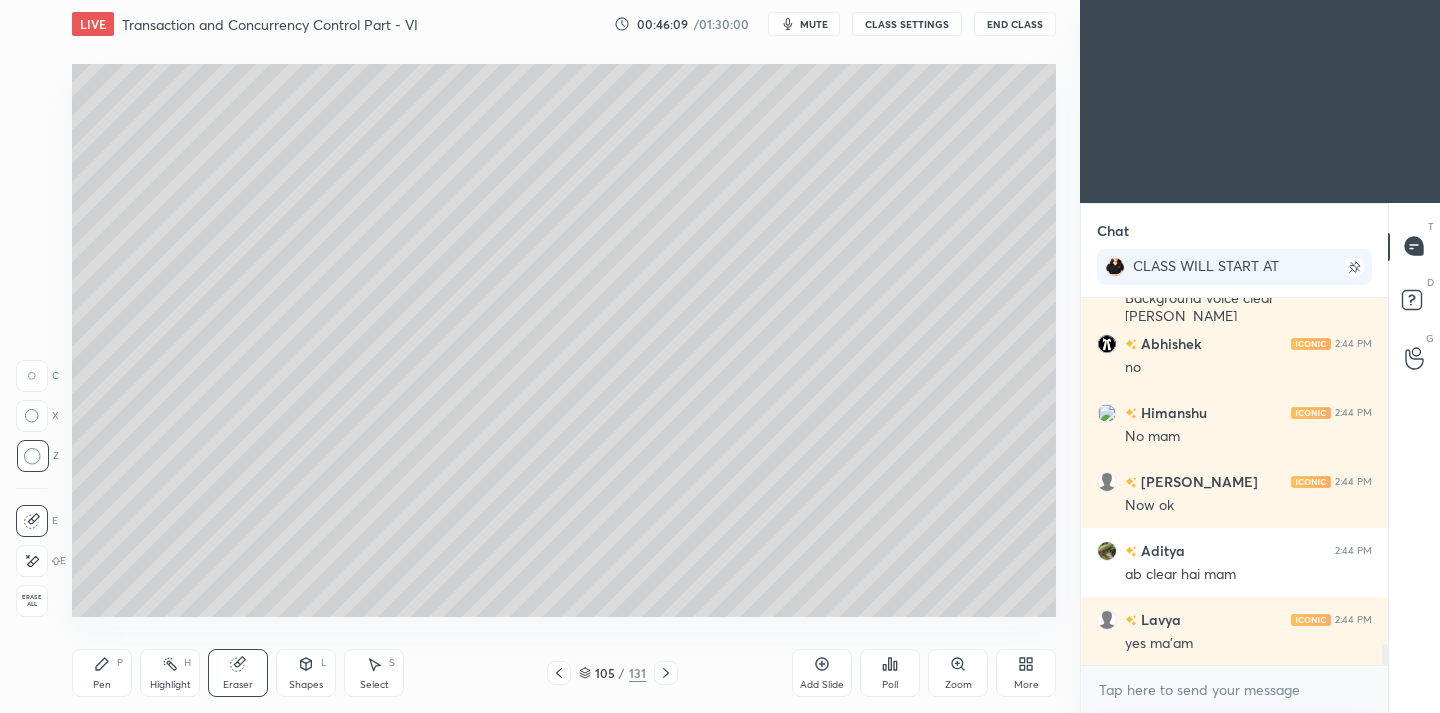 click on "Pen P" at bounding box center [102, 673] 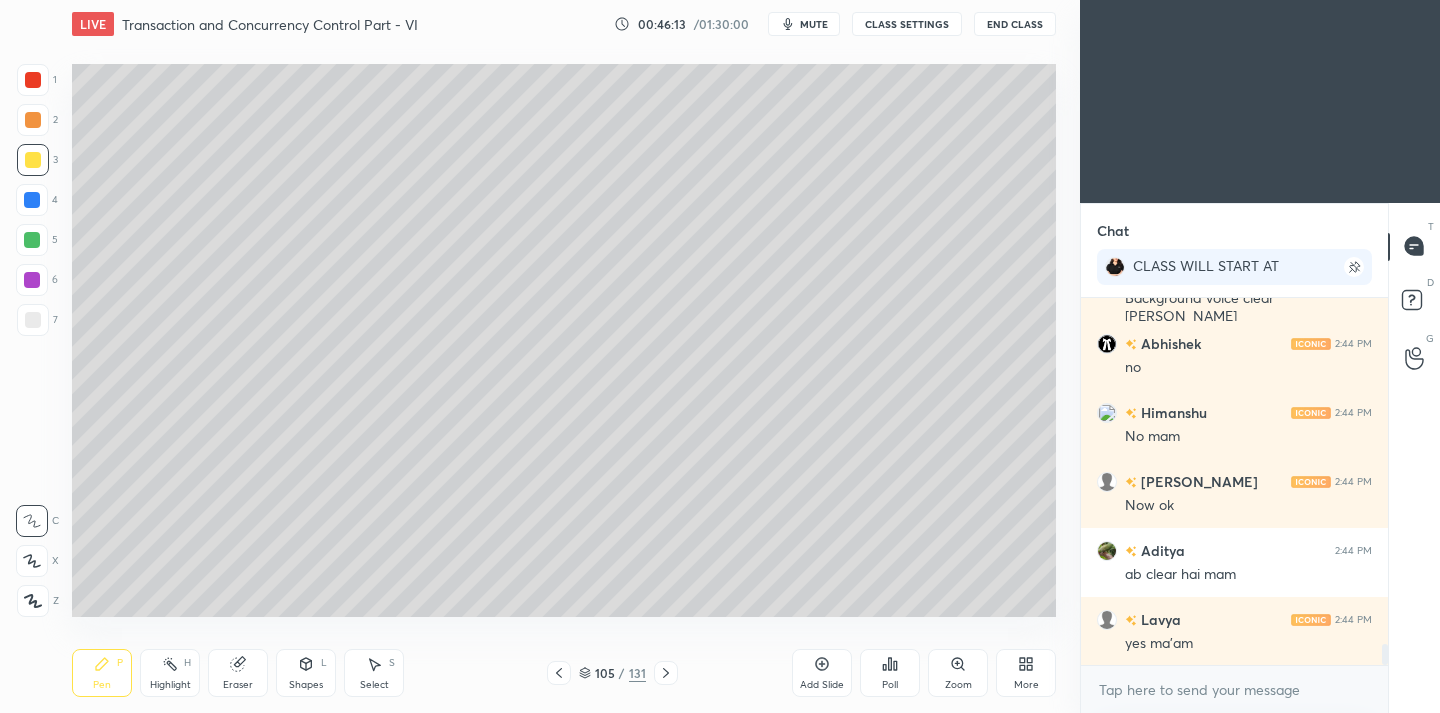 click 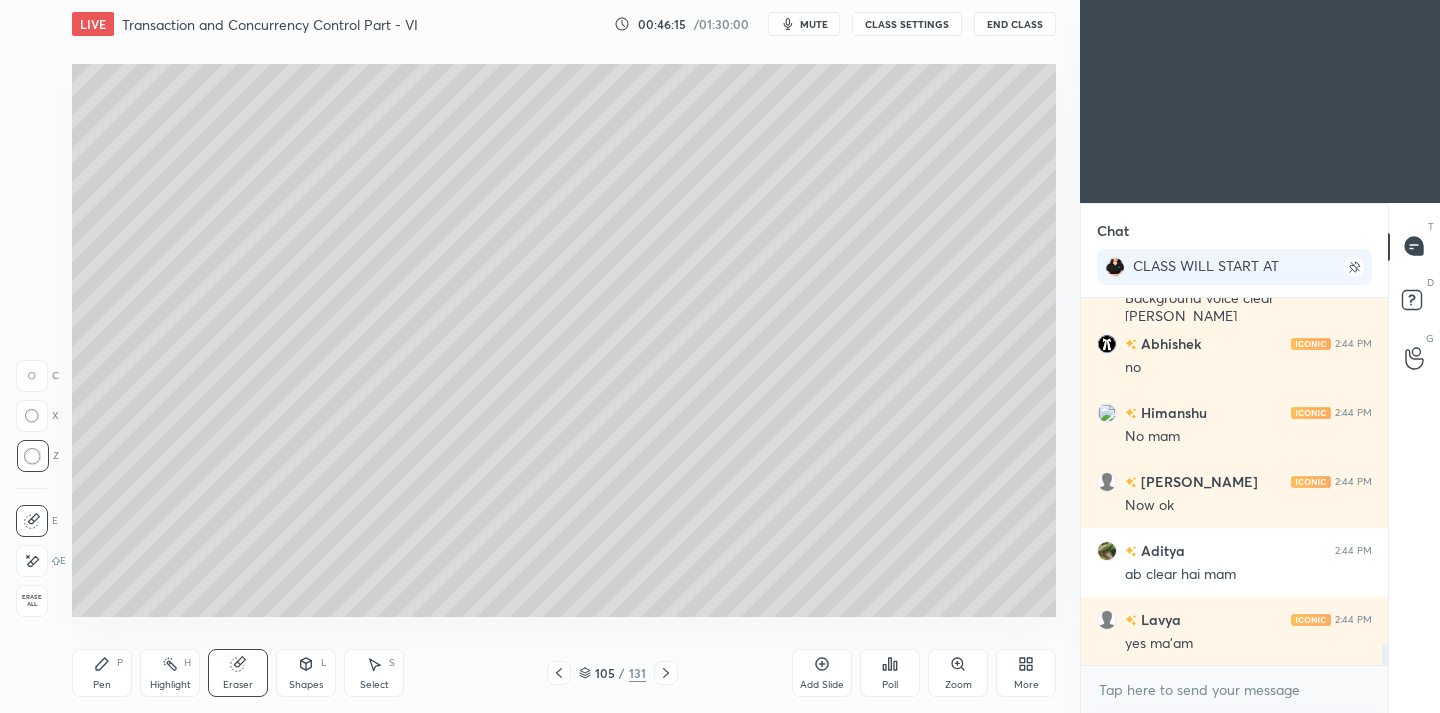 click on "Pen P" at bounding box center [102, 673] 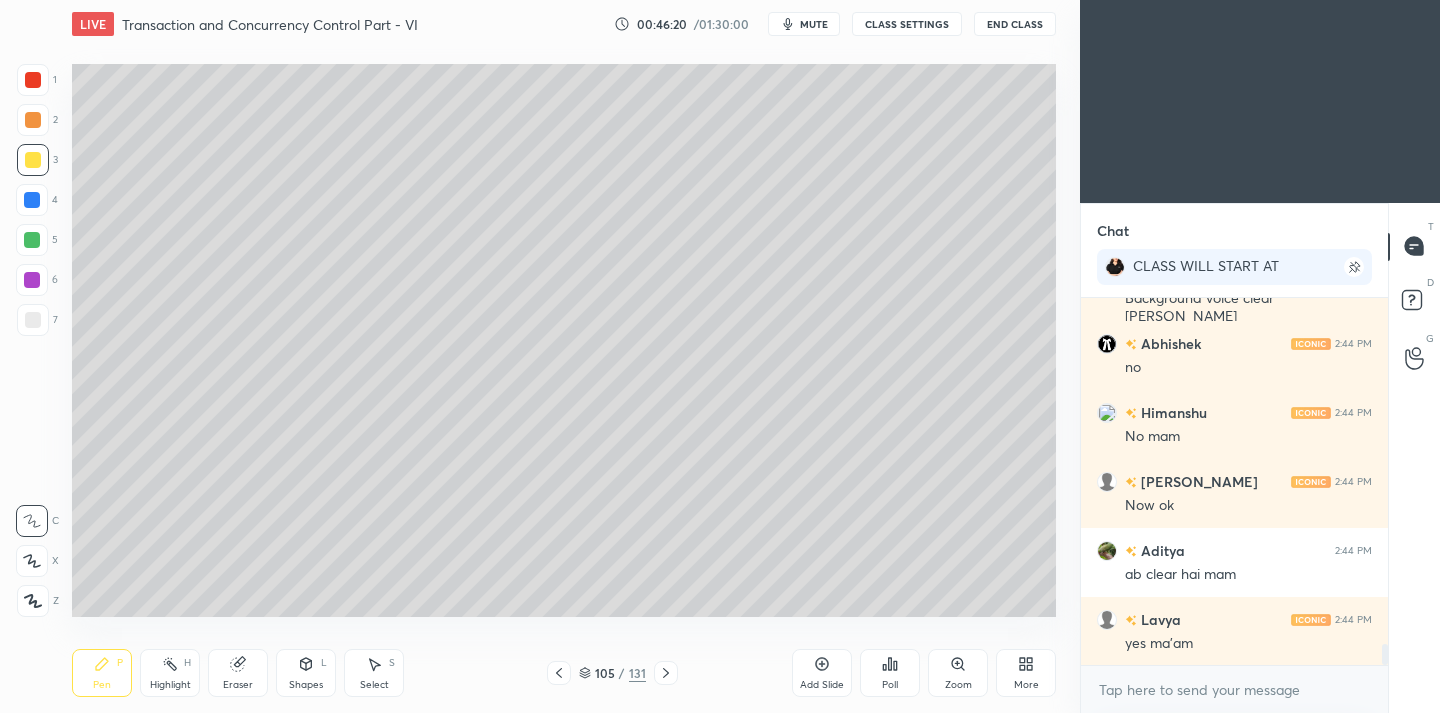 click on "Eraser" at bounding box center (238, 673) 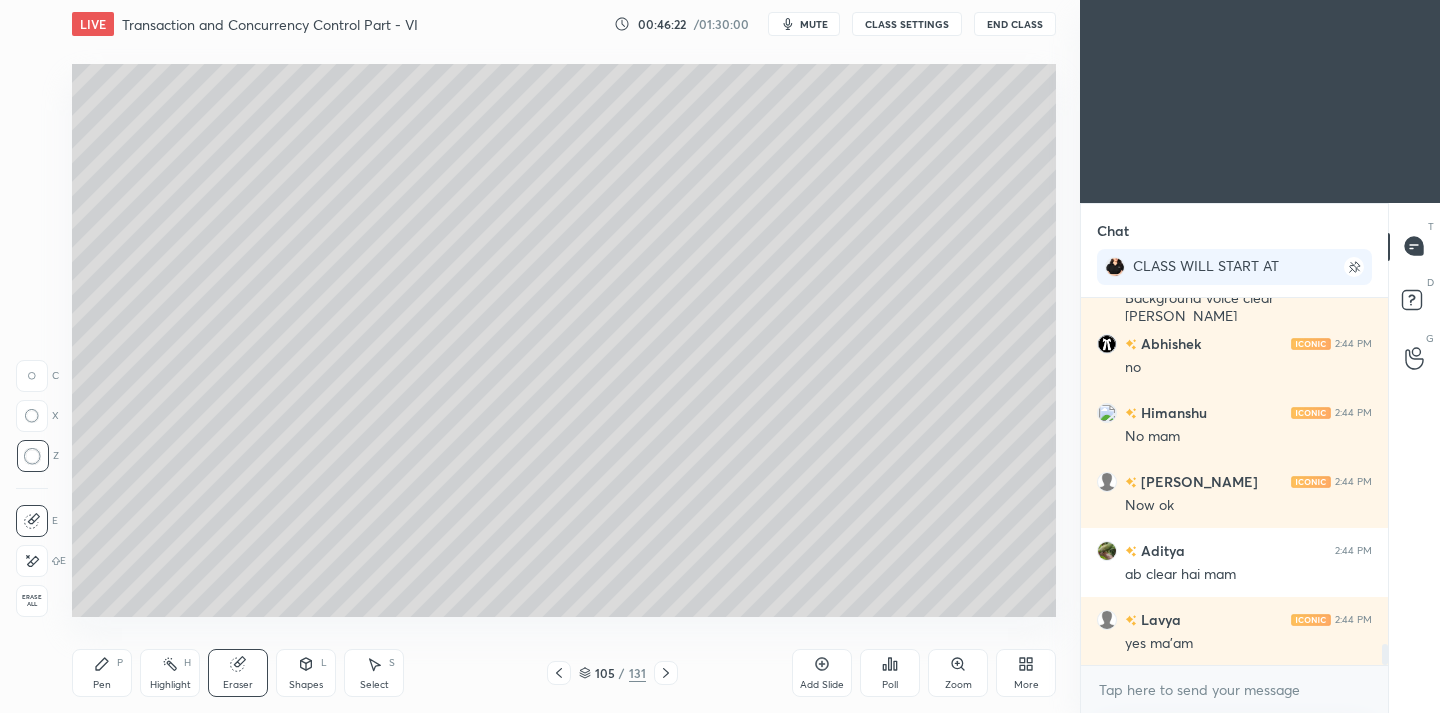 click on "Pen P" at bounding box center (102, 673) 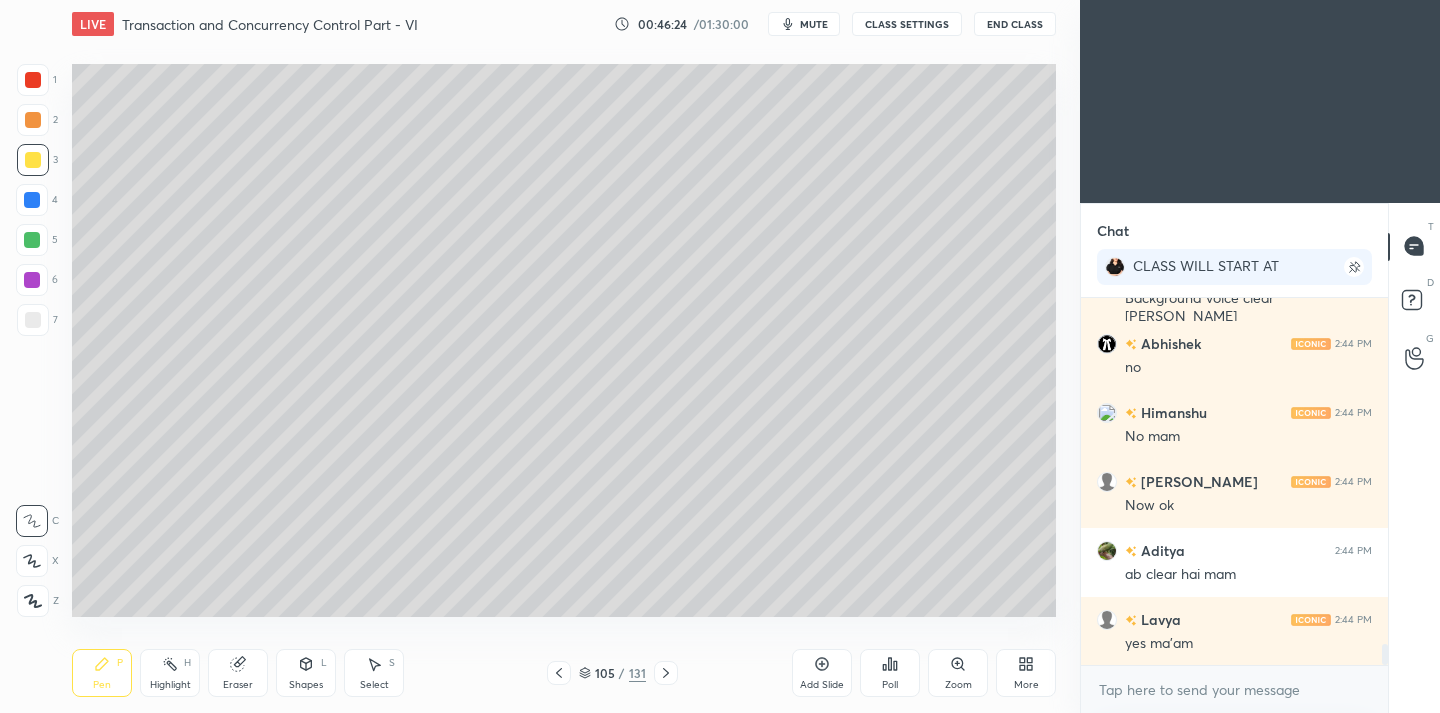 drag, startPoint x: 225, startPoint y: 675, endPoint x: 253, endPoint y: 619, distance: 62.609905 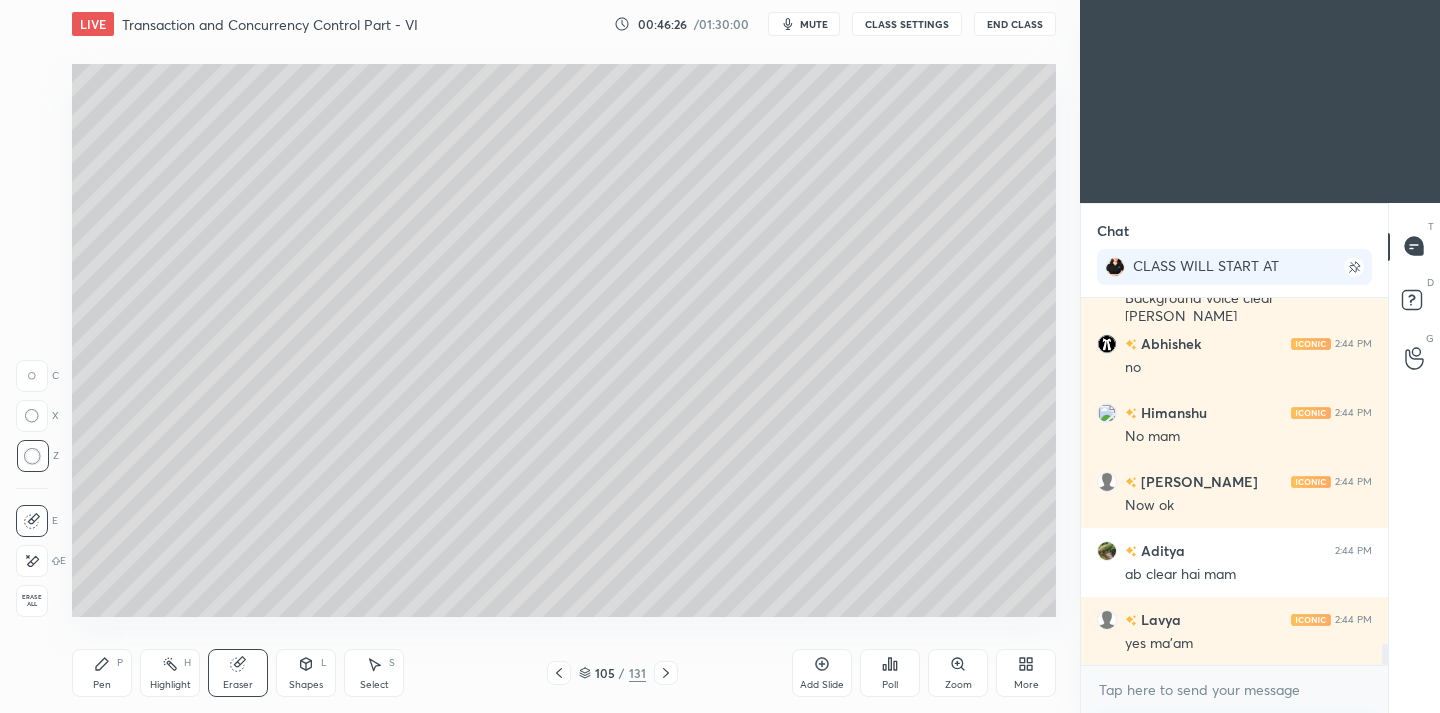 click on "Pen P" at bounding box center [102, 673] 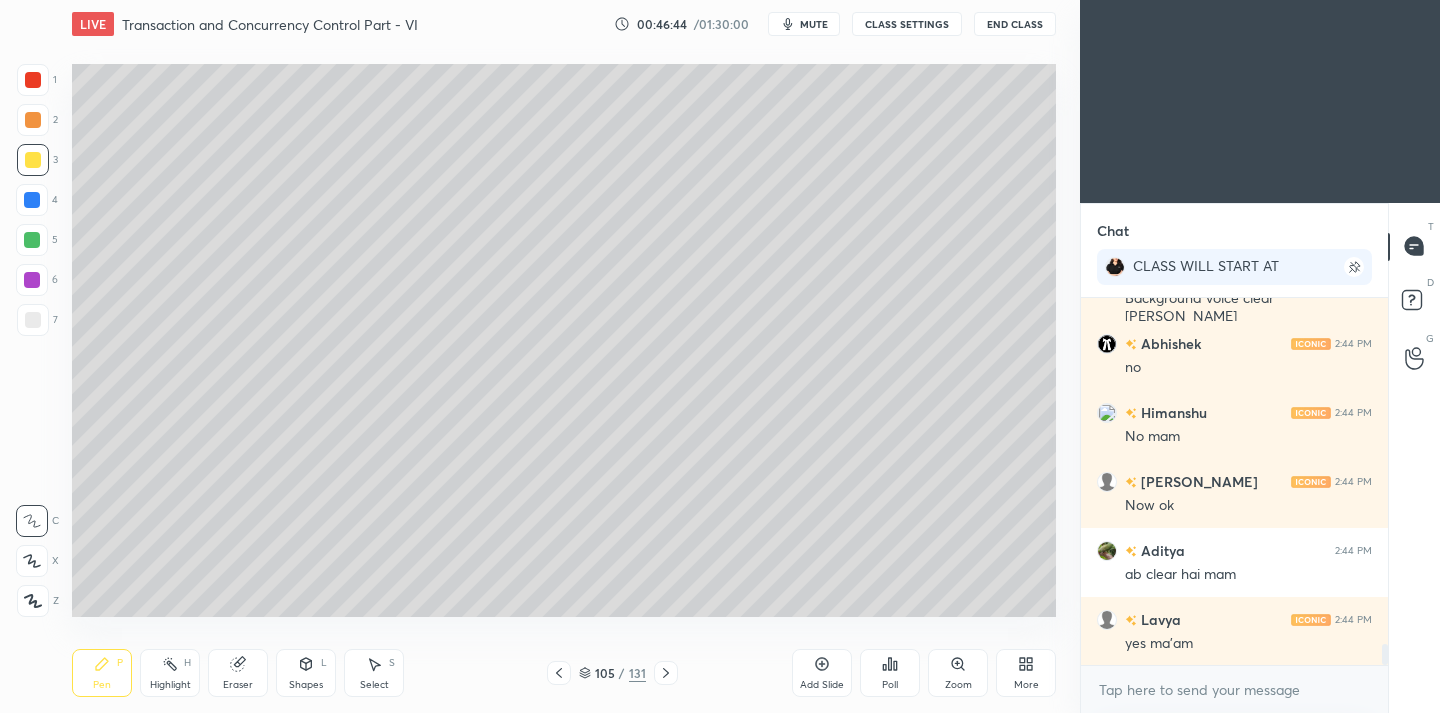 click 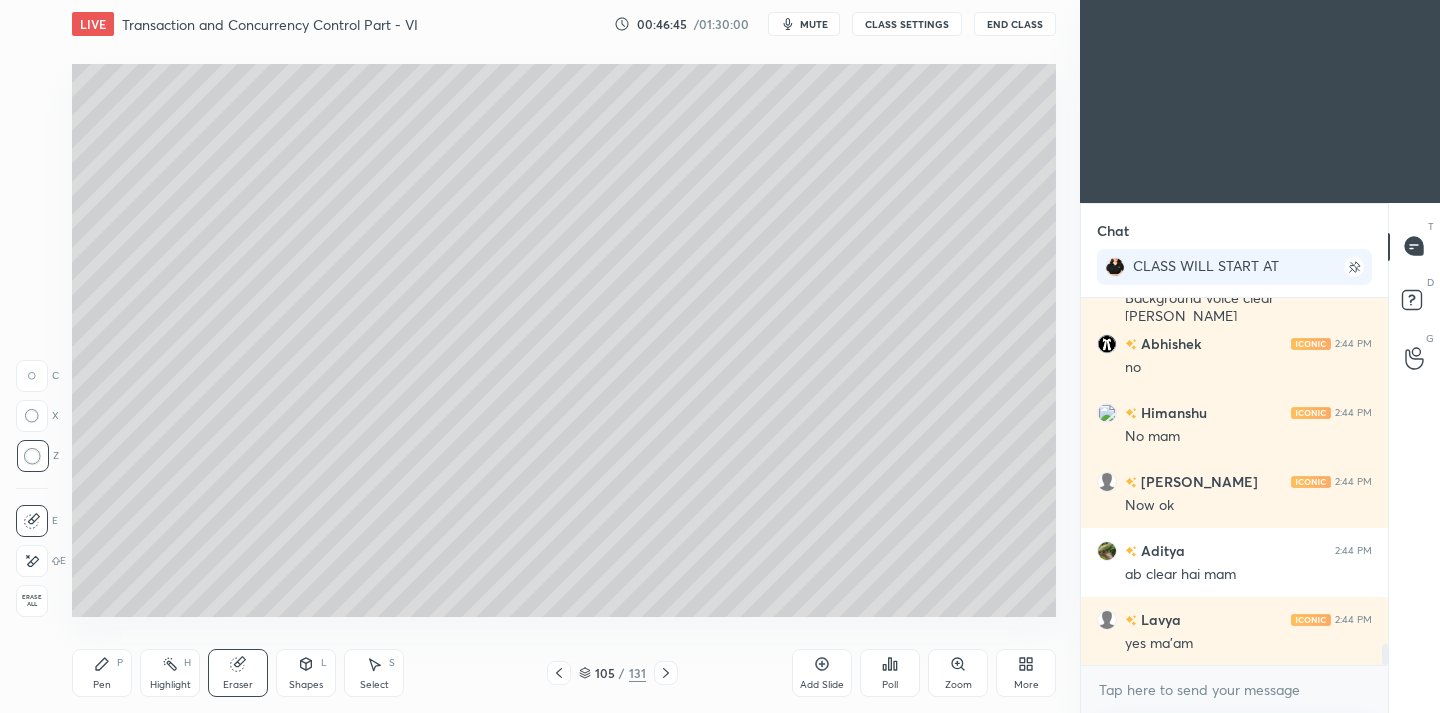 drag, startPoint x: 98, startPoint y: 673, endPoint x: 135, endPoint y: 621, distance: 63.82006 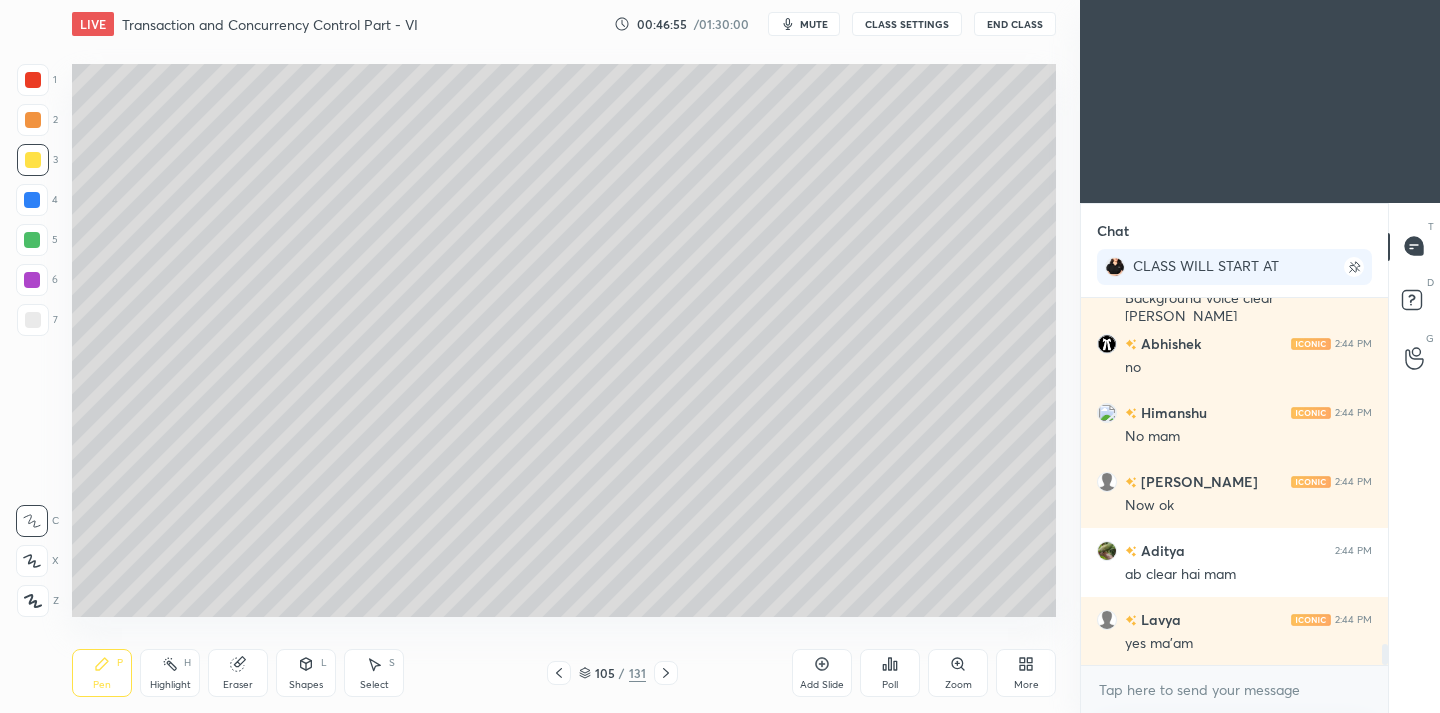 drag, startPoint x: 234, startPoint y: 675, endPoint x: 234, endPoint y: 660, distance: 15 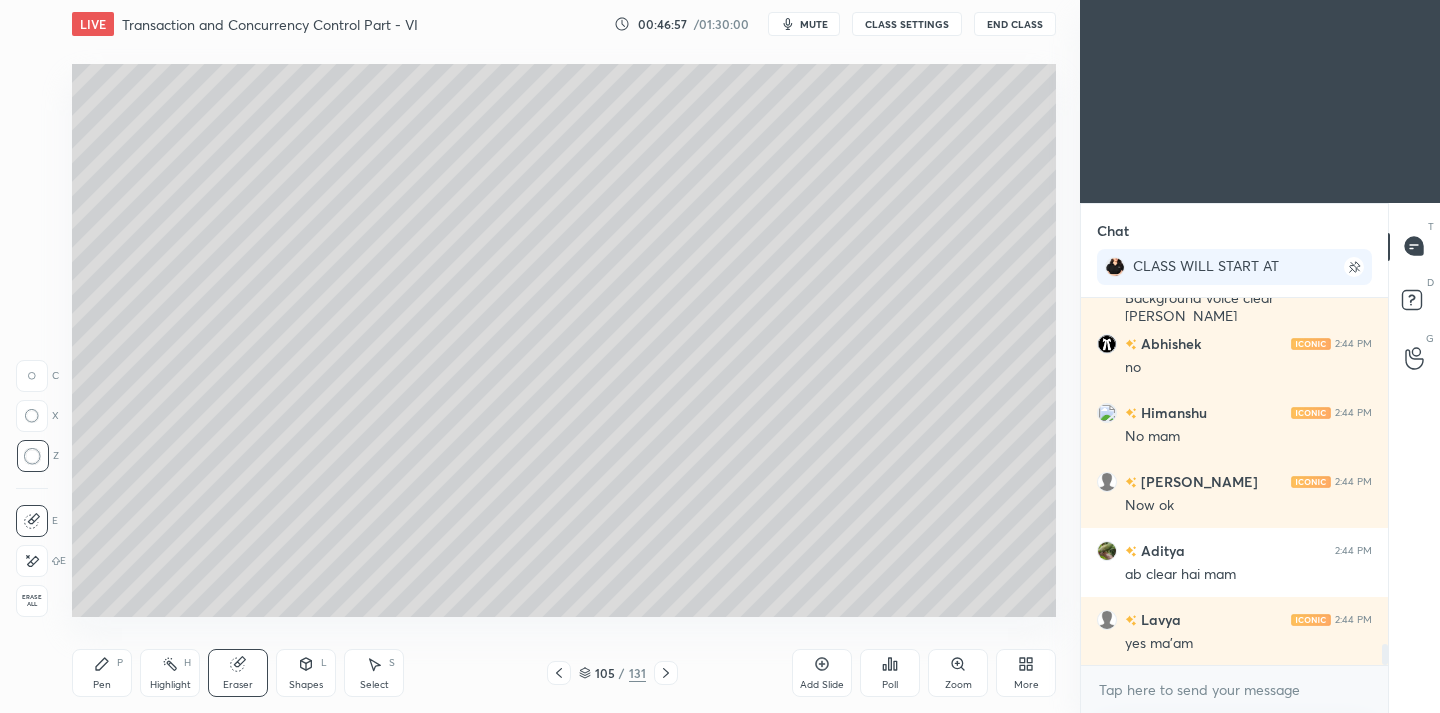 drag, startPoint x: 109, startPoint y: 669, endPoint x: 120, endPoint y: 620, distance: 50.219517 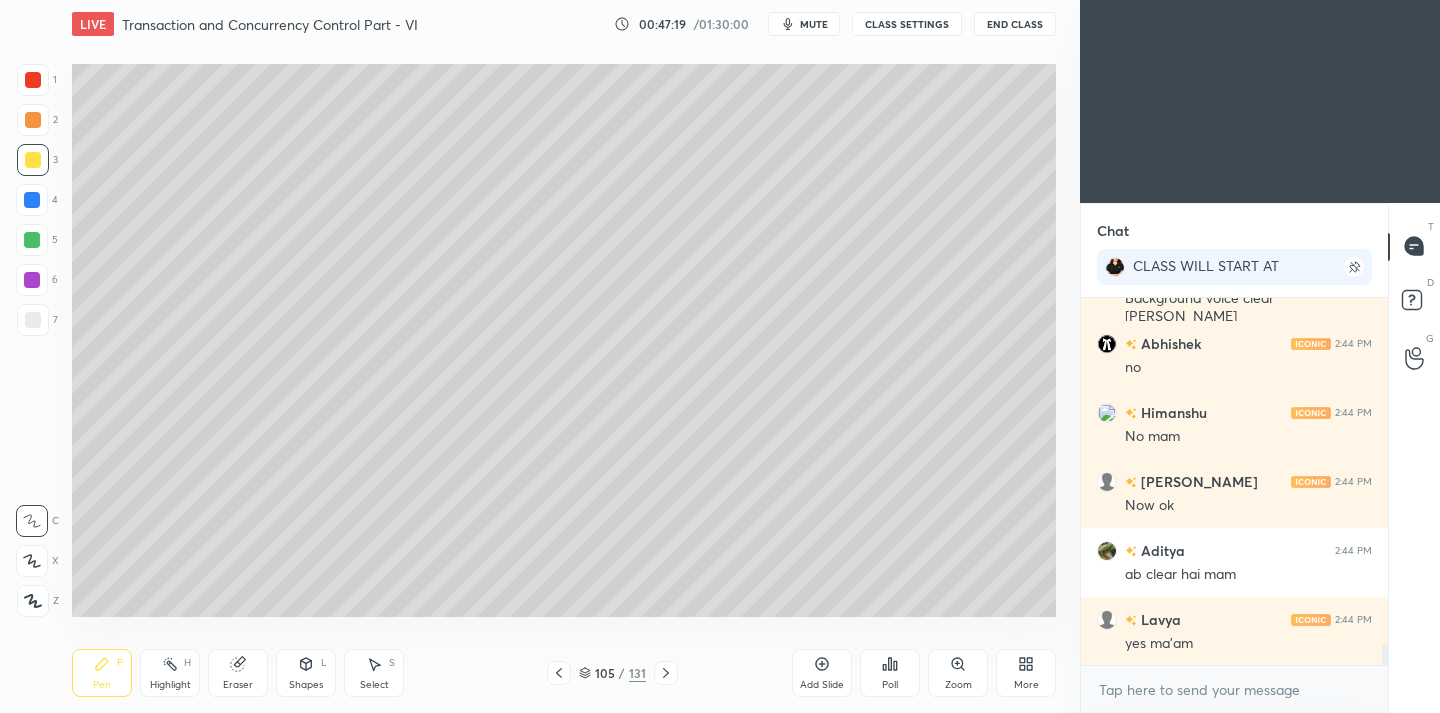 click on "Add Slide" at bounding box center (822, 685) 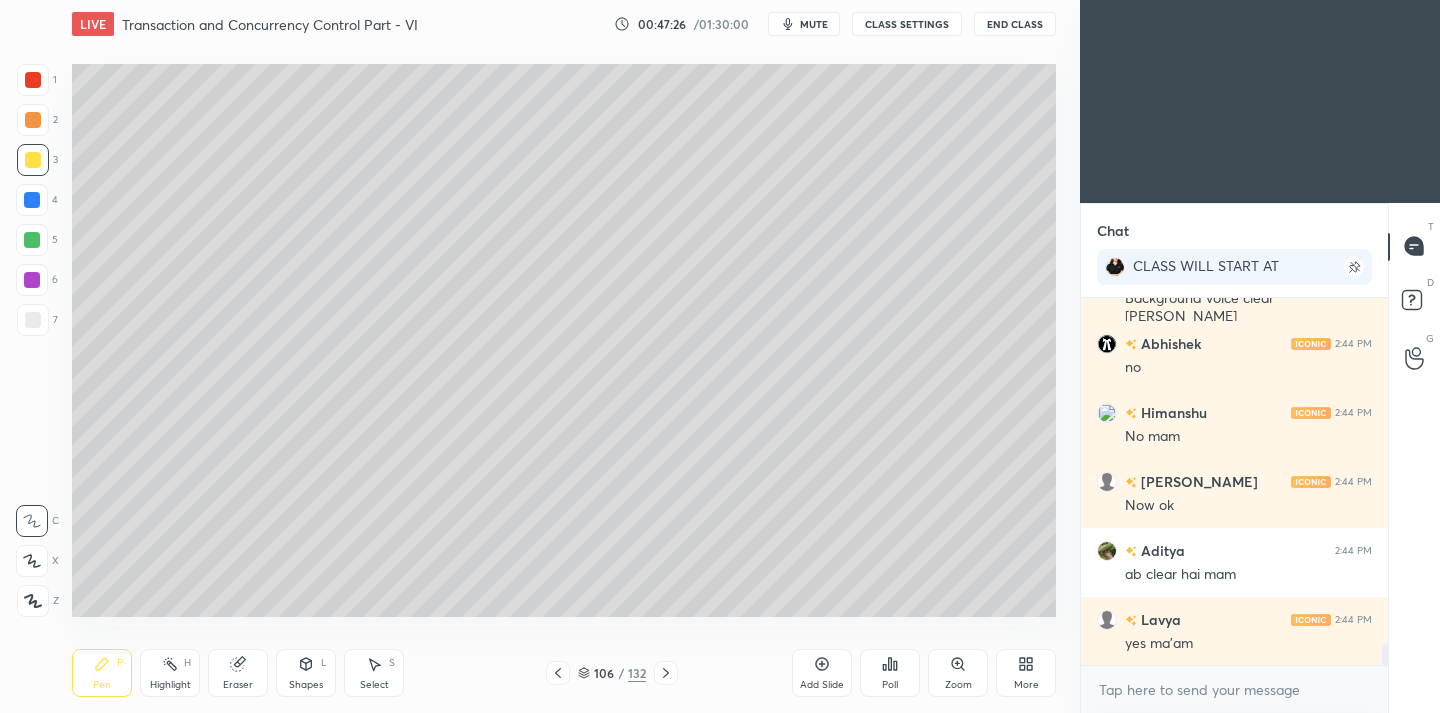 scroll, scrollTop: 6169, scrollLeft: 0, axis: vertical 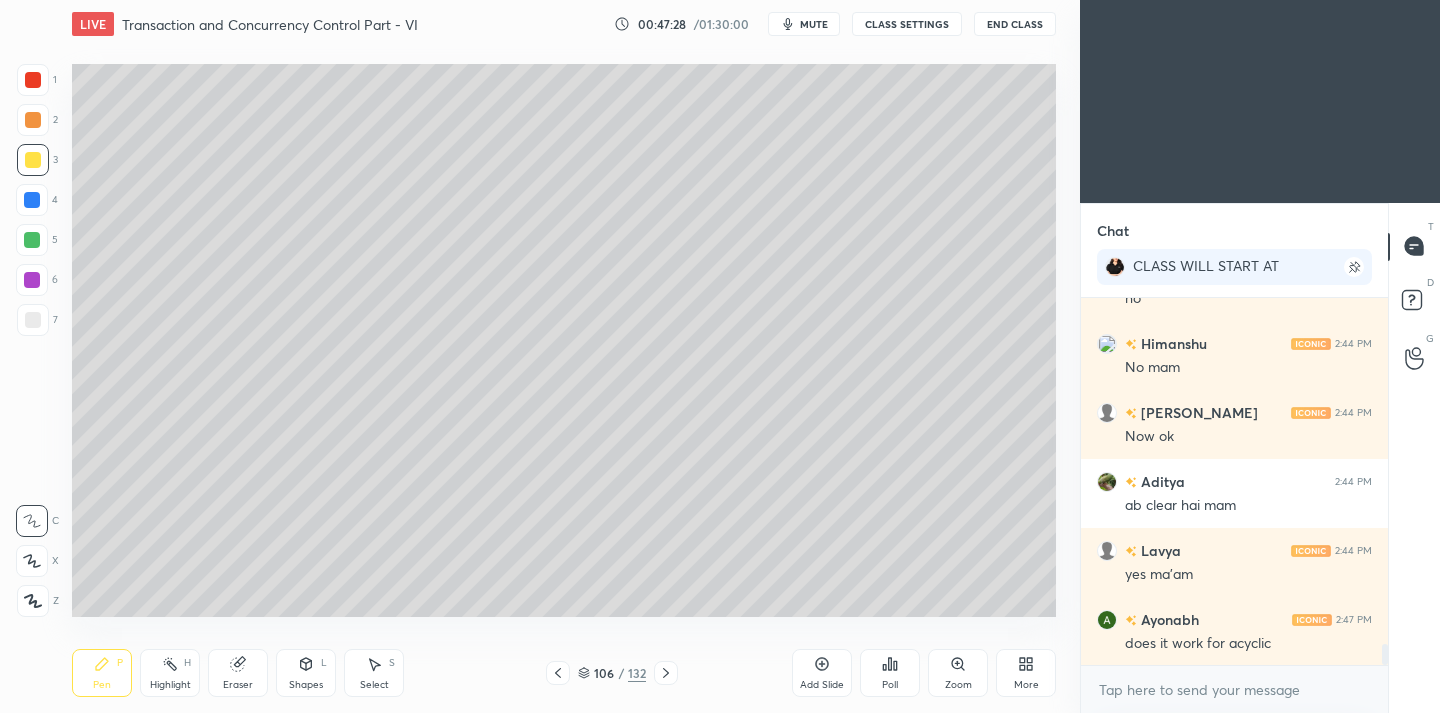 click on "Eraser" at bounding box center [238, 673] 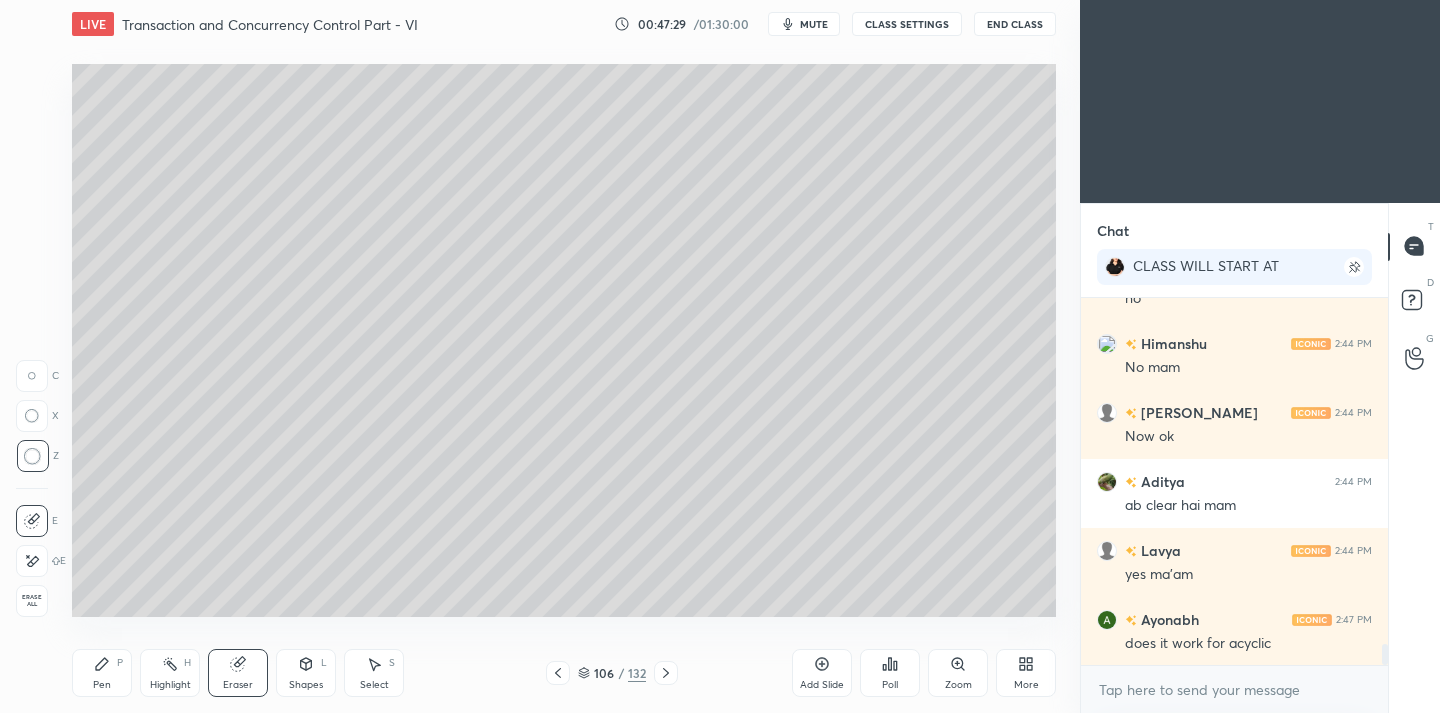 click on "Pen P" at bounding box center (102, 673) 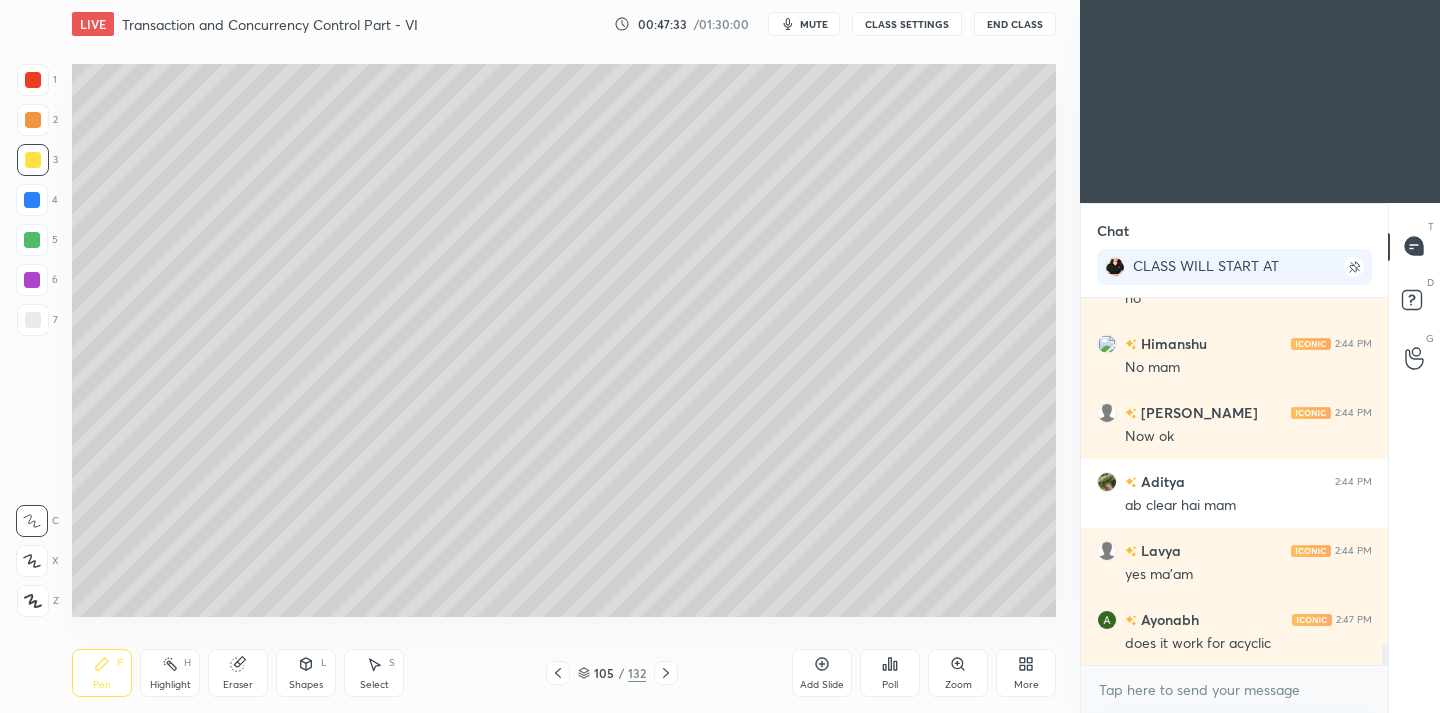drag, startPoint x: 815, startPoint y: 657, endPoint x: 805, endPoint y: 619, distance: 39.293766 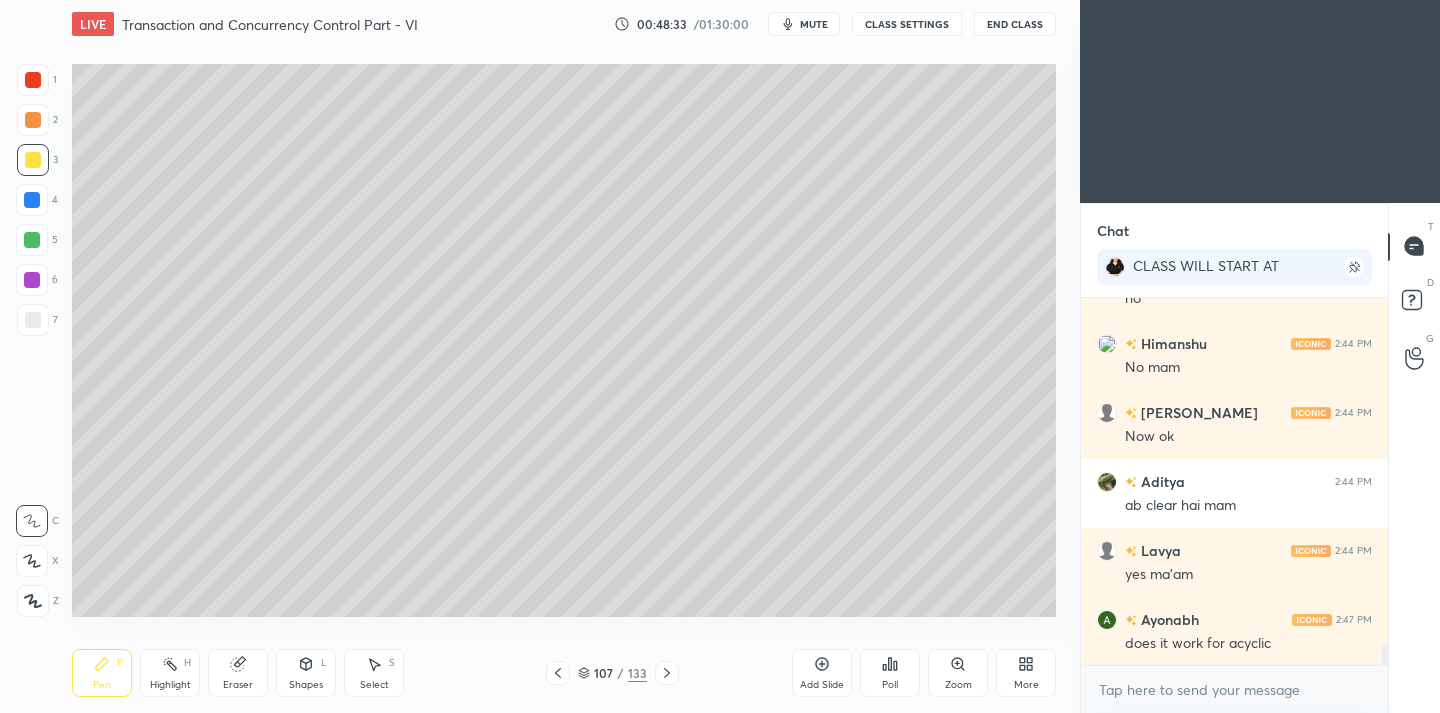 click at bounding box center [33, 320] 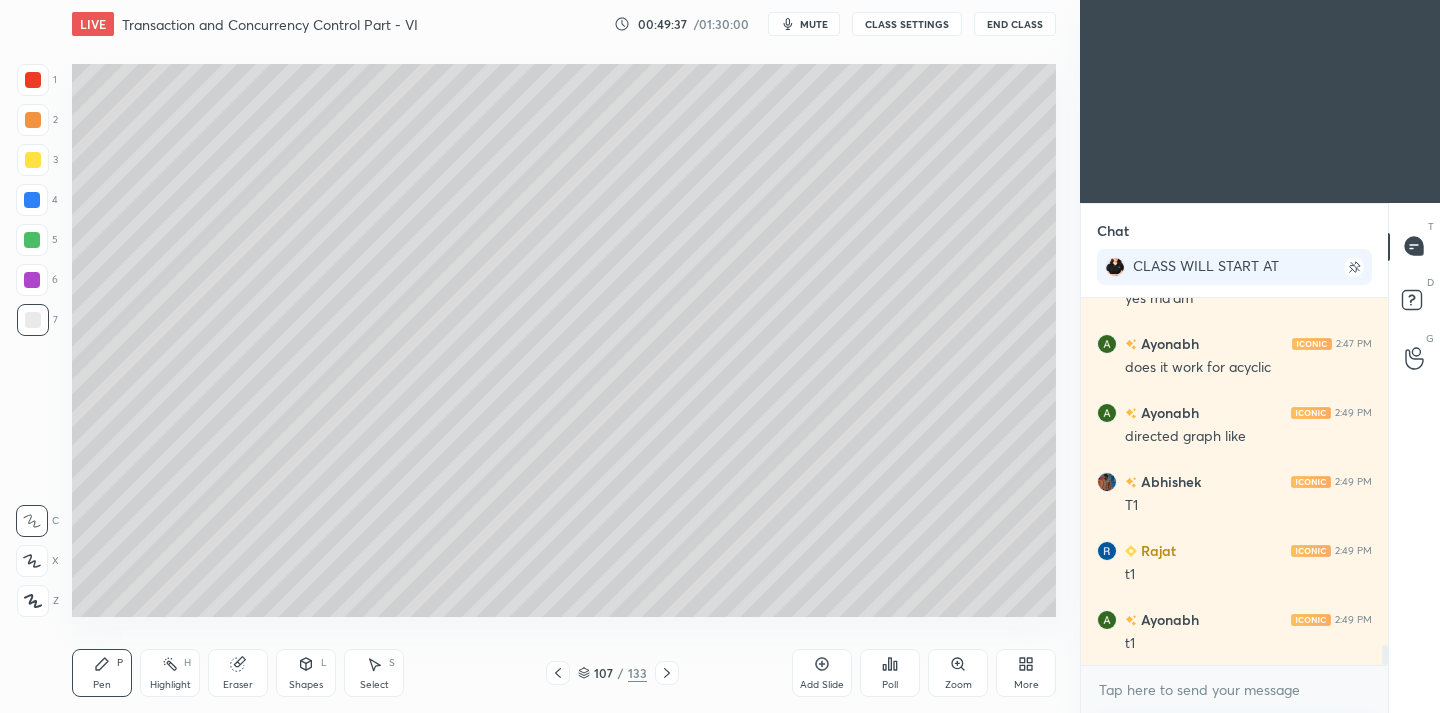 scroll, scrollTop: 6514, scrollLeft: 0, axis: vertical 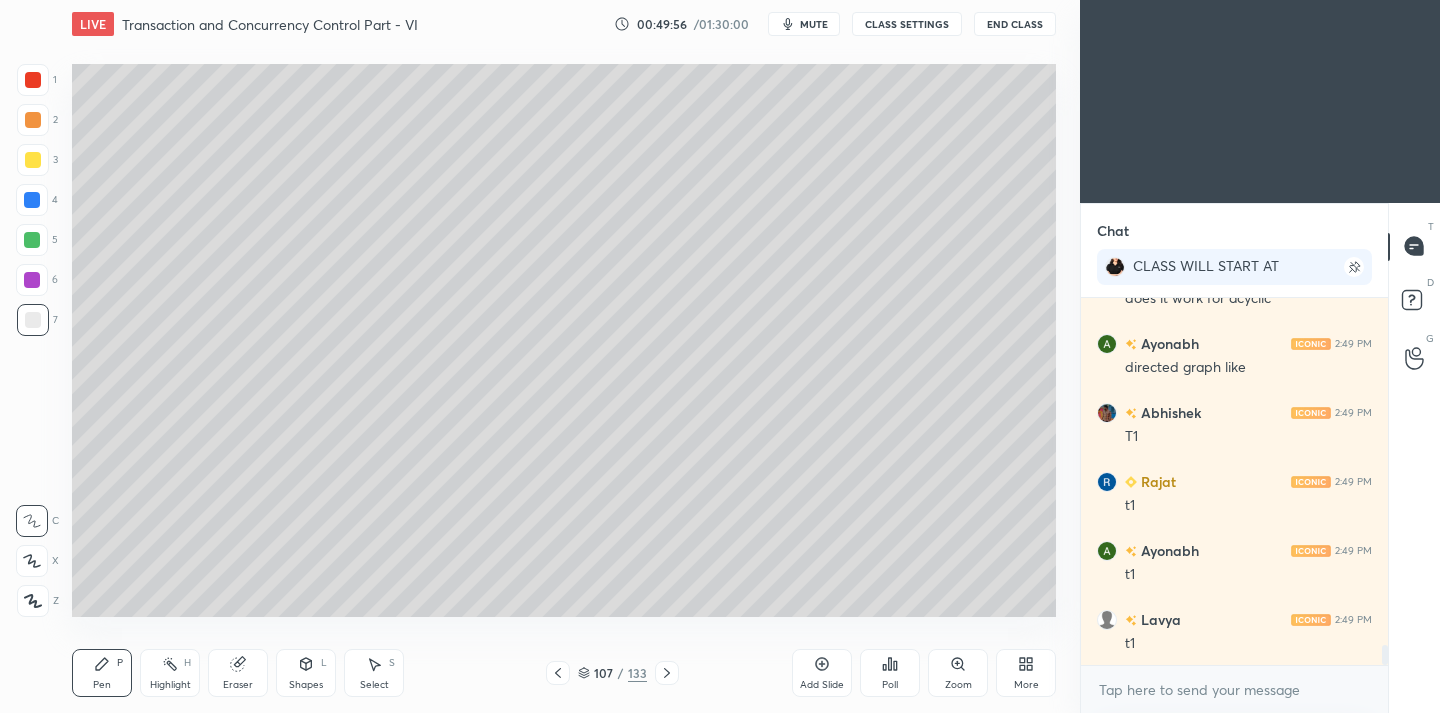 click on "Eraser" at bounding box center (238, 673) 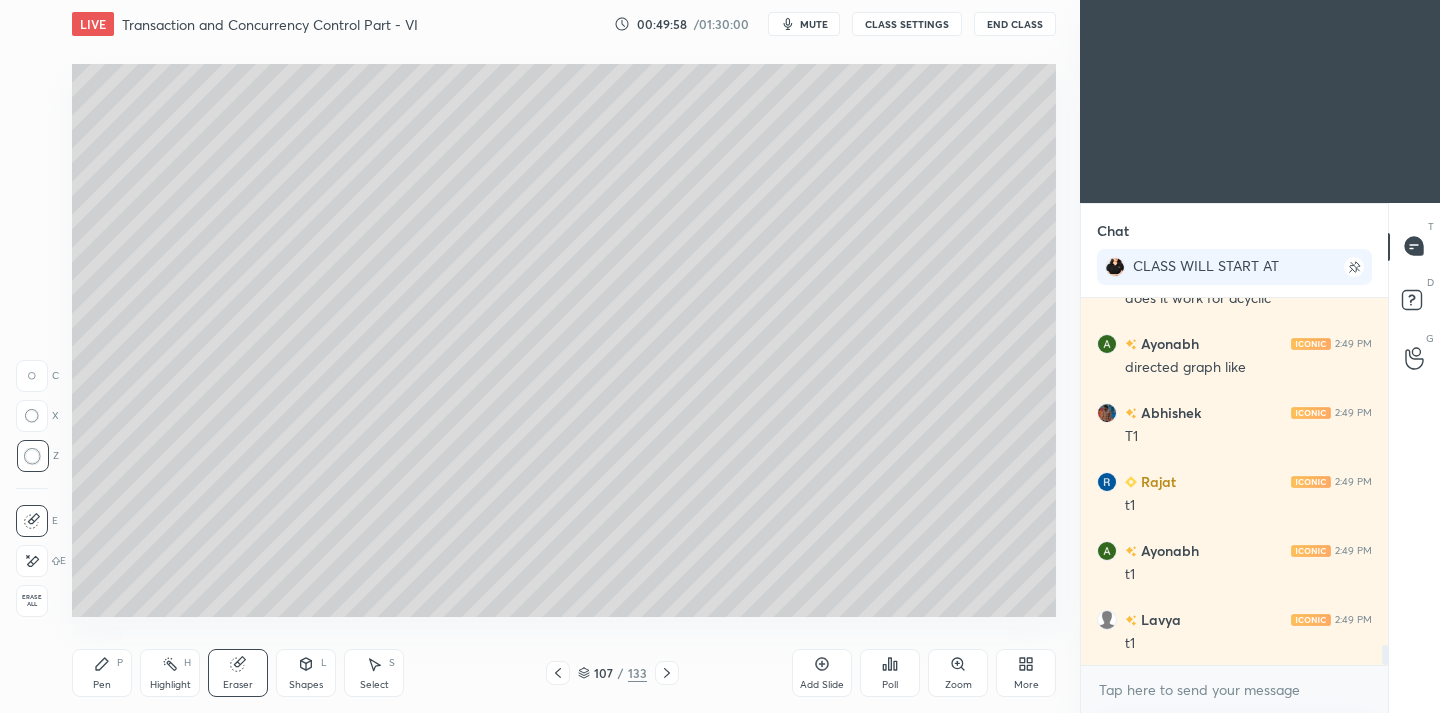 click on "Pen P" at bounding box center (102, 673) 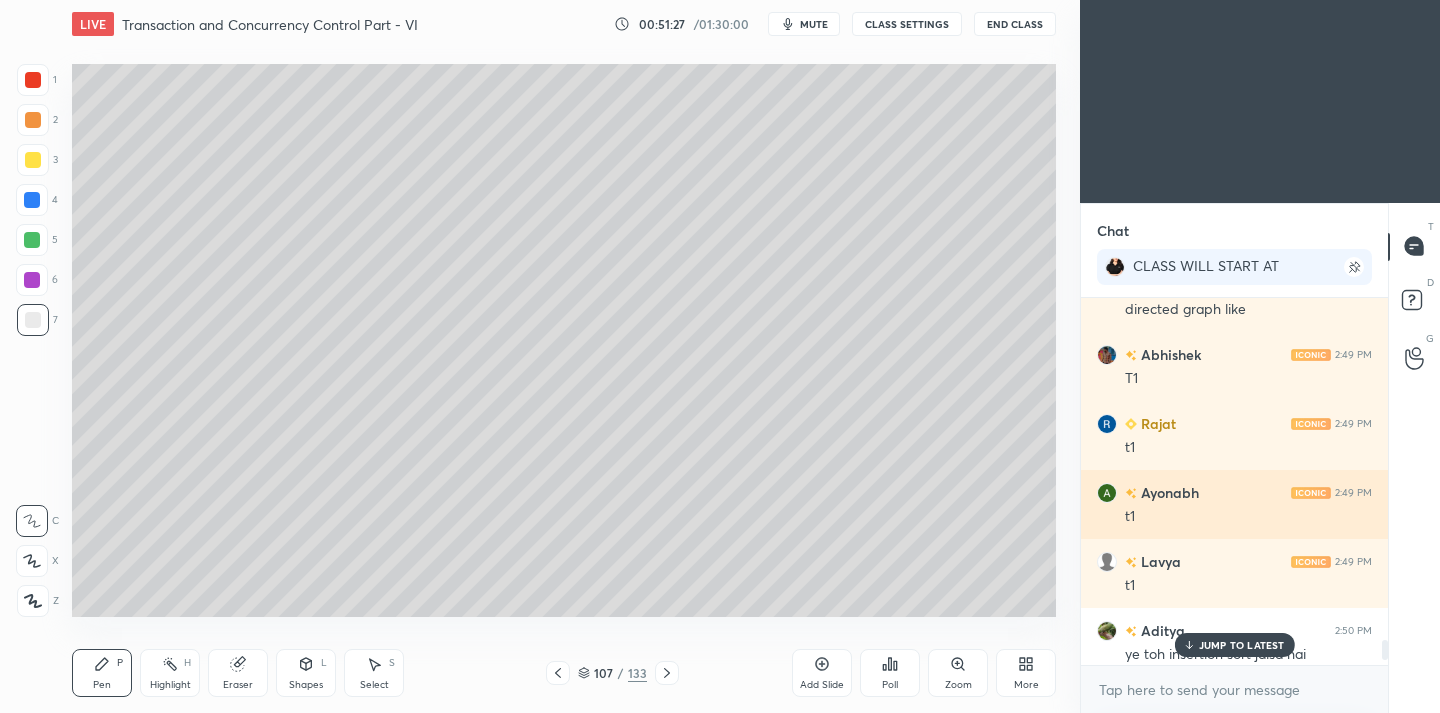 scroll, scrollTop: 6583, scrollLeft: 0, axis: vertical 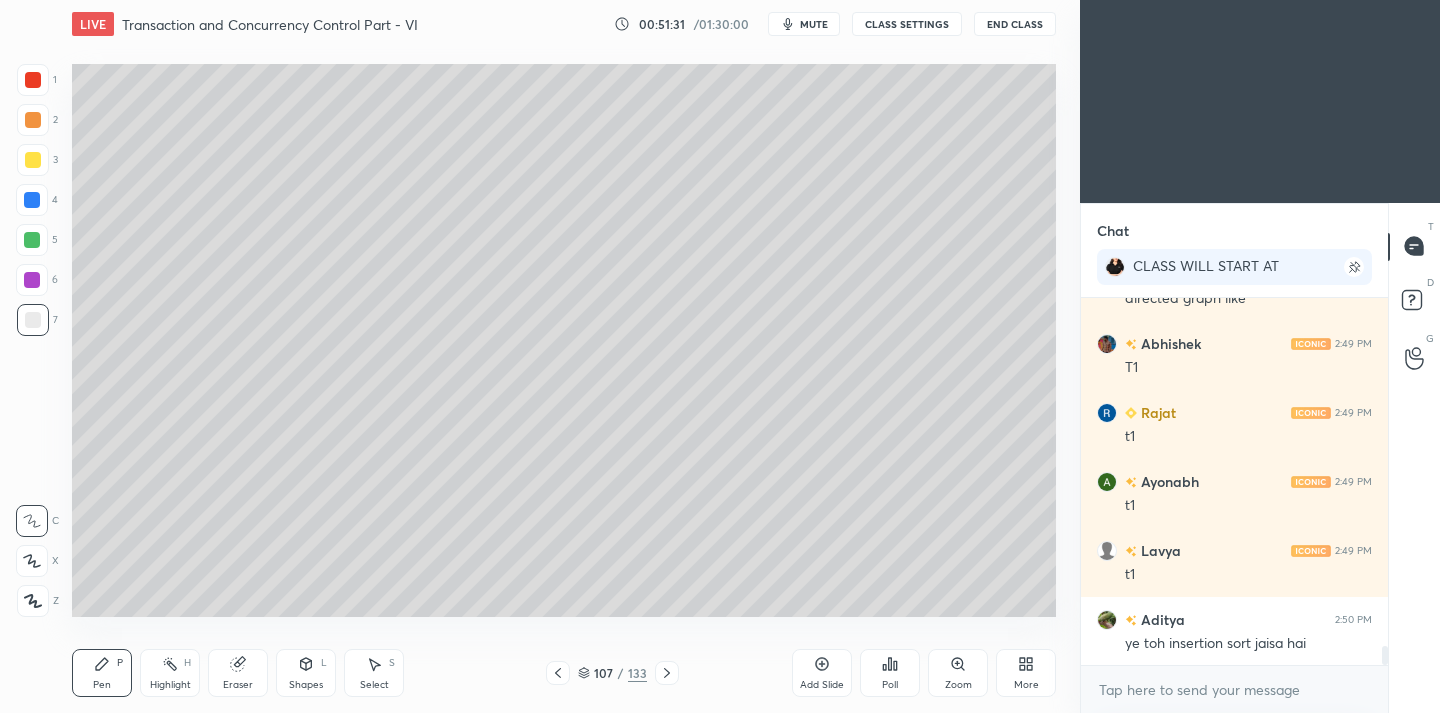 click on "Add Slide" at bounding box center (822, 673) 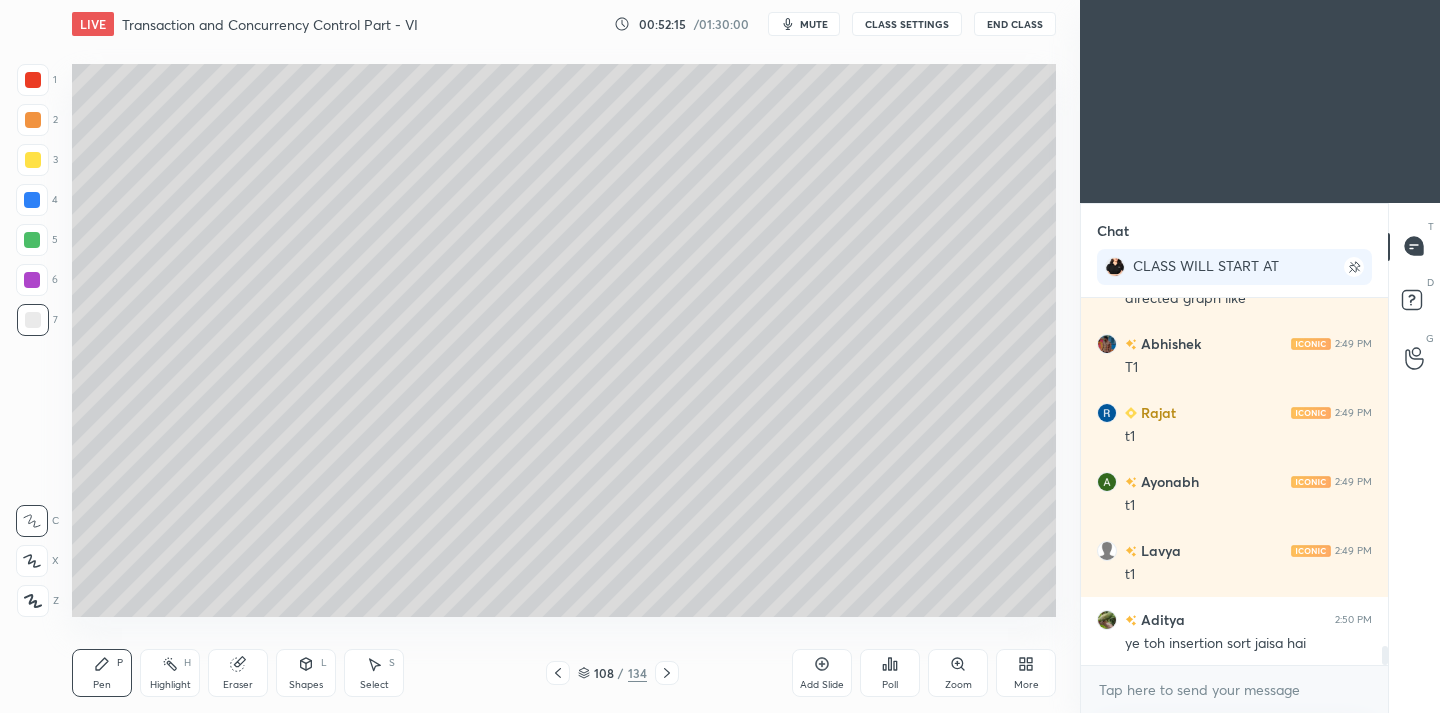 click at bounding box center [33, 160] 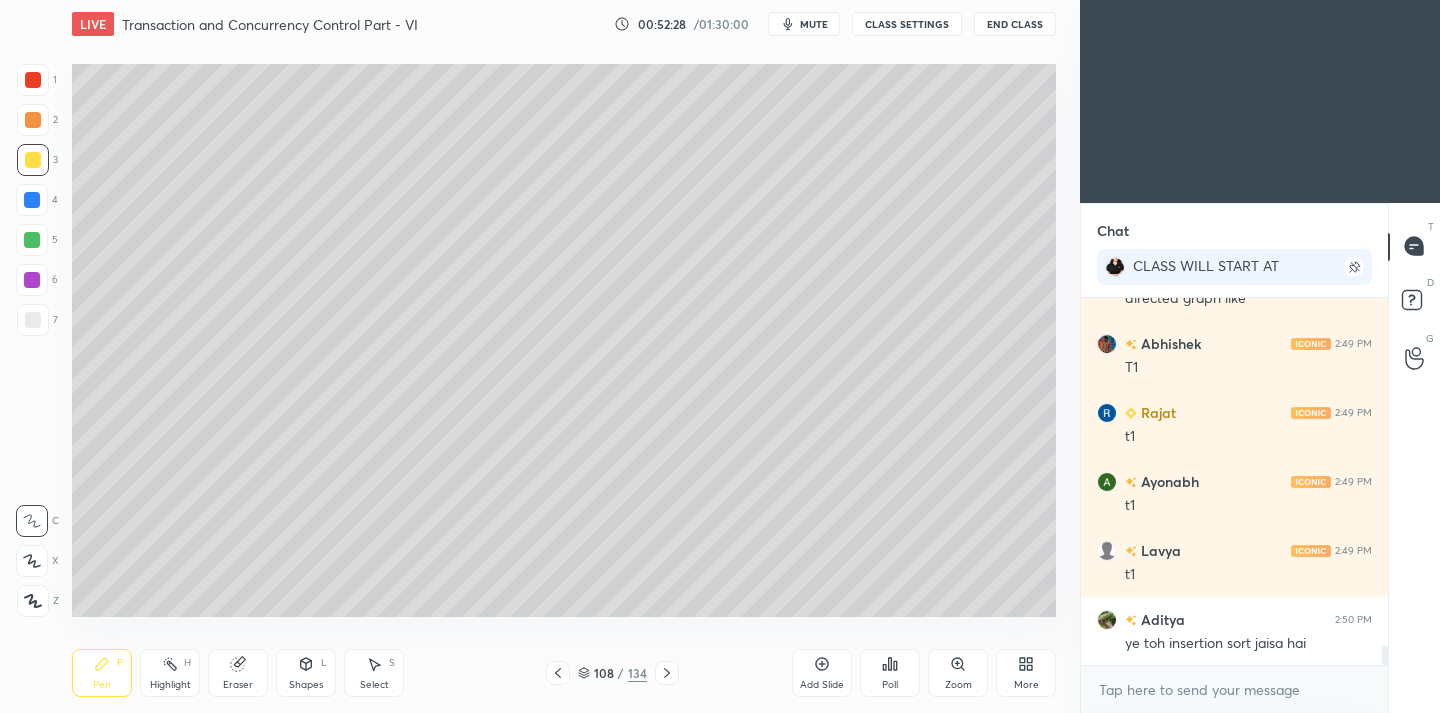drag, startPoint x: 236, startPoint y: 675, endPoint x: 240, endPoint y: 630, distance: 45.17743 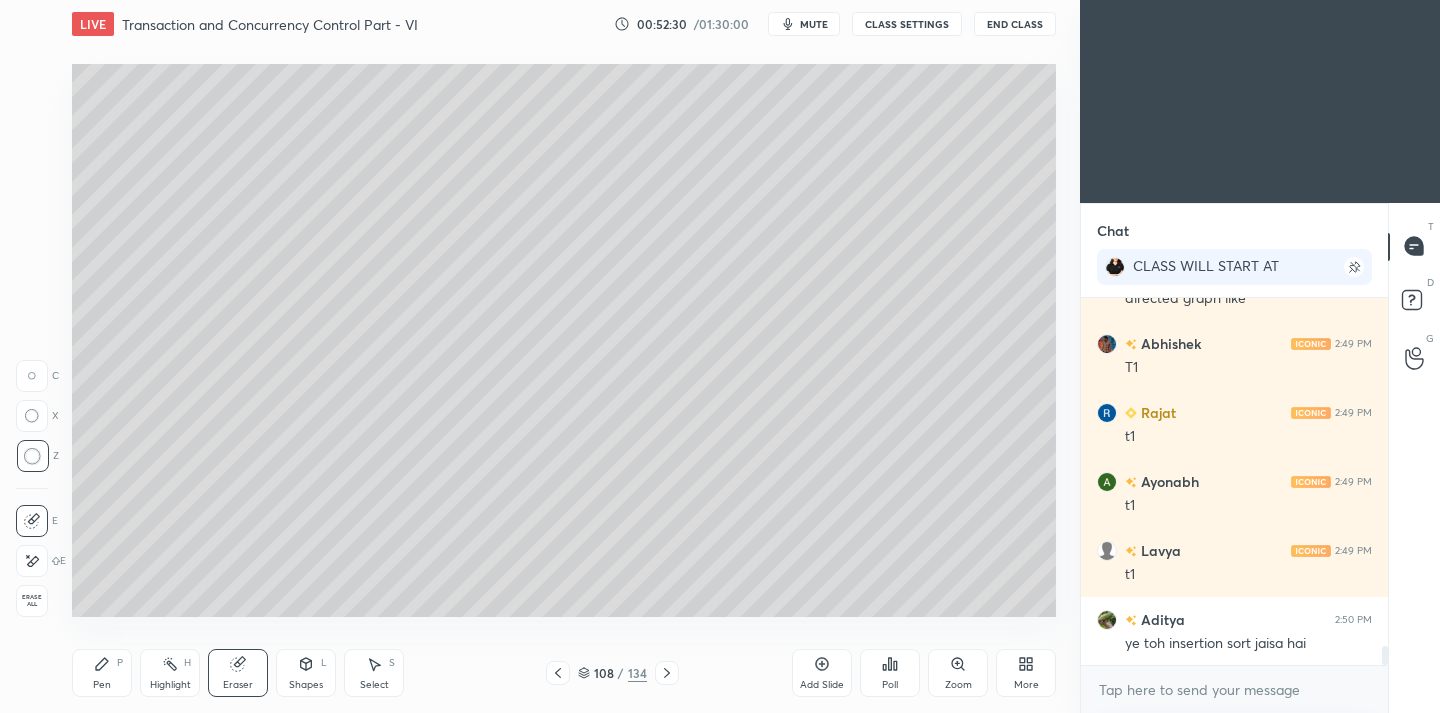click on "Pen P" at bounding box center (102, 673) 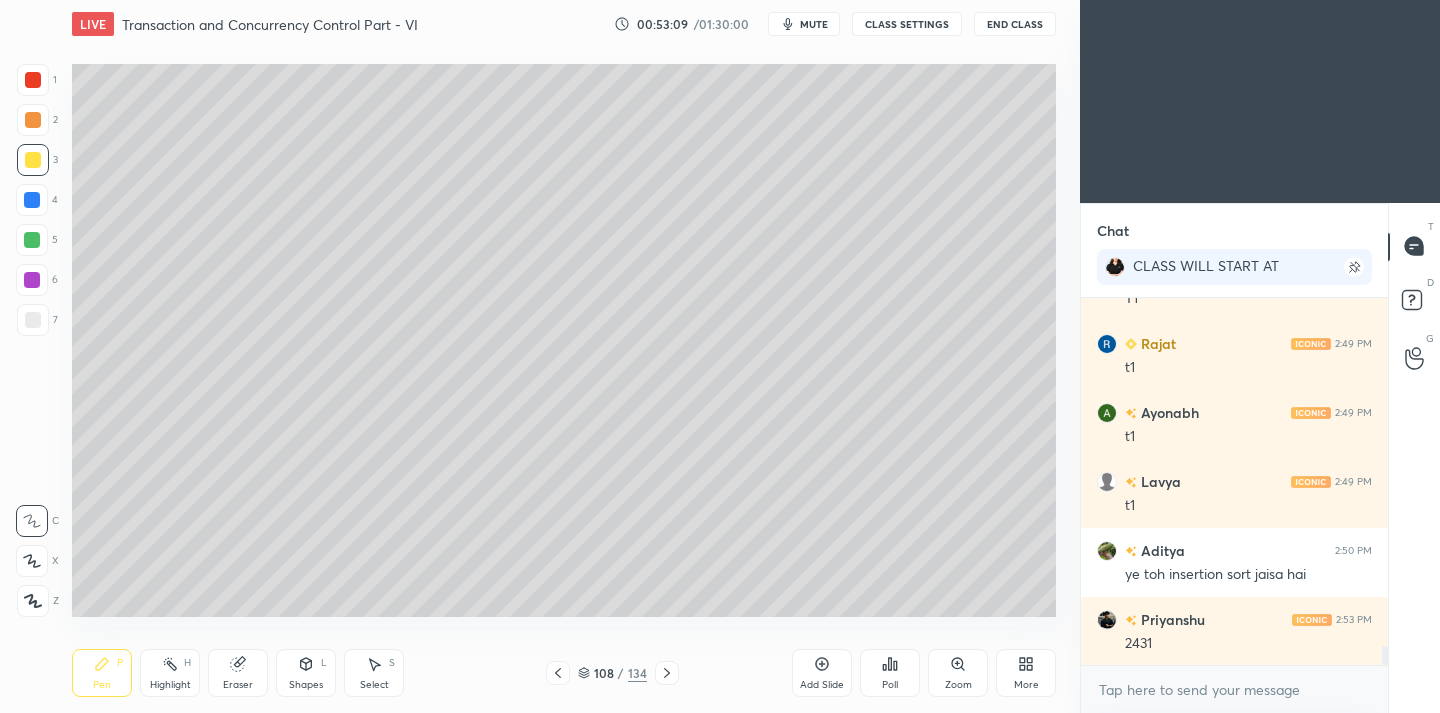scroll, scrollTop: 6721, scrollLeft: 0, axis: vertical 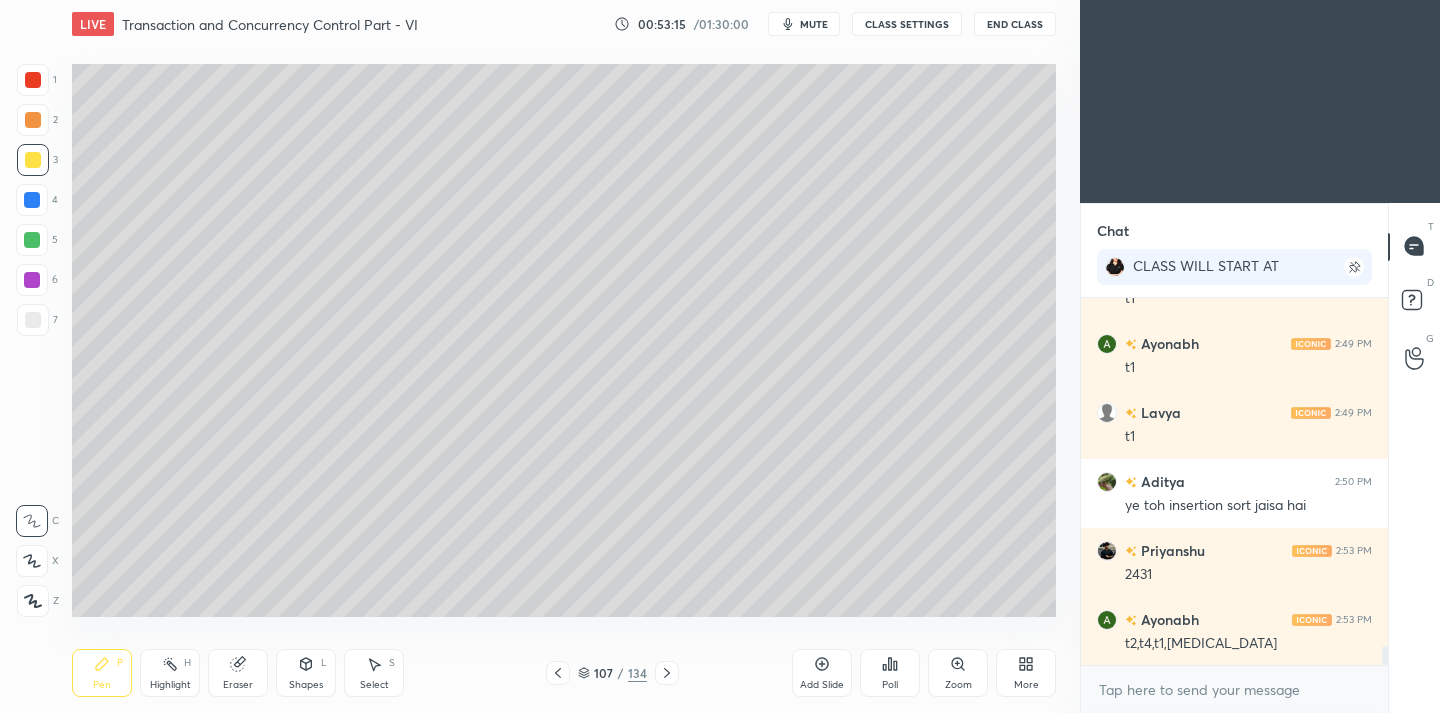 click on "Eraser" at bounding box center (238, 685) 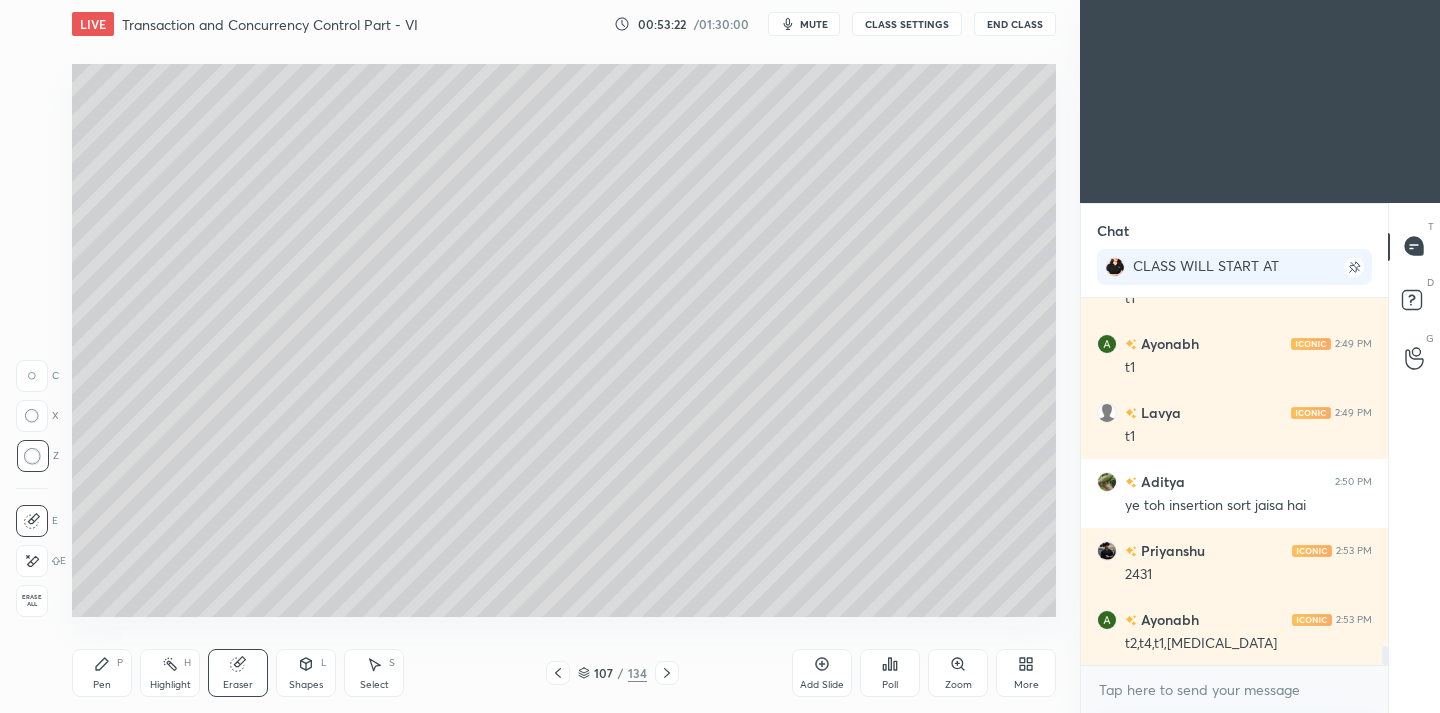 click on "Pen" at bounding box center (102, 685) 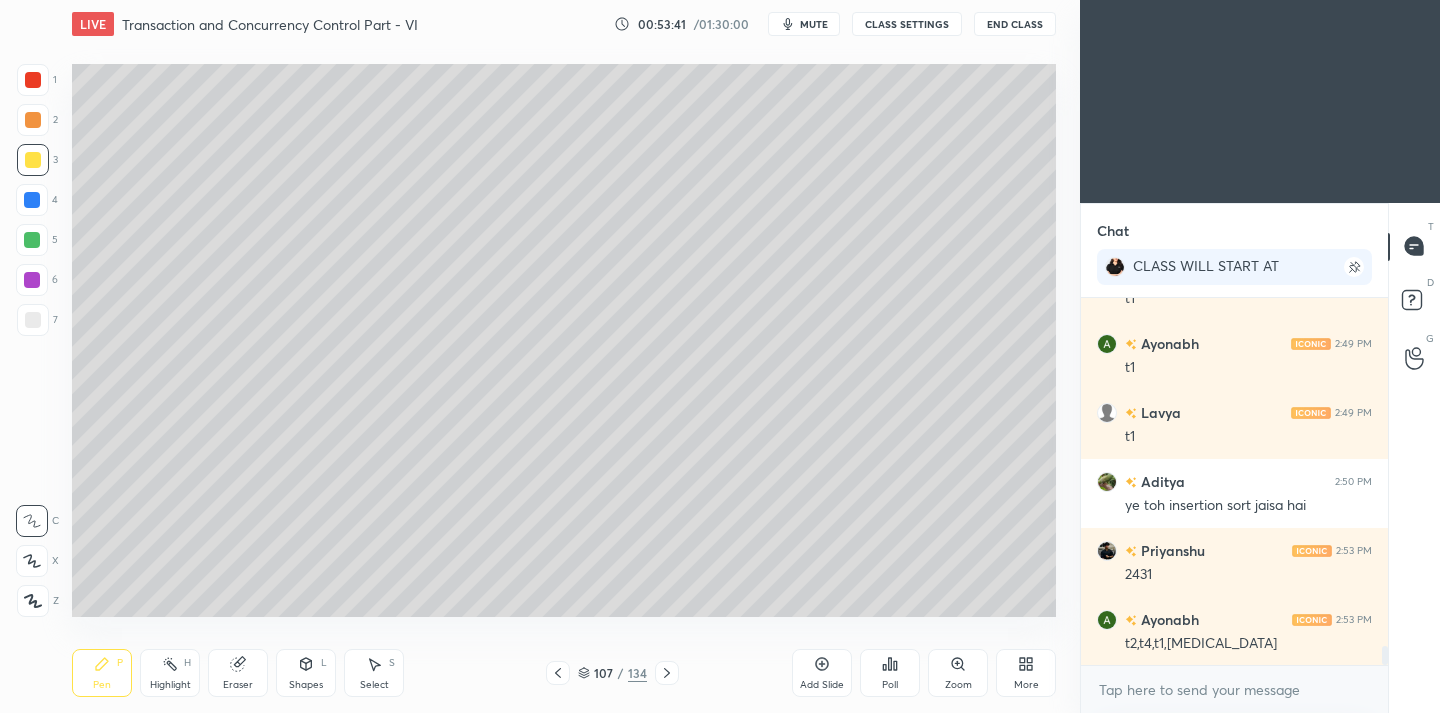 drag, startPoint x: 244, startPoint y: 664, endPoint x: 260, endPoint y: 654, distance: 18.867962 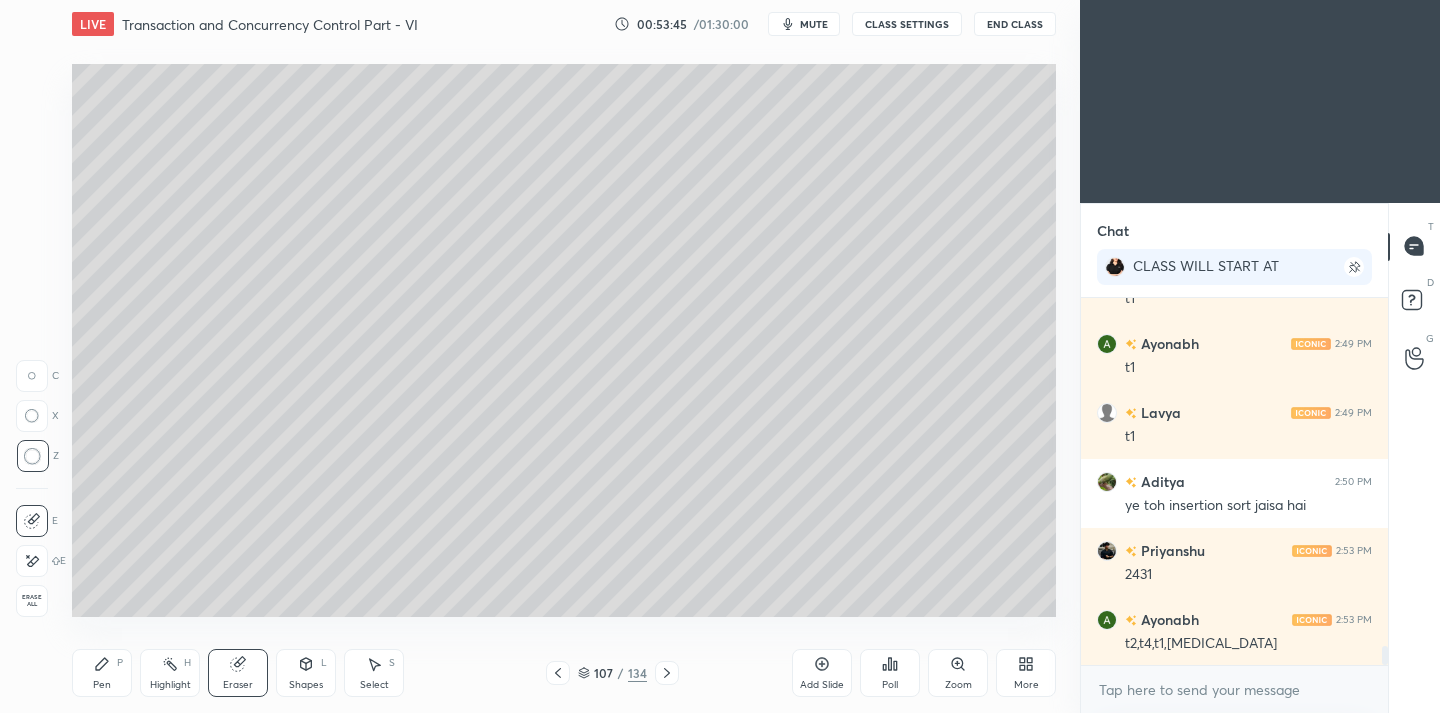 click on "Pen P" at bounding box center (102, 673) 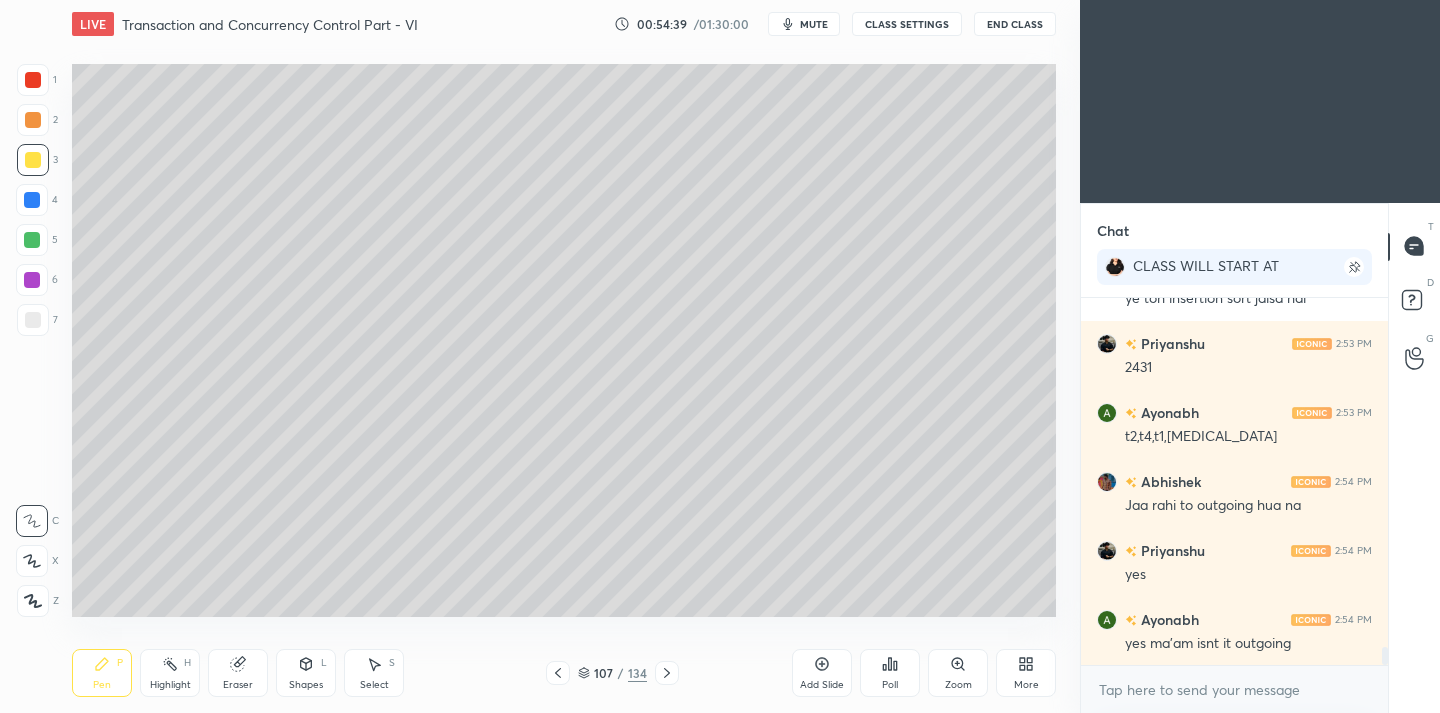 scroll, scrollTop: 7015, scrollLeft: 0, axis: vertical 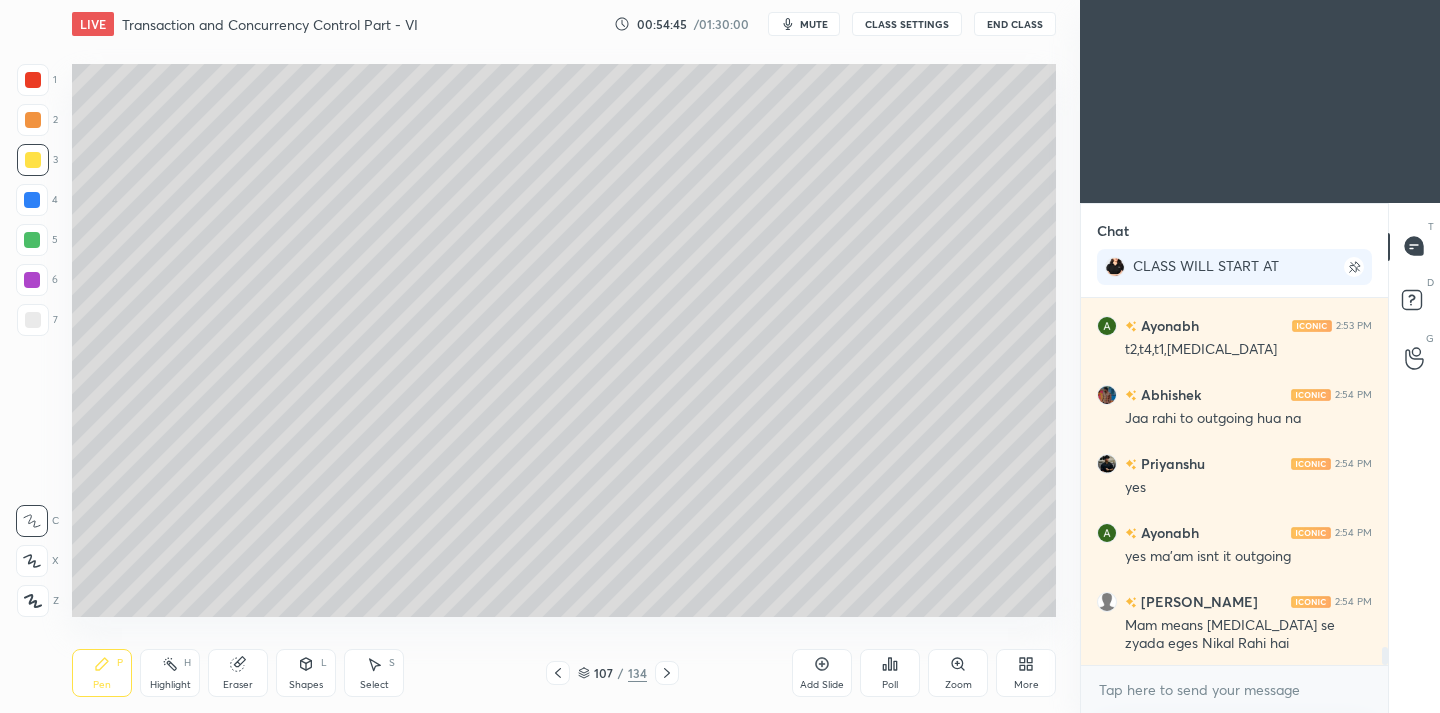 drag, startPoint x: 256, startPoint y: 669, endPoint x: 259, endPoint y: 656, distance: 13.341664 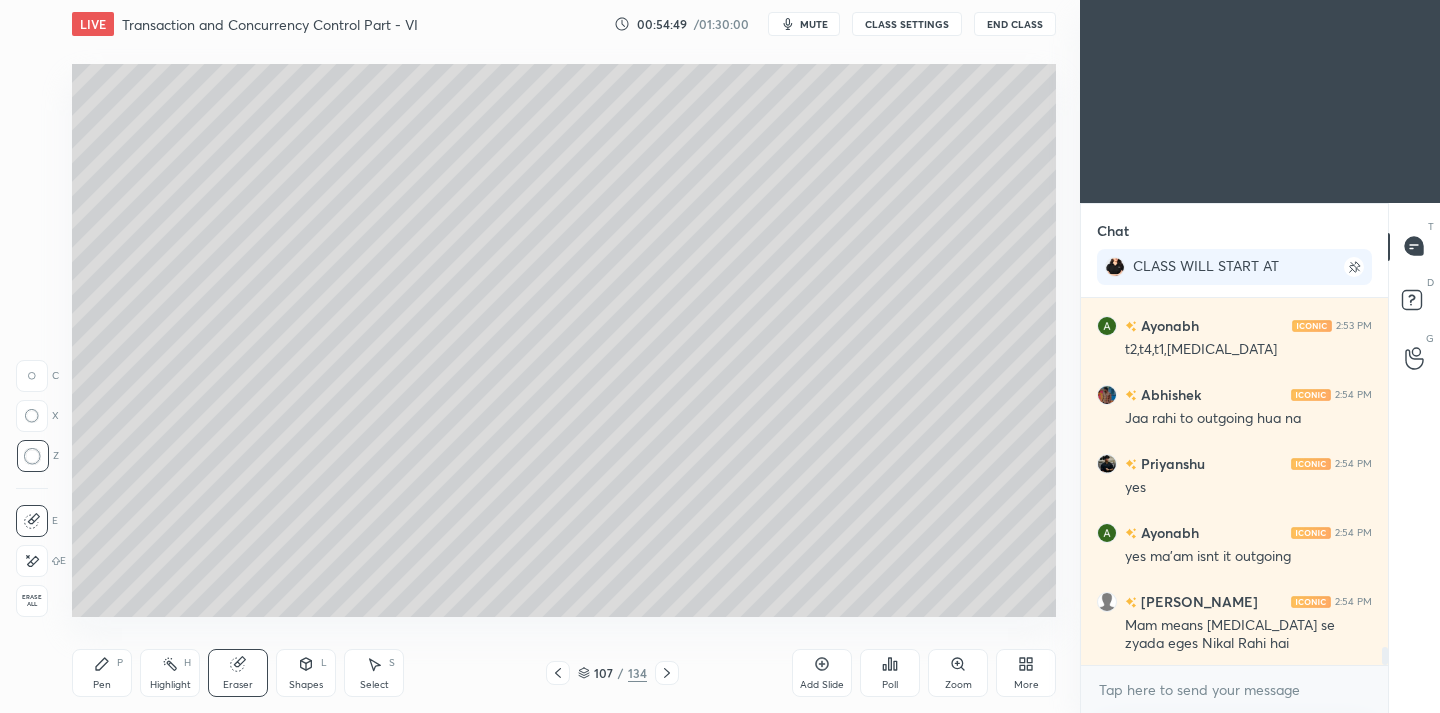 drag, startPoint x: 110, startPoint y: 668, endPoint x: 126, endPoint y: 640, distance: 32.24903 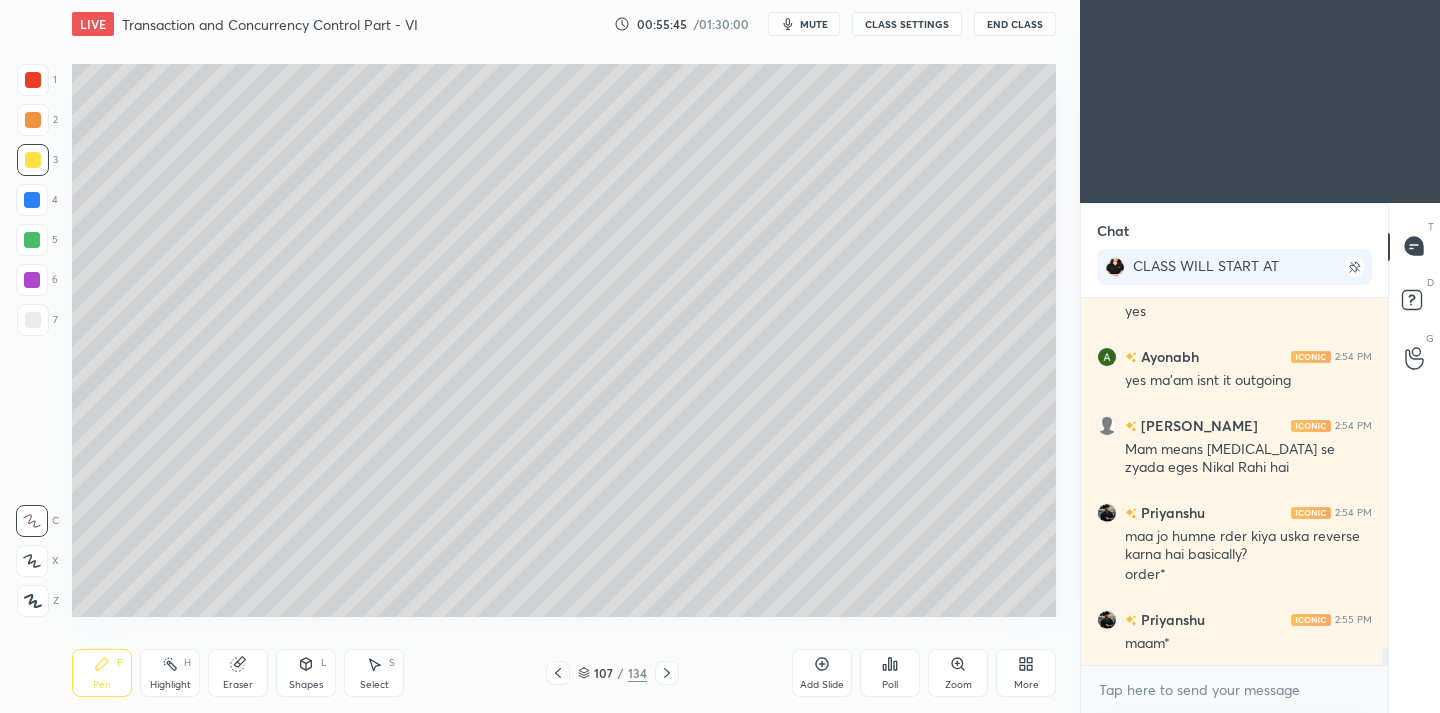 scroll, scrollTop: 7260, scrollLeft: 0, axis: vertical 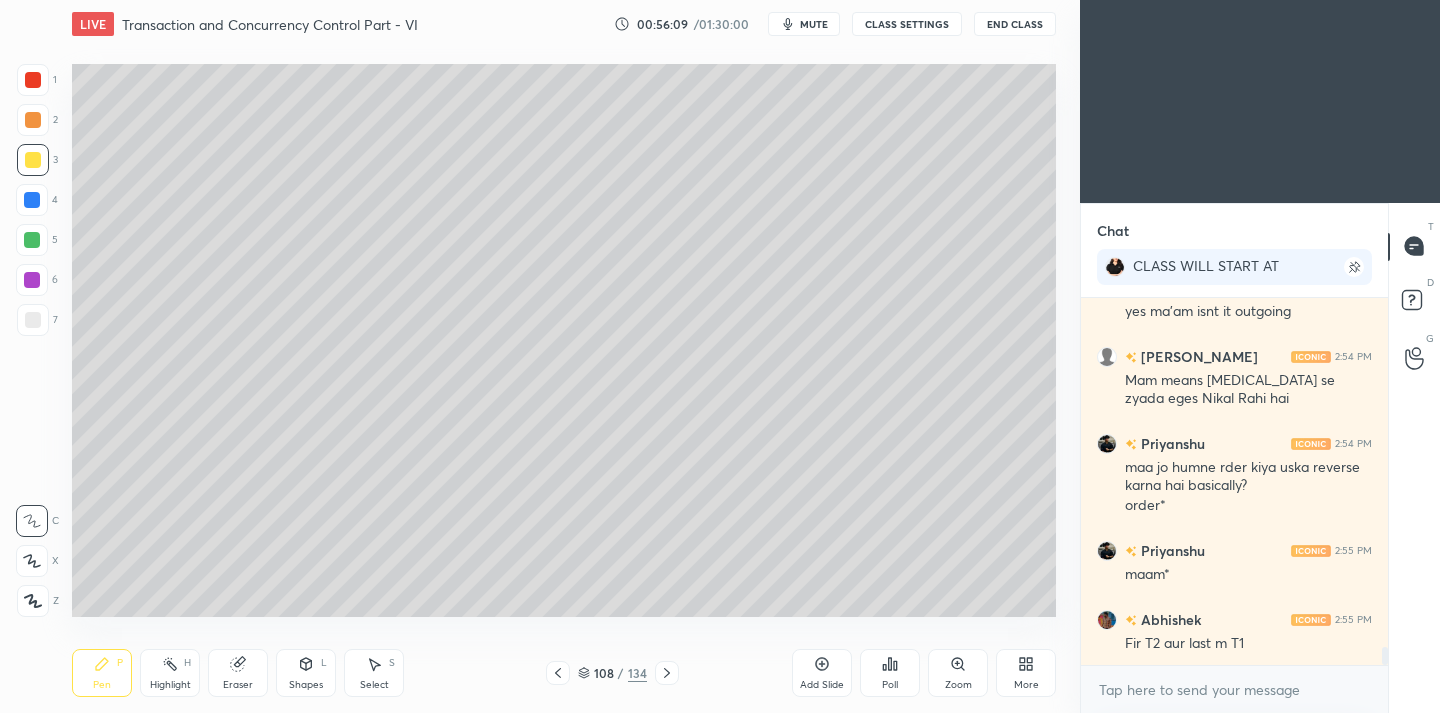 click on "Eraser" at bounding box center [238, 673] 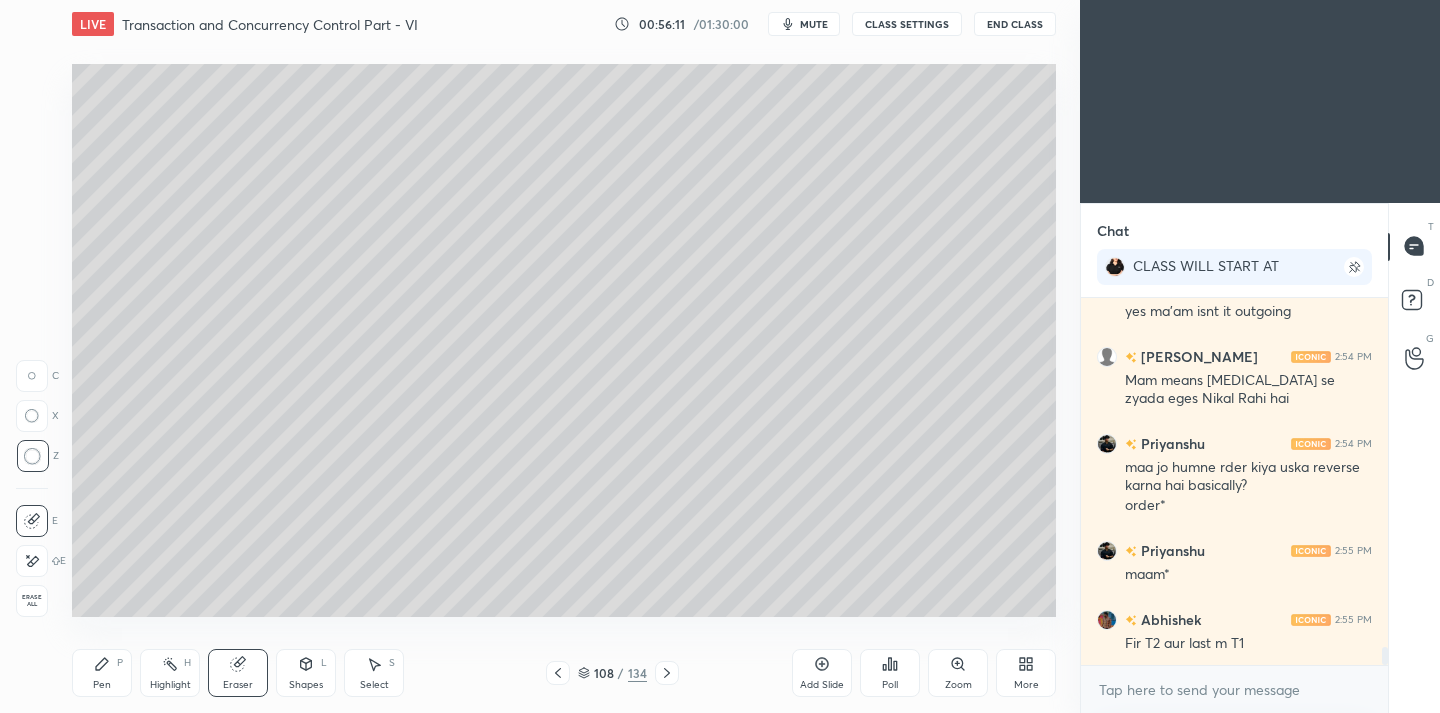 drag, startPoint x: 107, startPoint y: 683, endPoint x: 130, endPoint y: 645, distance: 44.418465 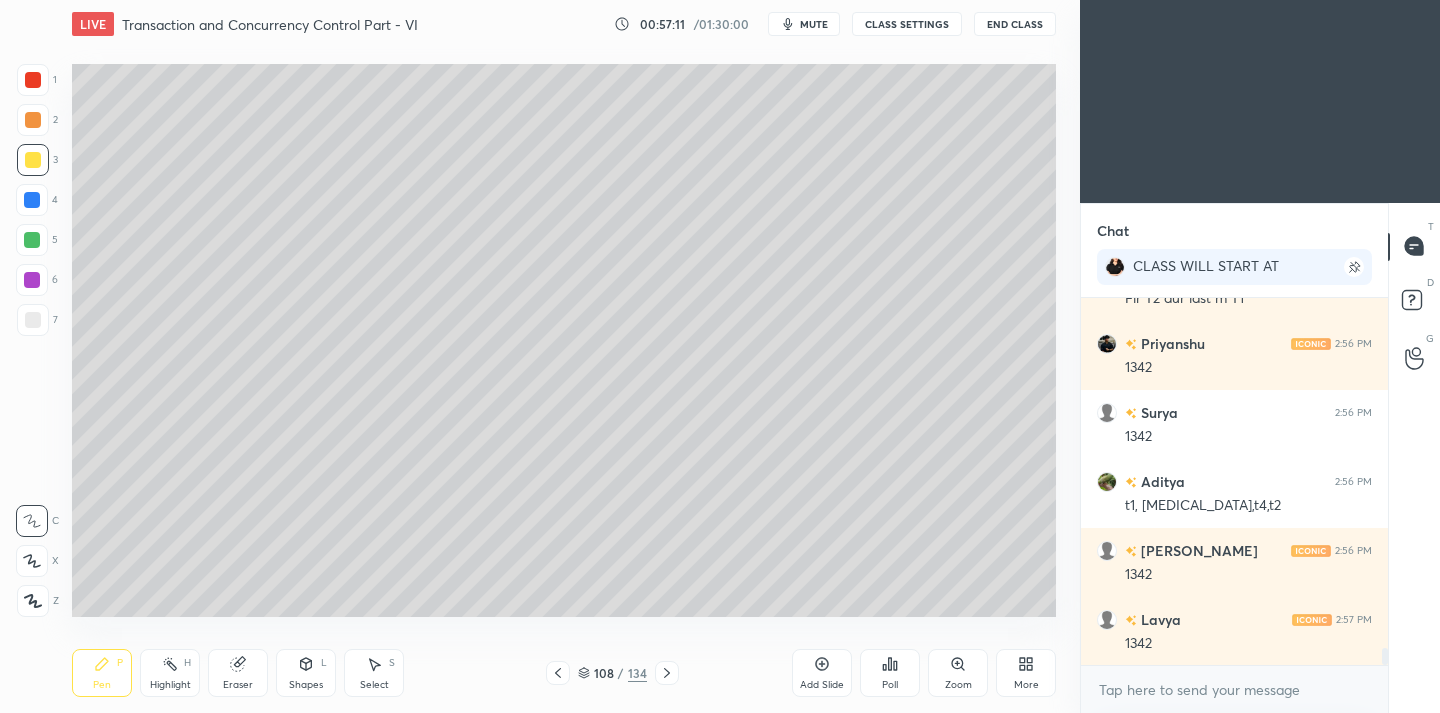 scroll, scrollTop: 7674, scrollLeft: 0, axis: vertical 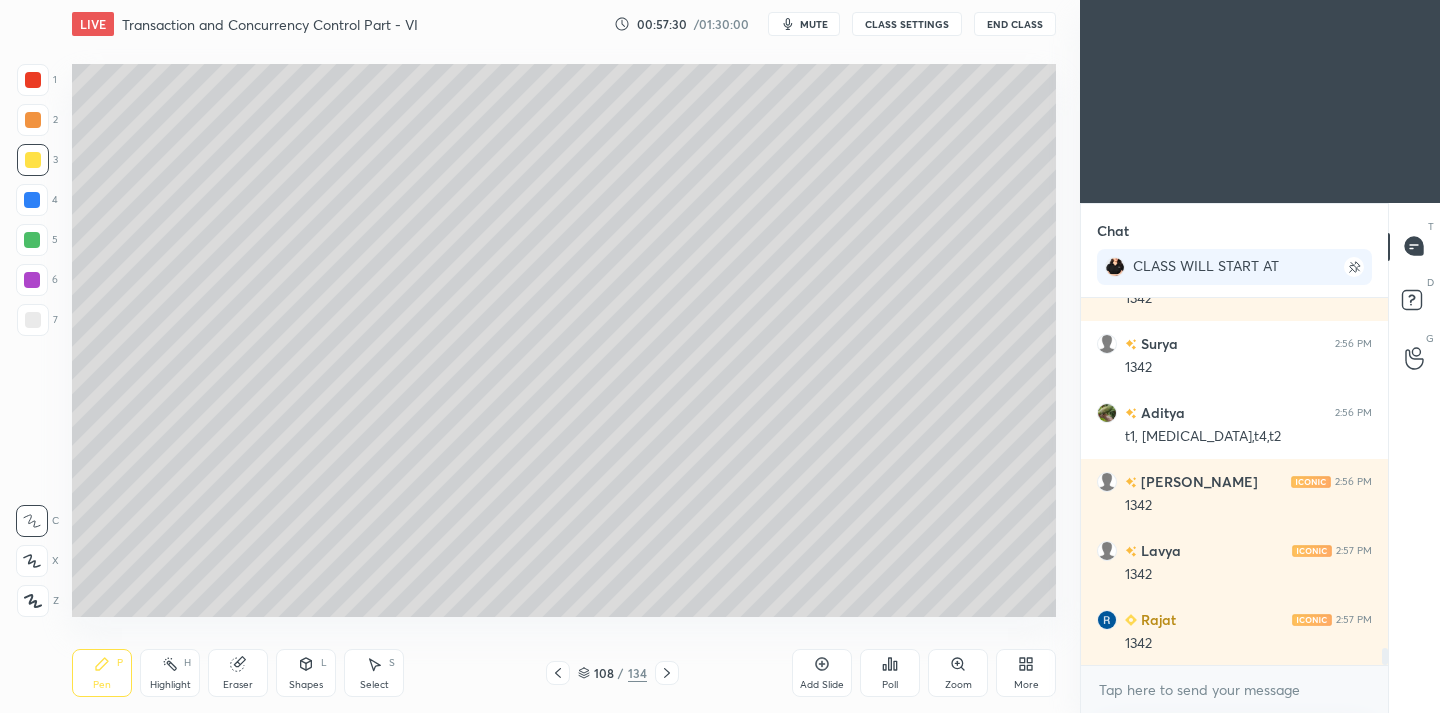 click on "Eraser" at bounding box center (238, 673) 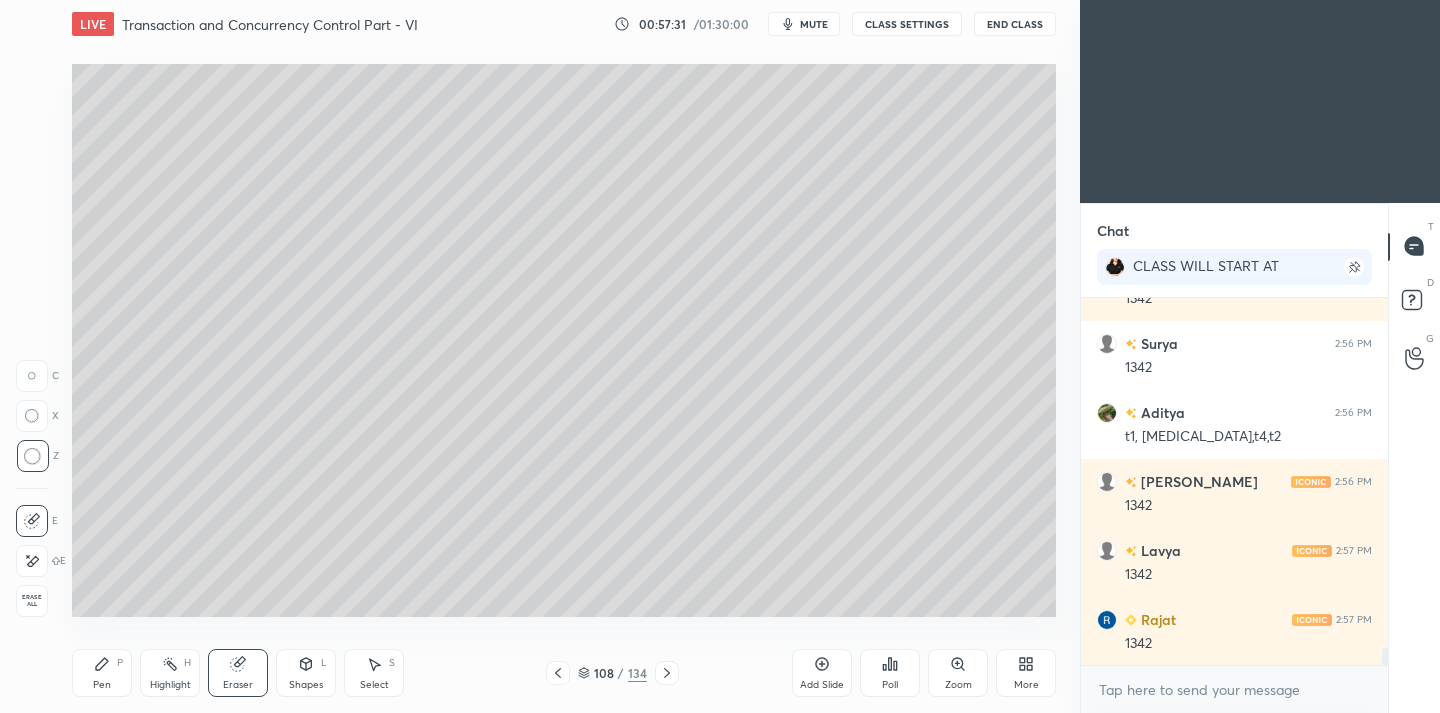 click on "Pen P" at bounding box center [102, 673] 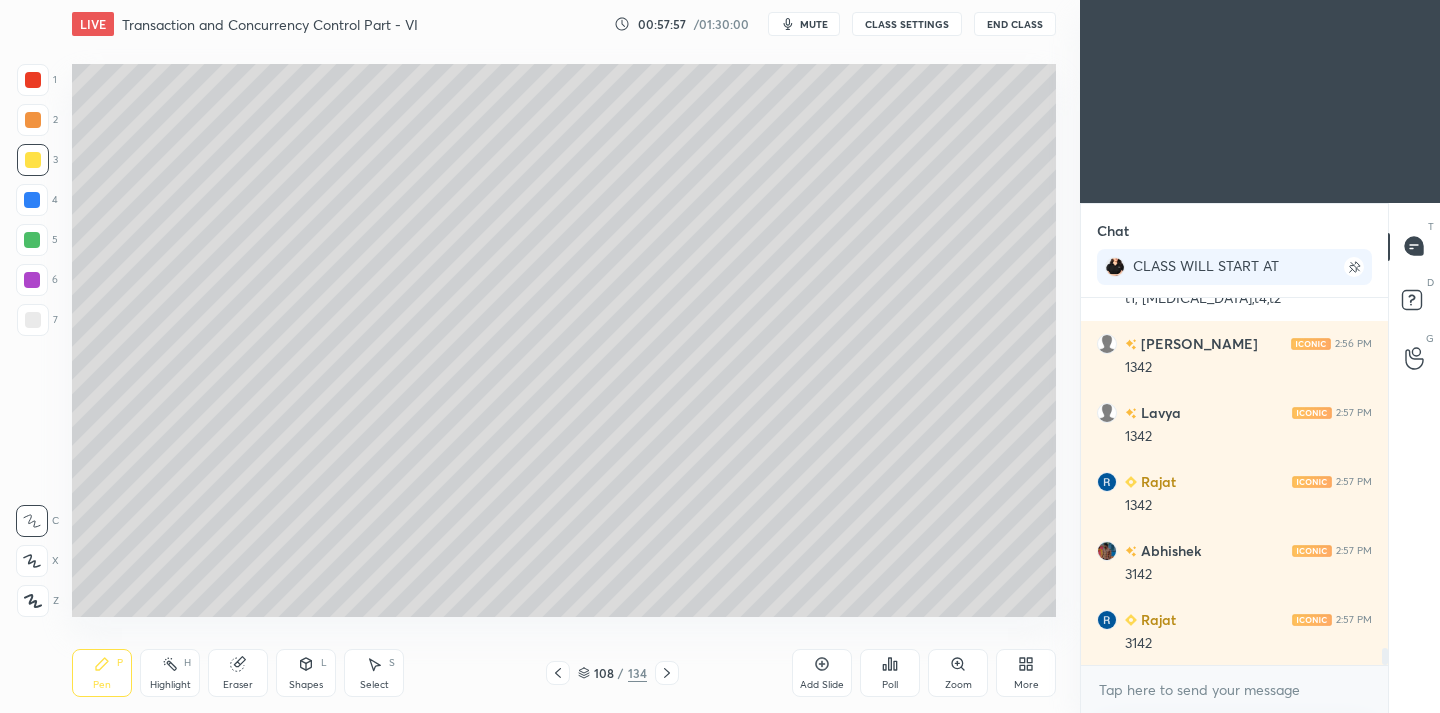 scroll, scrollTop: 7881, scrollLeft: 0, axis: vertical 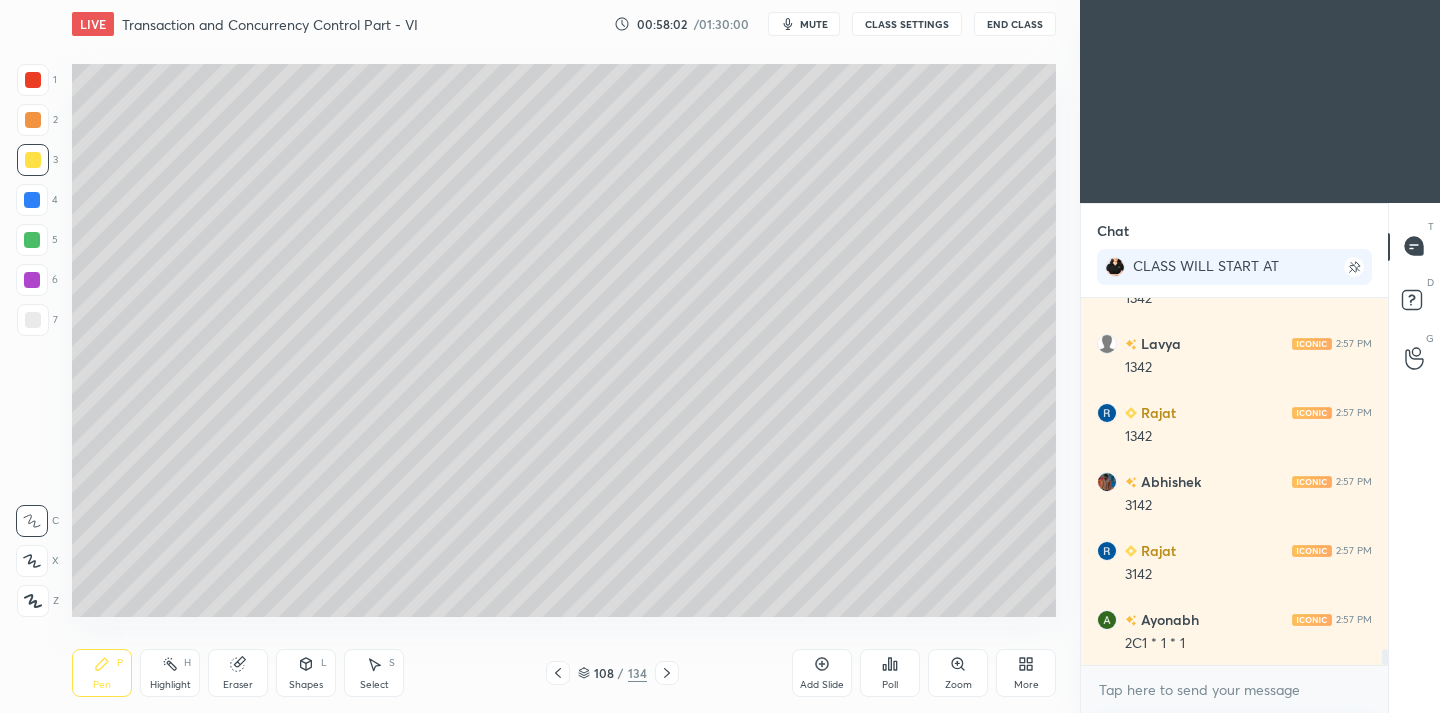 click 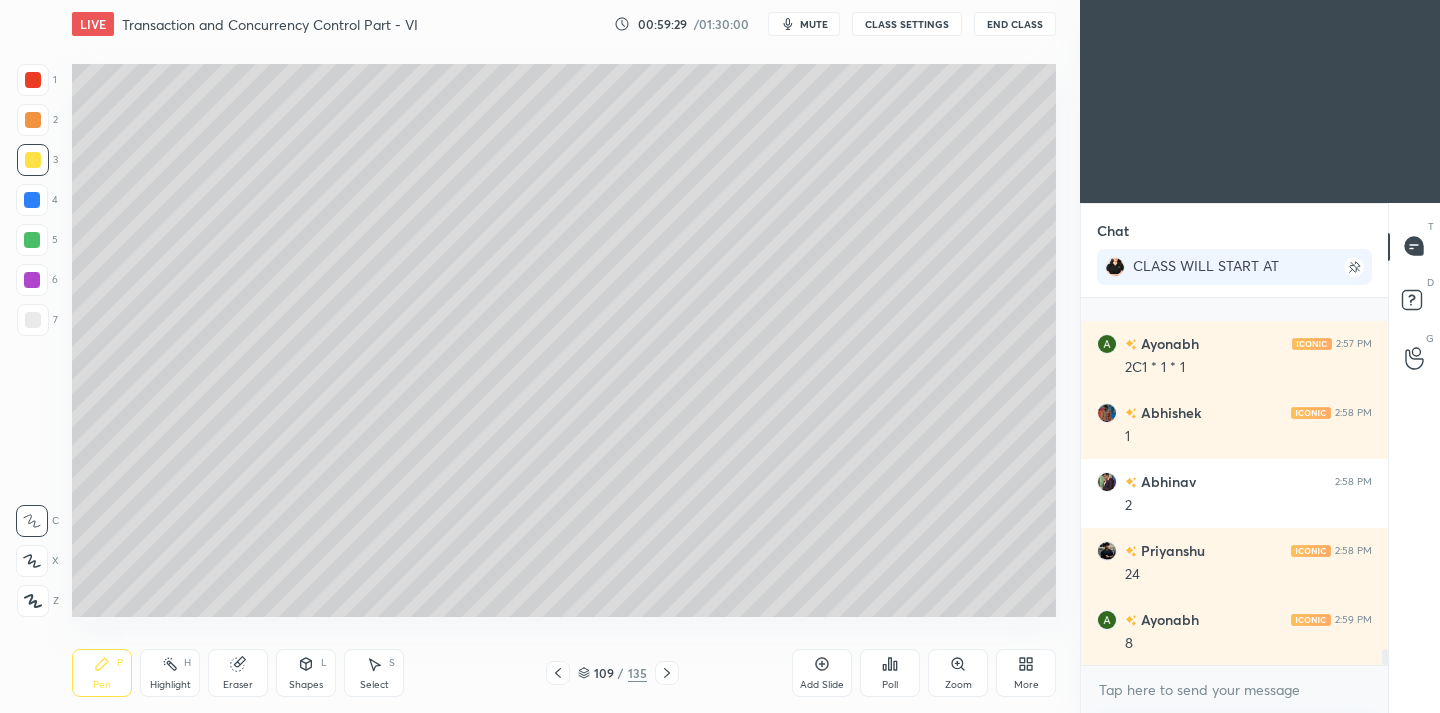 scroll, scrollTop: 8262, scrollLeft: 0, axis: vertical 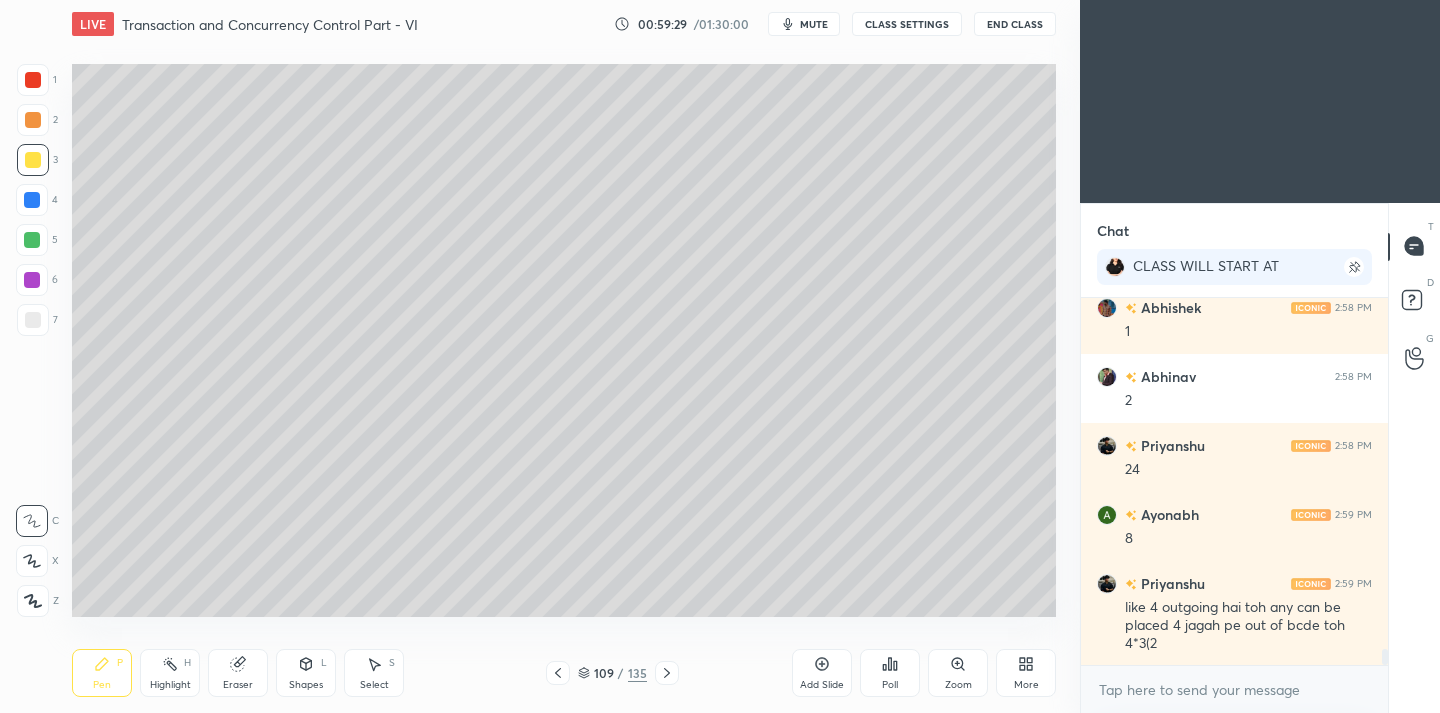 click on "Eraser" at bounding box center (238, 673) 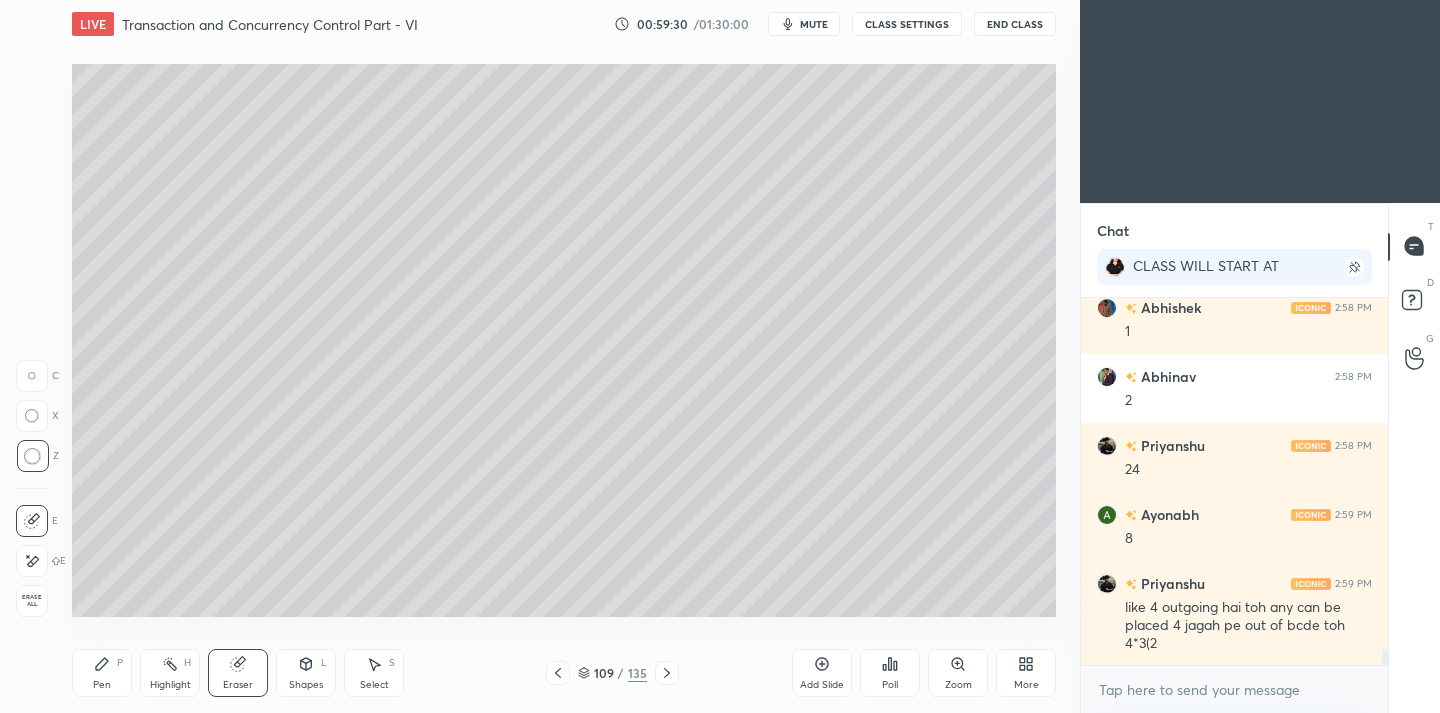 scroll, scrollTop: 8331, scrollLeft: 0, axis: vertical 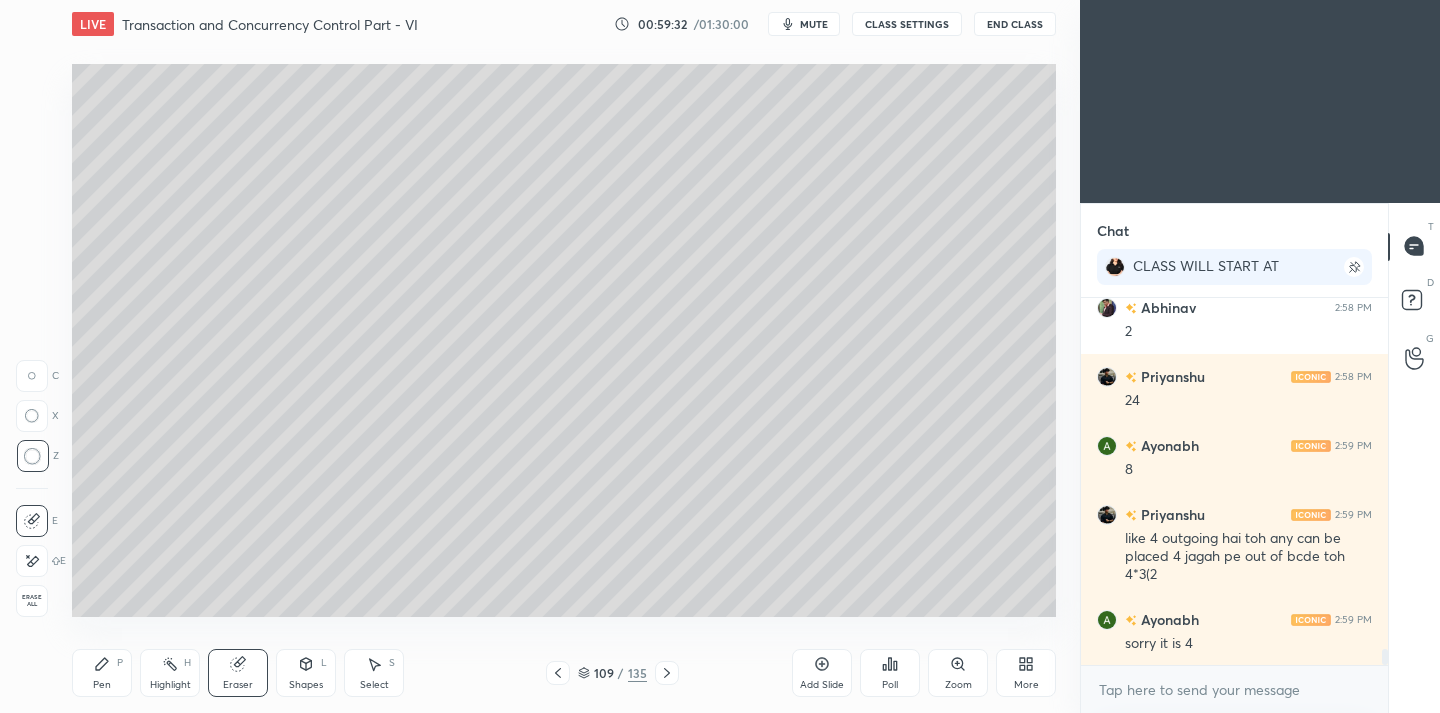drag, startPoint x: 103, startPoint y: 675, endPoint x: 134, endPoint y: 628, distance: 56.302753 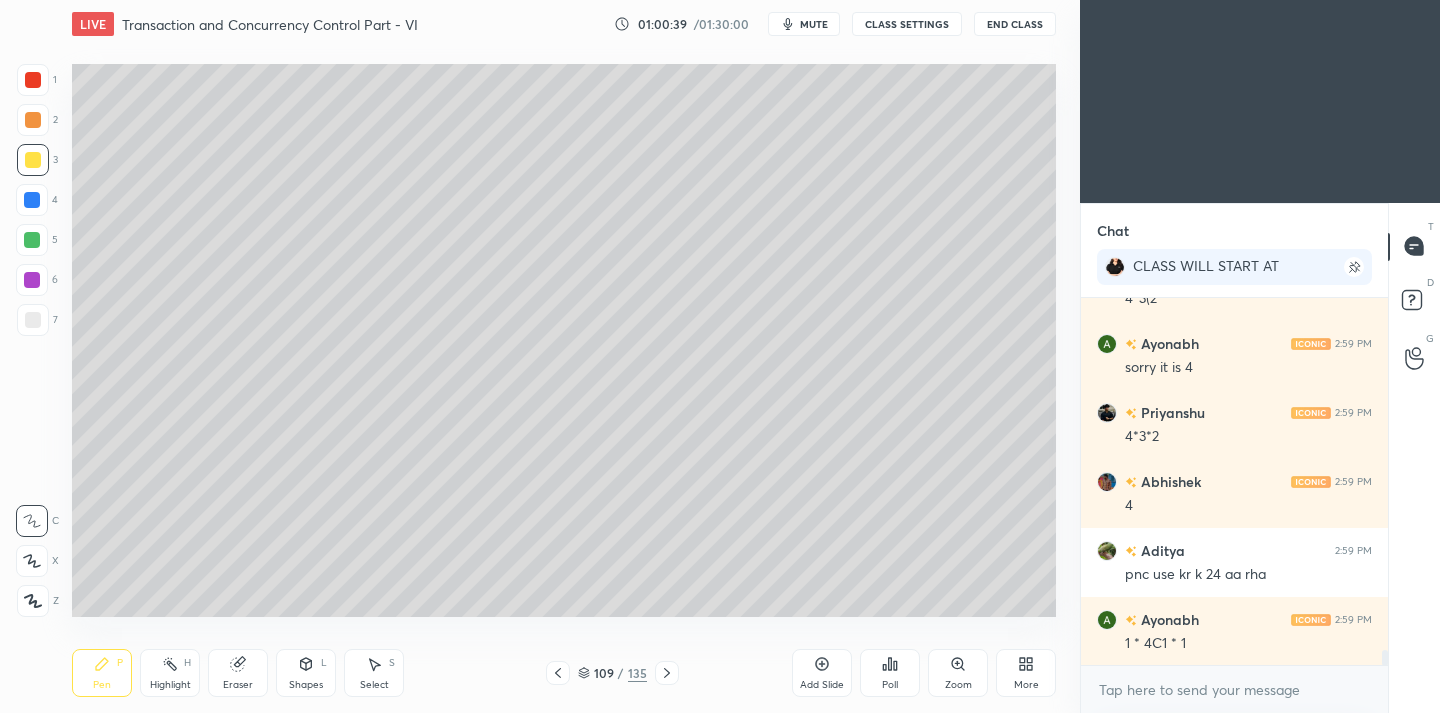 scroll, scrollTop: 8676, scrollLeft: 0, axis: vertical 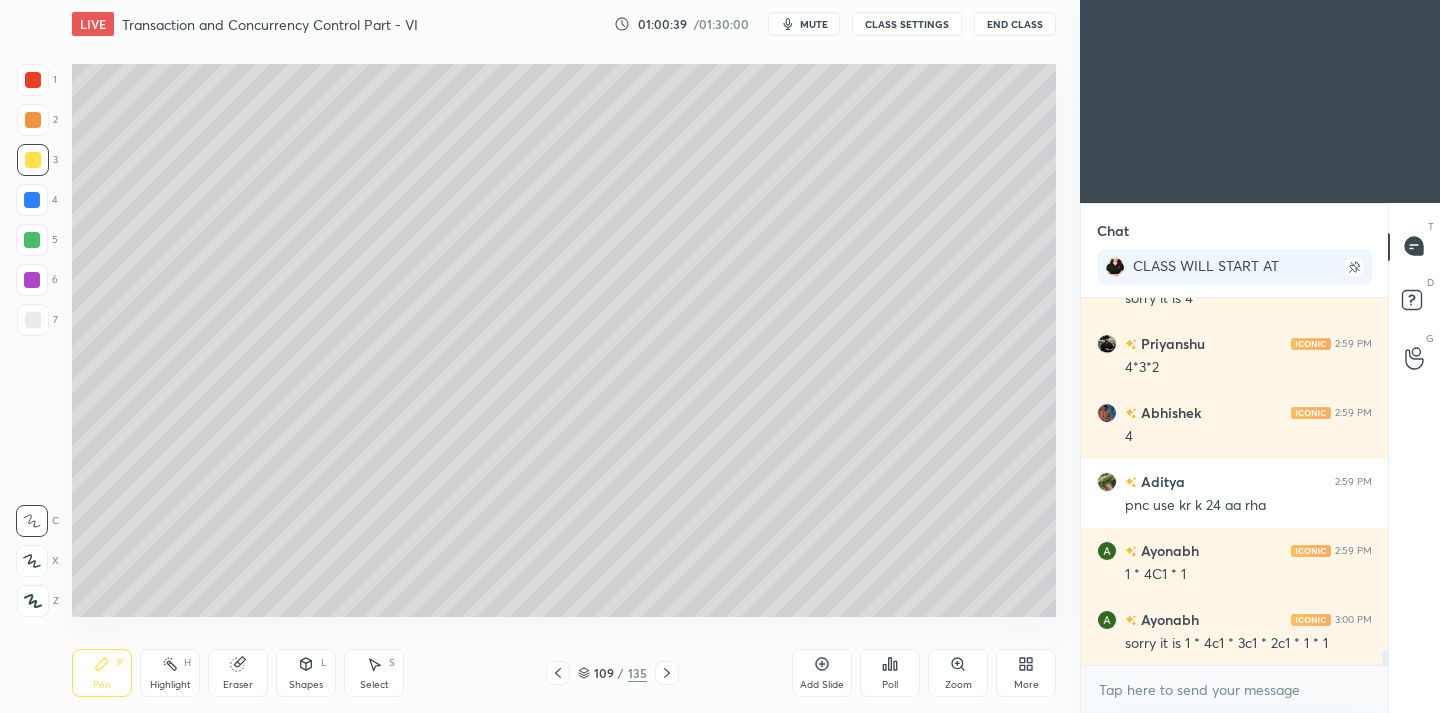 click on "Eraser" at bounding box center (238, 673) 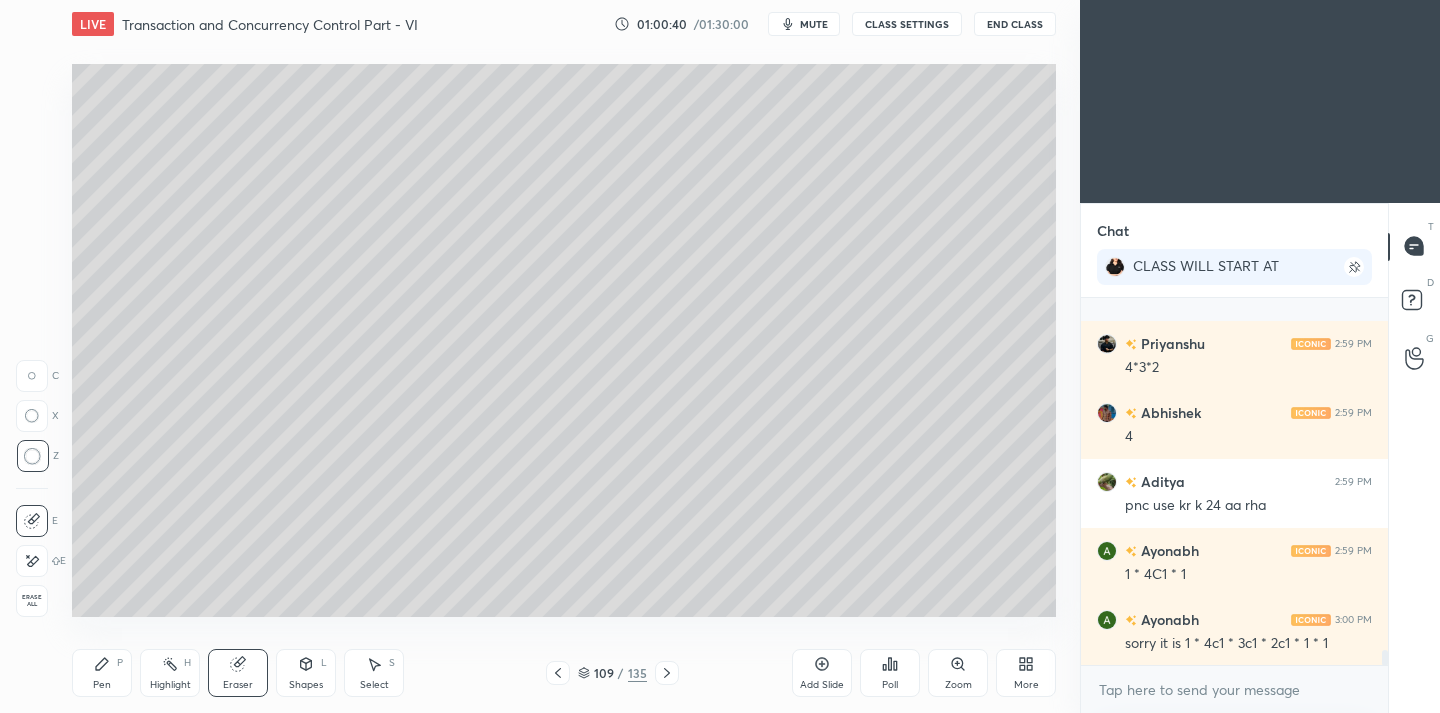 scroll, scrollTop: 8814, scrollLeft: 0, axis: vertical 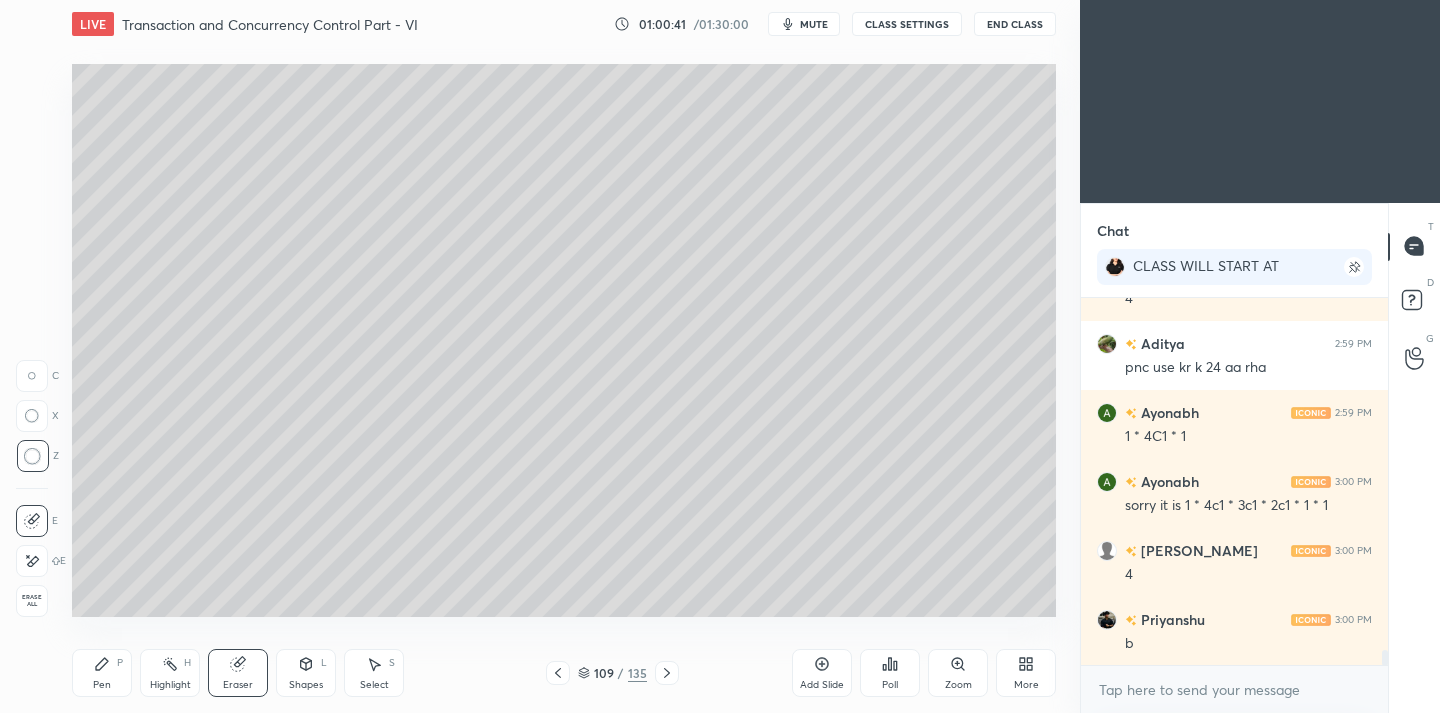 click on "Pen P" at bounding box center [102, 673] 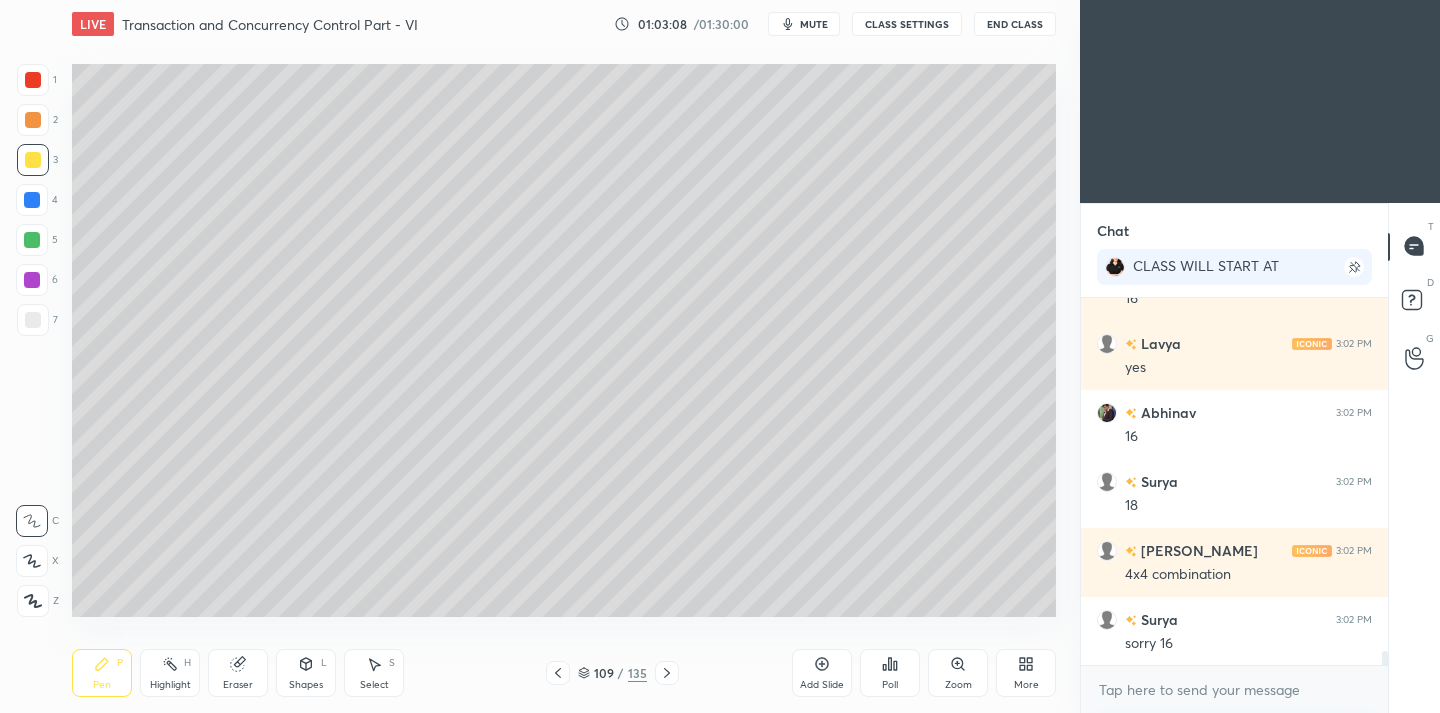 scroll, scrollTop: 9642, scrollLeft: 0, axis: vertical 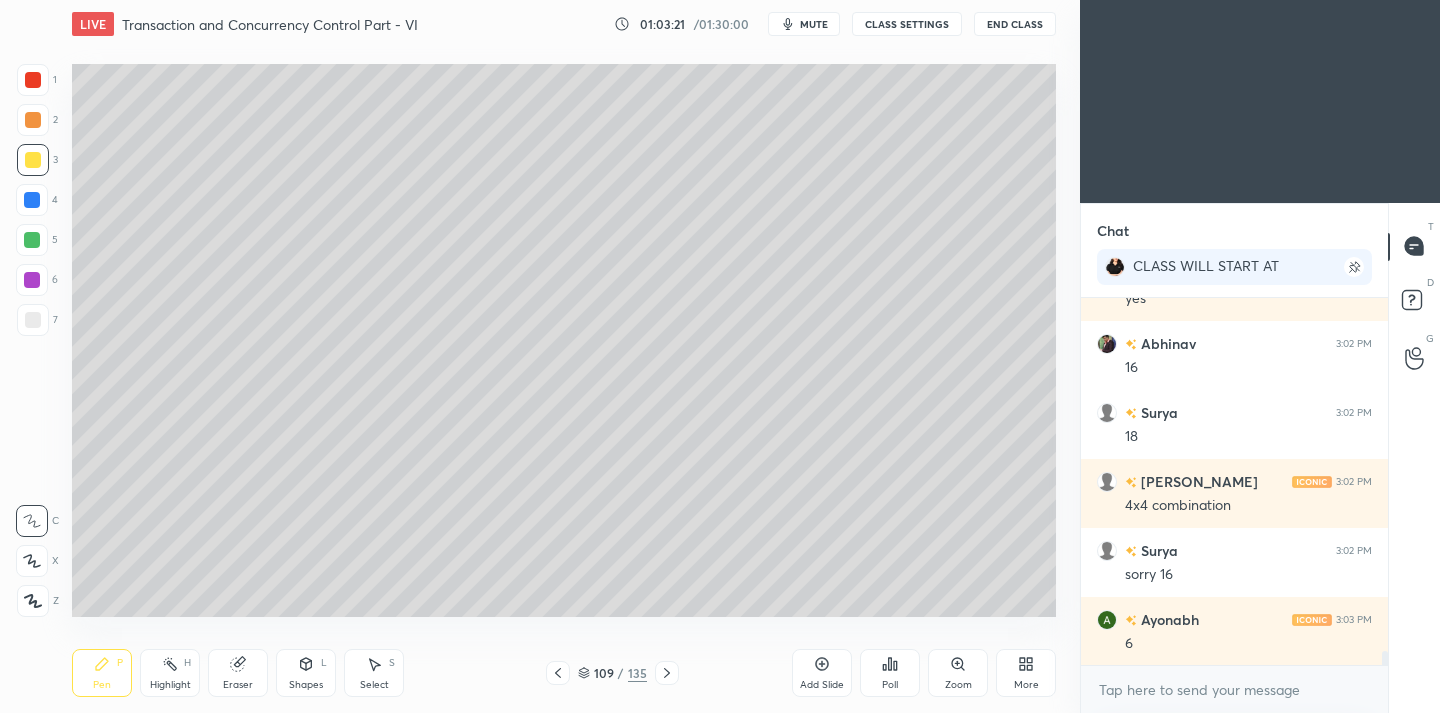 drag, startPoint x: 225, startPoint y: 687, endPoint x: 234, endPoint y: 672, distance: 17.492855 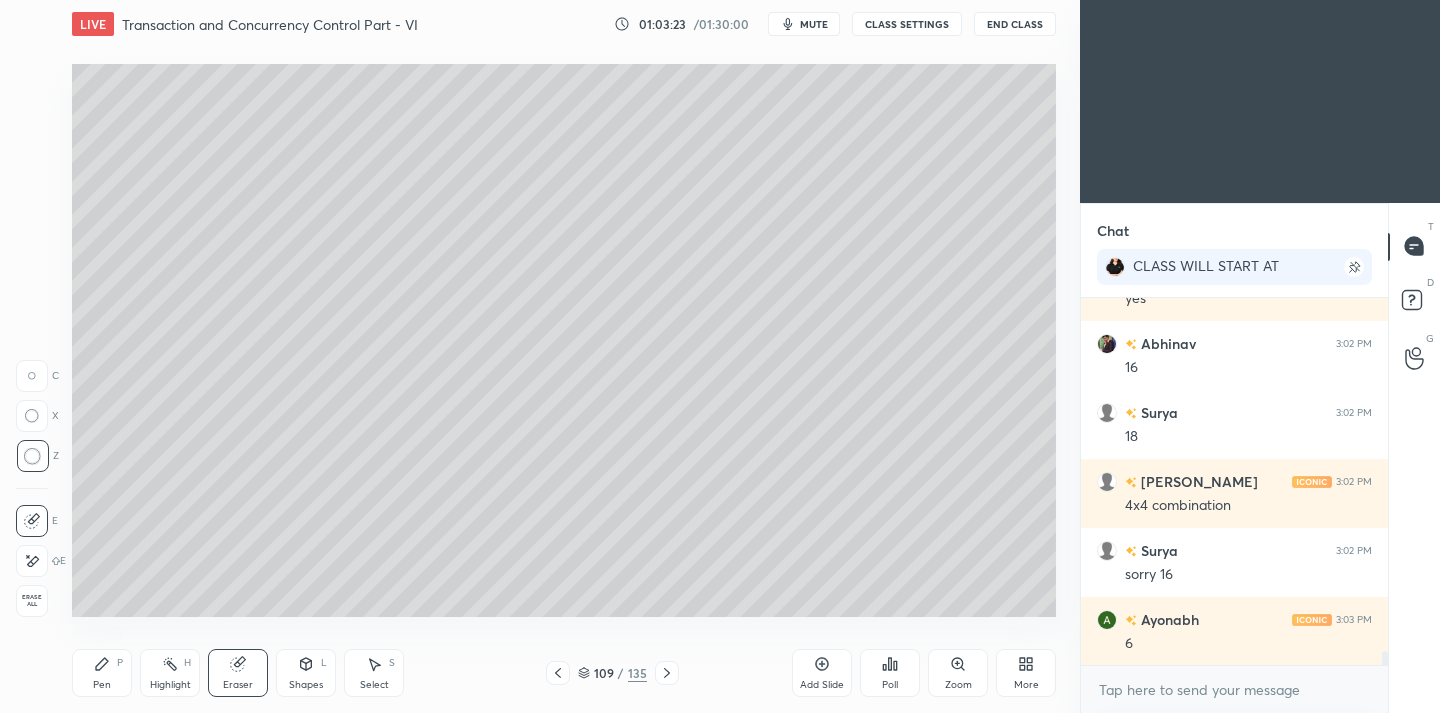 click 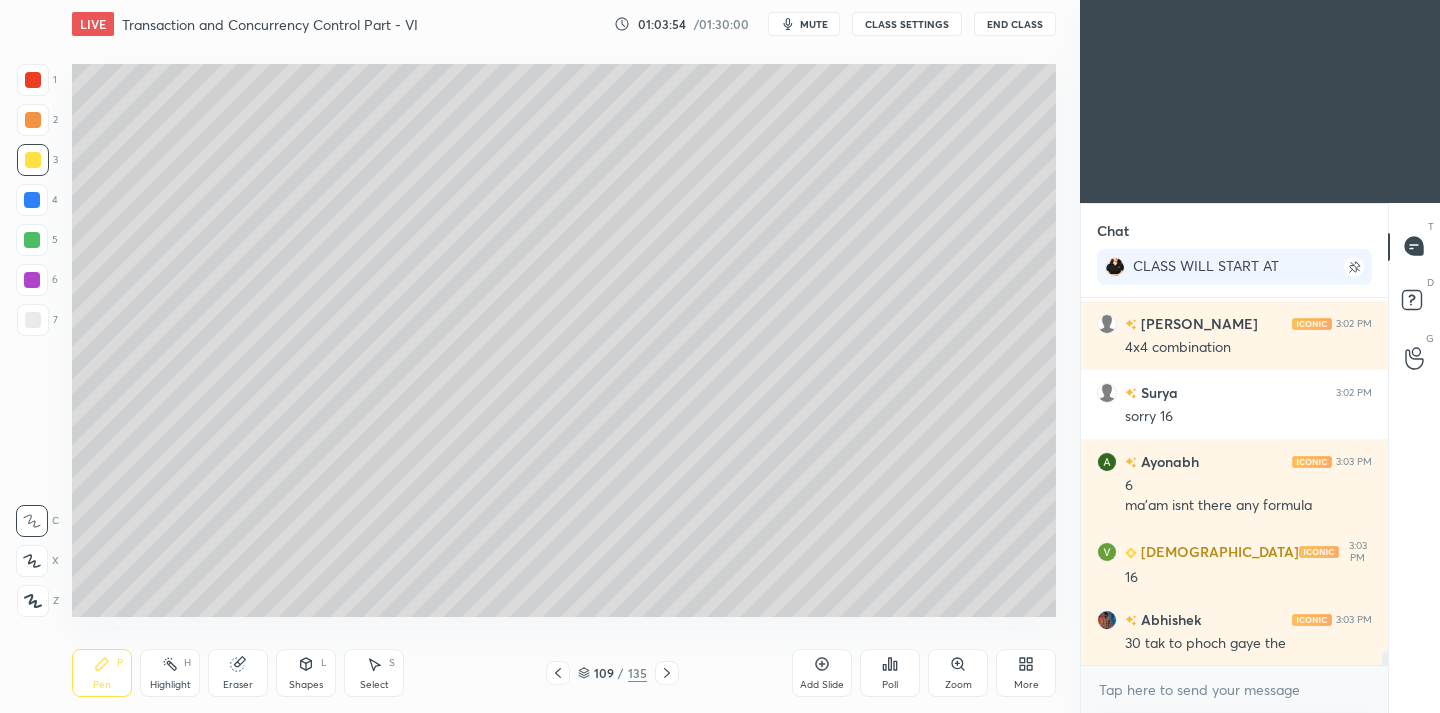 scroll, scrollTop: 9869, scrollLeft: 0, axis: vertical 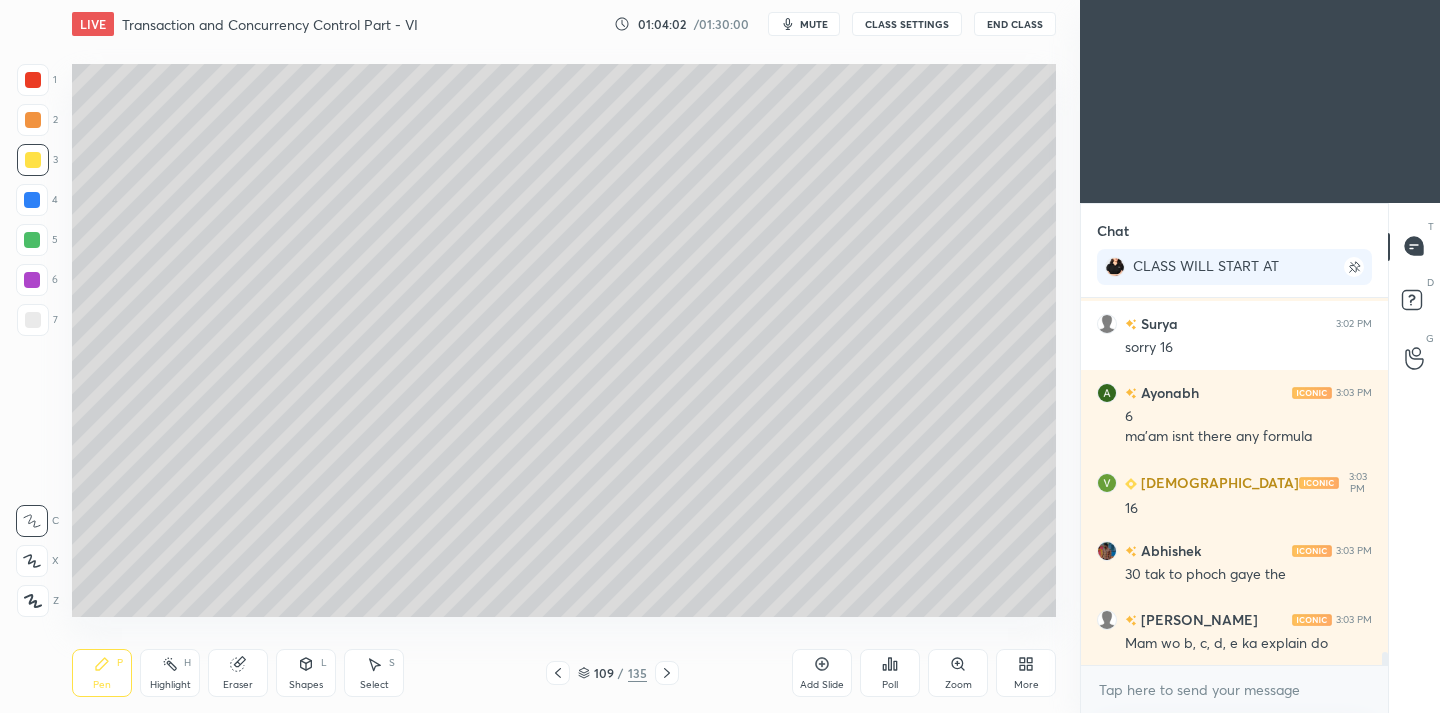 click on "Select S" at bounding box center (374, 673) 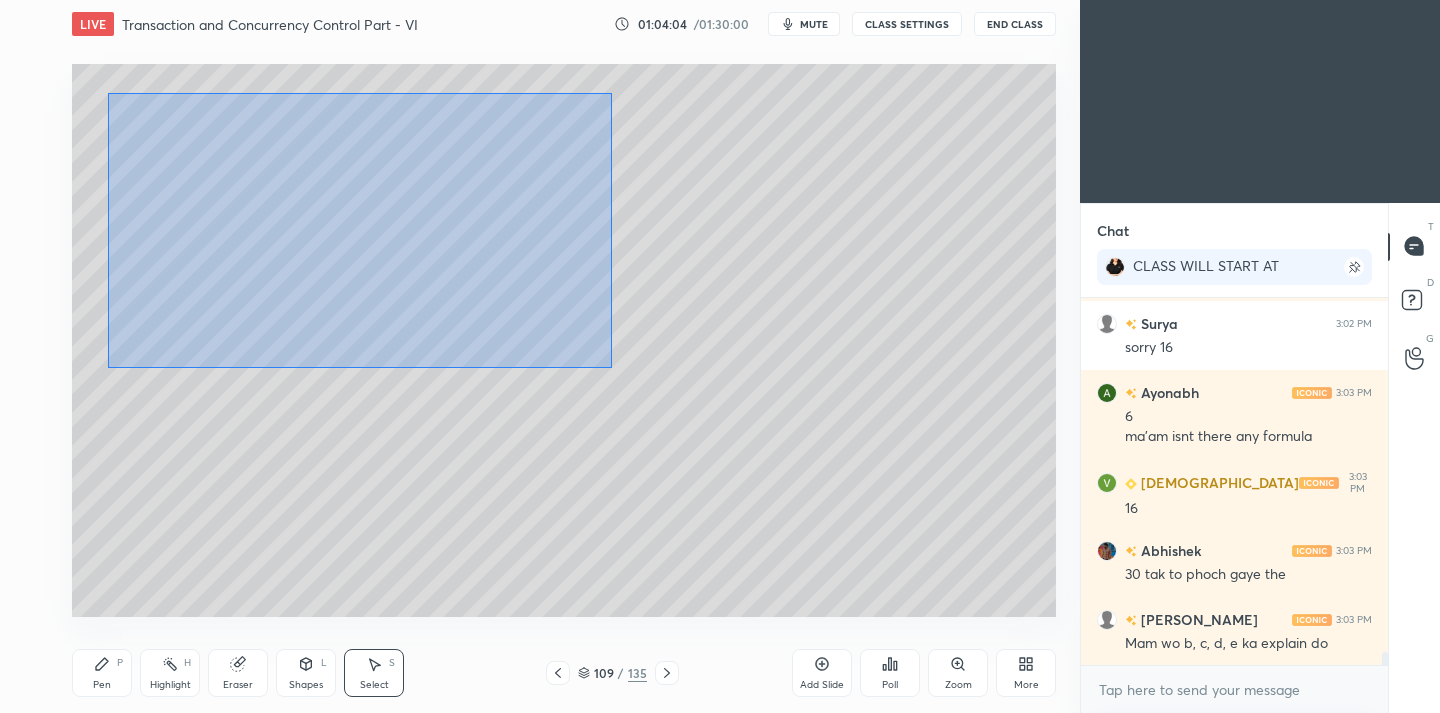 drag, startPoint x: 107, startPoint y: 92, endPoint x: 605, endPoint y: 367, distance: 568.884 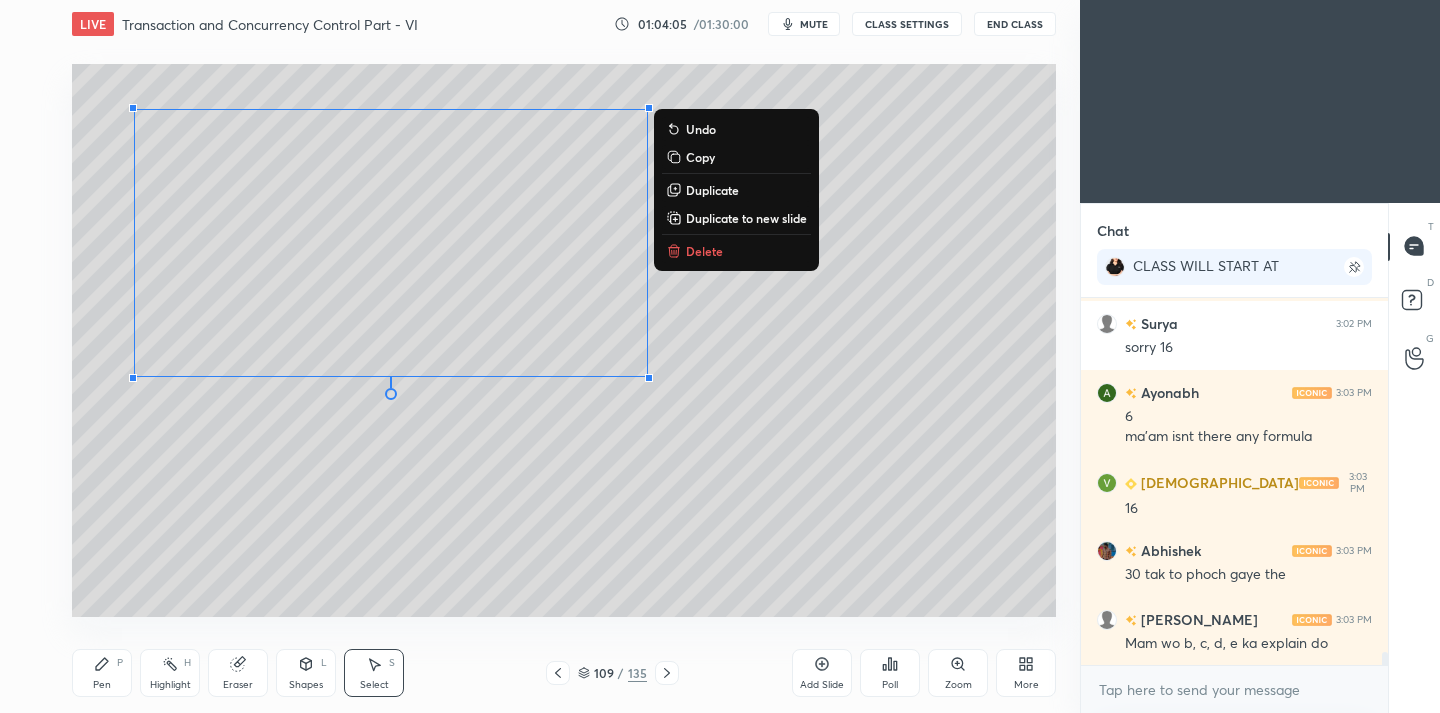 scroll, scrollTop: 9938, scrollLeft: 0, axis: vertical 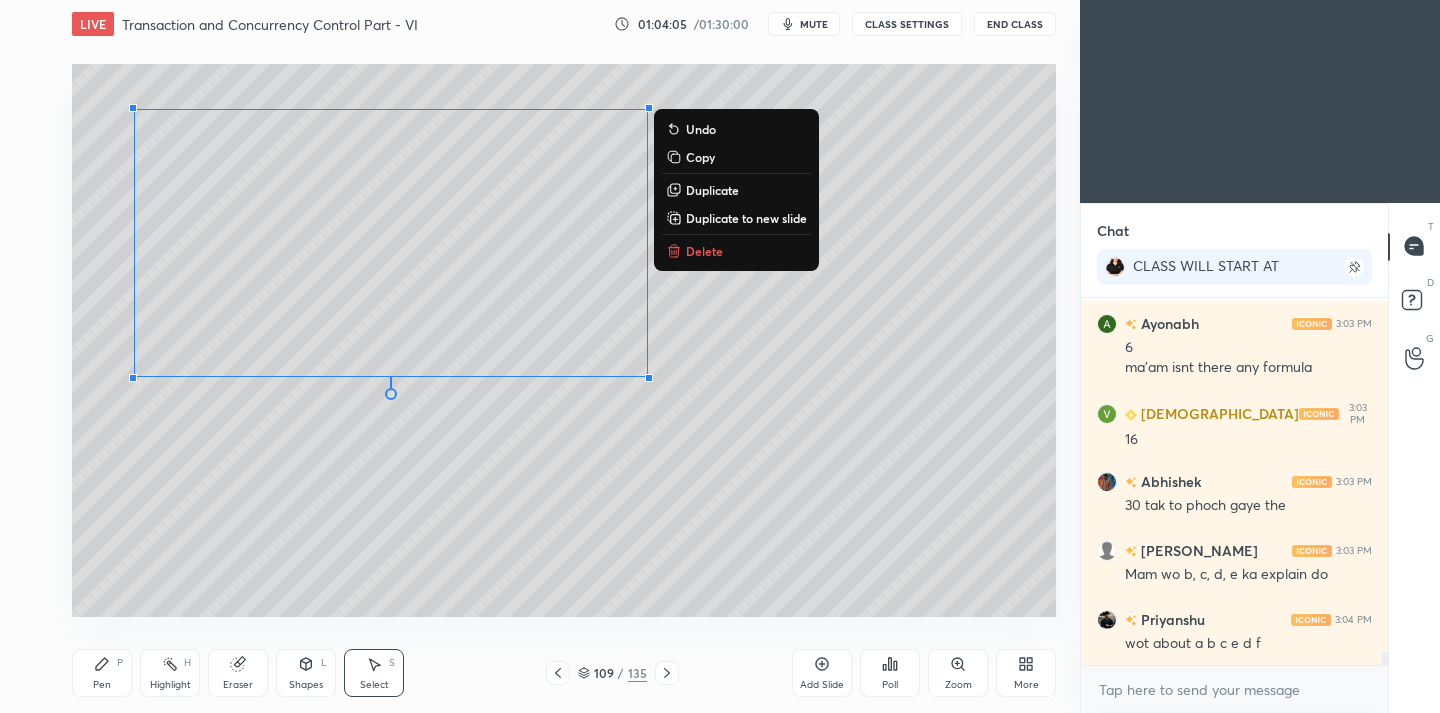 drag, startPoint x: 679, startPoint y: 156, endPoint x: 673, endPoint y: 170, distance: 15.231546 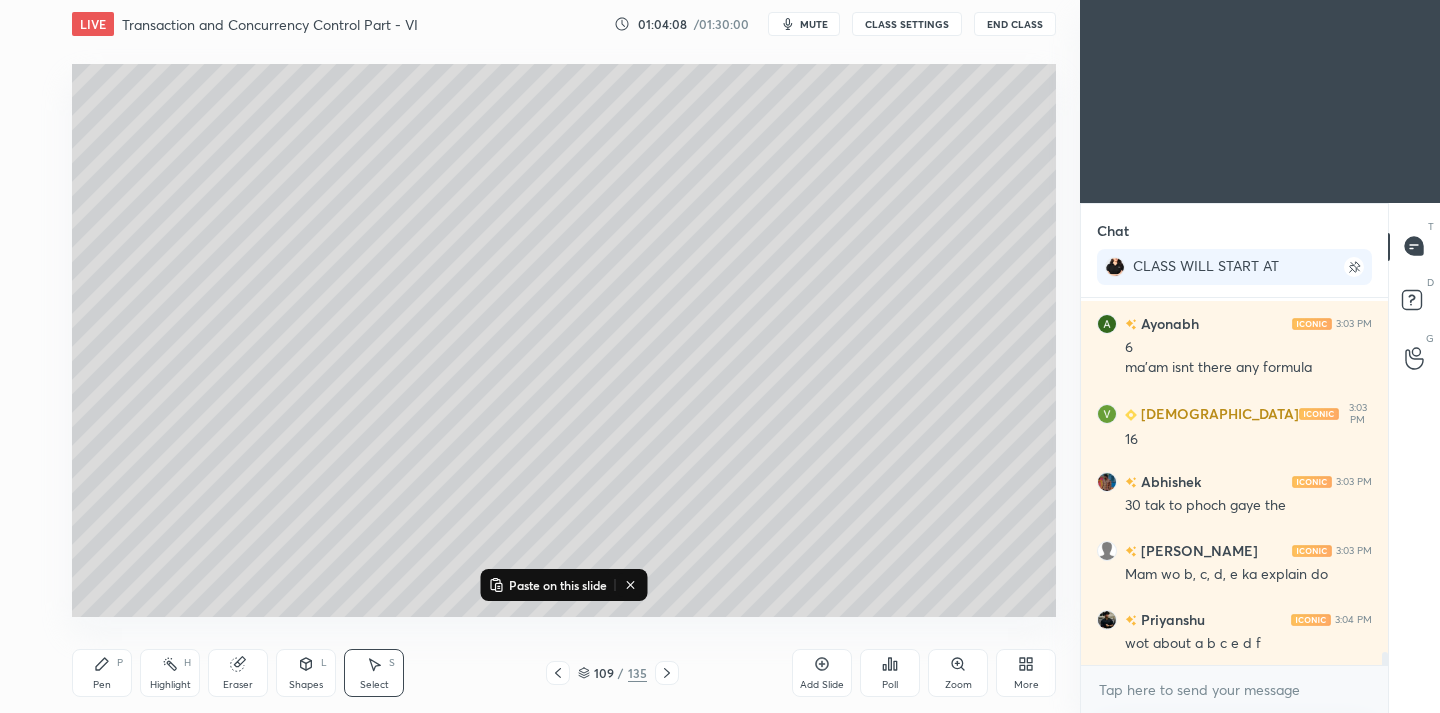 click on "Add Slide" at bounding box center [822, 673] 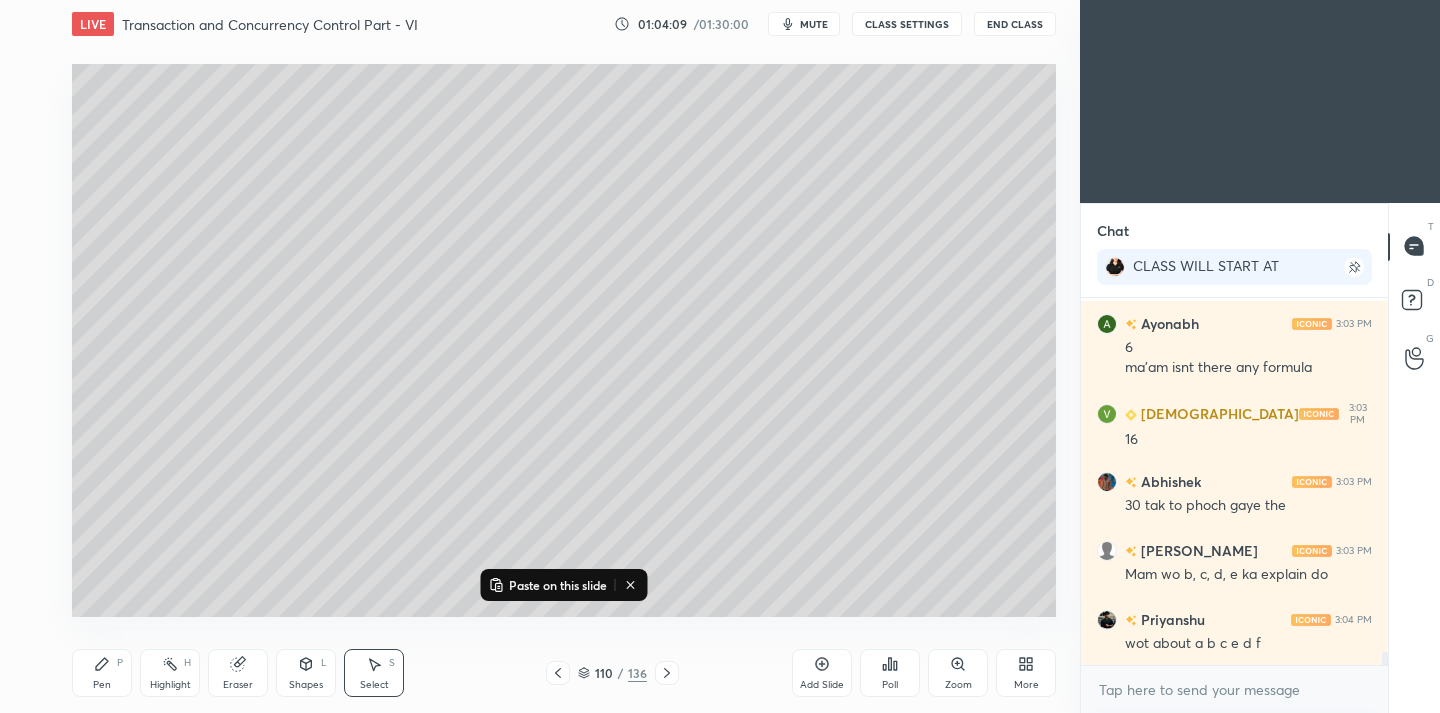 click on "Paste on this slide" at bounding box center (558, 585) 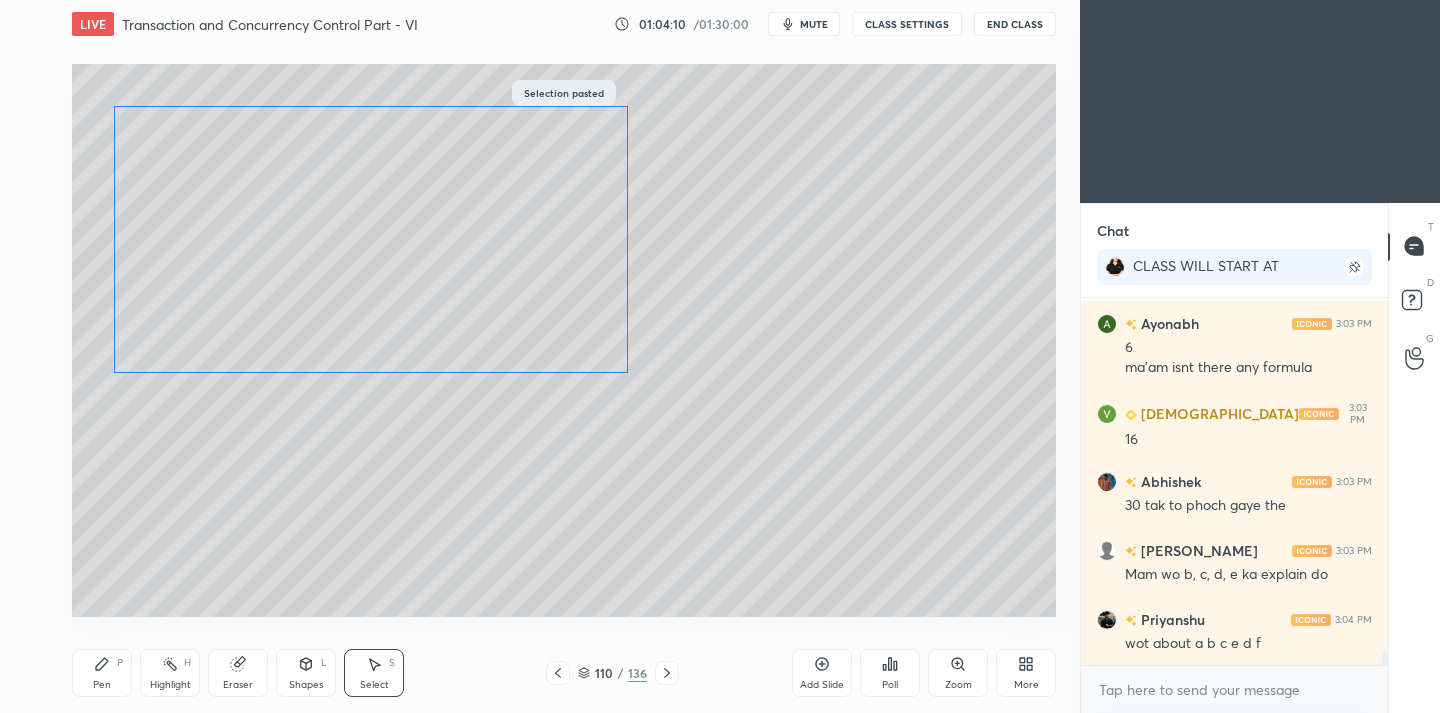 drag, startPoint x: 419, startPoint y: 320, endPoint x: 419, endPoint y: 365, distance: 45 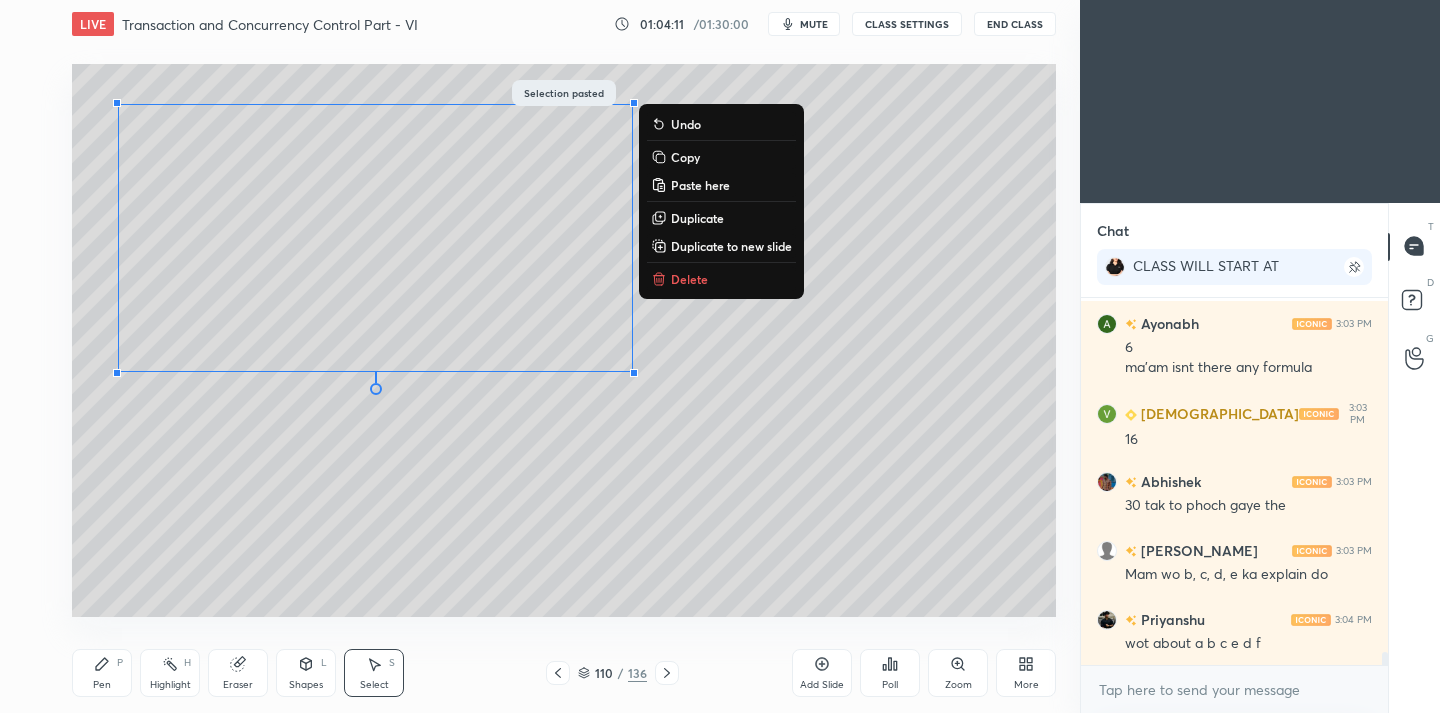 click on "0 ° Undo Copy Paste here Duplicate Duplicate to new slide Delete" at bounding box center [564, 341] 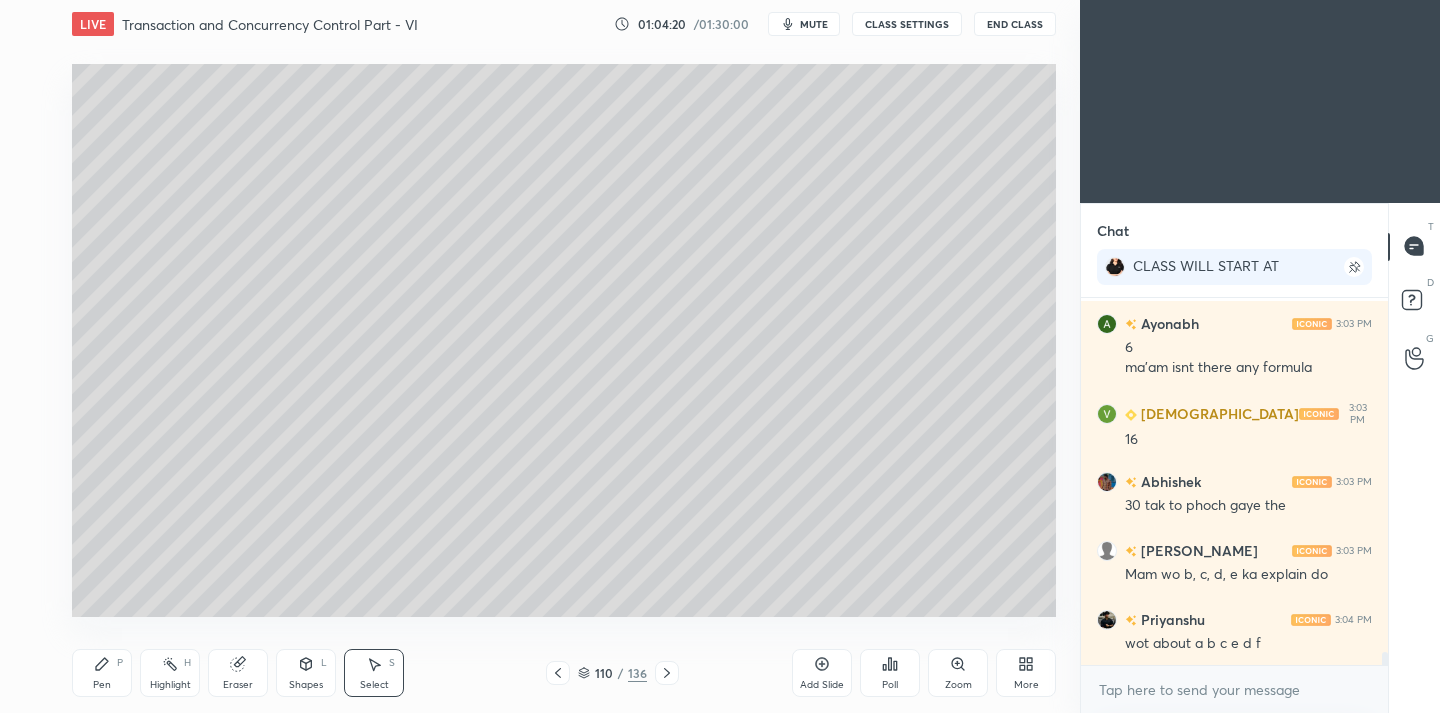 click on "Pen P" at bounding box center (102, 673) 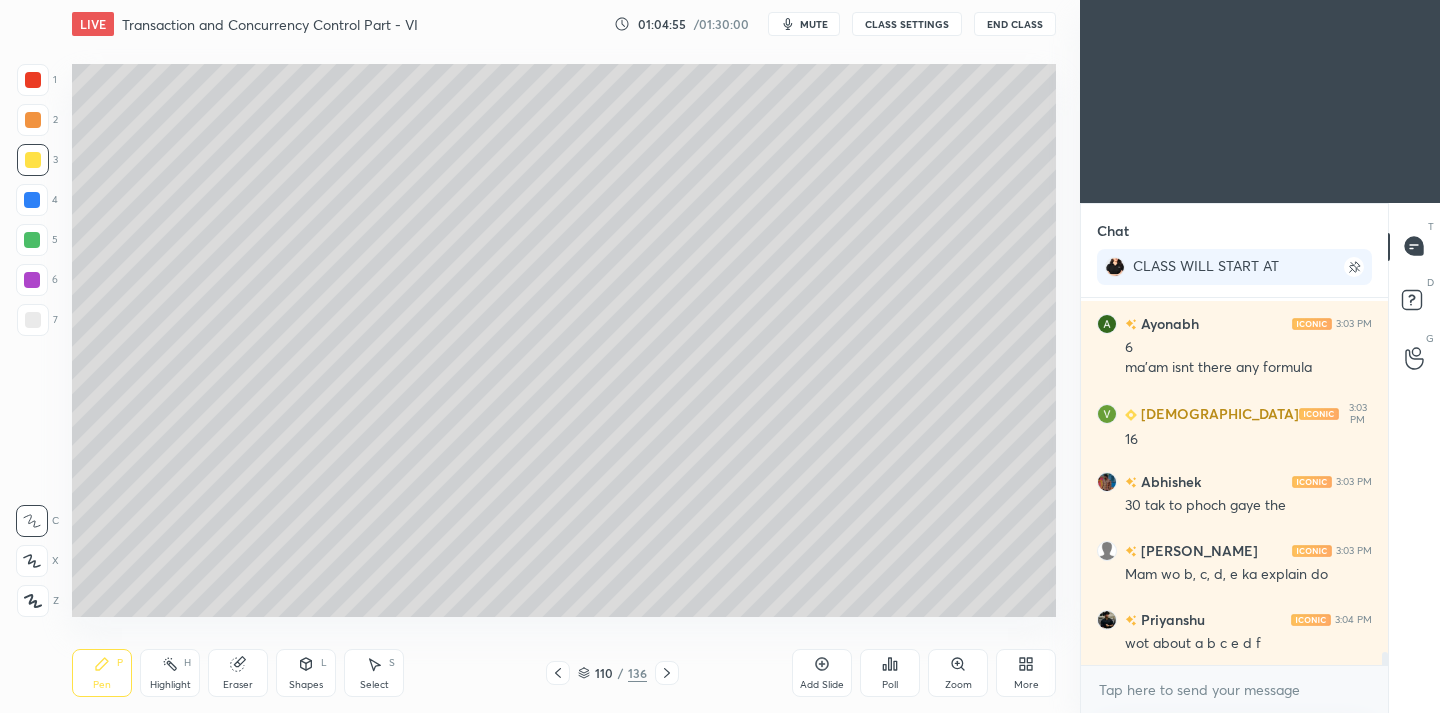 scroll, scrollTop: 10007, scrollLeft: 0, axis: vertical 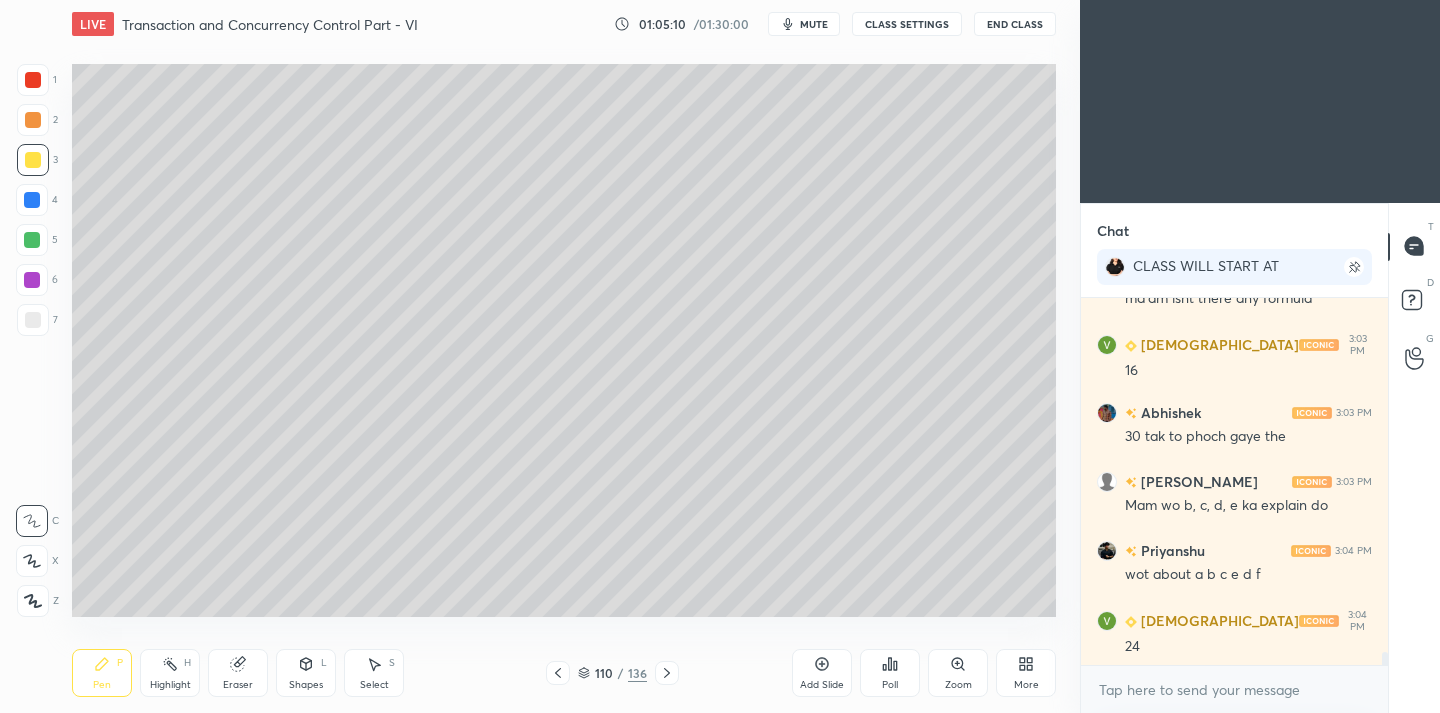 click at bounding box center (32, 240) 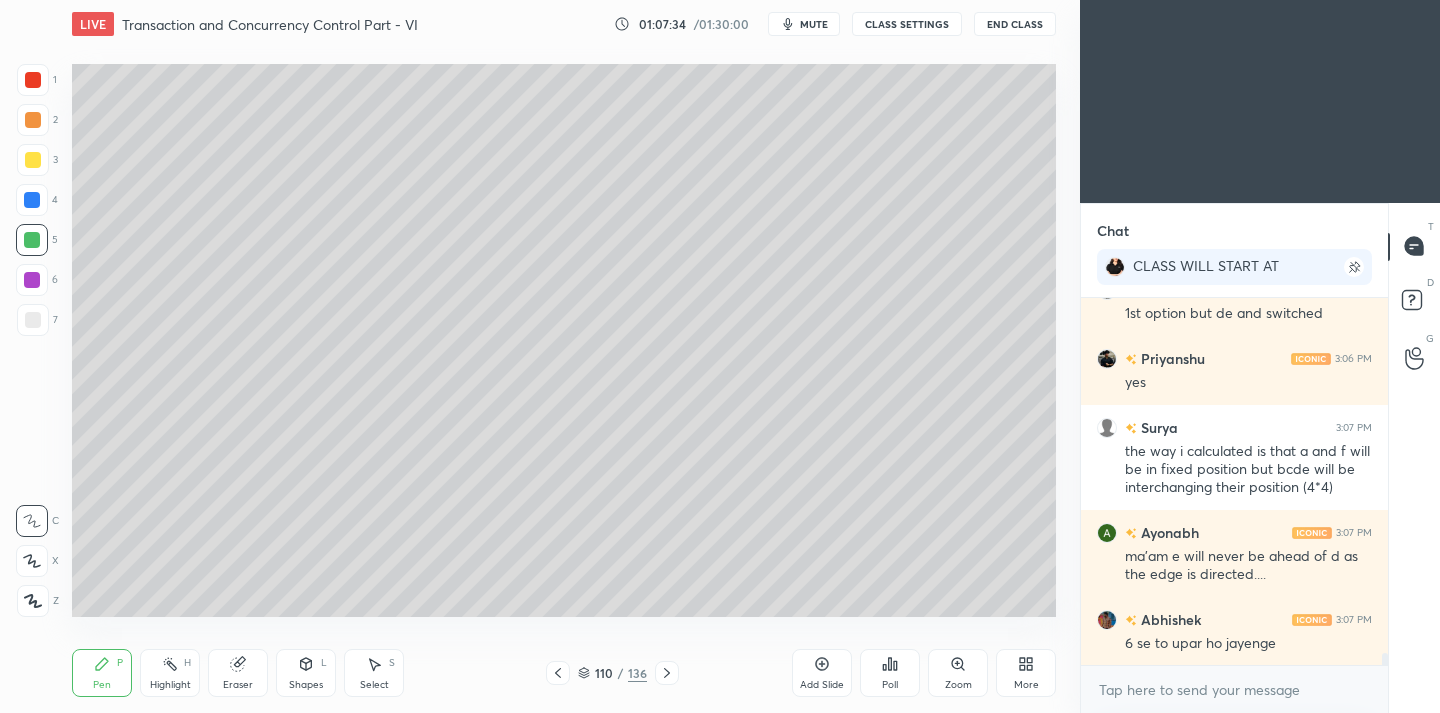 scroll, scrollTop: 10807, scrollLeft: 0, axis: vertical 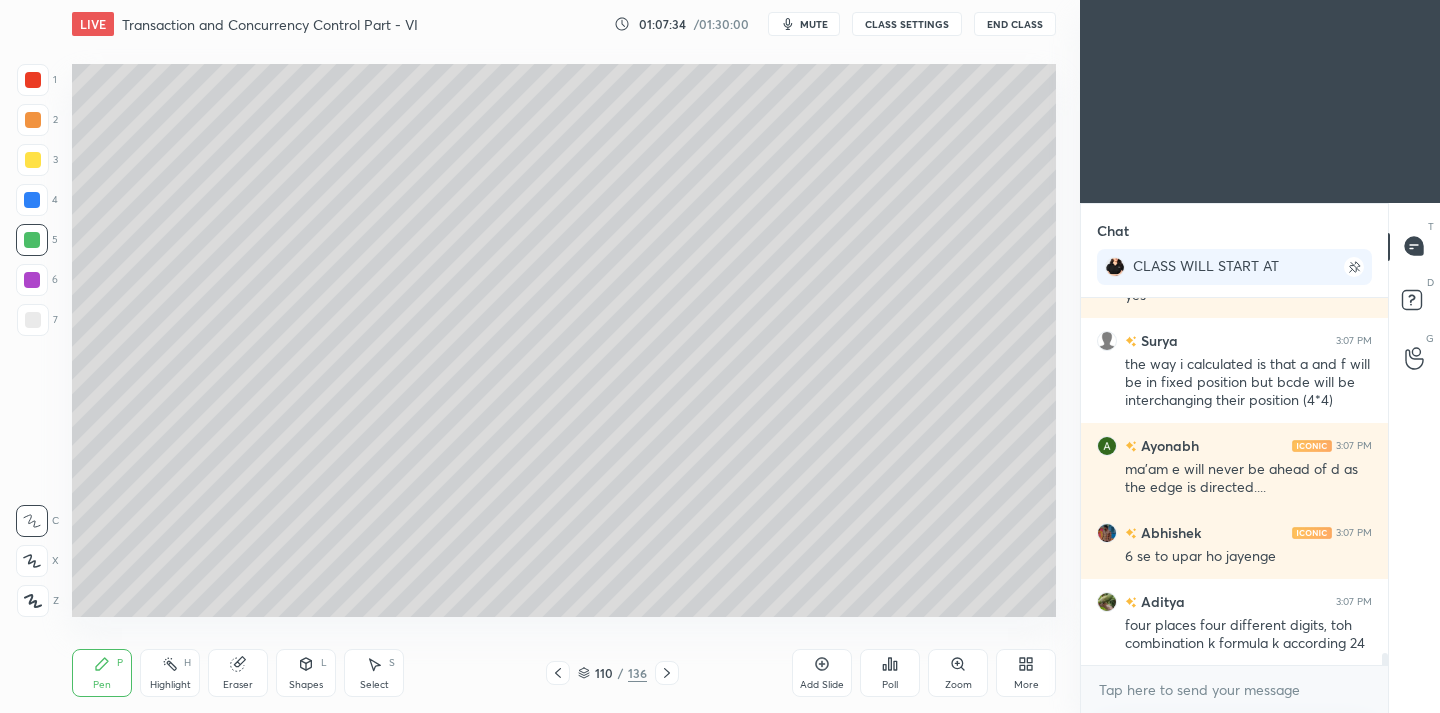 drag, startPoint x: 232, startPoint y: 664, endPoint x: 254, endPoint y: 650, distance: 26.076809 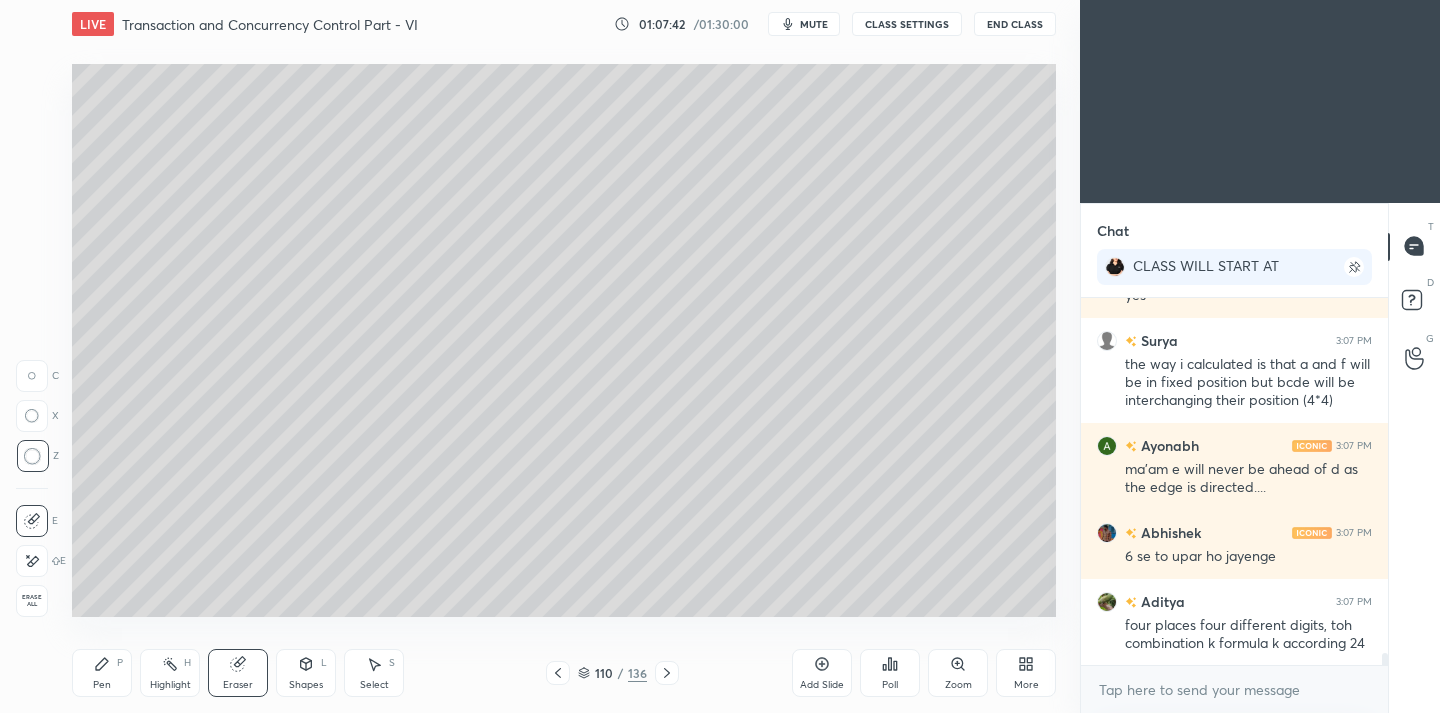 scroll, scrollTop: 320, scrollLeft: 301, axis: both 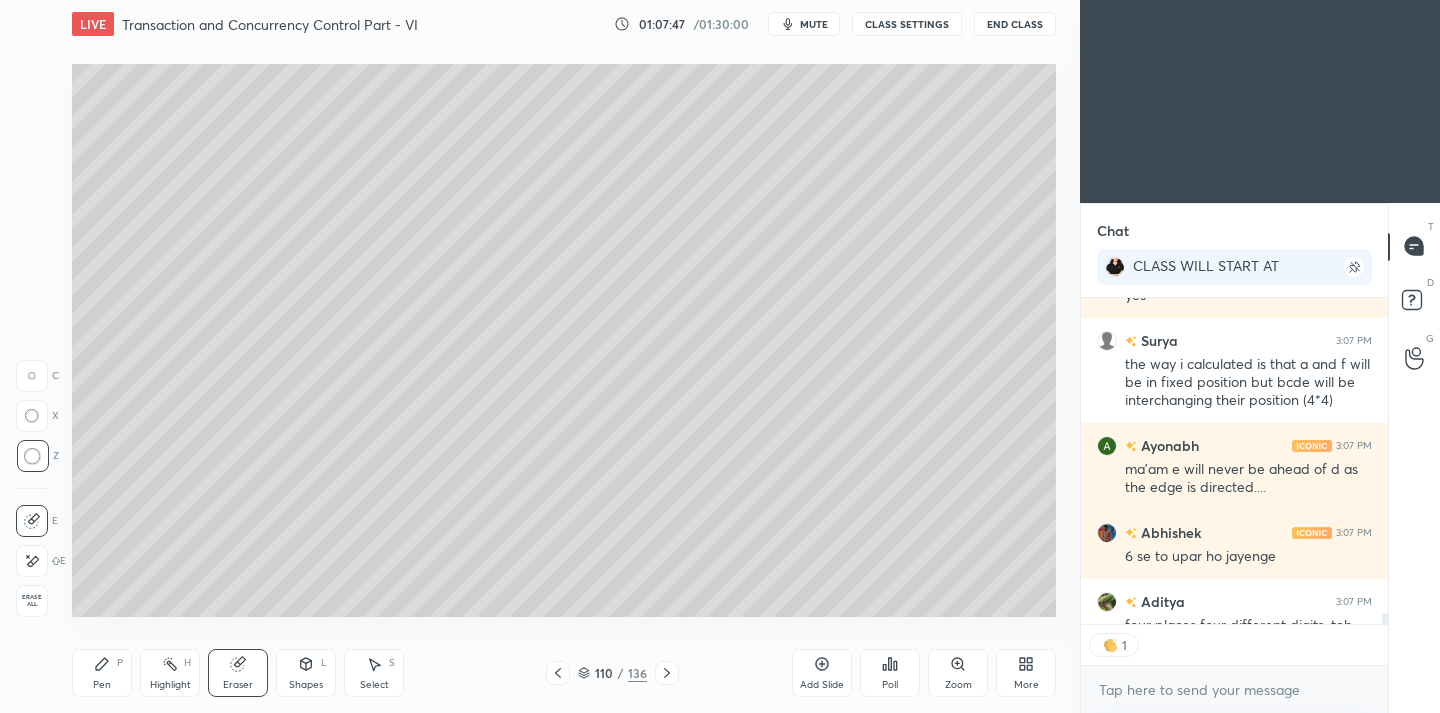 click on "Pen P" at bounding box center (102, 673) 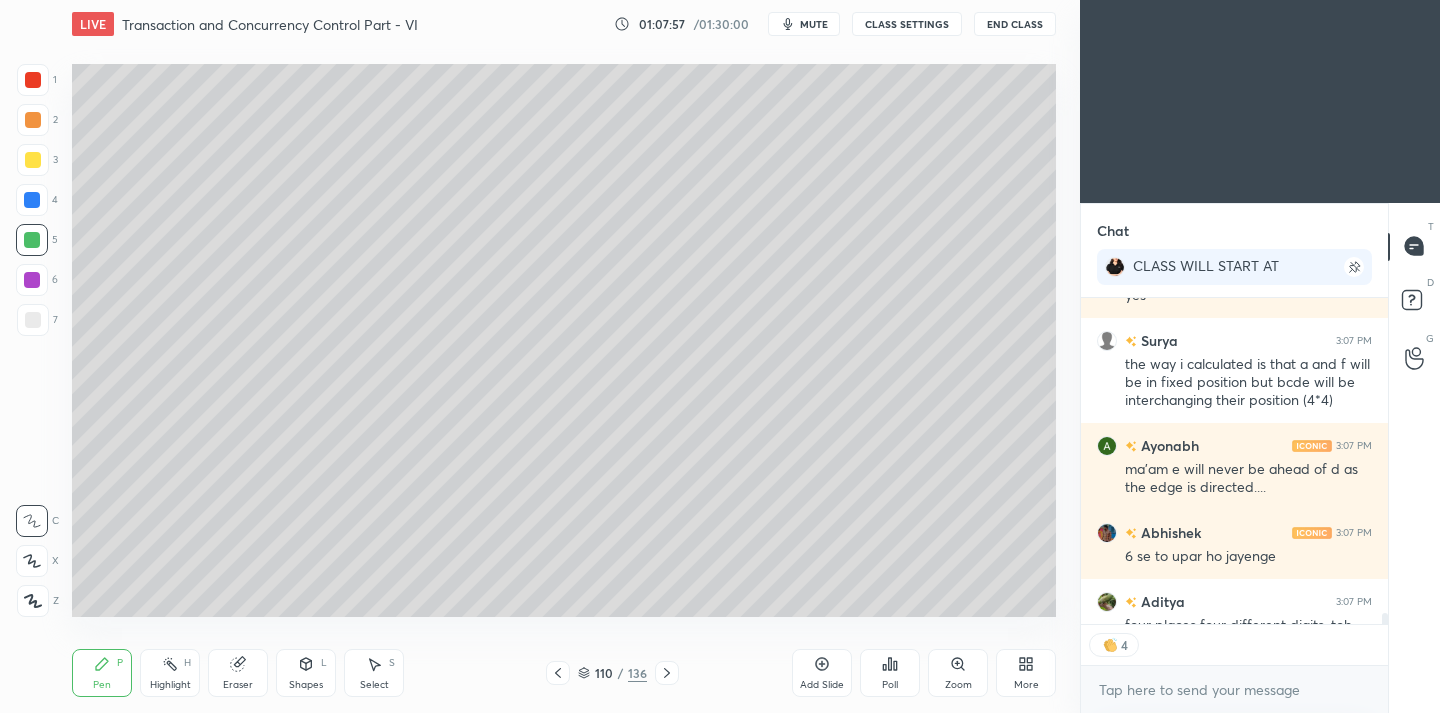 click on "Eraser" at bounding box center [238, 673] 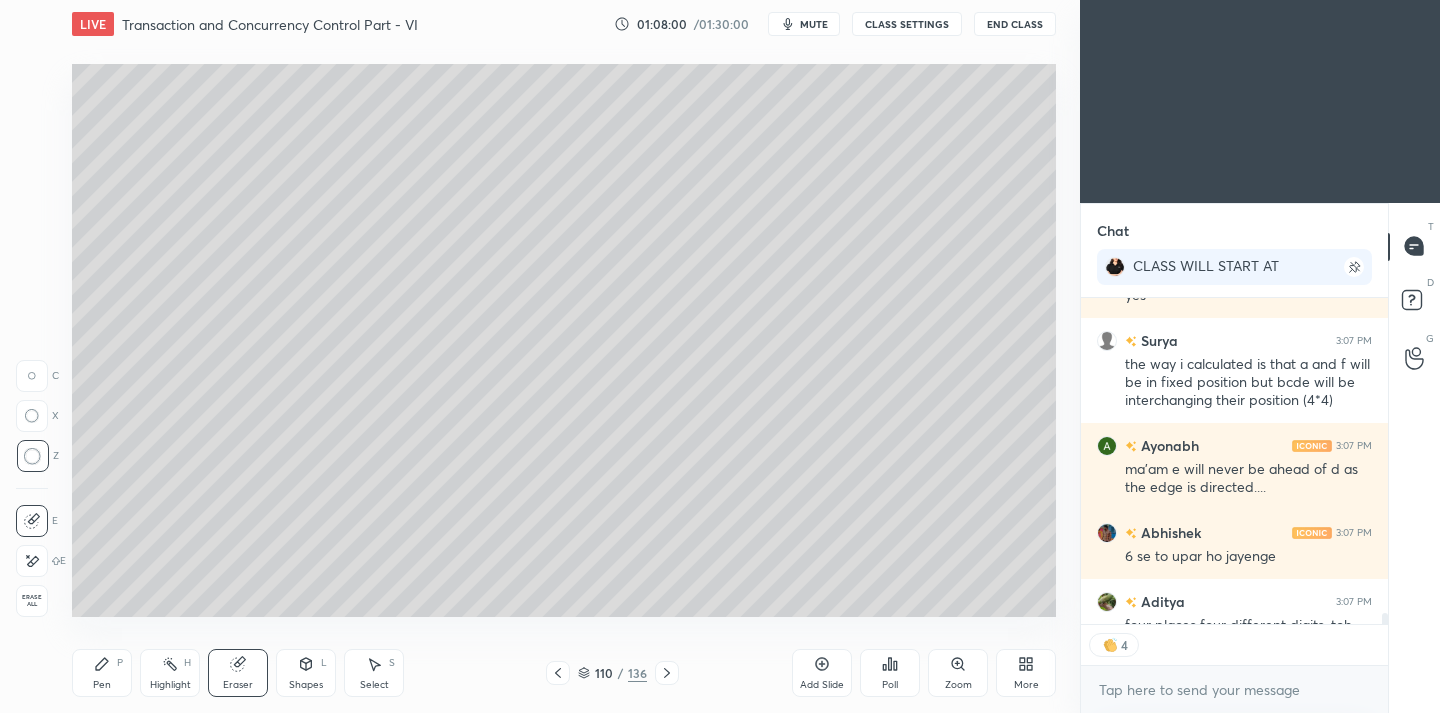 drag, startPoint x: 106, startPoint y: 671, endPoint x: 112, endPoint y: 658, distance: 14.3178215 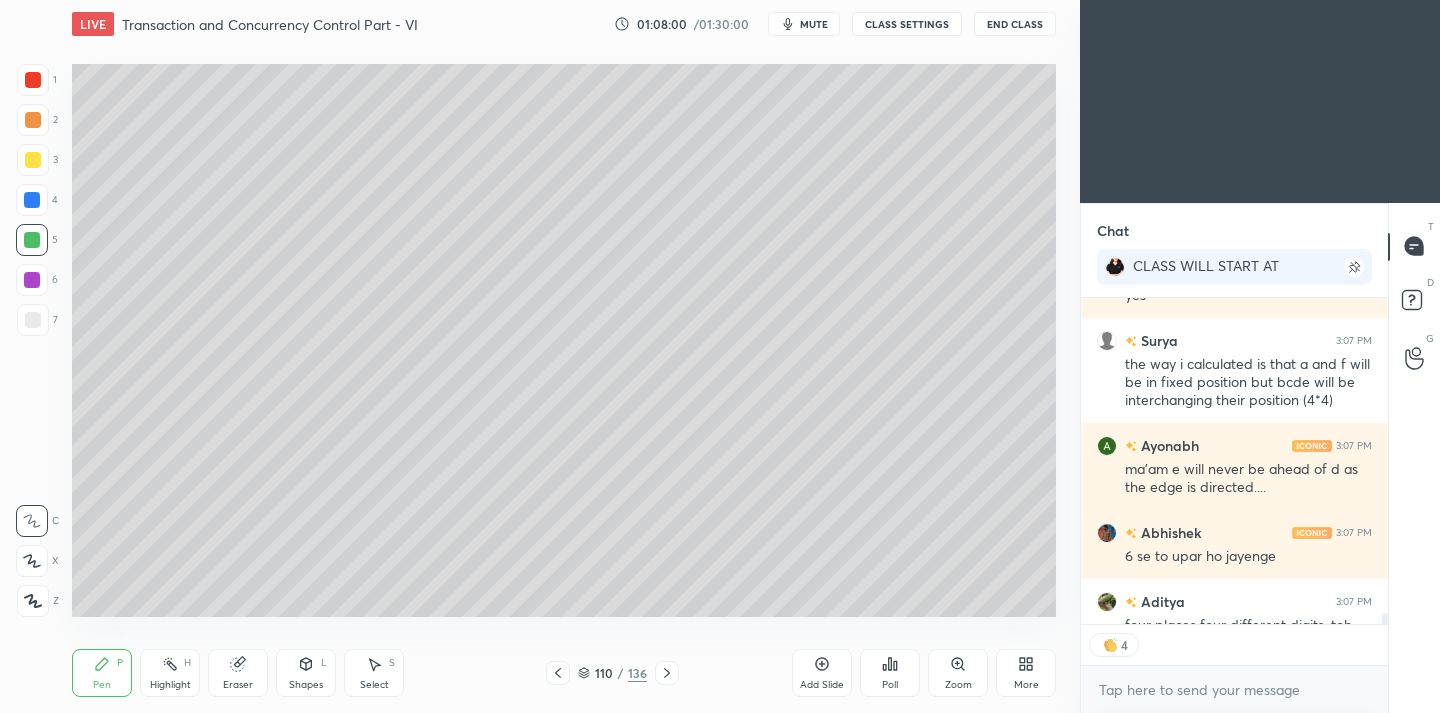 scroll, scrollTop: 0, scrollLeft: 1, axis: horizontal 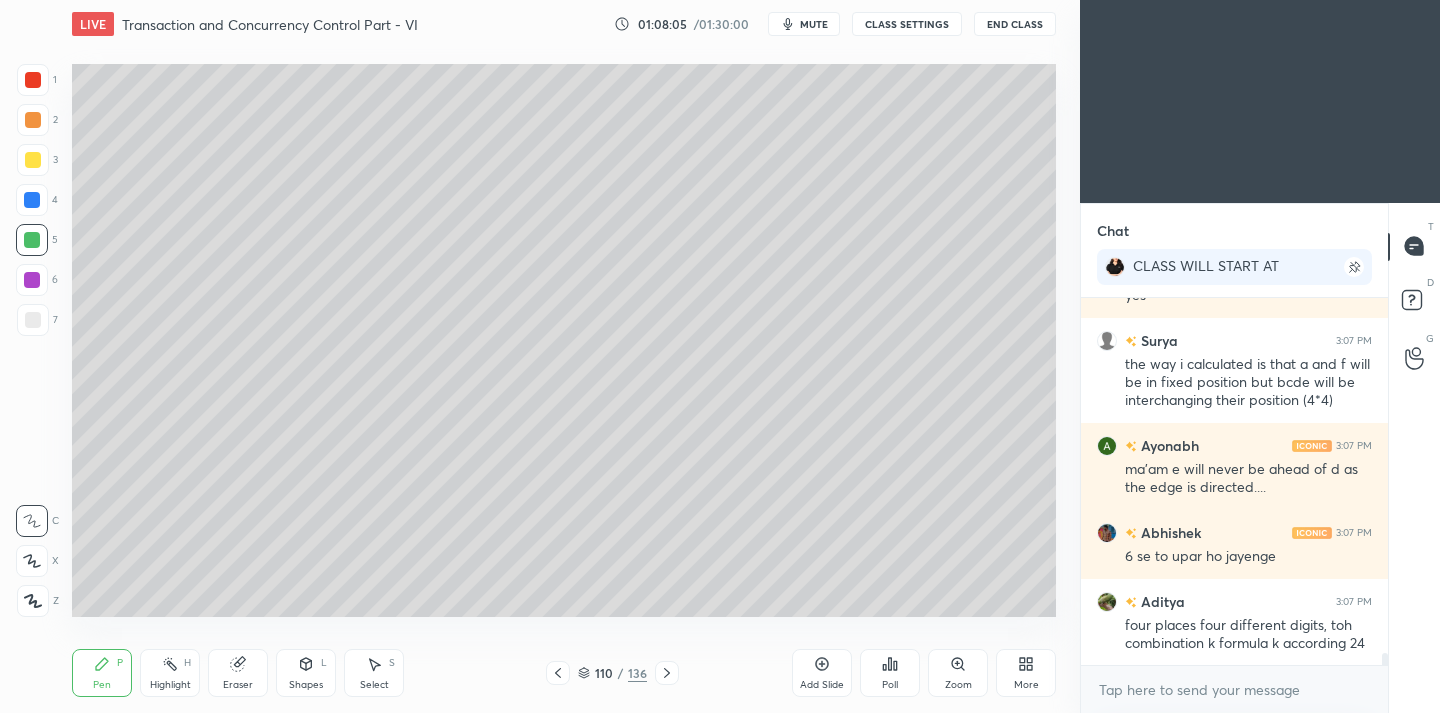click 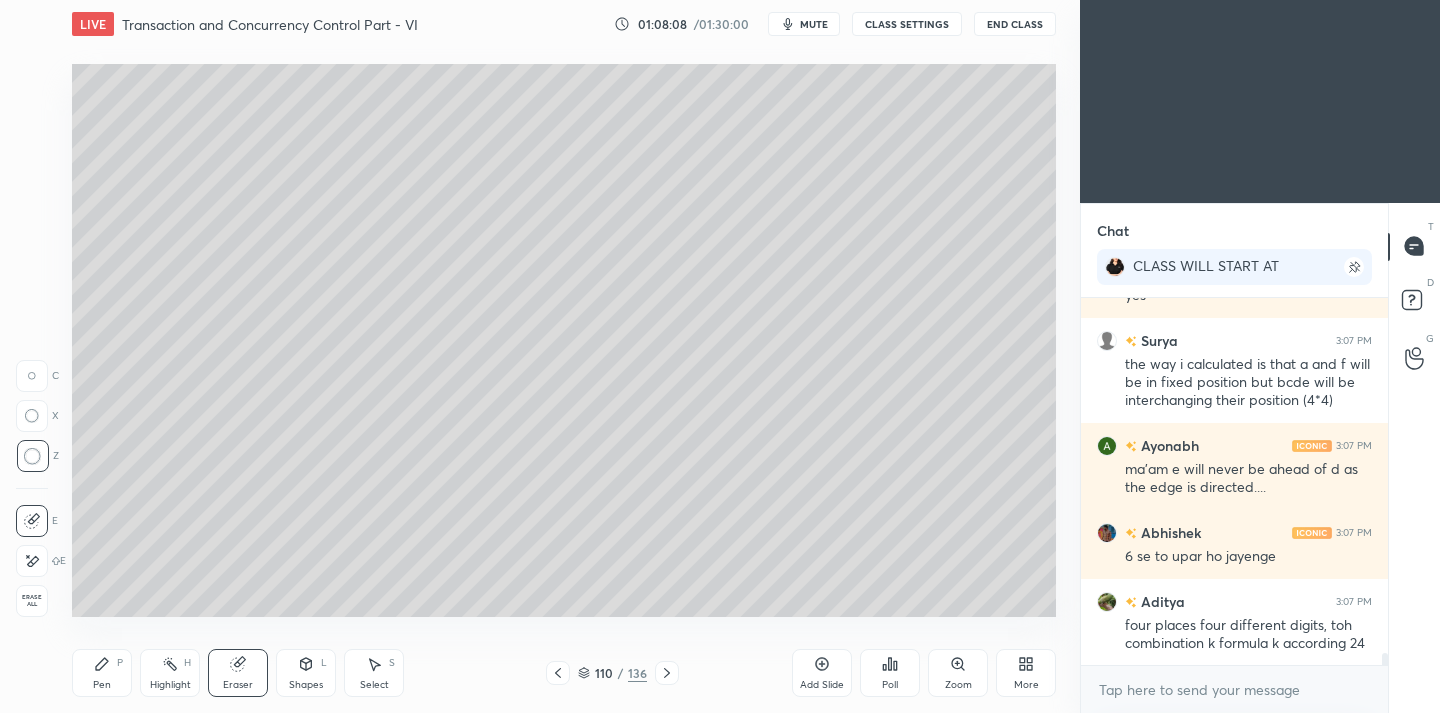 scroll, scrollTop: 10876, scrollLeft: 0, axis: vertical 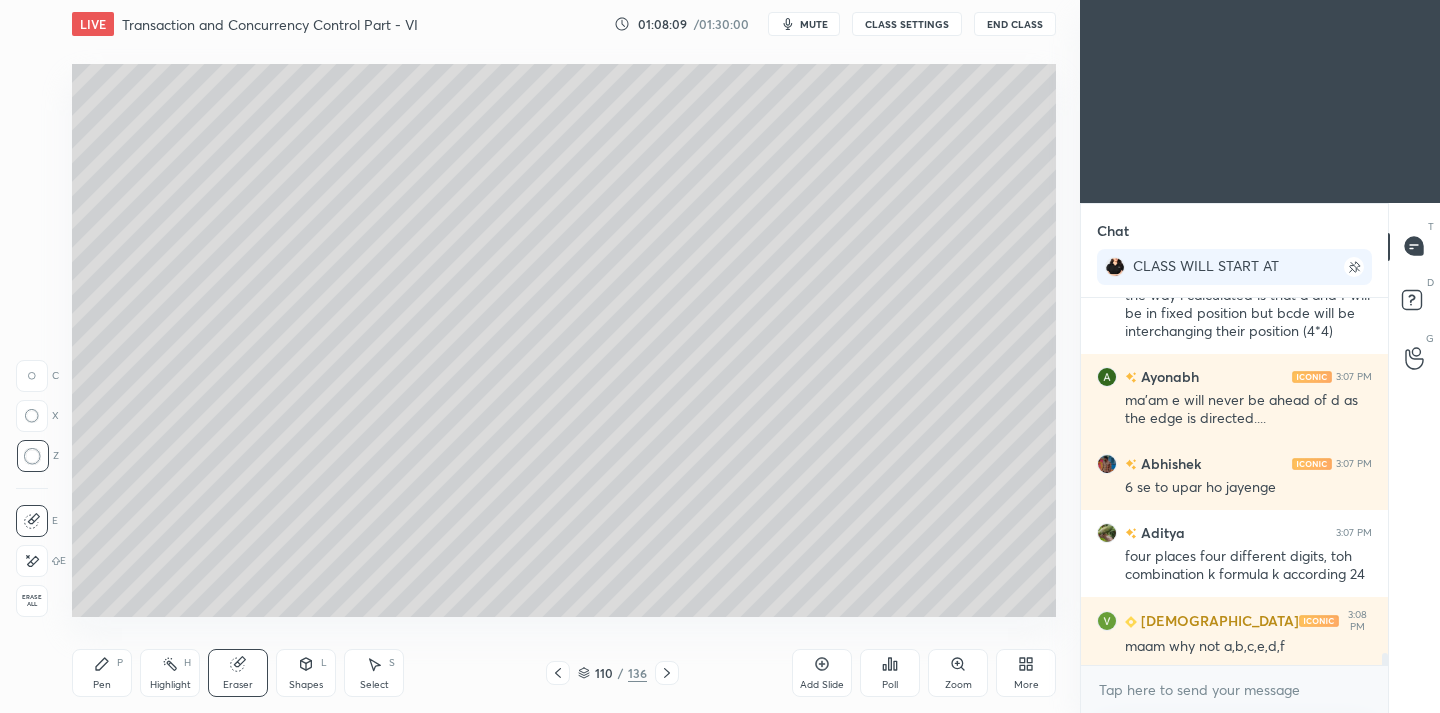 drag, startPoint x: 116, startPoint y: 666, endPoint x: 141, endPoint y: 626, distance: 47.169907 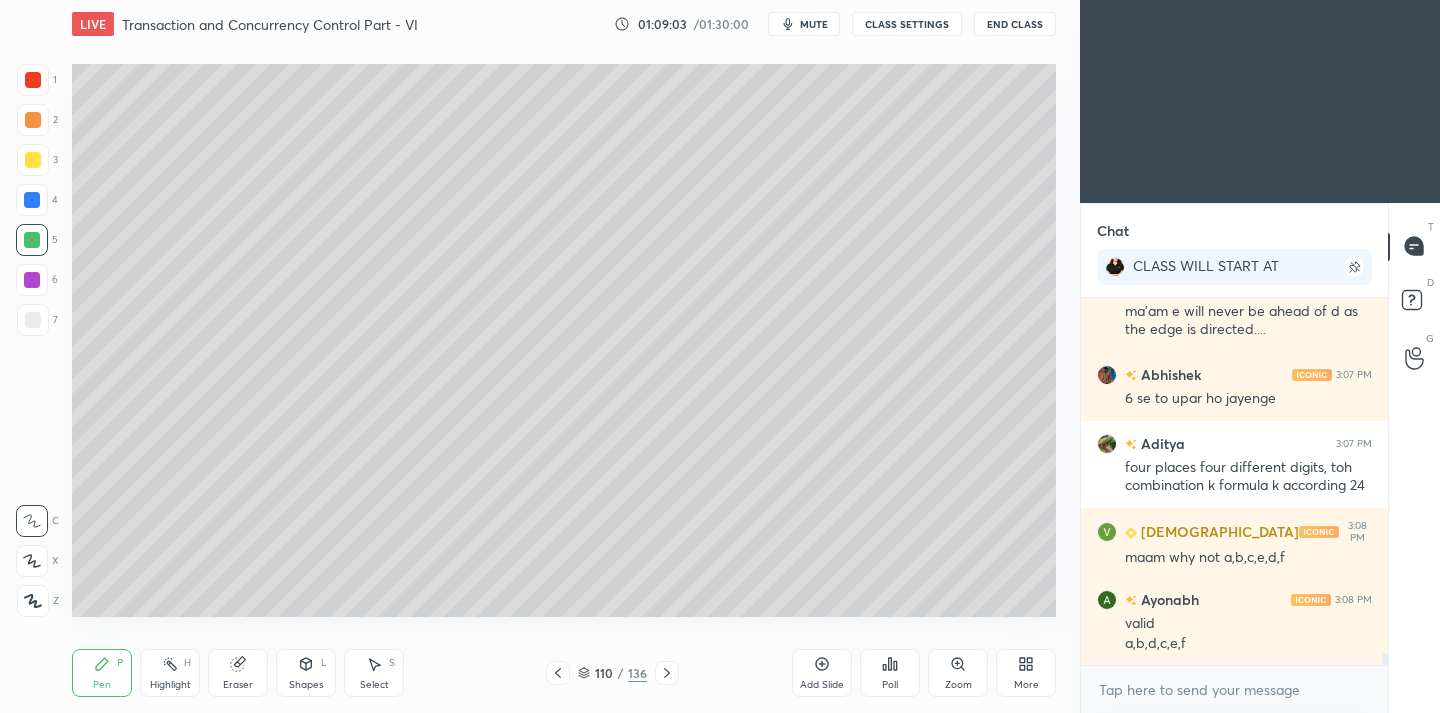 scroll, scrollTop: 11034, scrollLeft: 0, axis: vertical 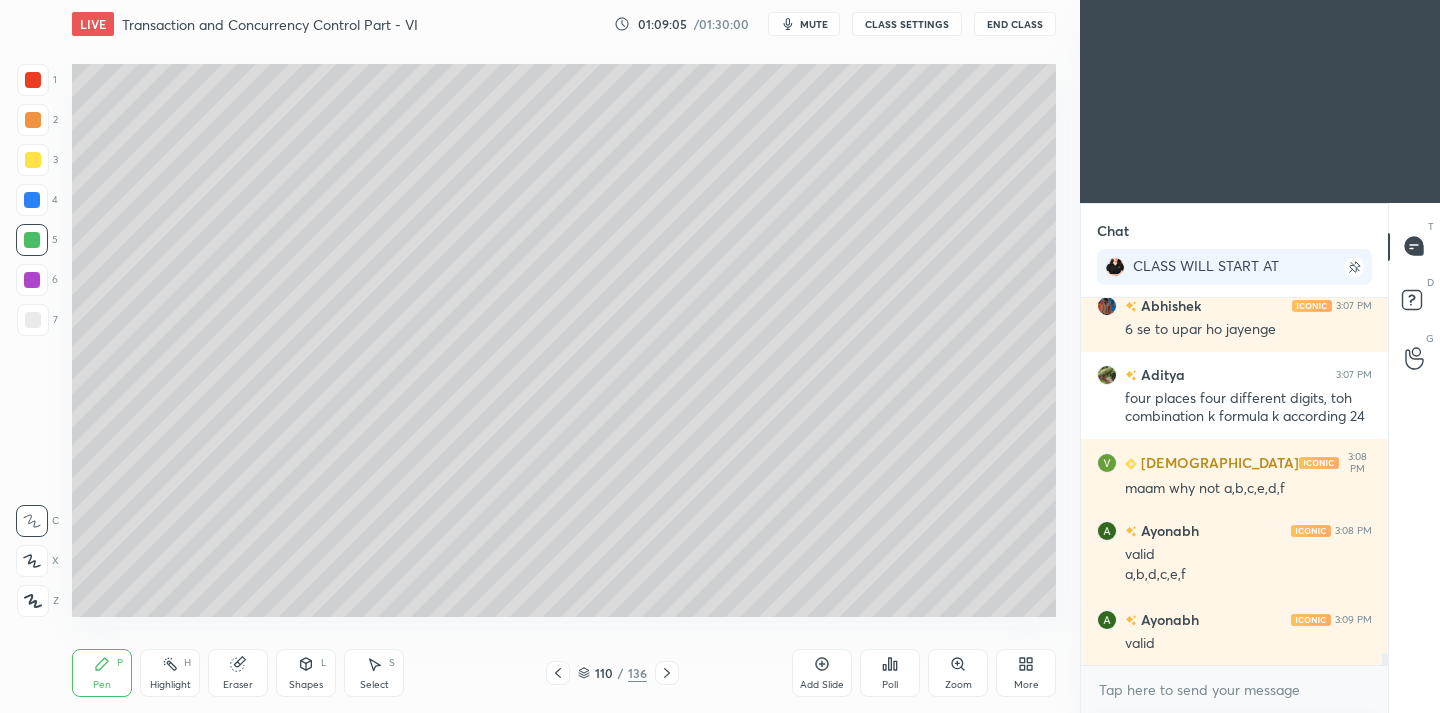drag, startPoint x: 233, startPoint y: 673, endPoint x: 269, endPoint y: 630, distance: 56.0803 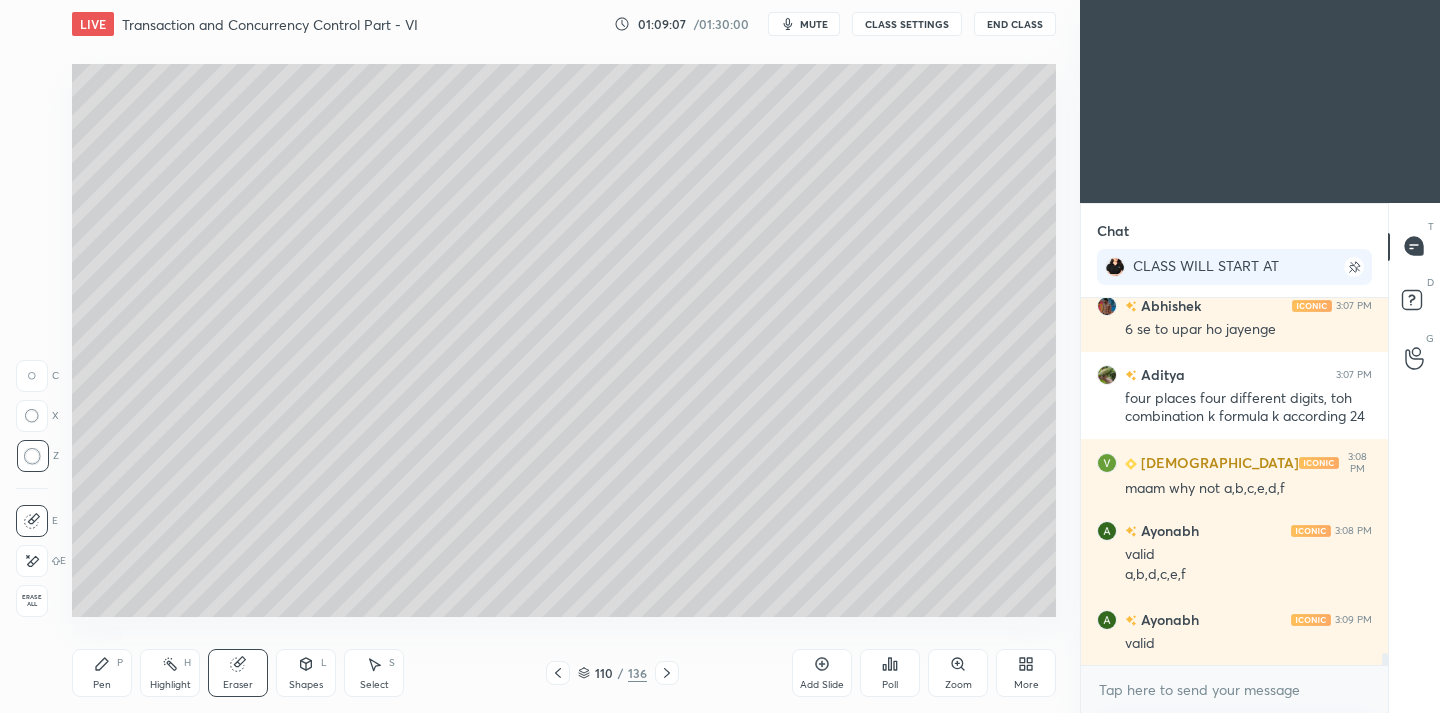 click on "Pen P" at bounding box center (102, 673) 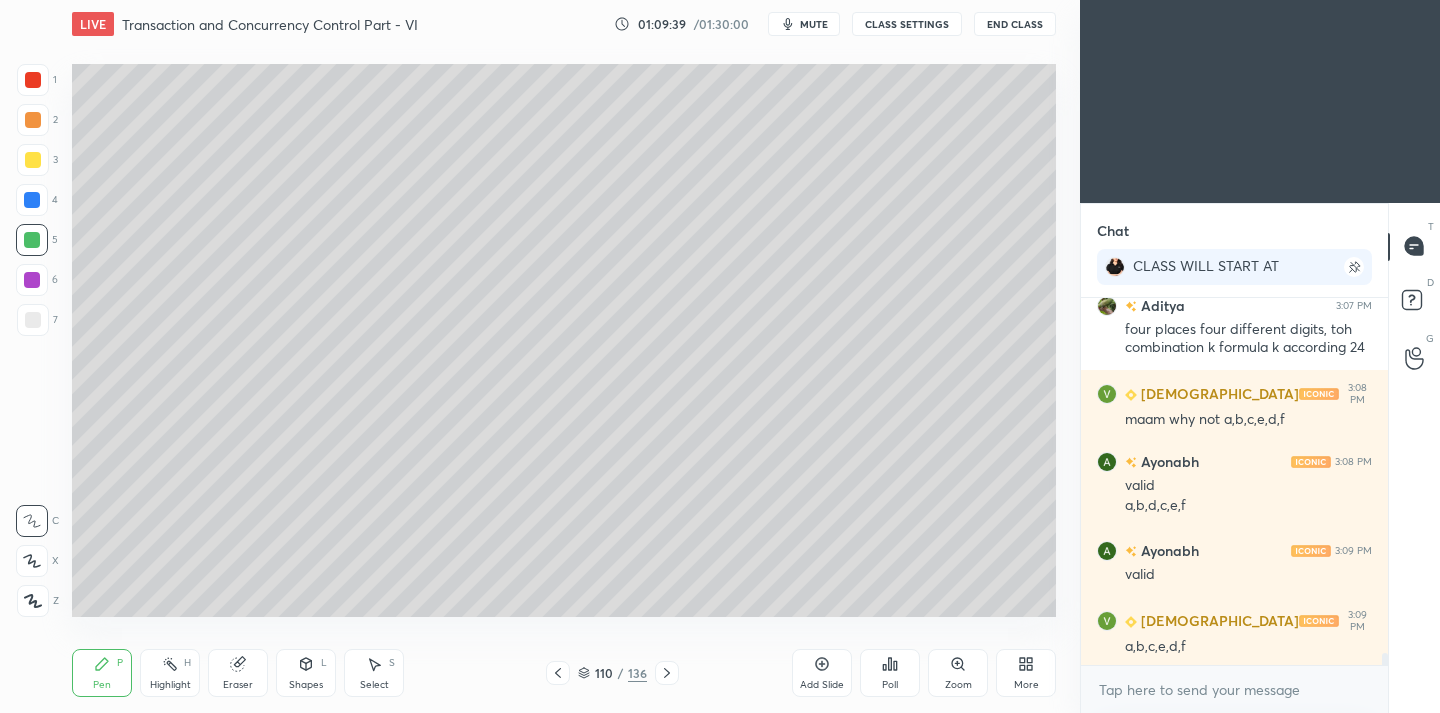 scroll, scrollTop: 11190, scrollLeft: 0, axis: vertical 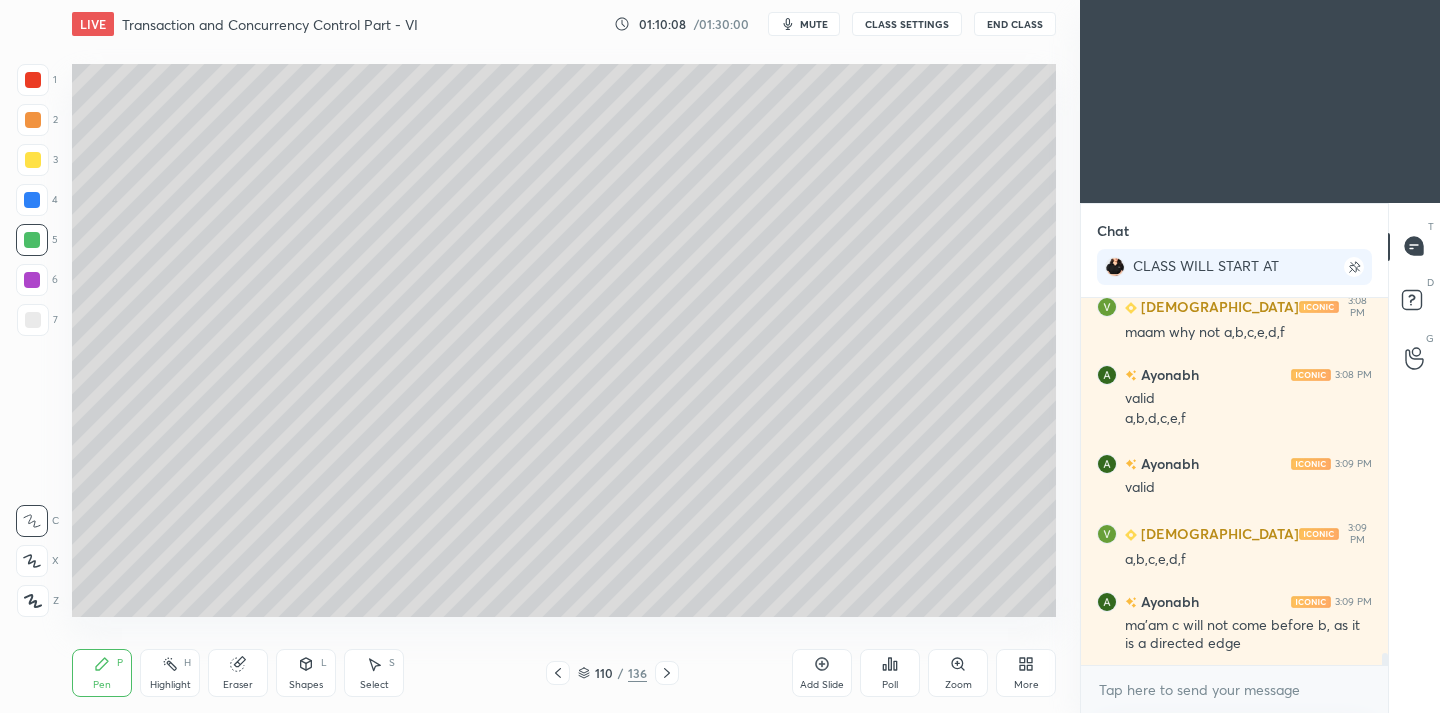 click 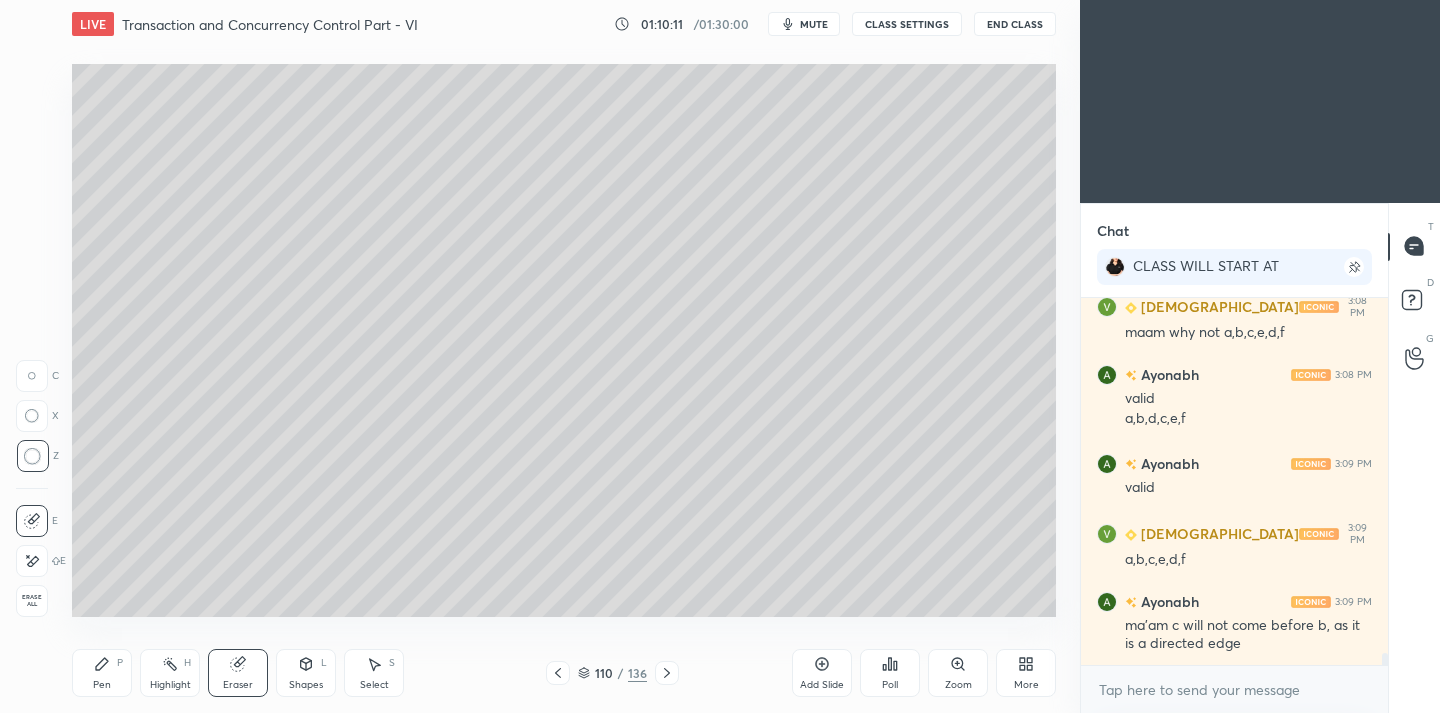click on "Pen" at bounding box center [102, 685] 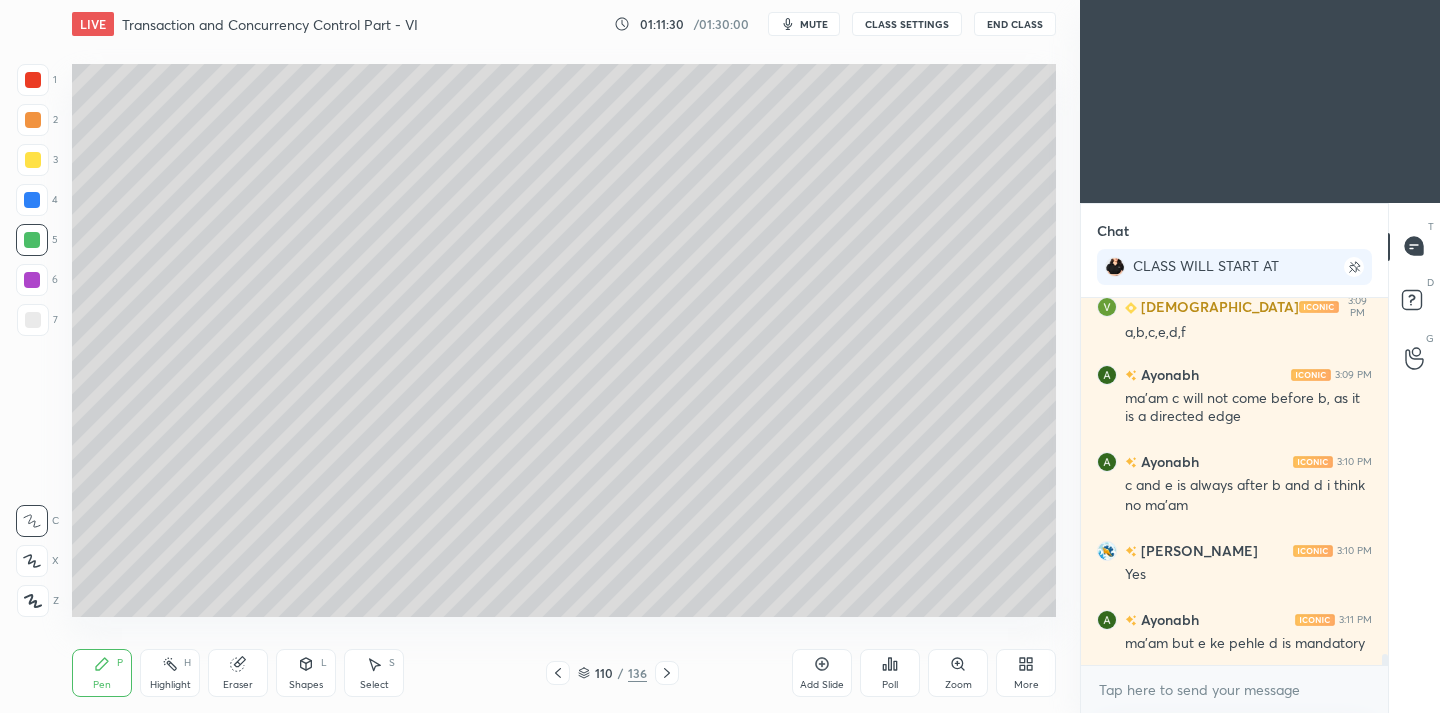scroll, scrollTop: 11504, scrollLeft: 0, axis: vertical 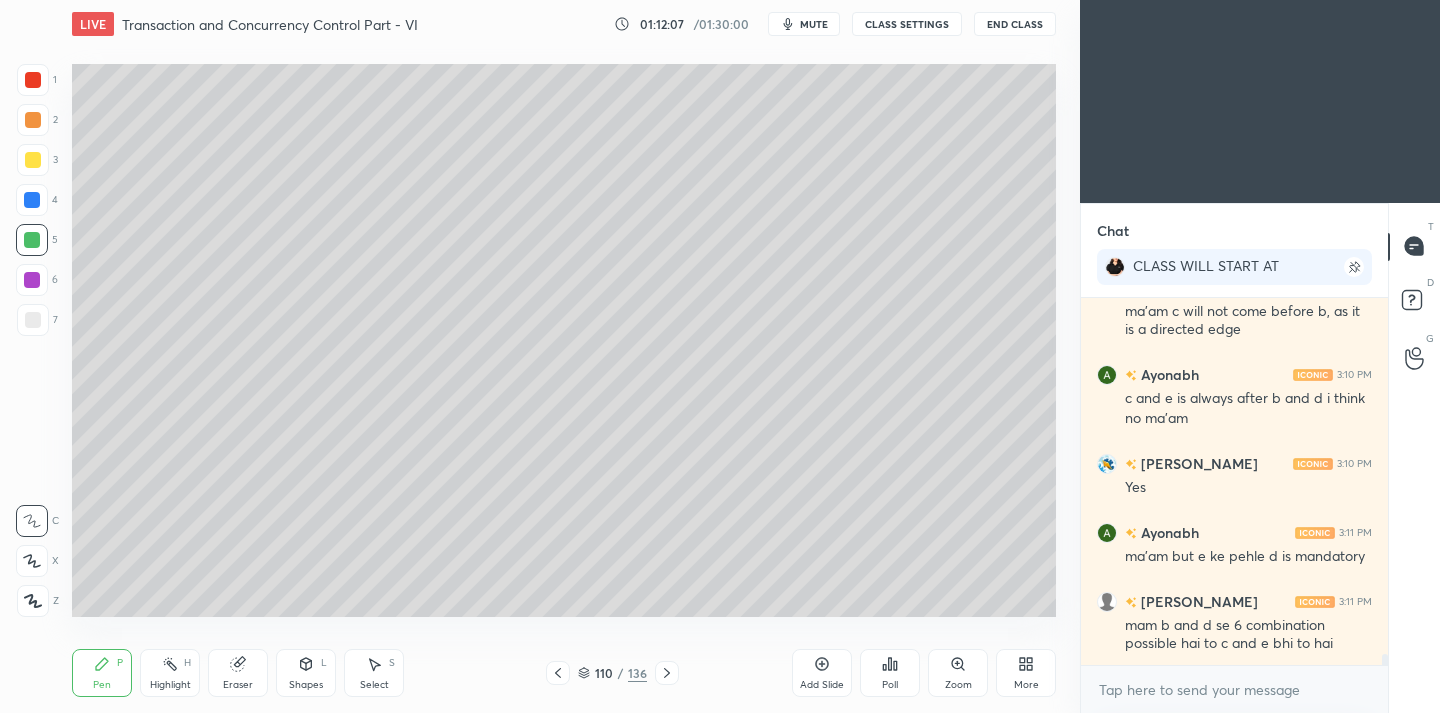 click on "Eraser" at bounding box center [238, 673] 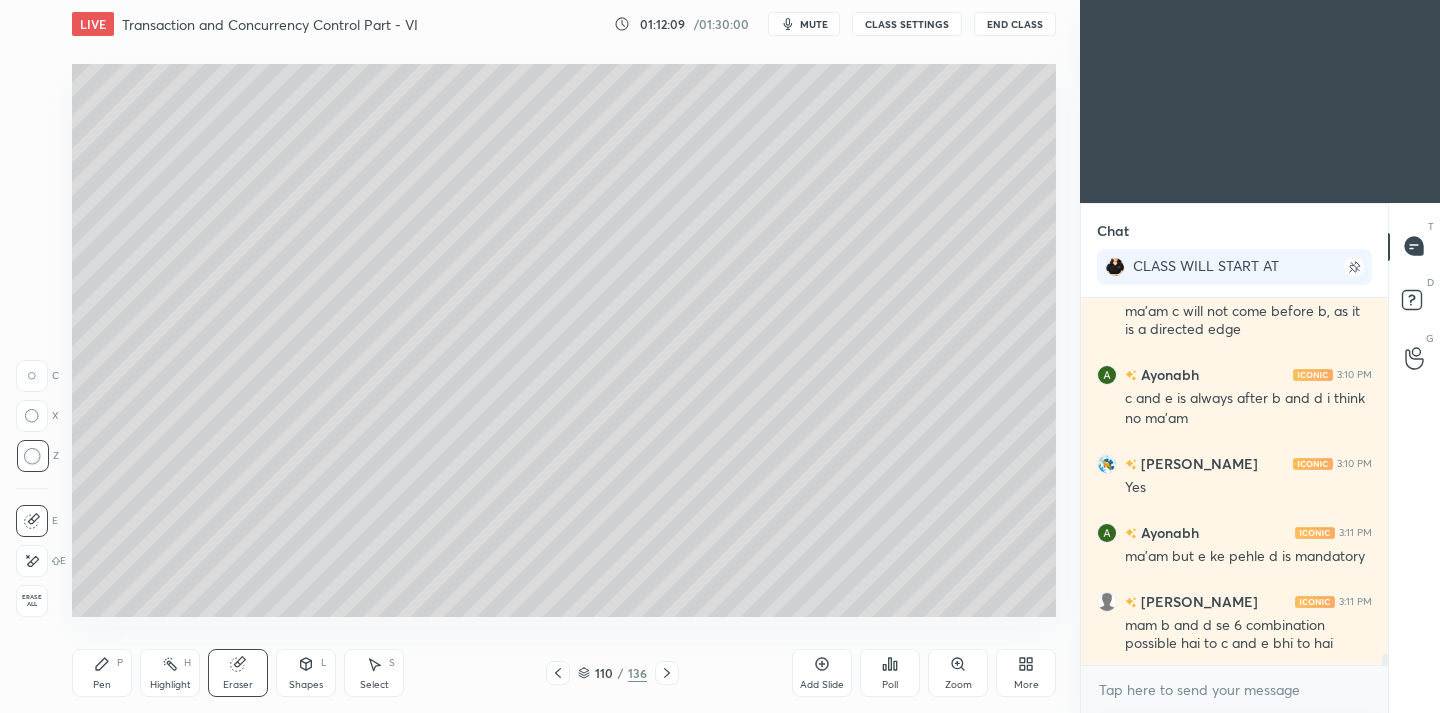 drag, startPoint x: 88, startPoint y: 679, endPoint x: 121, endPoint y: 622, distance: 65.863495 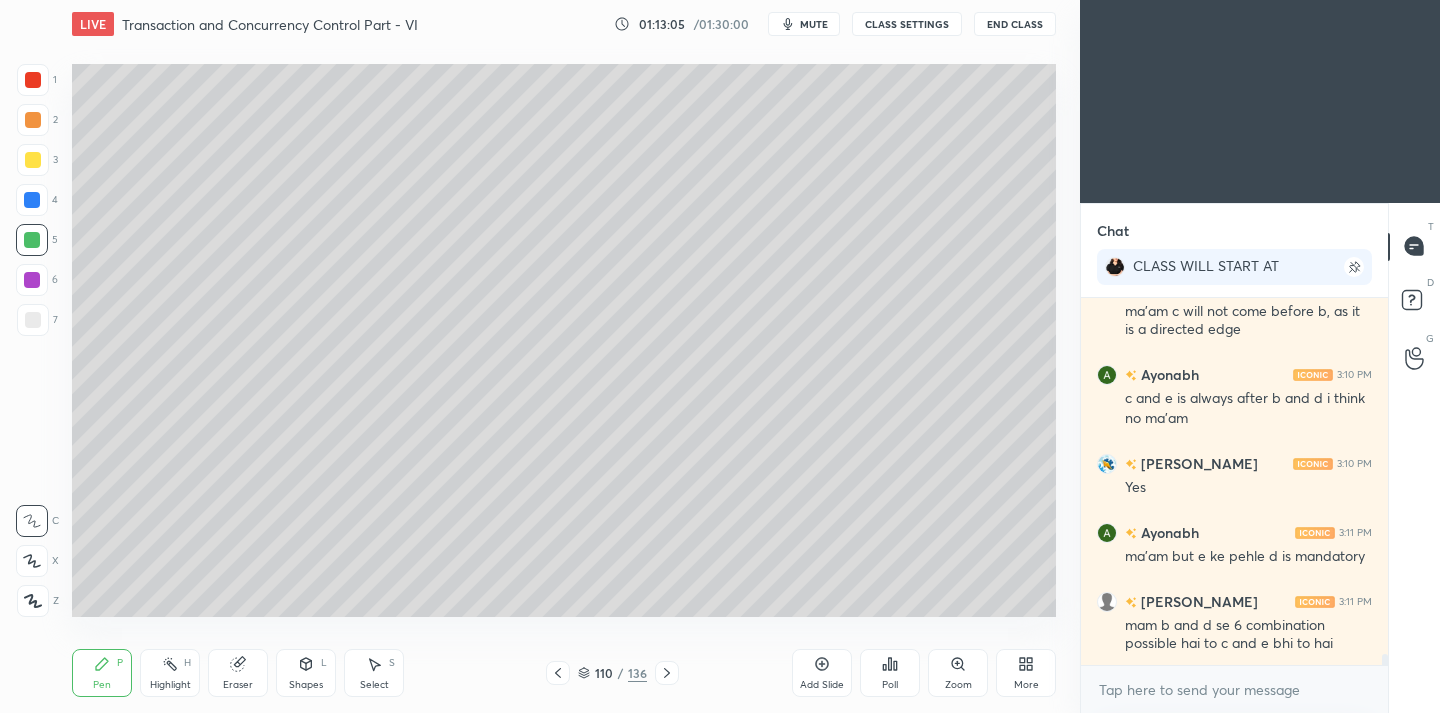 click at bounding box center (33, 160) 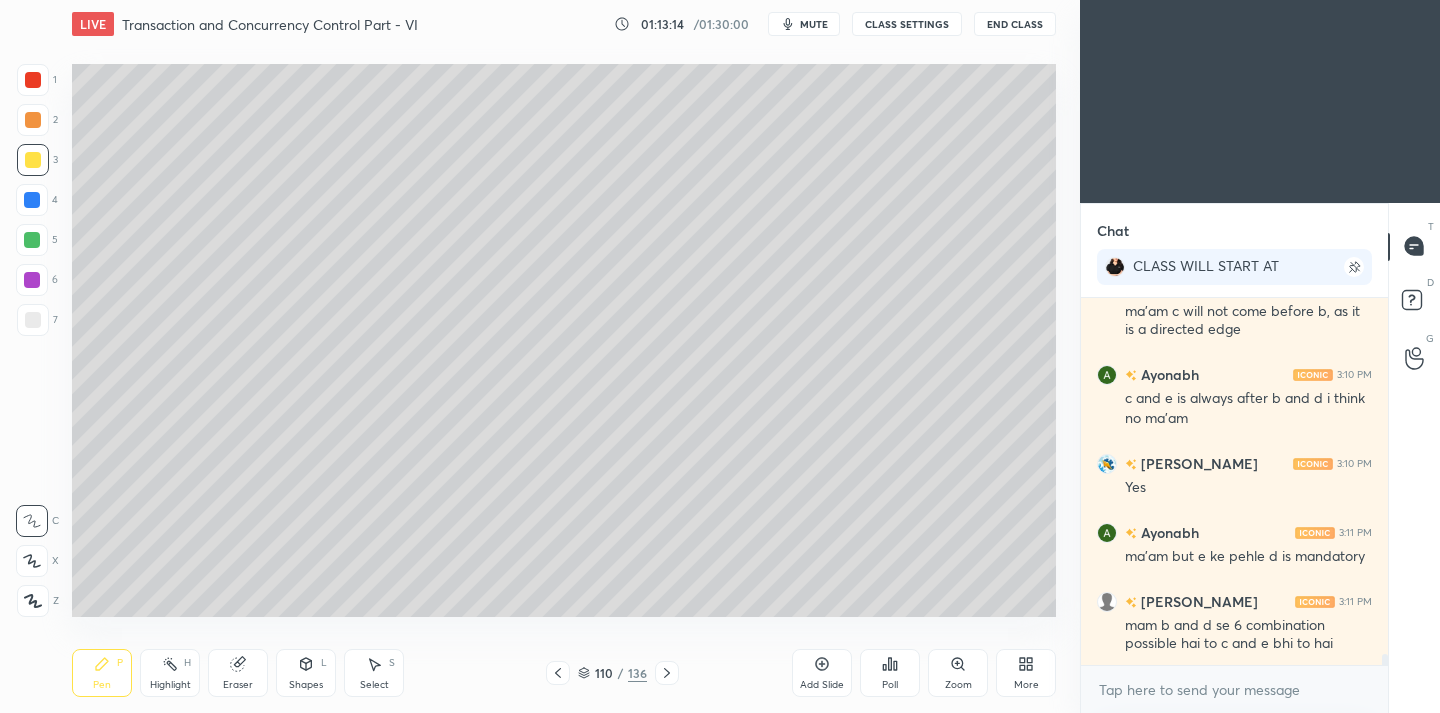 click at bounding box center [33, 320] 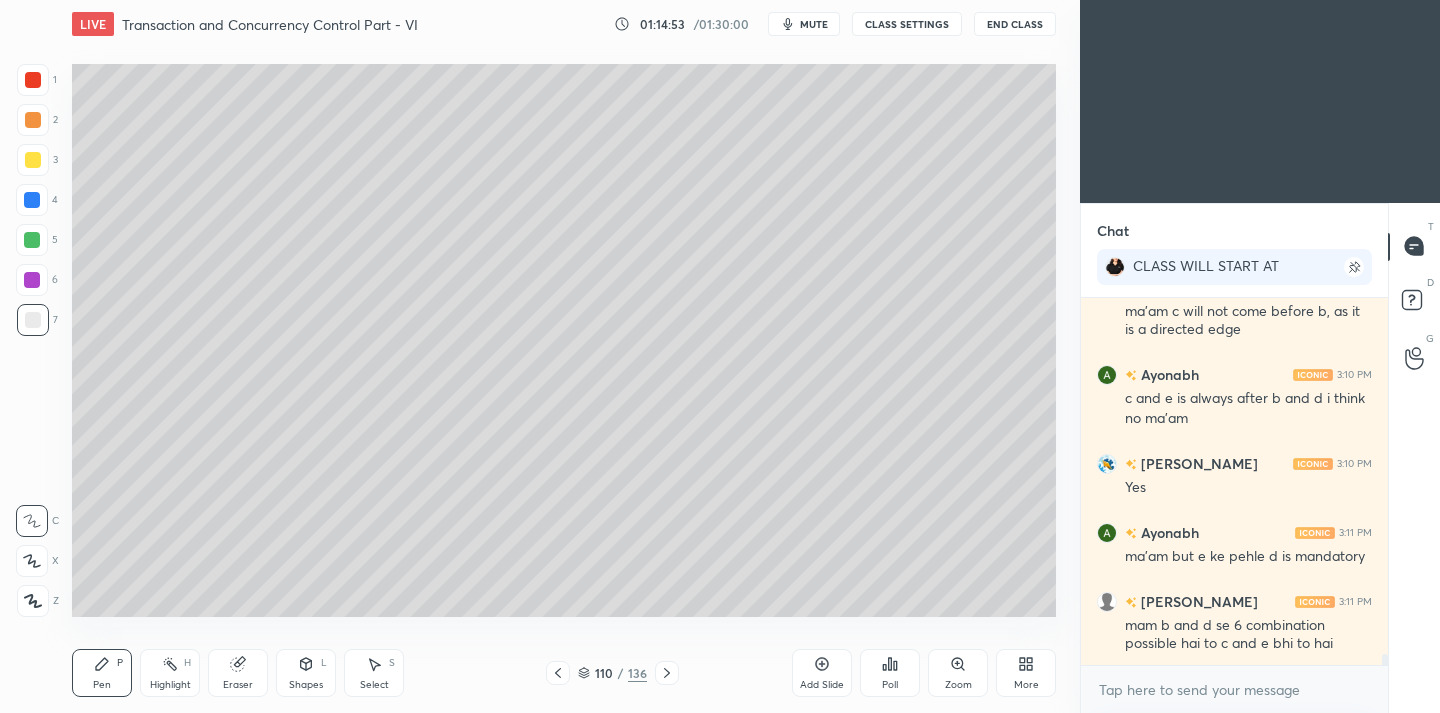 scroll, scrollTop: 11573, scrollLeft: 0, axis: vertical 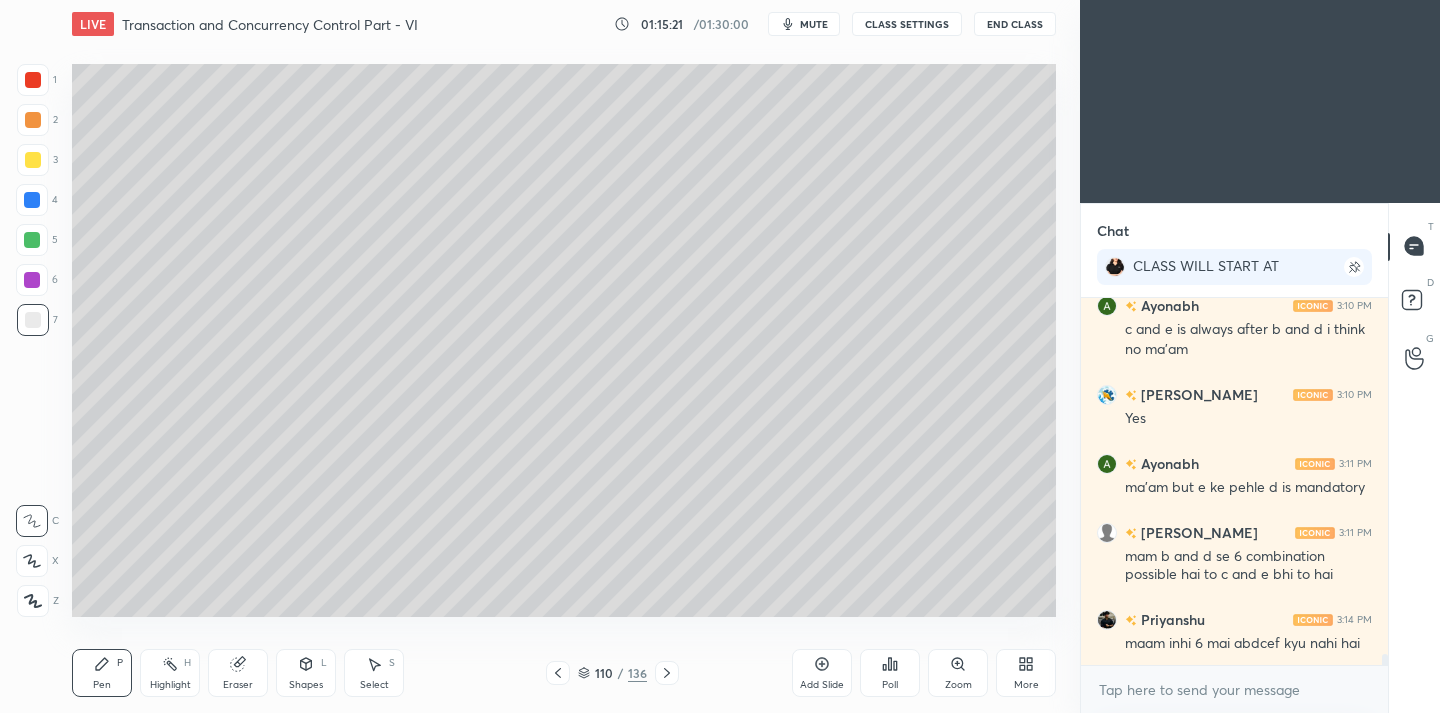 drag, startPoint x: 240, startPoint y: 681, endPoint x: 276, endPoint y: 663, distance: 40.24922 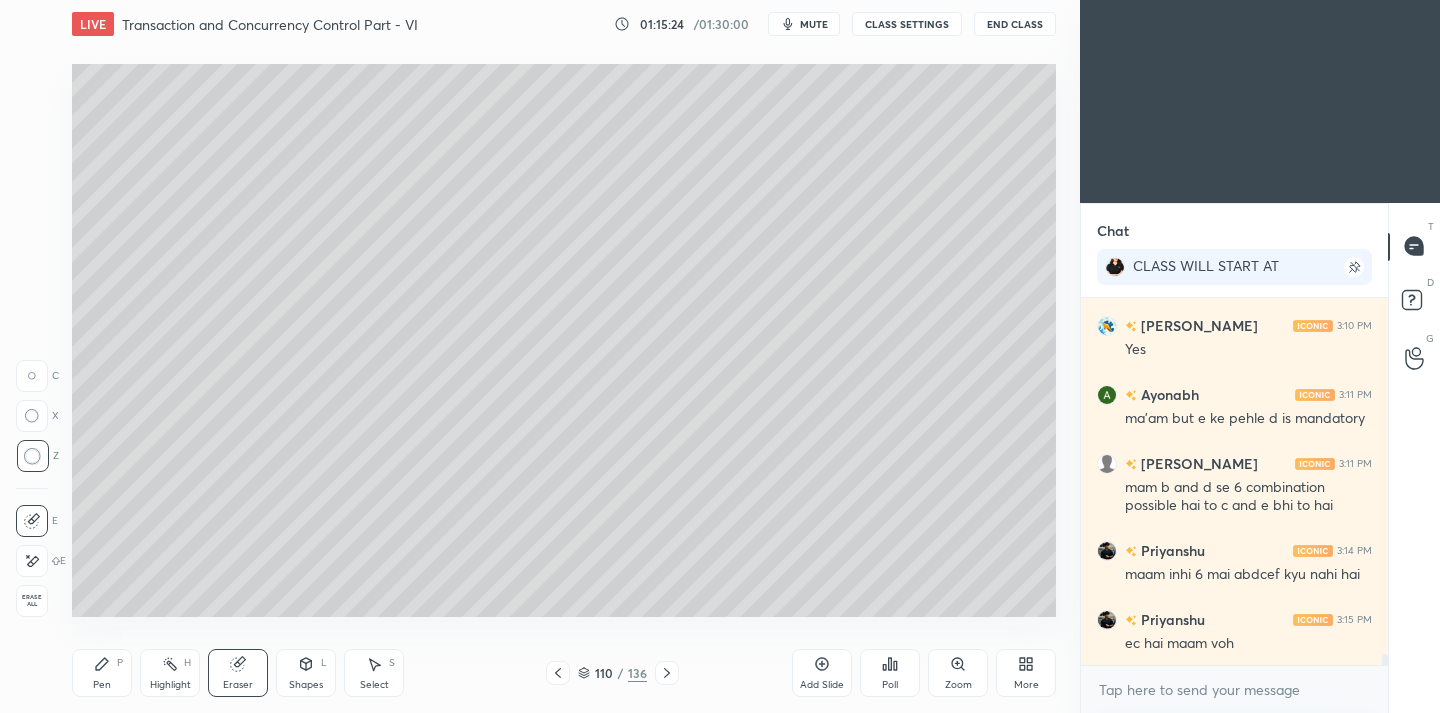 scroll, scrollTop: 11662, scrollLeft: 0, axis: vertical 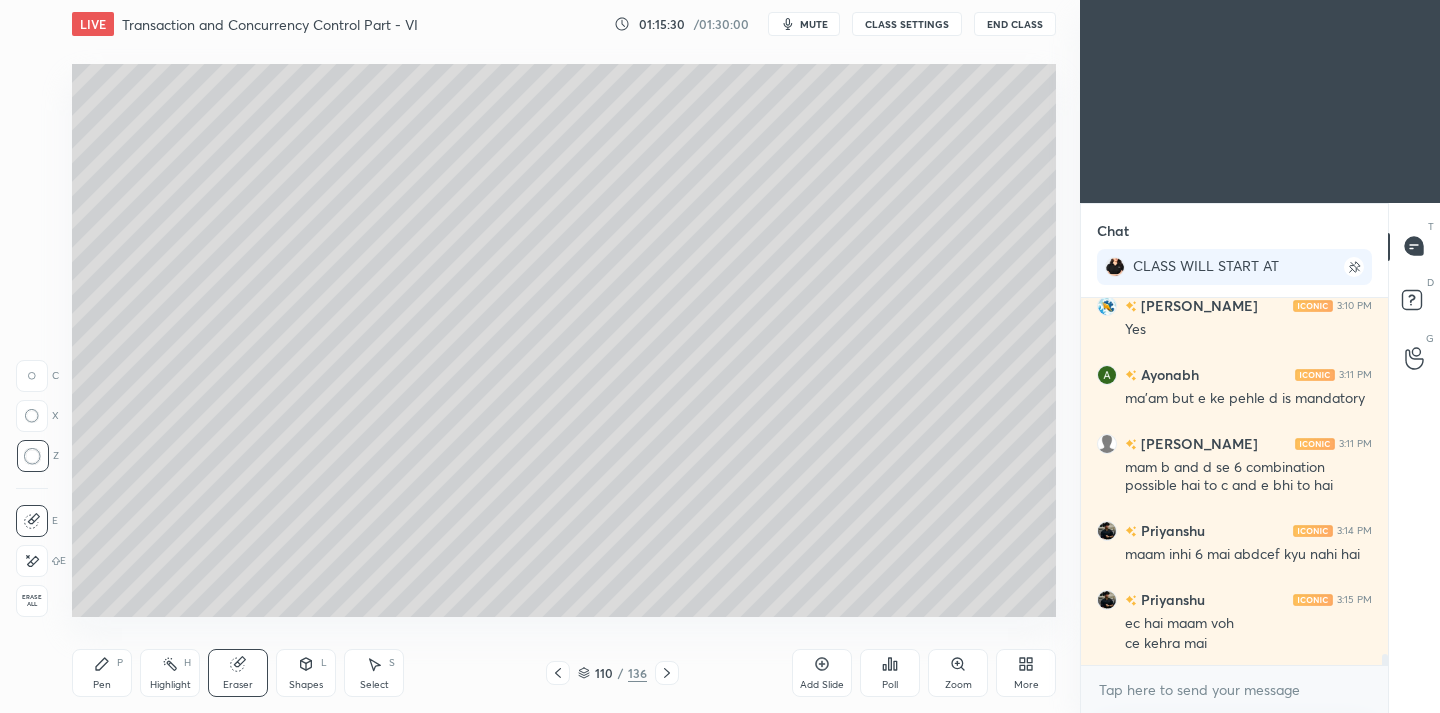 drag, startPoint x: 100, startPoint y: 665, endPoint x: 102, endPoint y: 654, distance: 11.18034 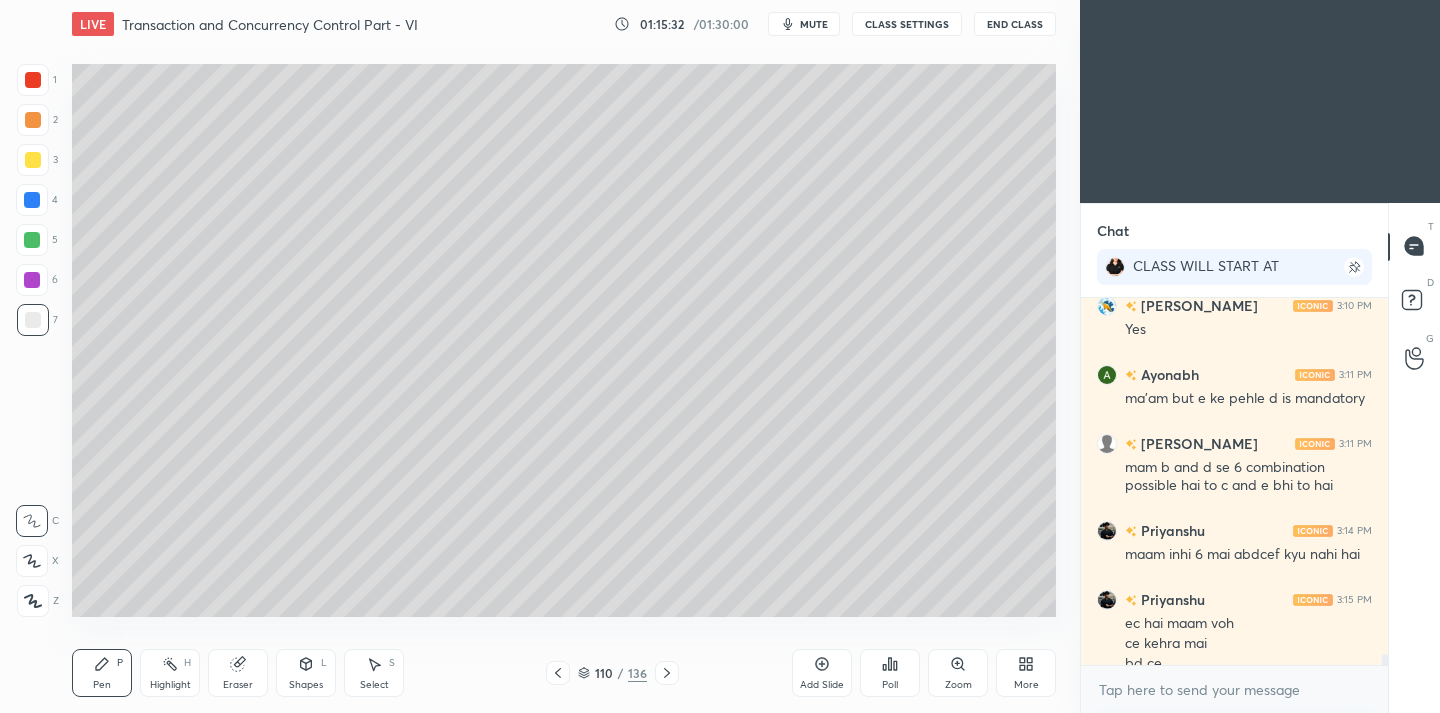 scroll, scrollTop: 11682, scrollLeft: 0, axis: vertical 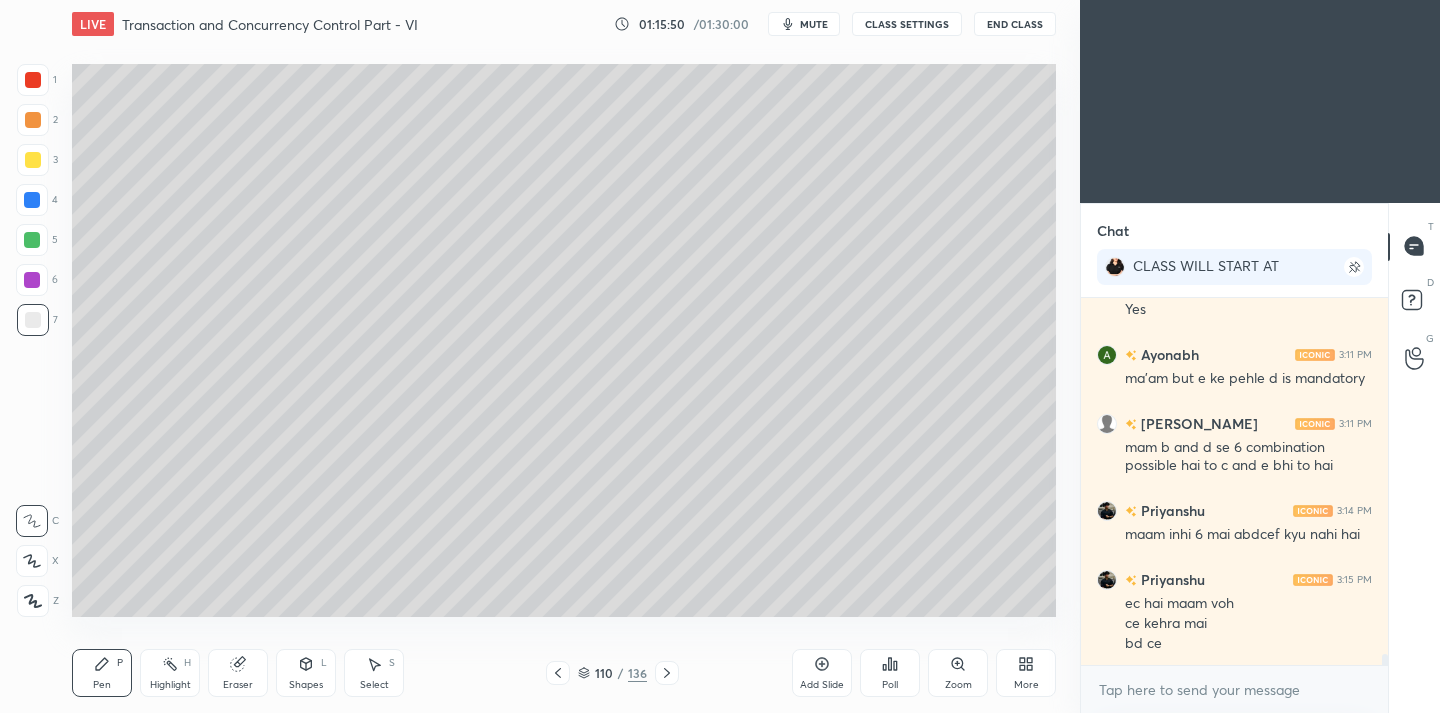 click on "Eraser" at bounding box center [238, 685] 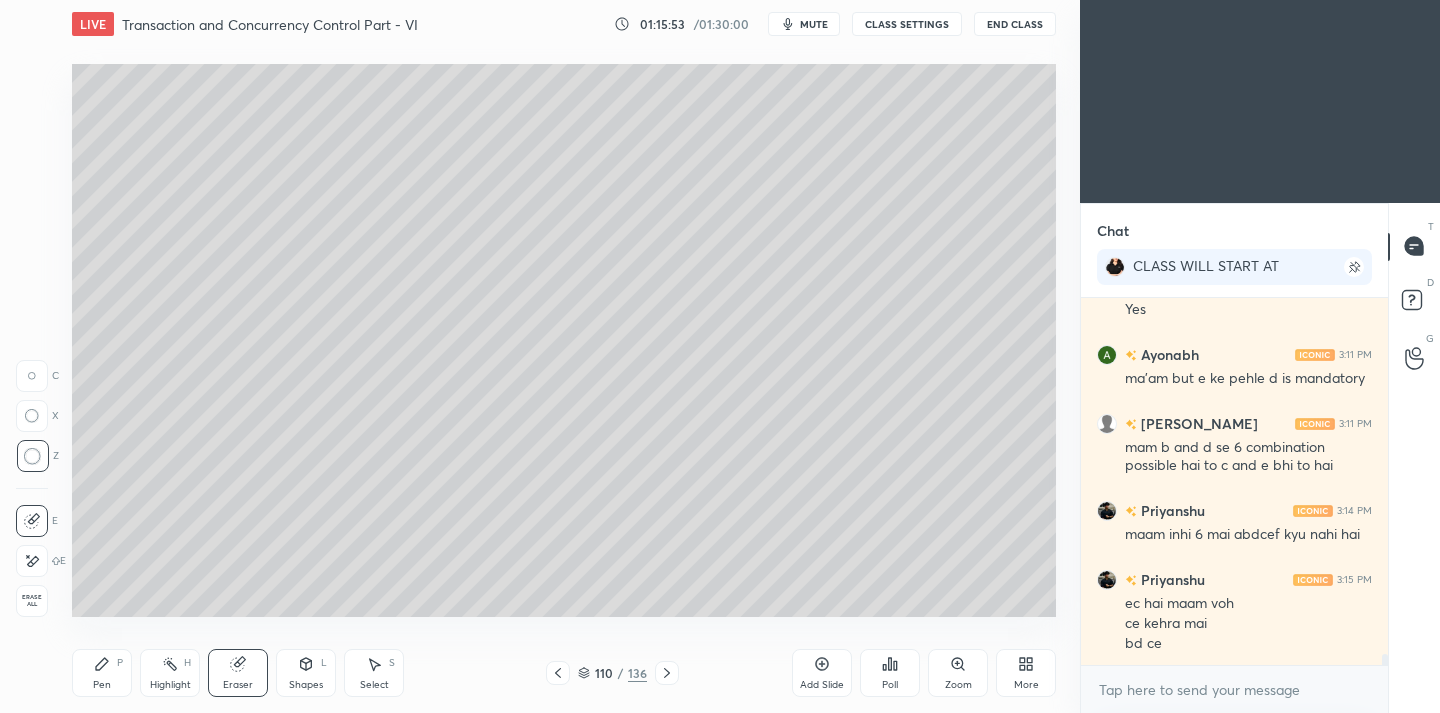 drag, startPoint x: 96, startPoint y: 670, endPoint x: 111, endPoint y: 659, distance: 18.601076 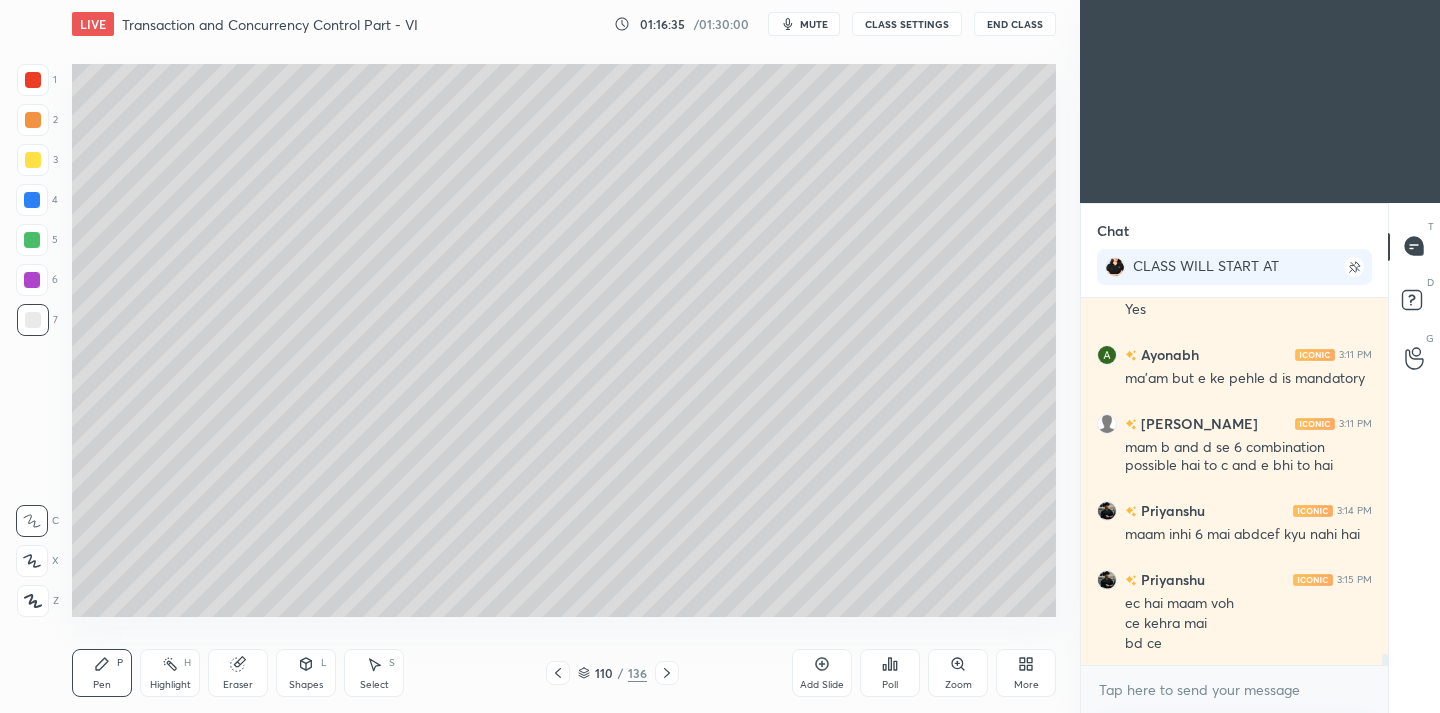 scroll, scrollTop: 11751, scrollLeft: 0, axis: vertical 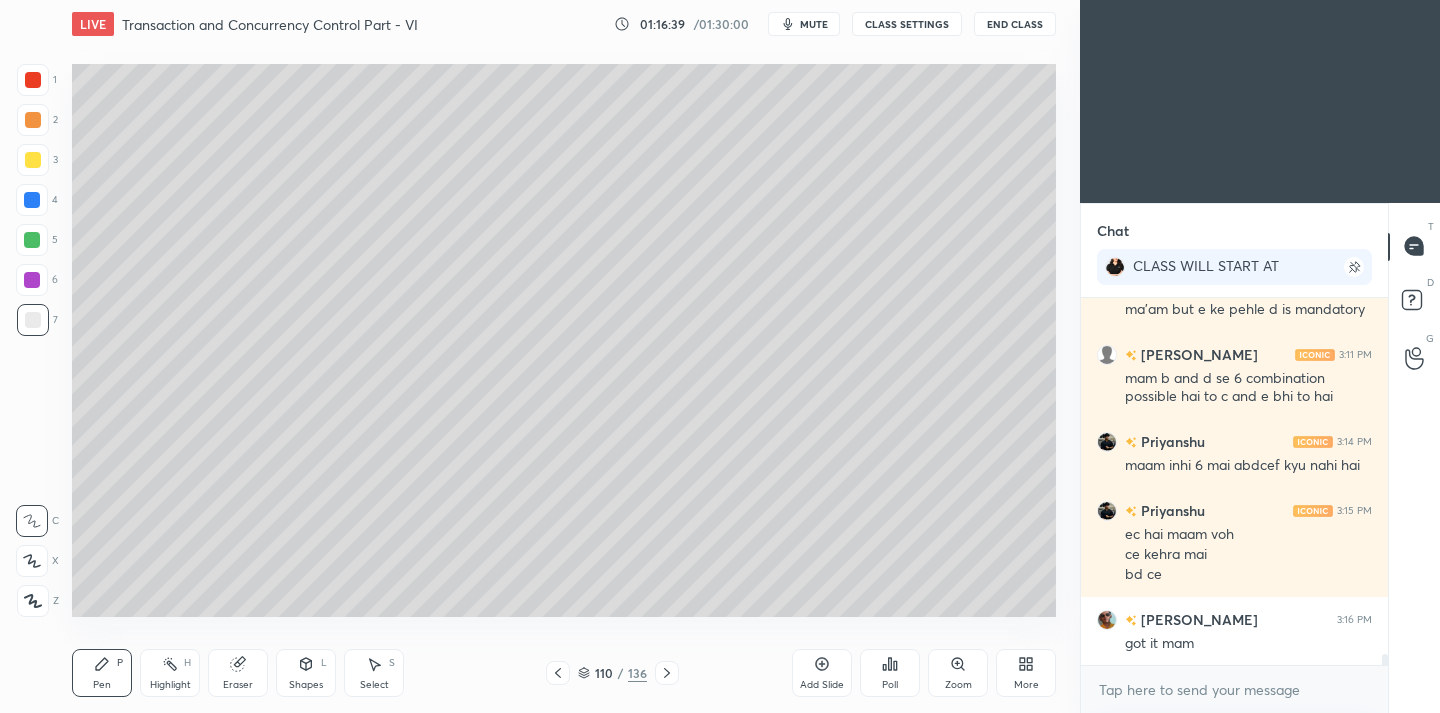 drag, startPoint x: 239, startPoint y: 666, endPoint x: 256, endPoint y: 641, distance: 30.232433 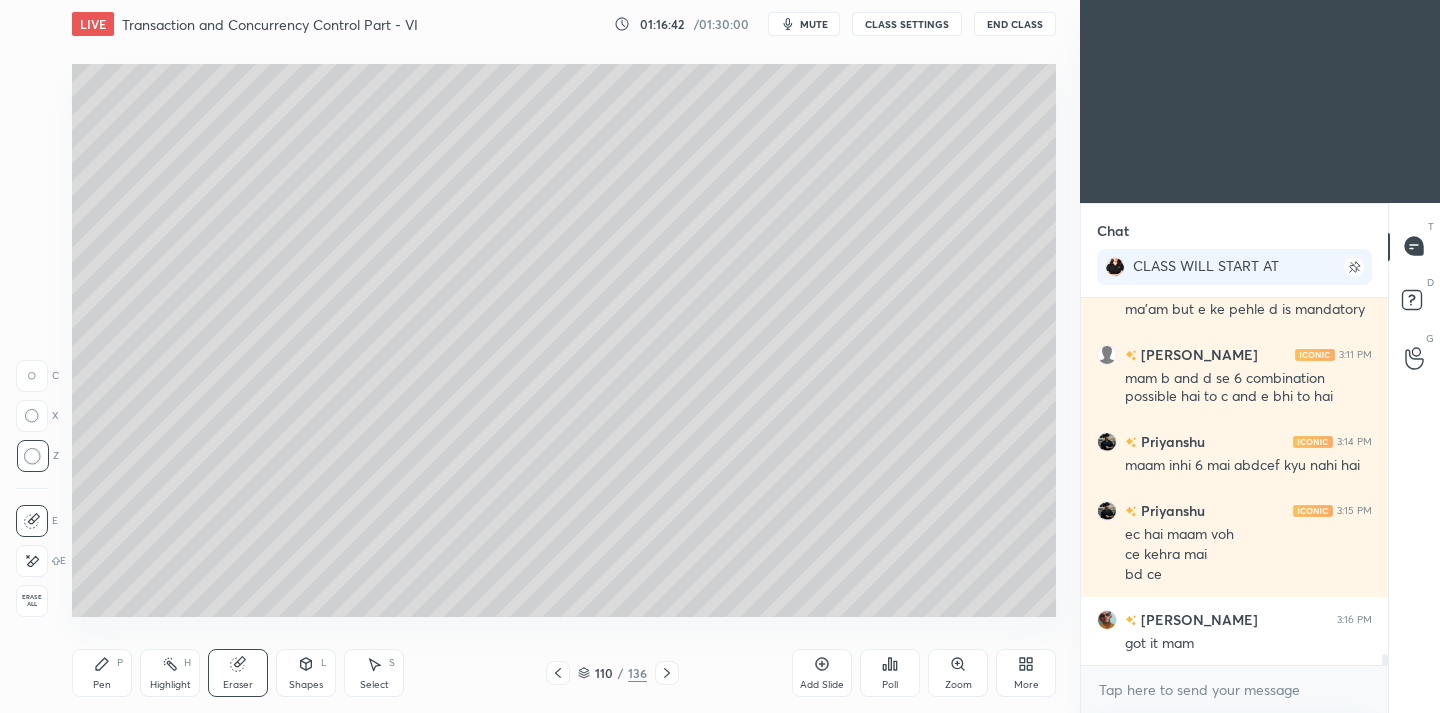 drag, startPoint x: 95, startPoint y: 672, endPoint x: 105, endPoint y: 666, distance: 11.661903 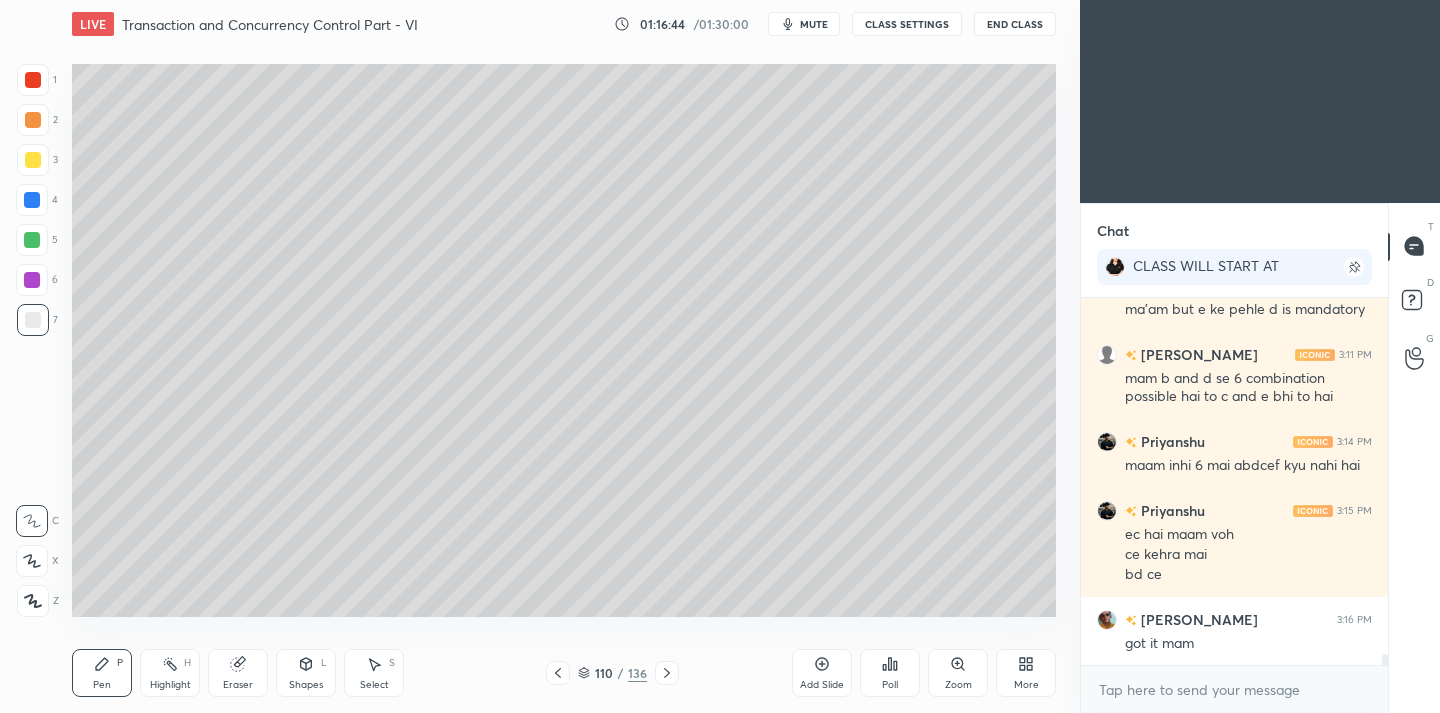 scroll, scrollTop: 11838, scrollLeft: 0, axis: vertical 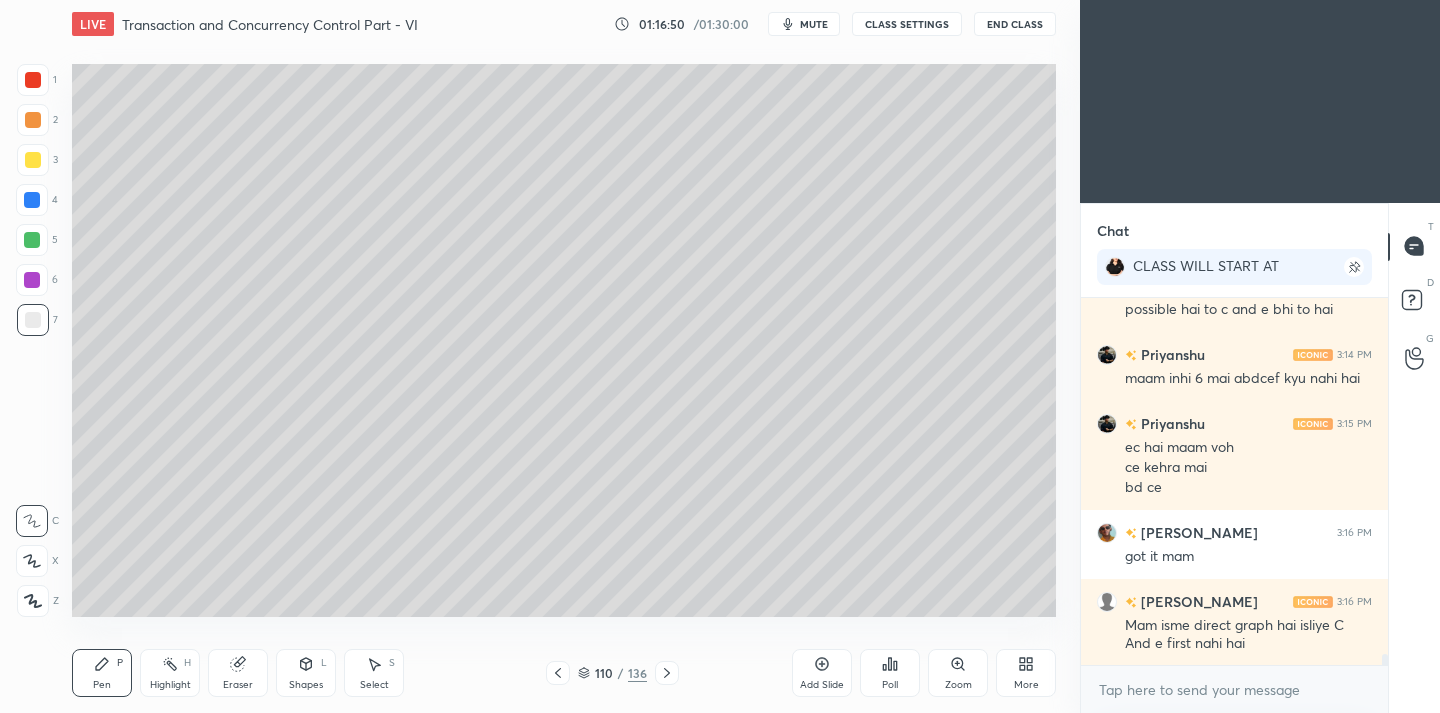drag, startPoint x: 242, startPoint y: 663, endPoint x: 307, endPoint y: 635, distance: 70.77429 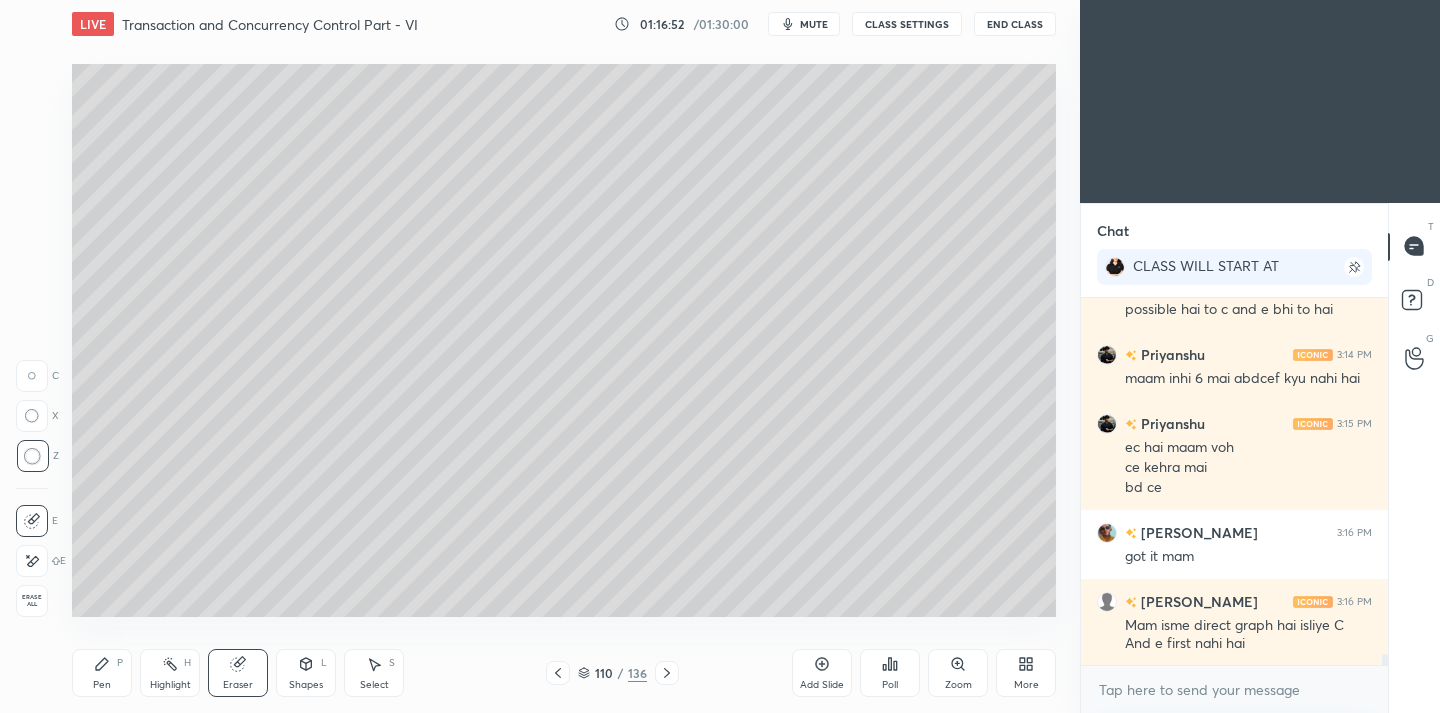 click on "P" at bounding box center (120, 663) 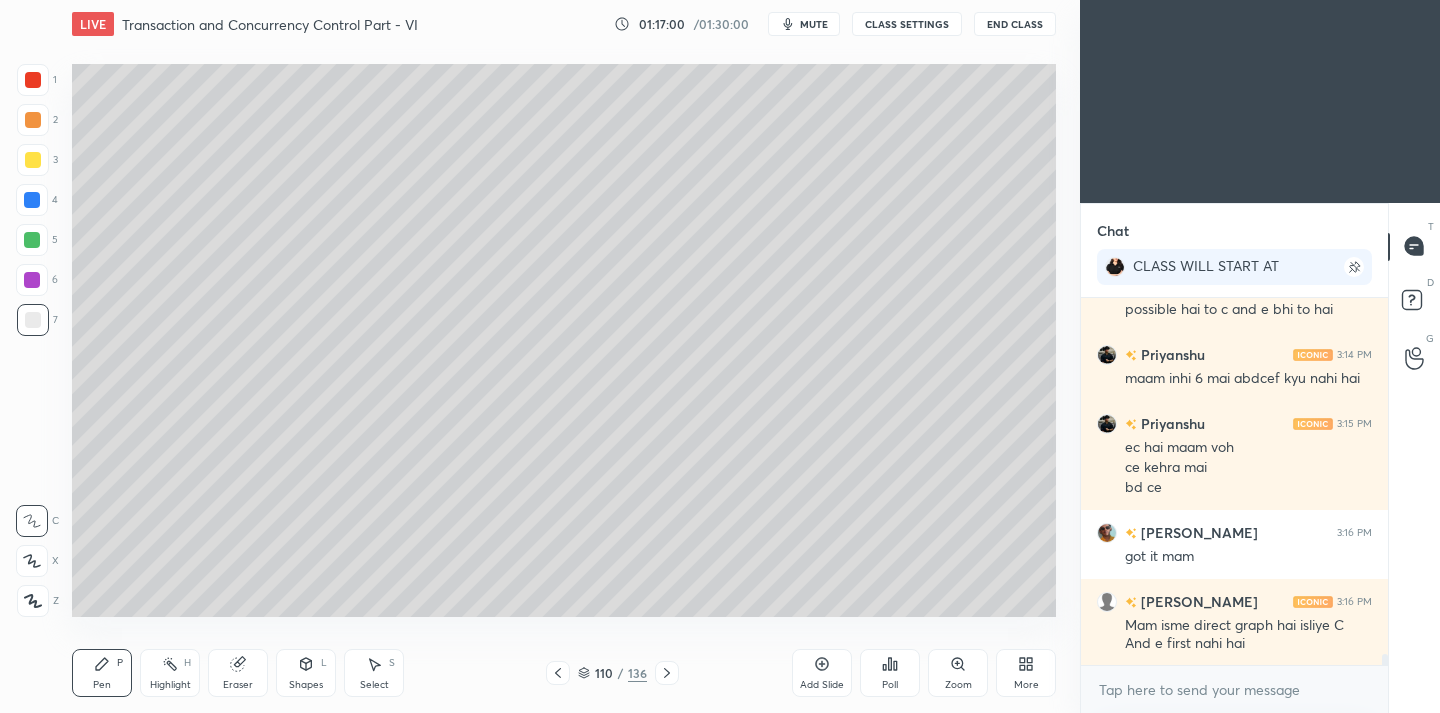 click on "Eraser" at bounding box center [238, 673] 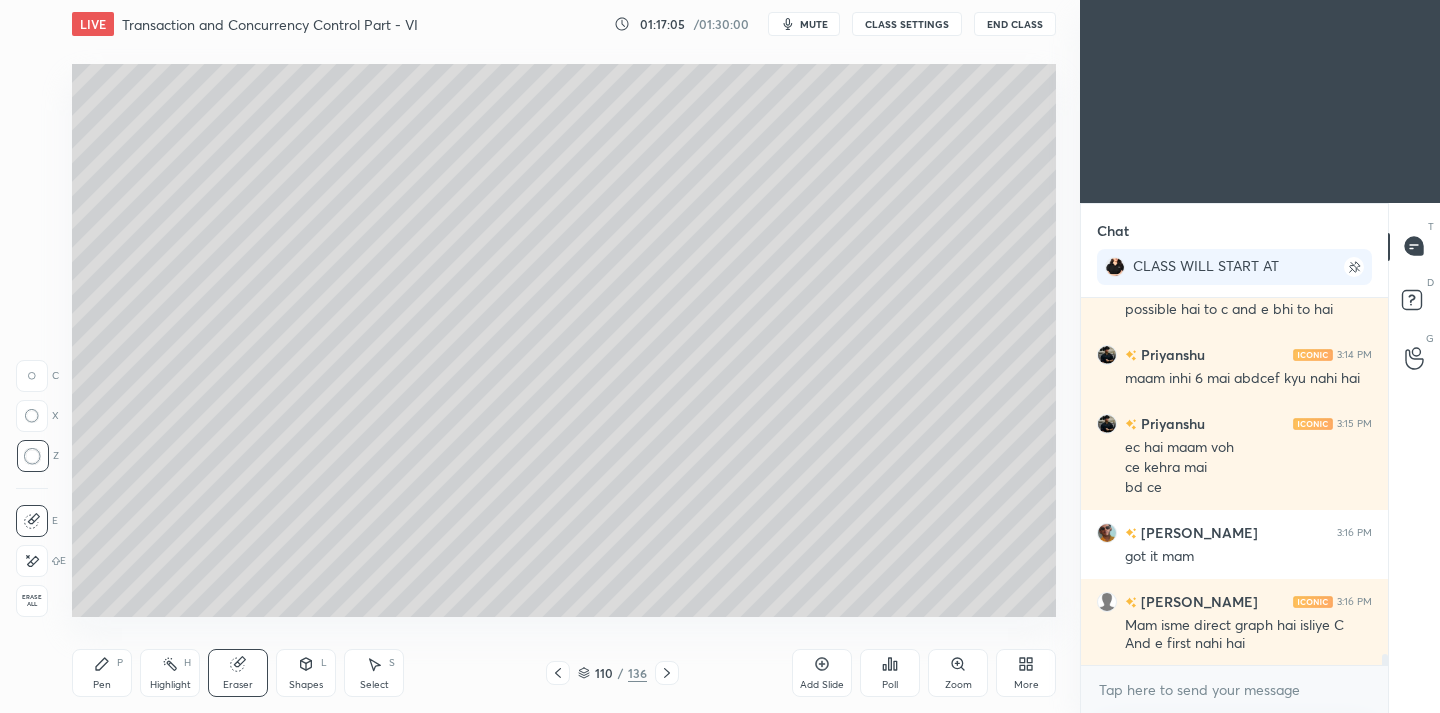 click on "Pen" at bounding box center (102, 685) 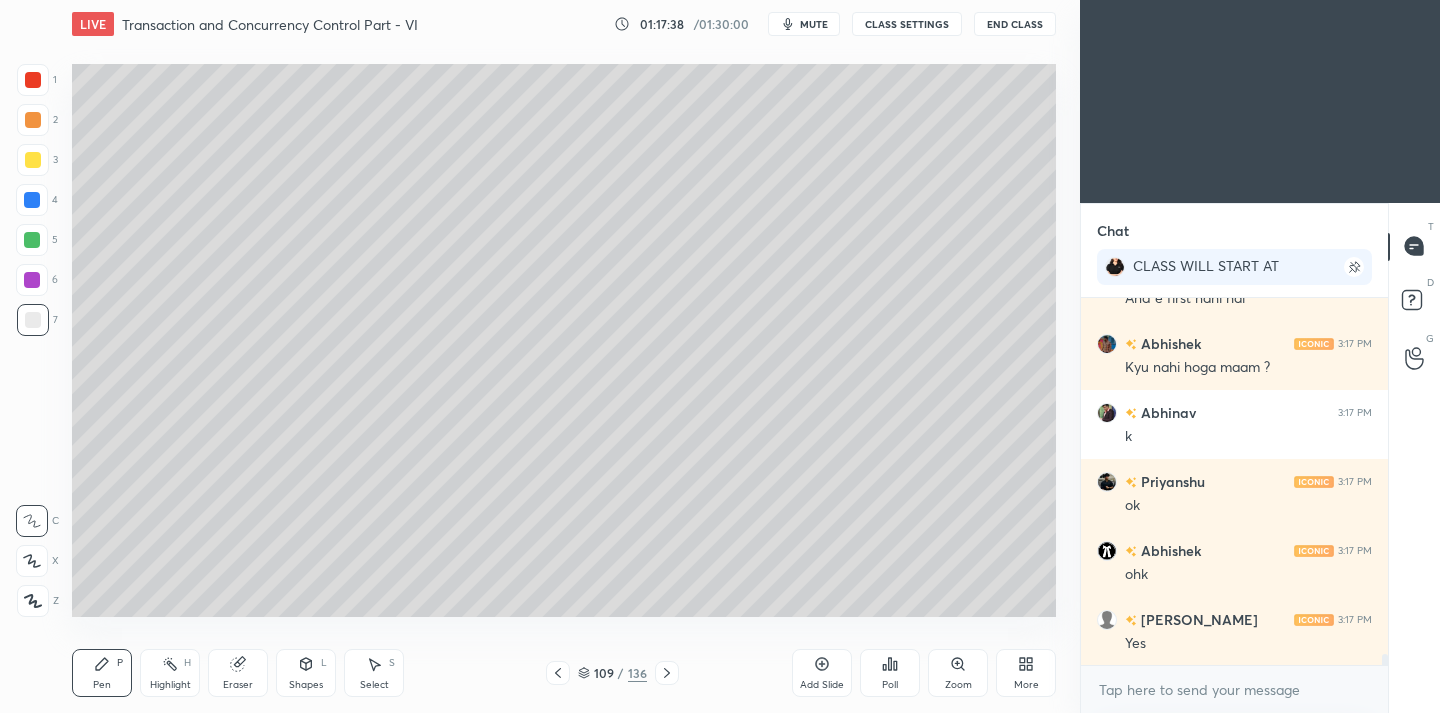 scroll, scrollTop: 12252, scrollLeft: 0, axis: vertical 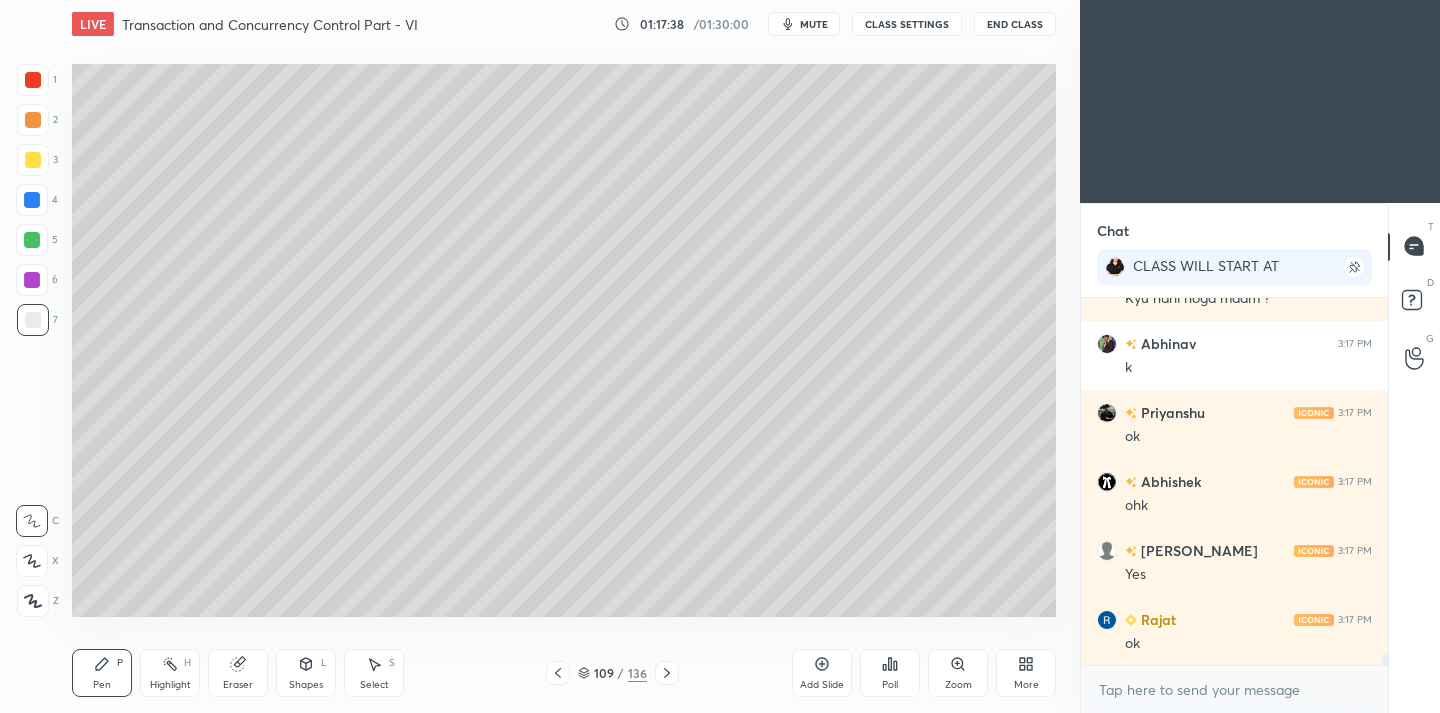 click on "Eraser" at bounding box center [238, 673] 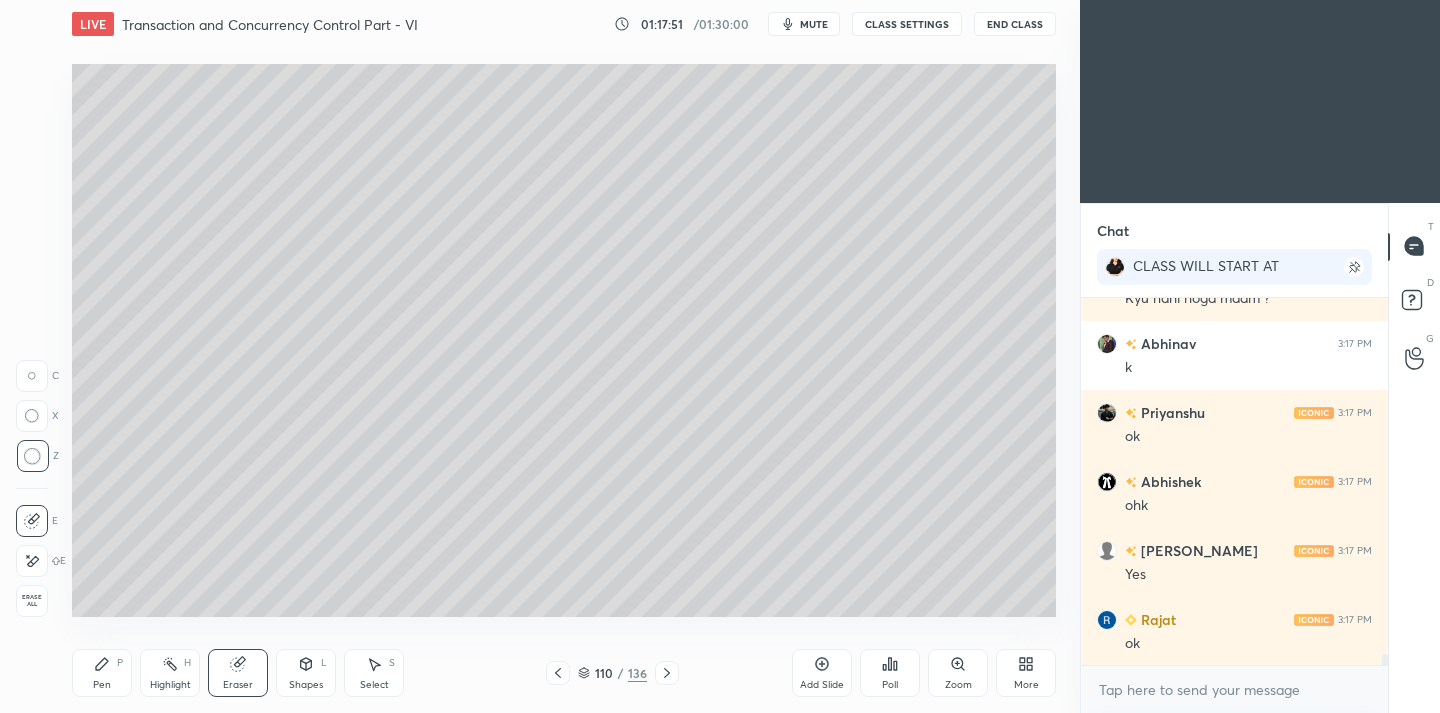 scroll, scrollTop: 12321, scrollLeft: 0, axis: vertical 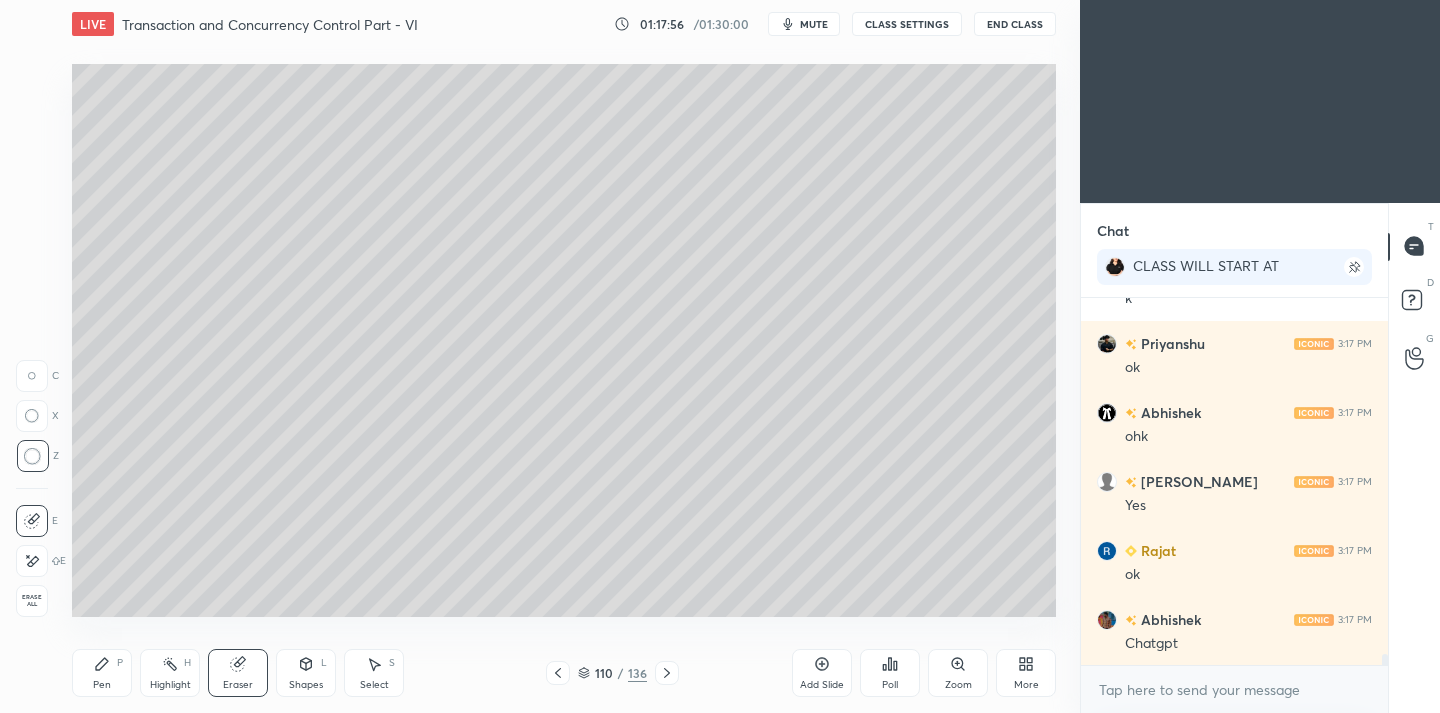 click on "Erase all" at bounding box center [32, 601] 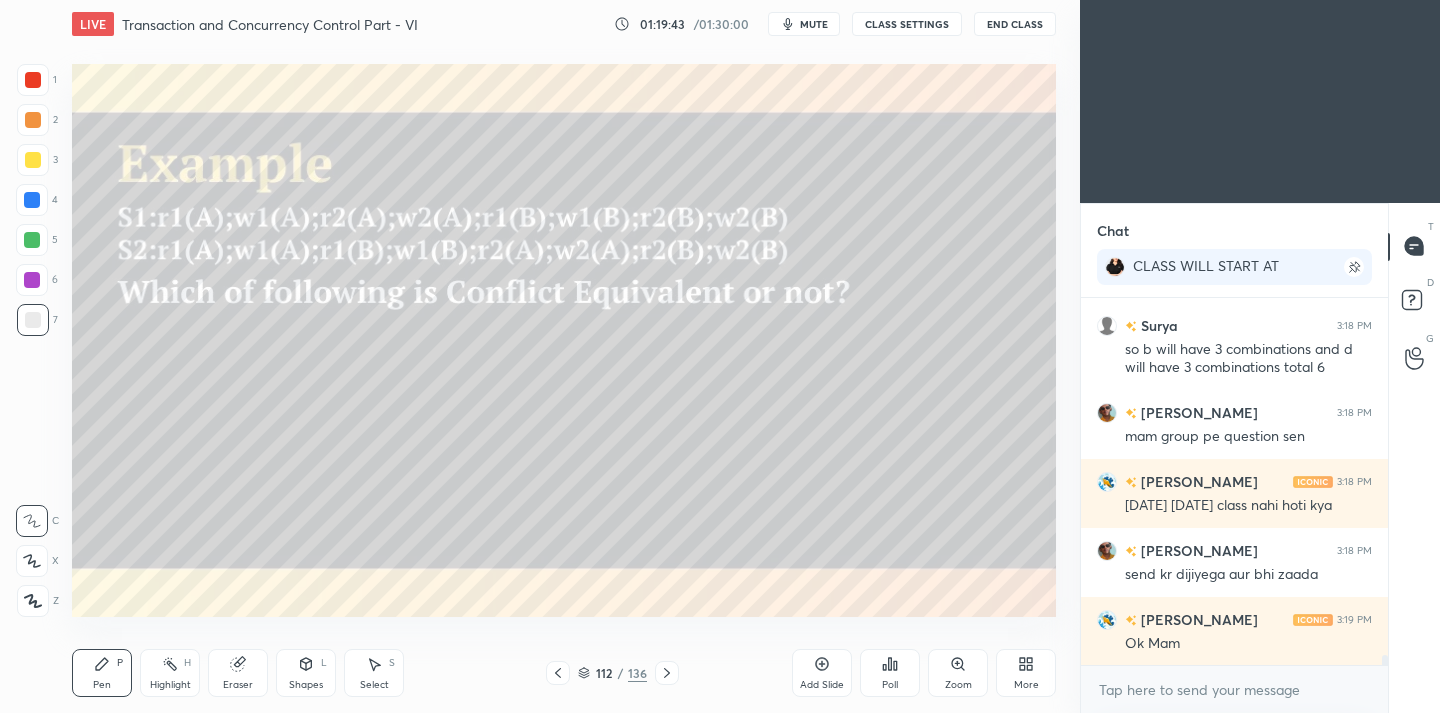 scroll, scrollTop: 12840, scrollLeft: 0, axis: vertical 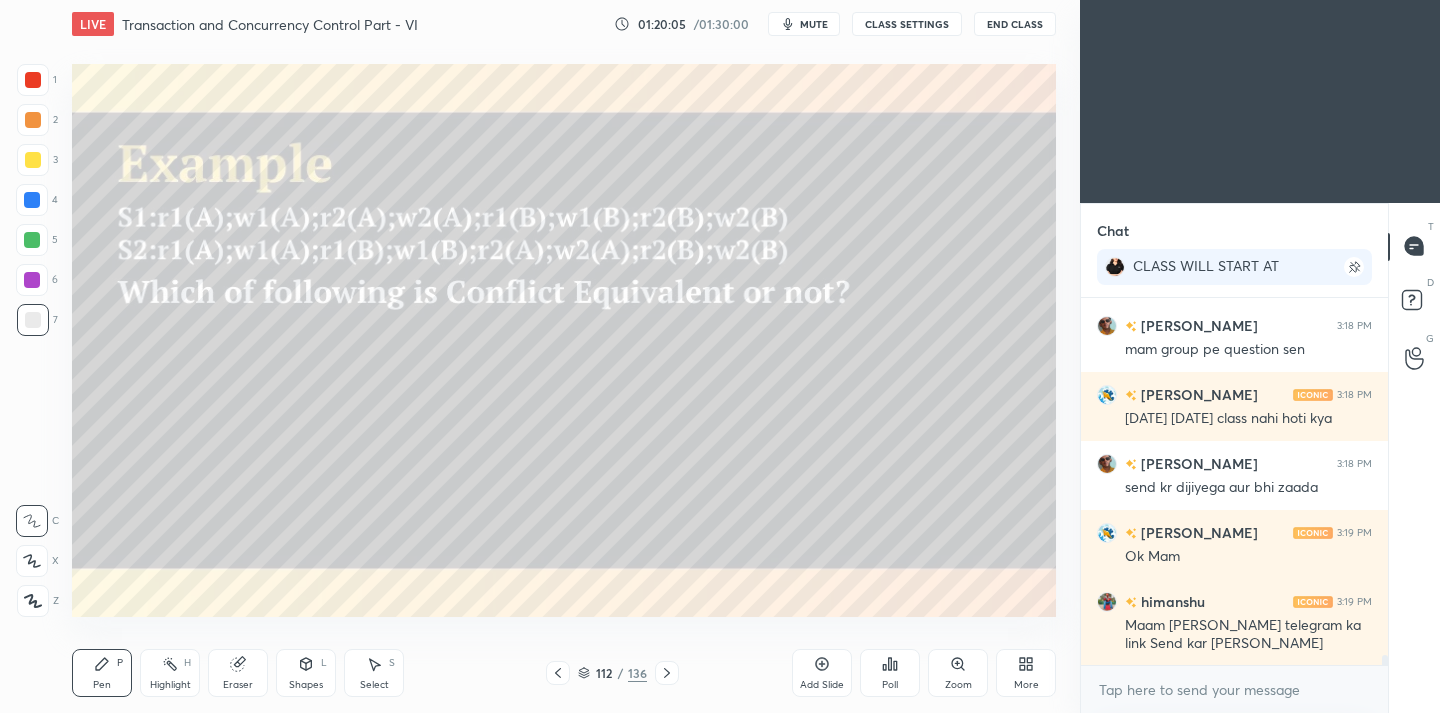 click on "Pen P Highlight H Eraser Shapes L Select S 112 / 136 Add Slide Poll Zoom More" at bounding box center [564, 673] 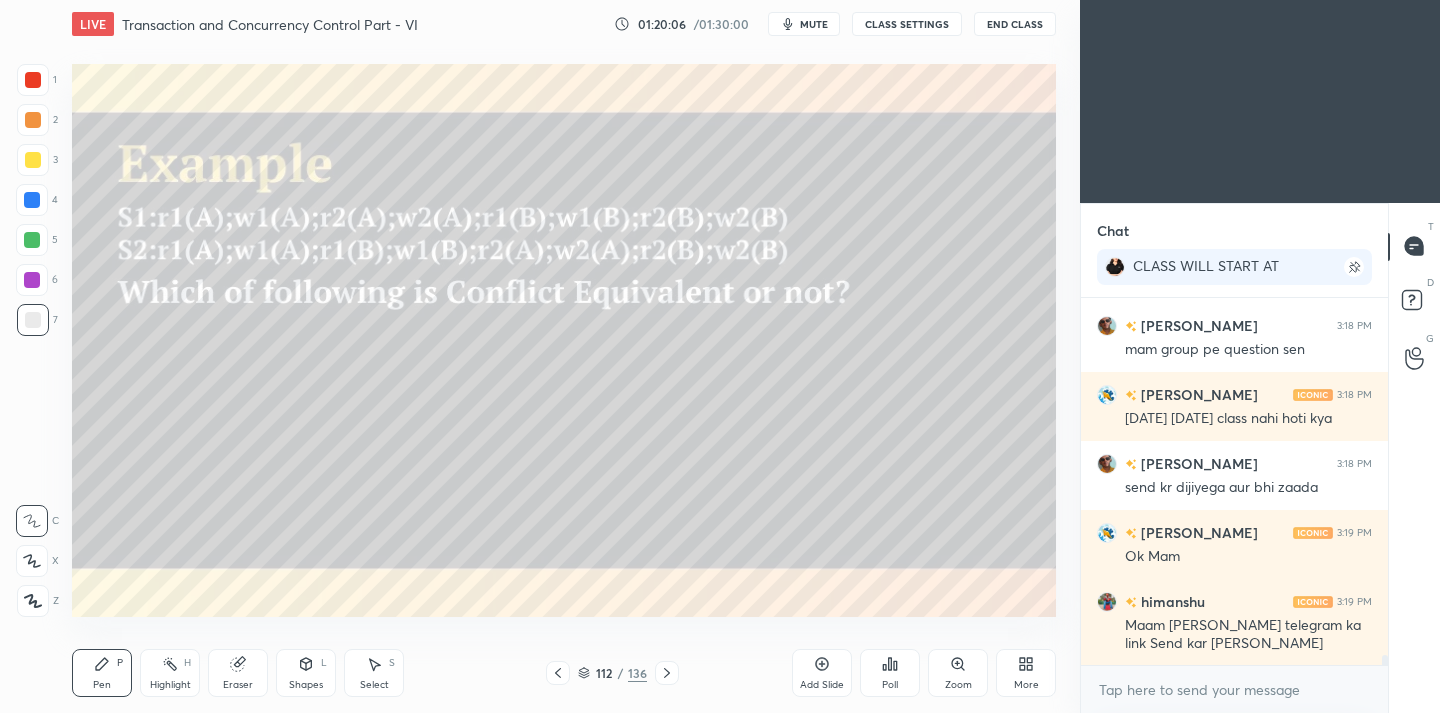 click on "Eraser" at bounding box center (238, 673) 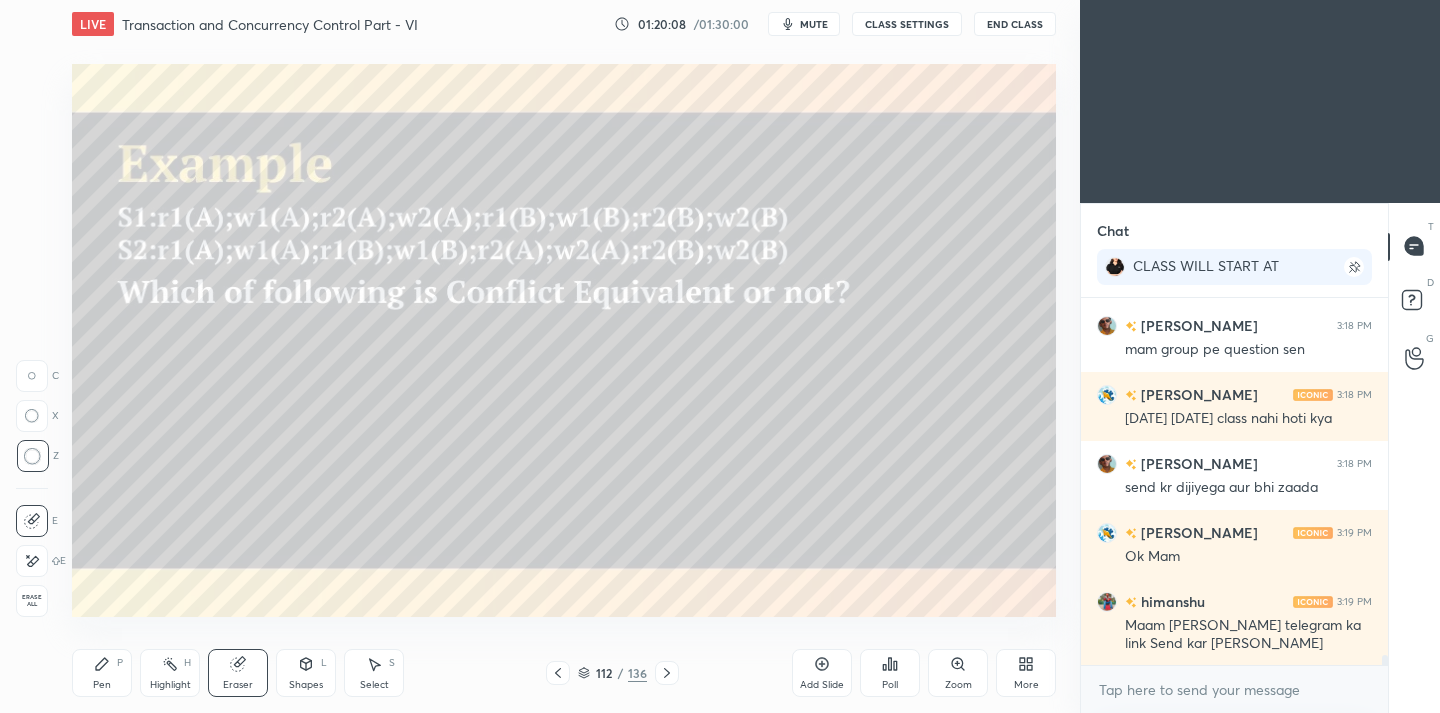 drag, startPoint x: 94, startPoint y: 668, endPoint x: 118, endPoint y: 617, distance: 56.364883 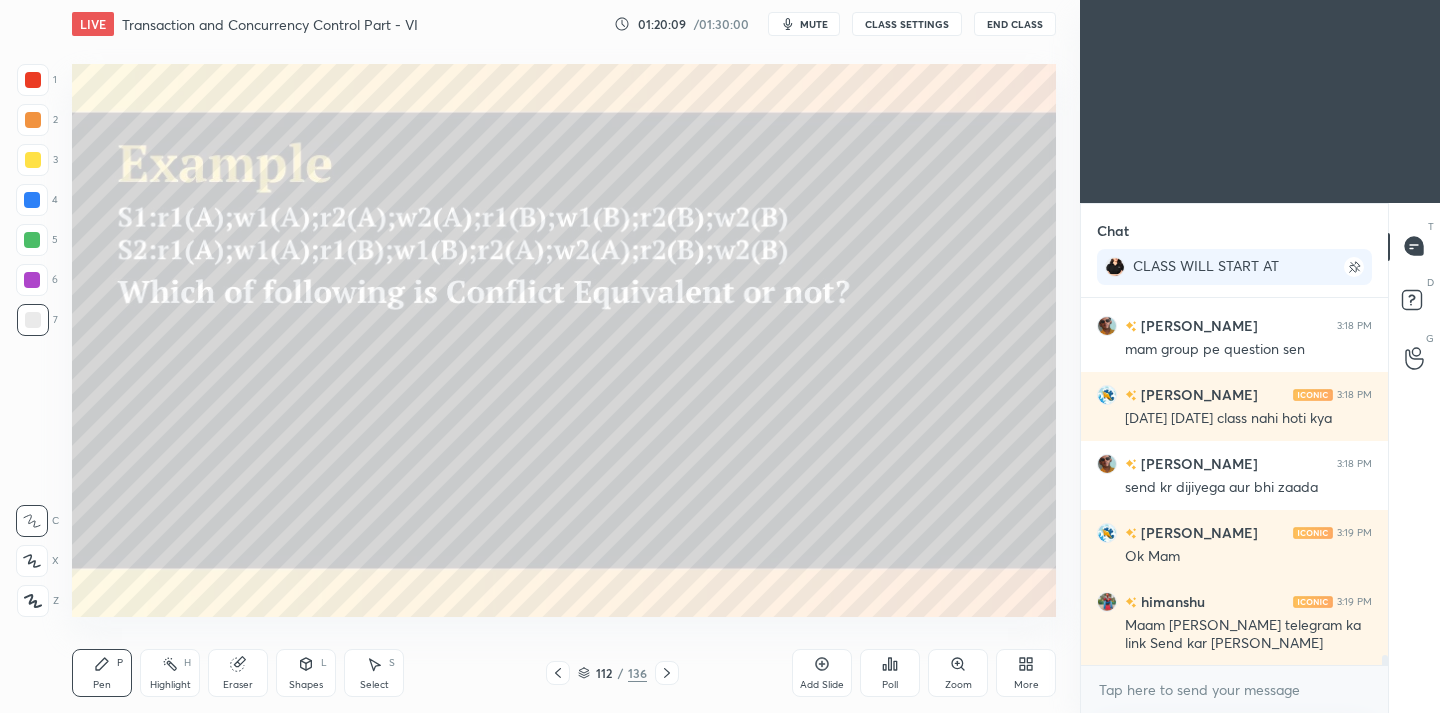 scroll, scrollTop: 12909, scrollLeft: 0, axis: vertical 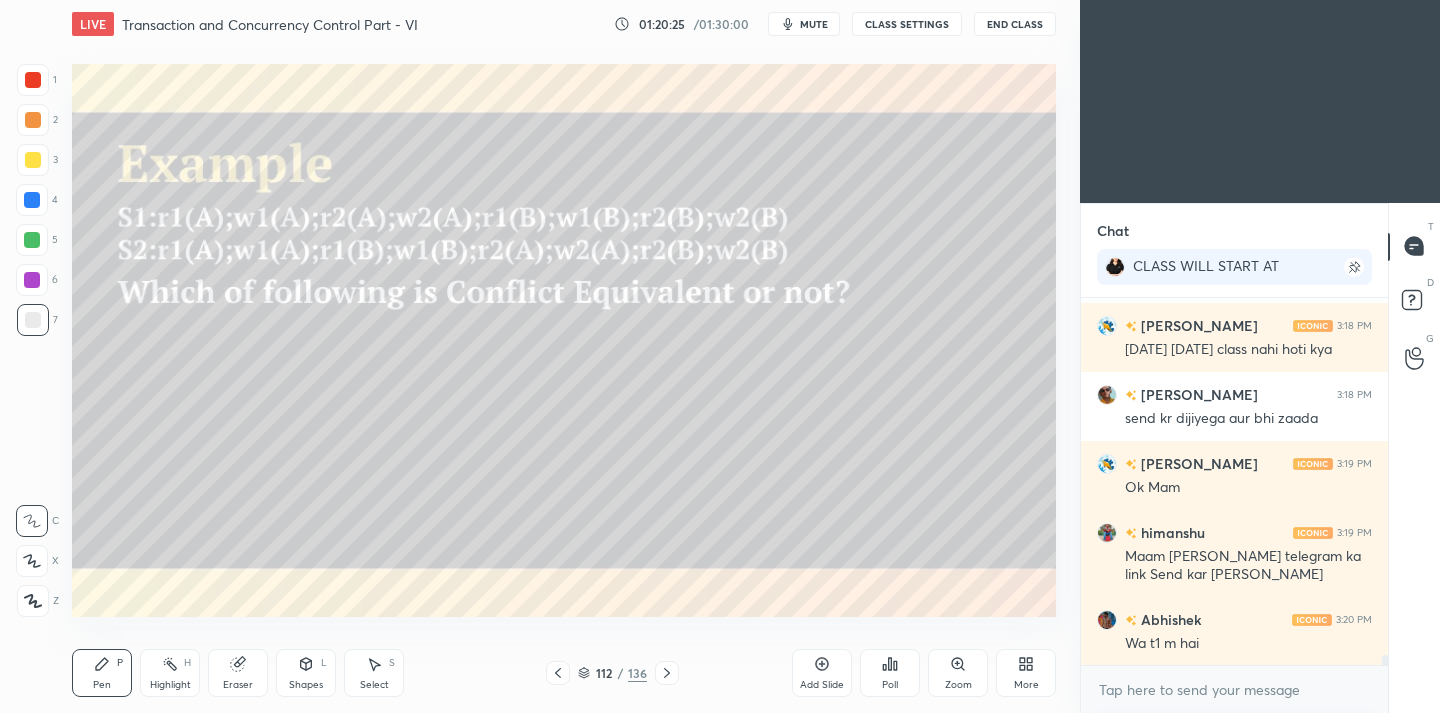 click at bounding box center (32, 200) 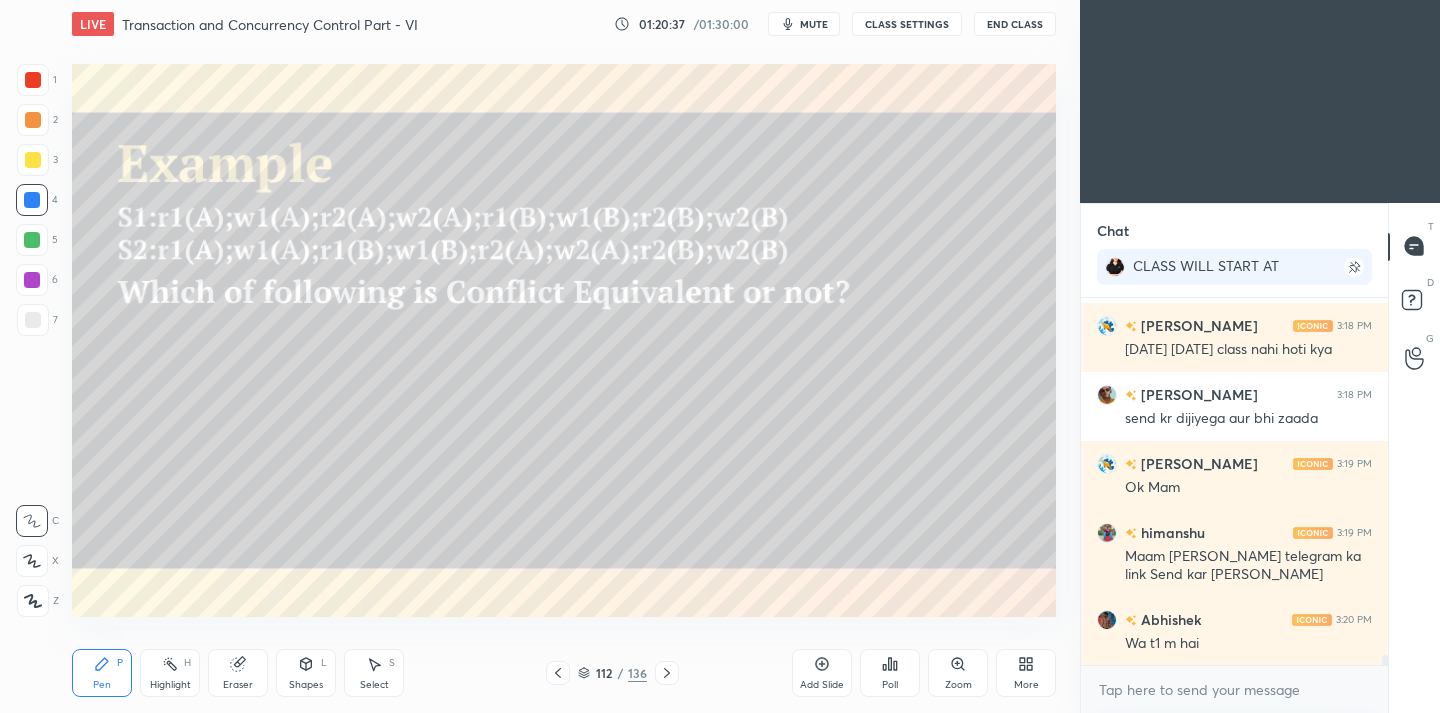 click at bounding box center (33, 160) 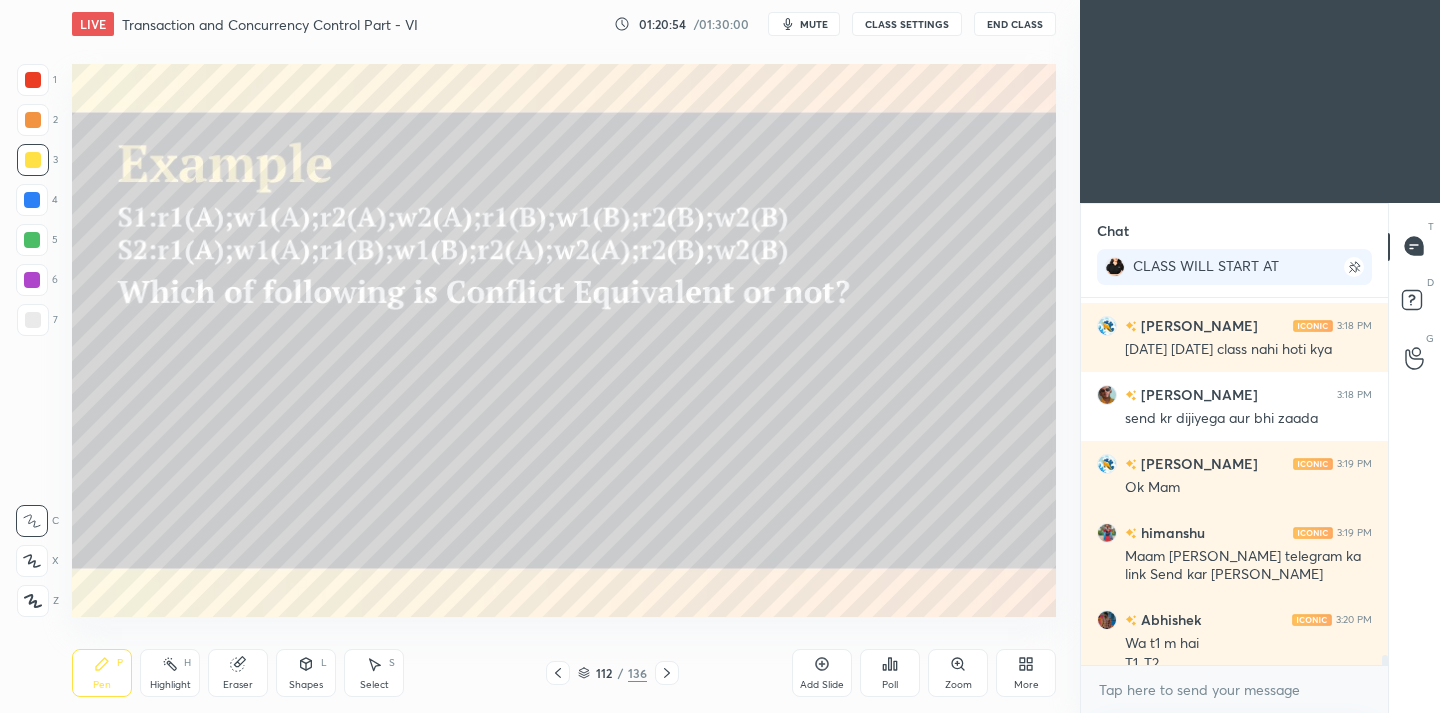 scroll, scrollTop: 12929, scrollLeft: 0, axis: vertical 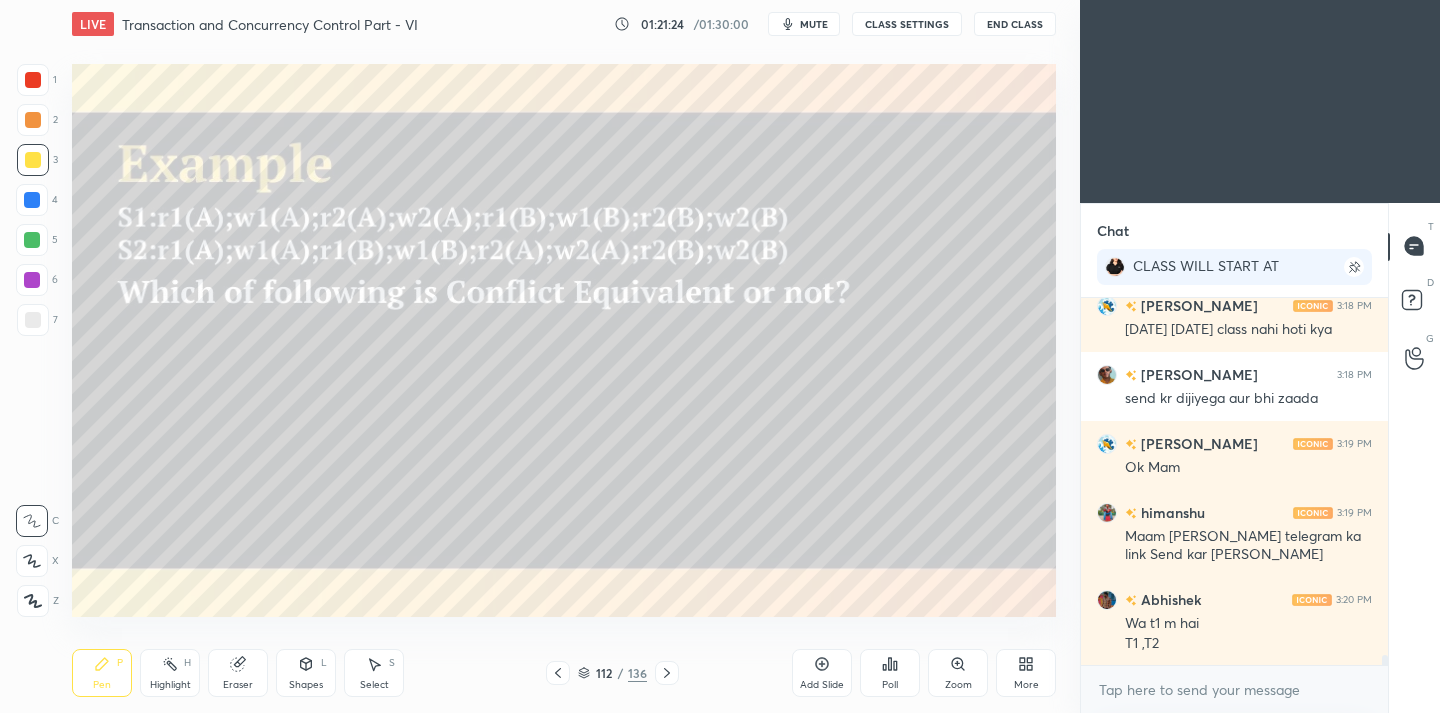 click at bounding box center [33, 320] 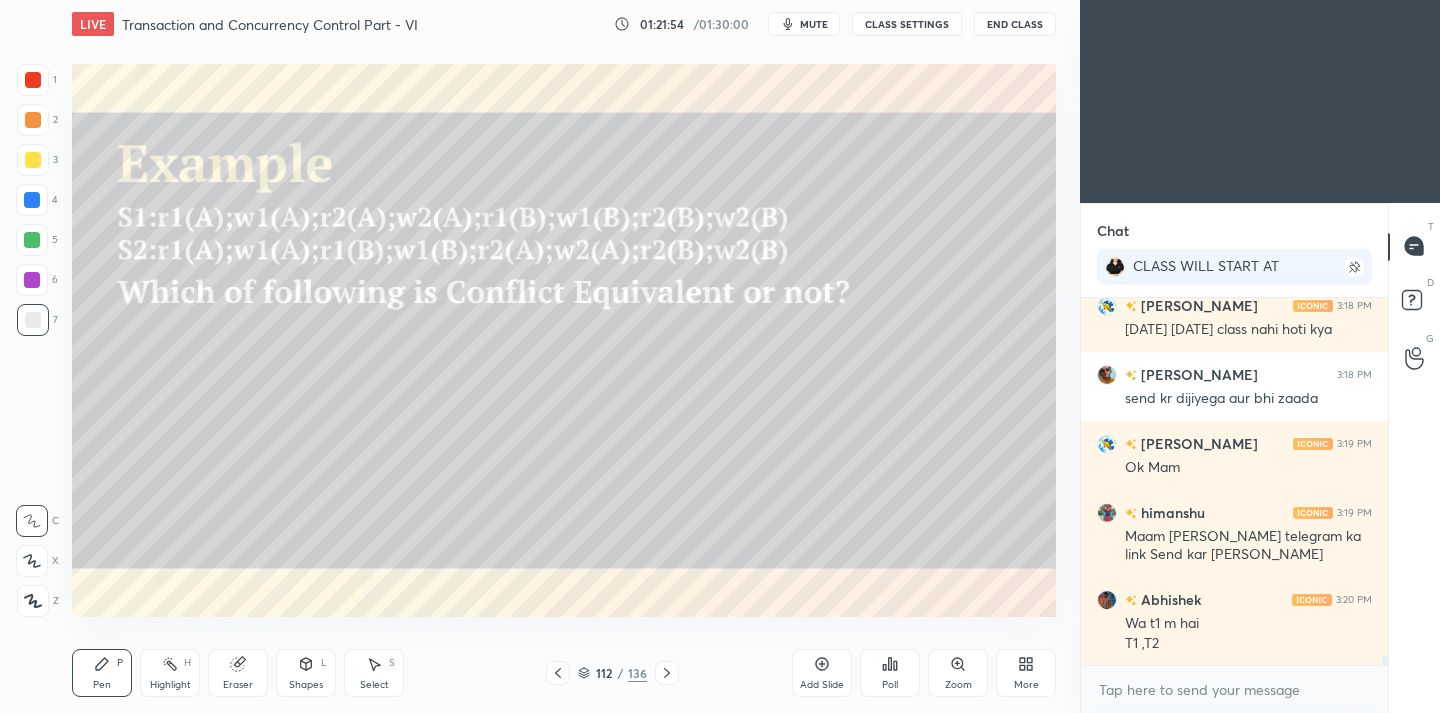 scroll, scrollTop: 12998, scrollLeft: 0, axis: vertical 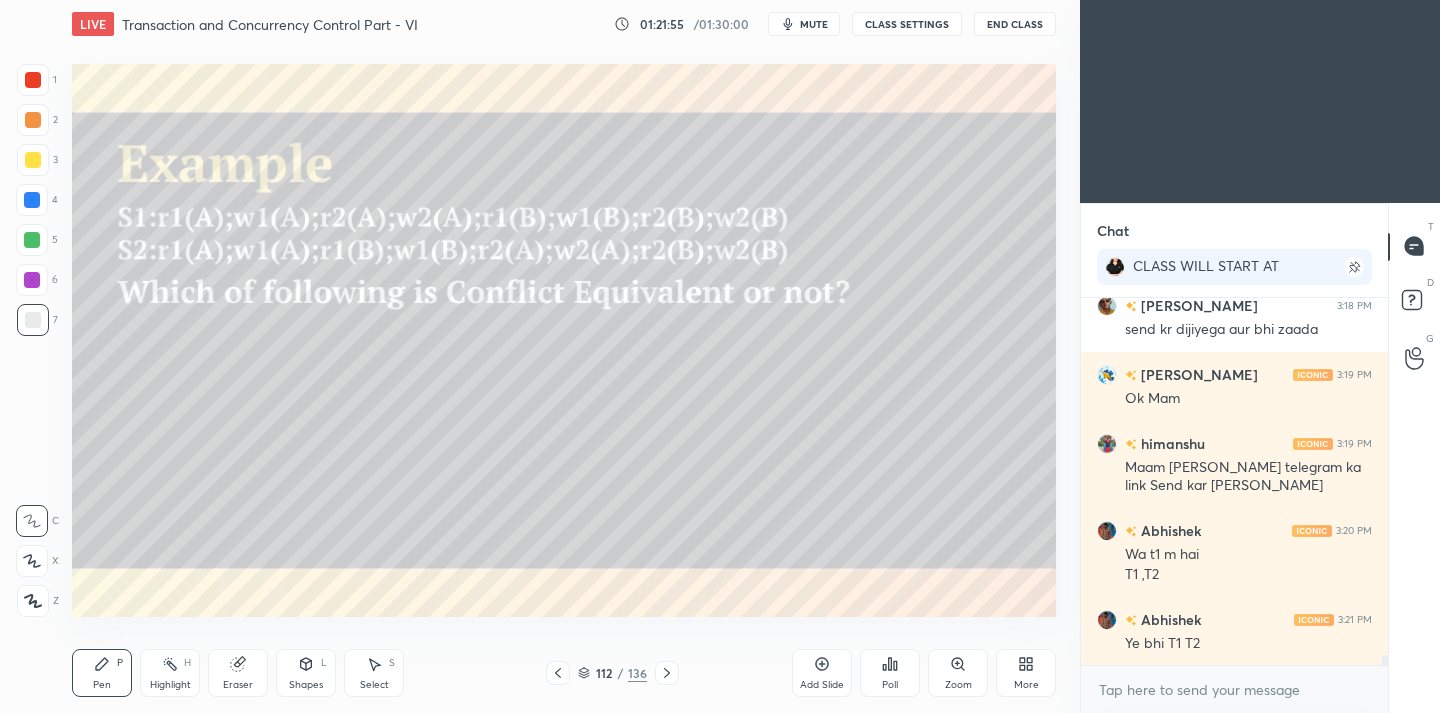 drag, startPoint x: 32, startPoint y: 162, endPoint x: 38, endPoint y: 178, distance: 17.088007 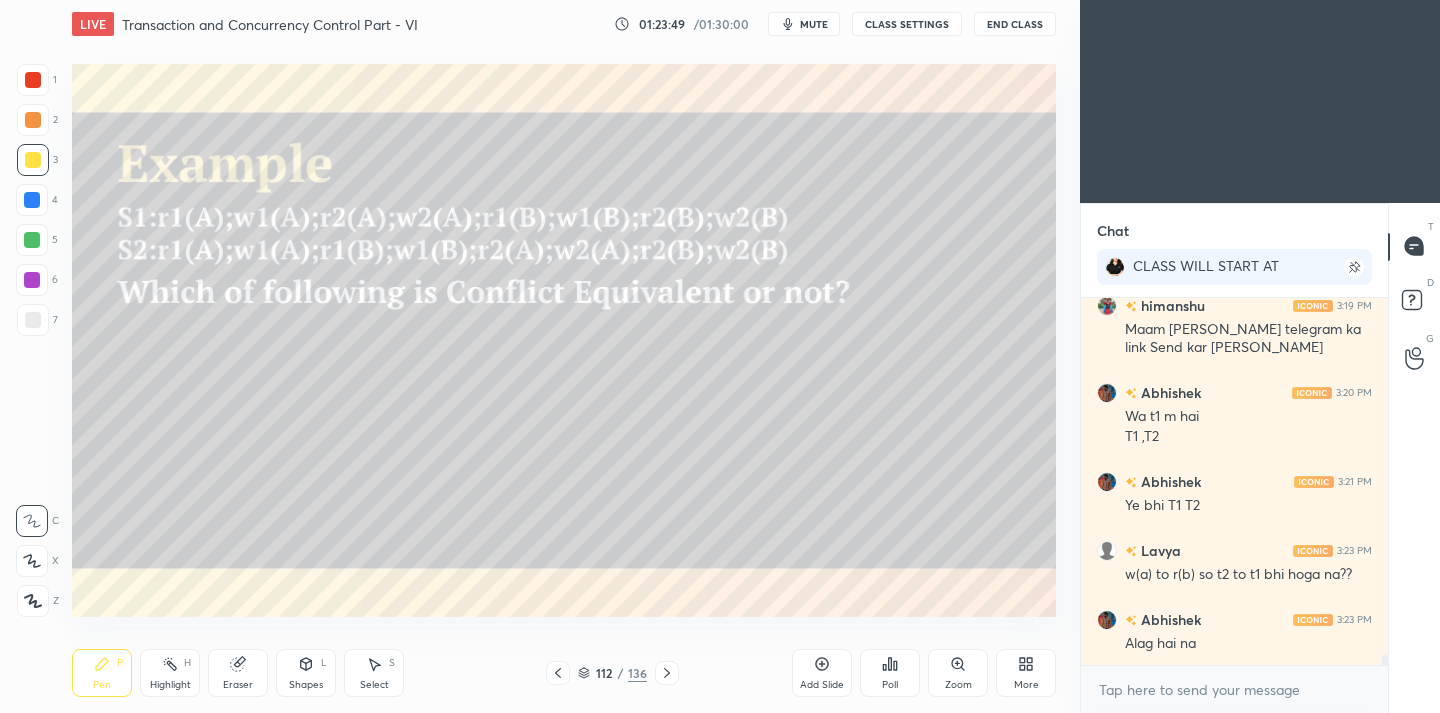 scroll, scrollTop: 13205, scrollLeft: 0, axis: vertical 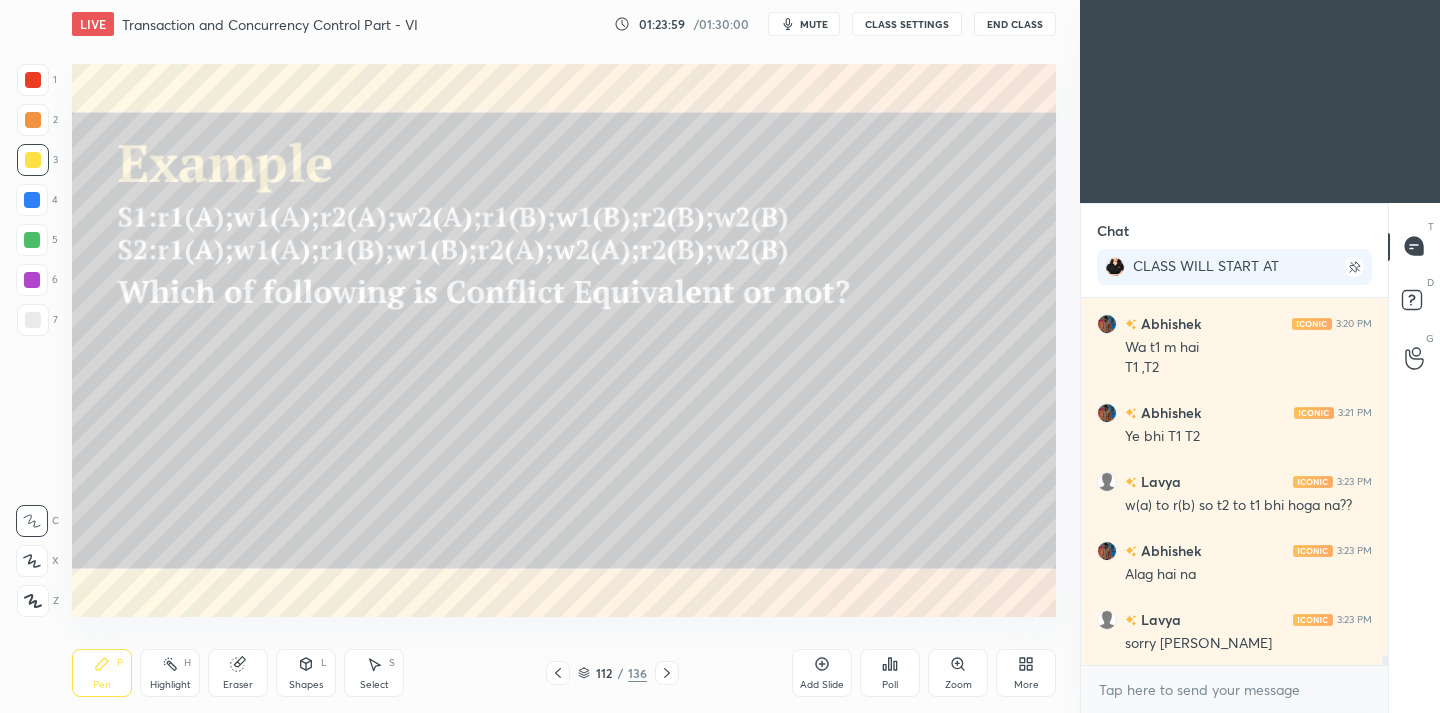click on "Add Slide" at bounding box center [822, 673] 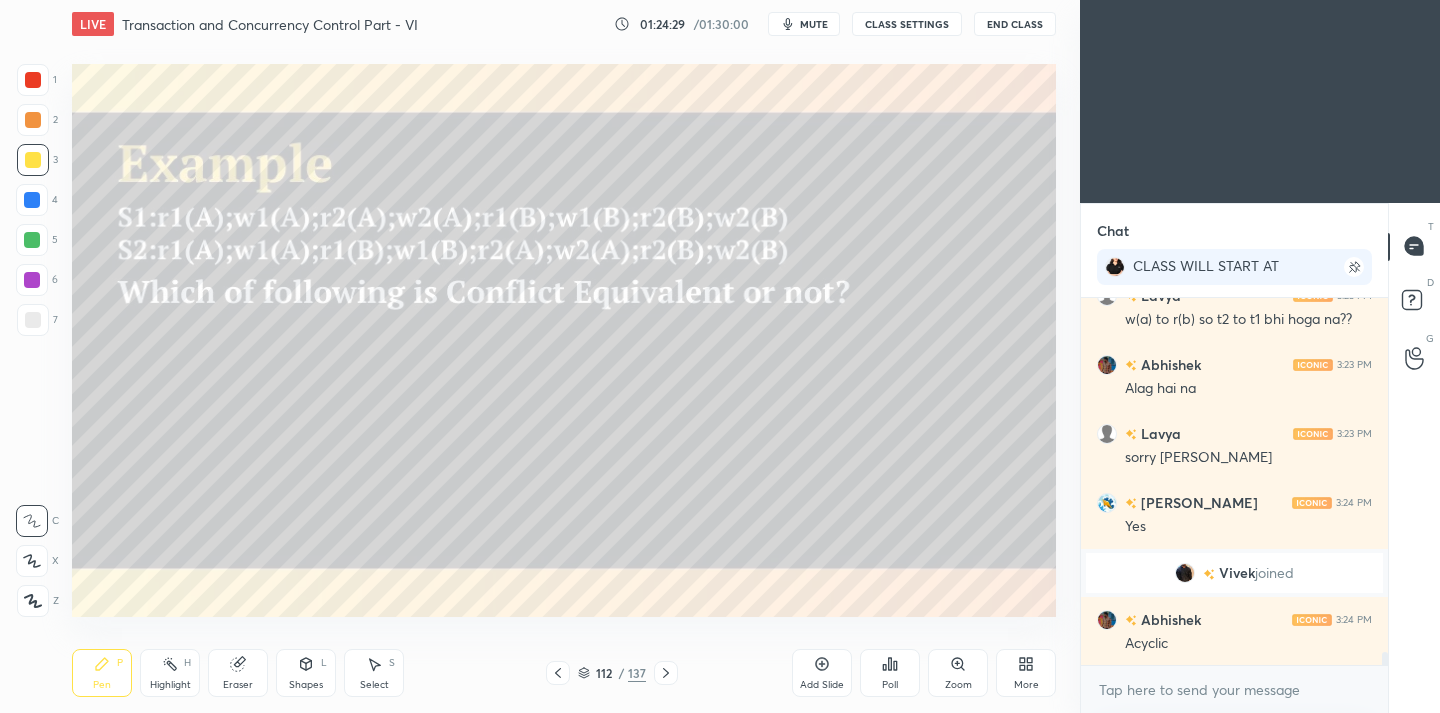 scroll, scrollTop: 9828, scrollLeft: 0, axis: vertical 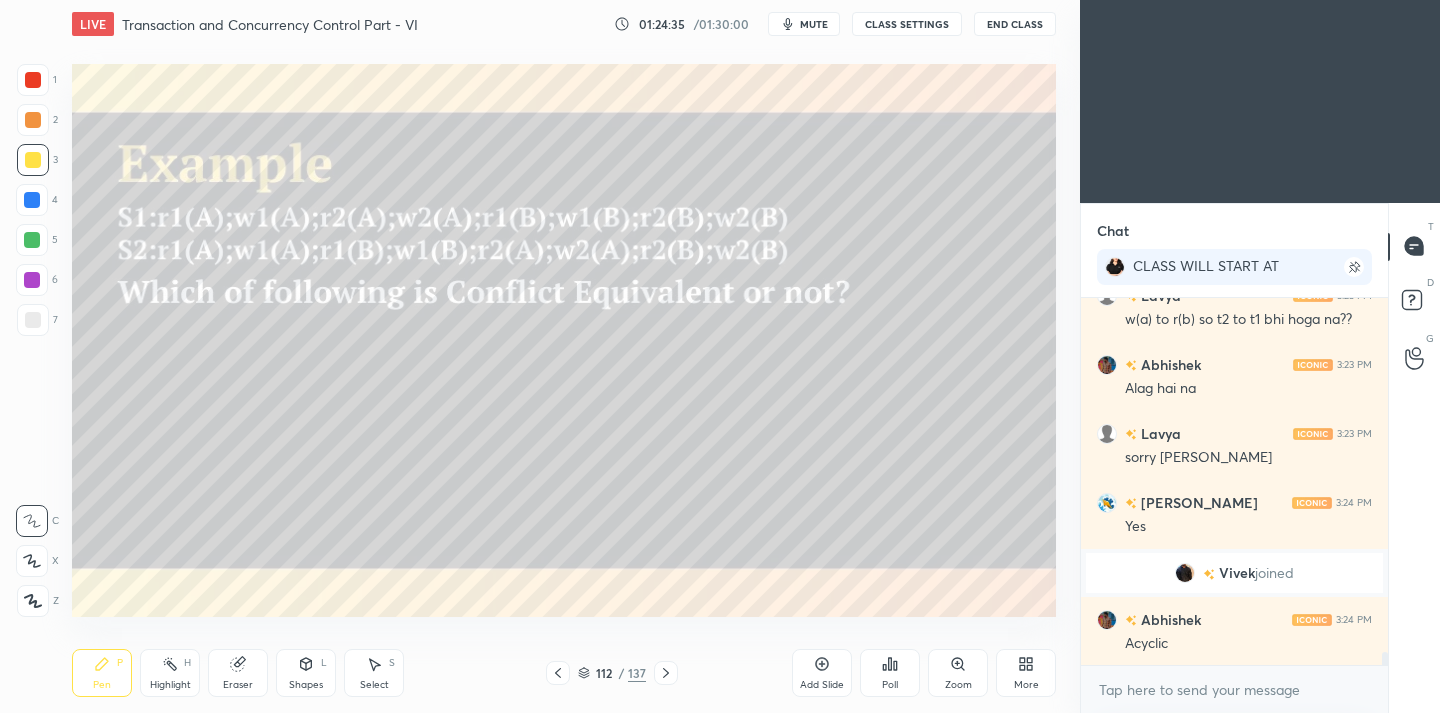 drag, startPoint x: 225, startPoint y: 678, endPoint x: 204, endPoint y: 653, distance: 32.649654 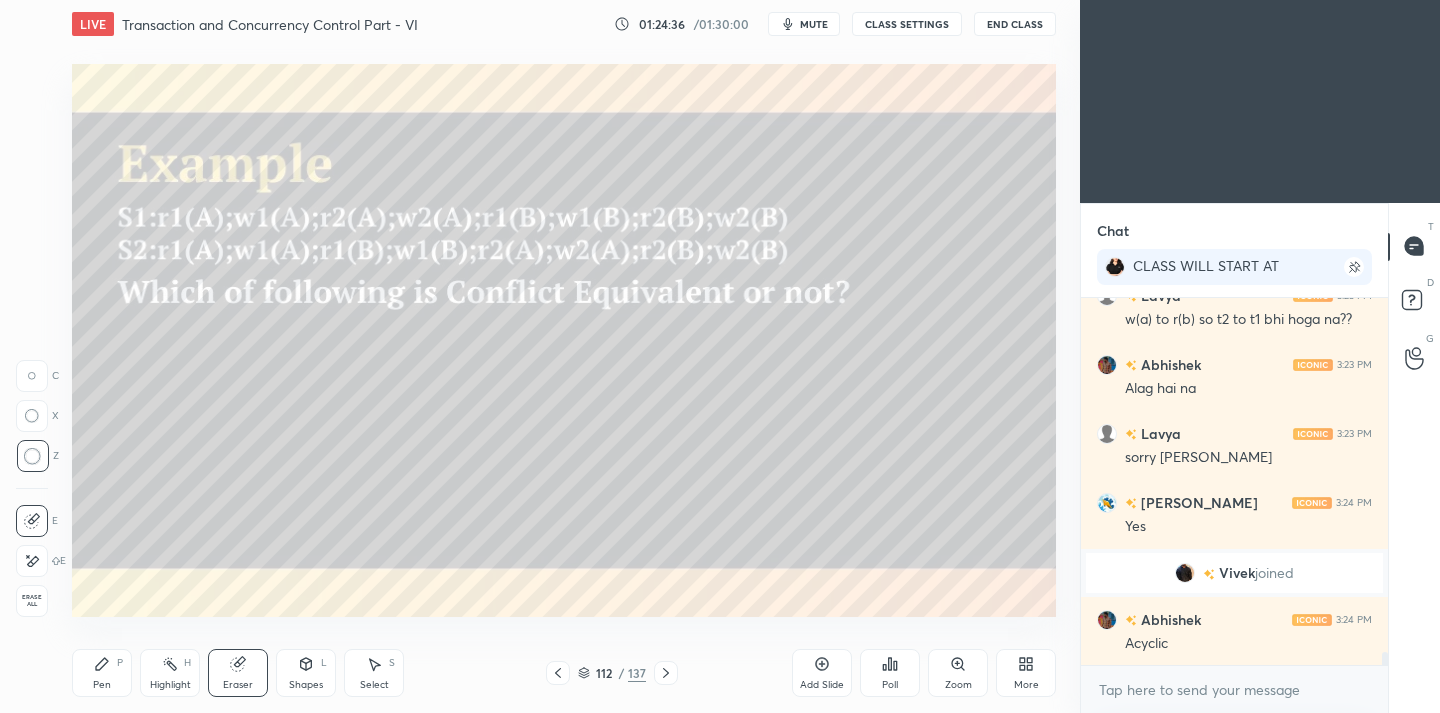 click on "Erase all" at bounding box center [32, 601] 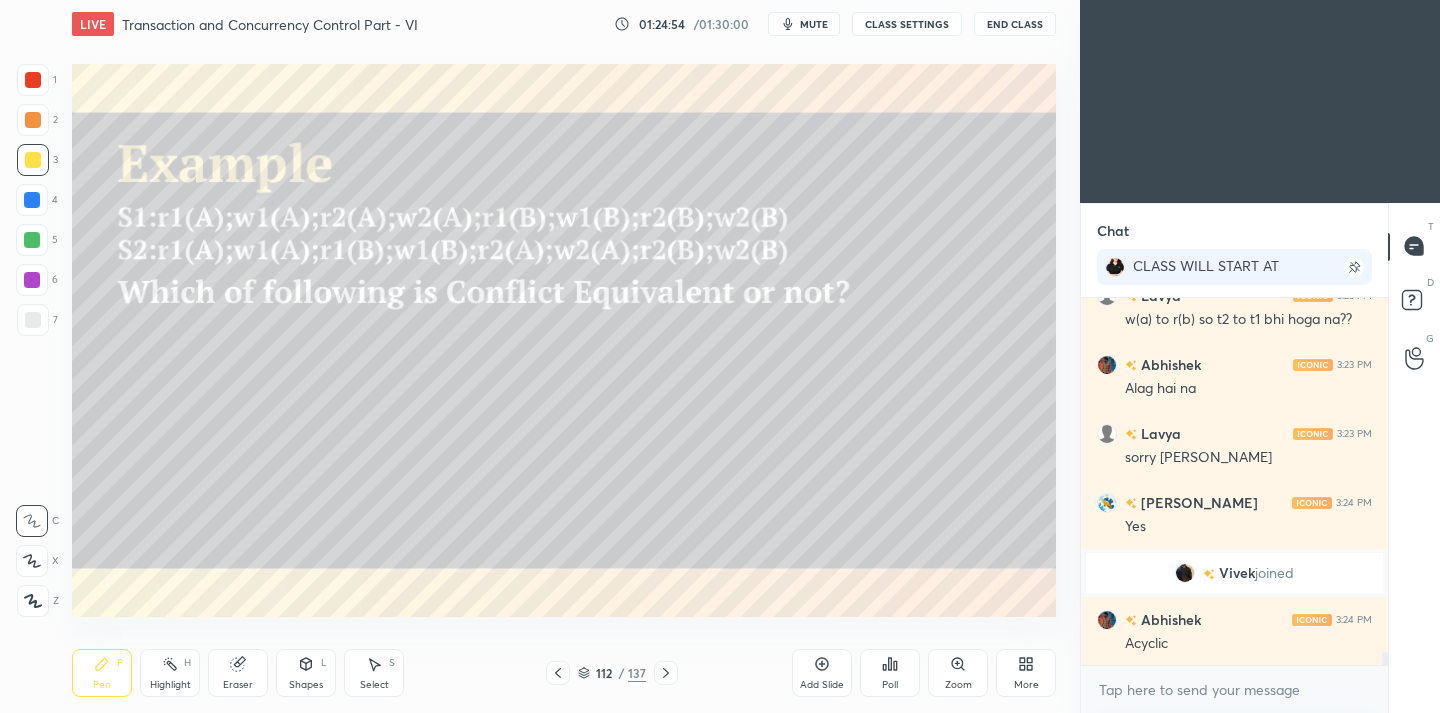 drag, startPoint x: 231, startPoint y: 670, endPoint x: 235, endPoint y: 618, distance: 52.153618 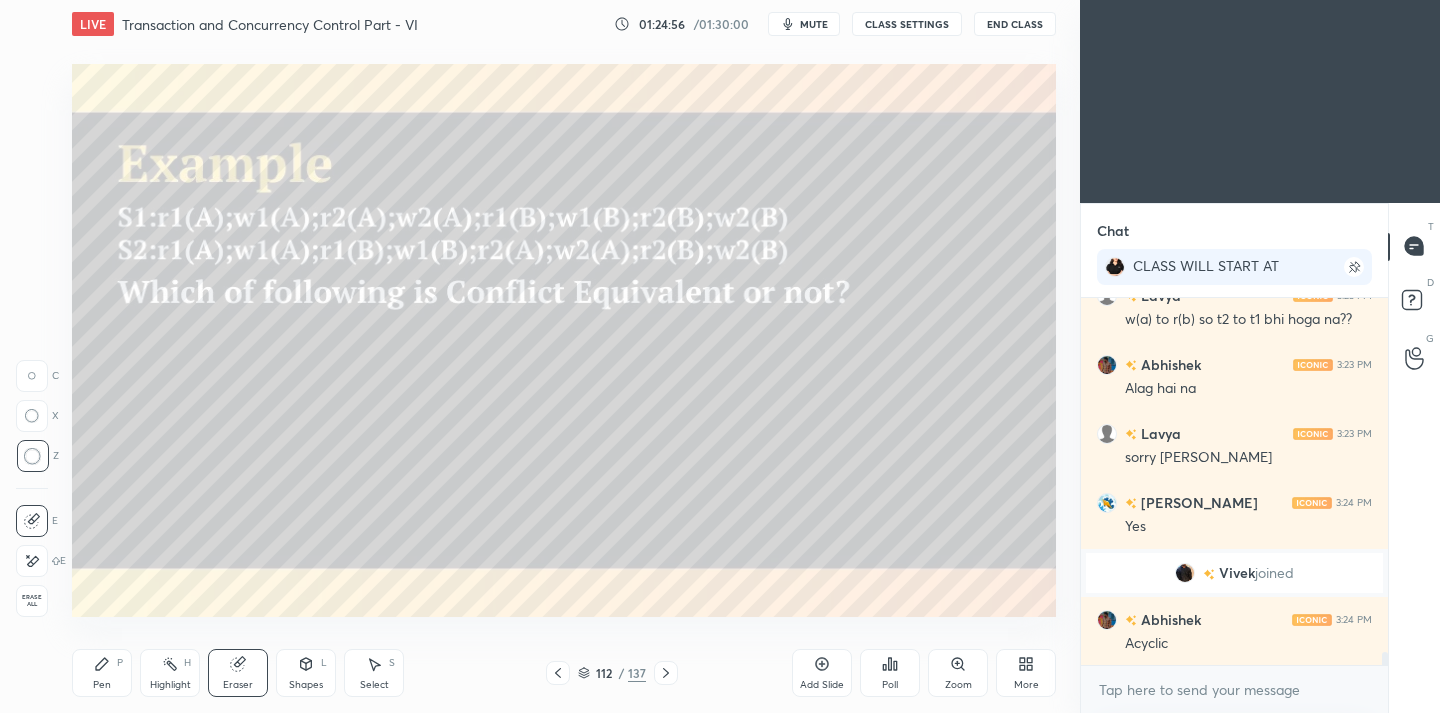 drag, startPoint x: 99, startPoint y: 673, endPoint x: 107, endPoint y: 654, distance: 20.615528 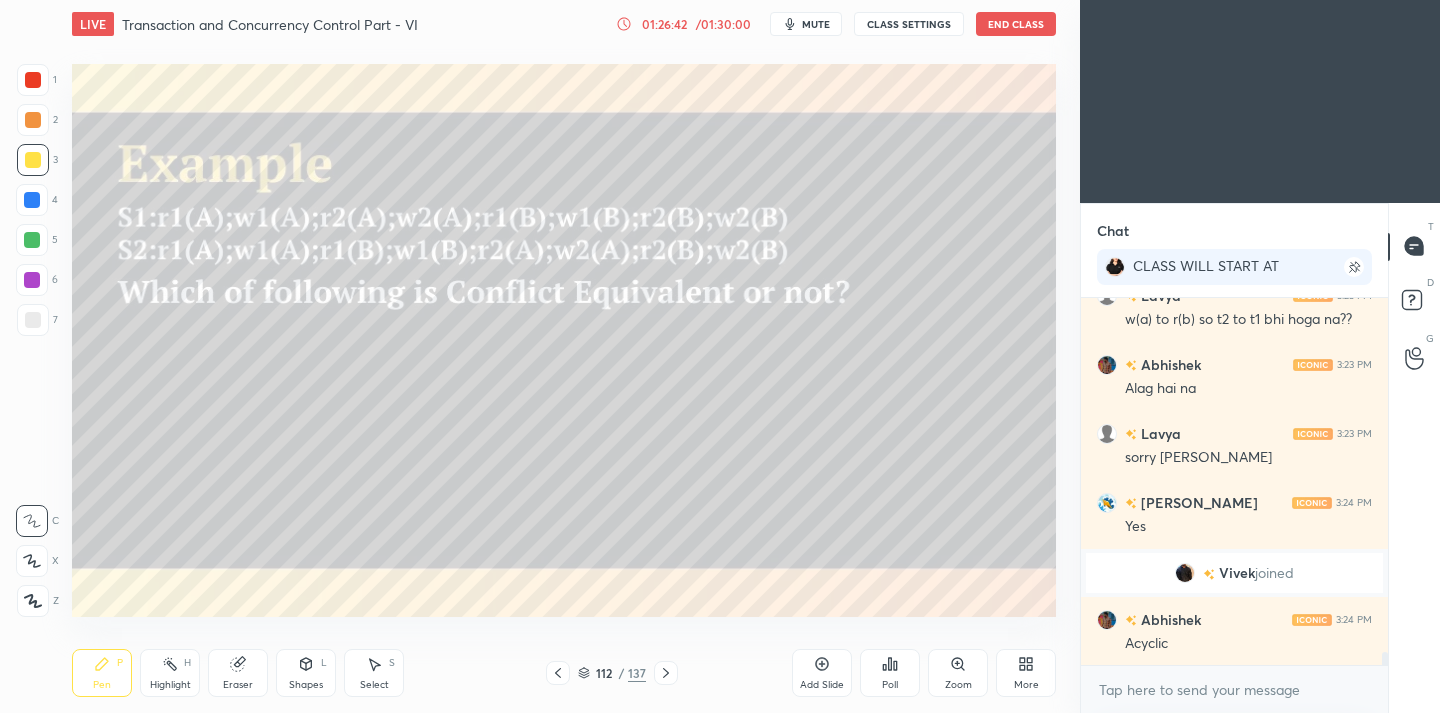 click 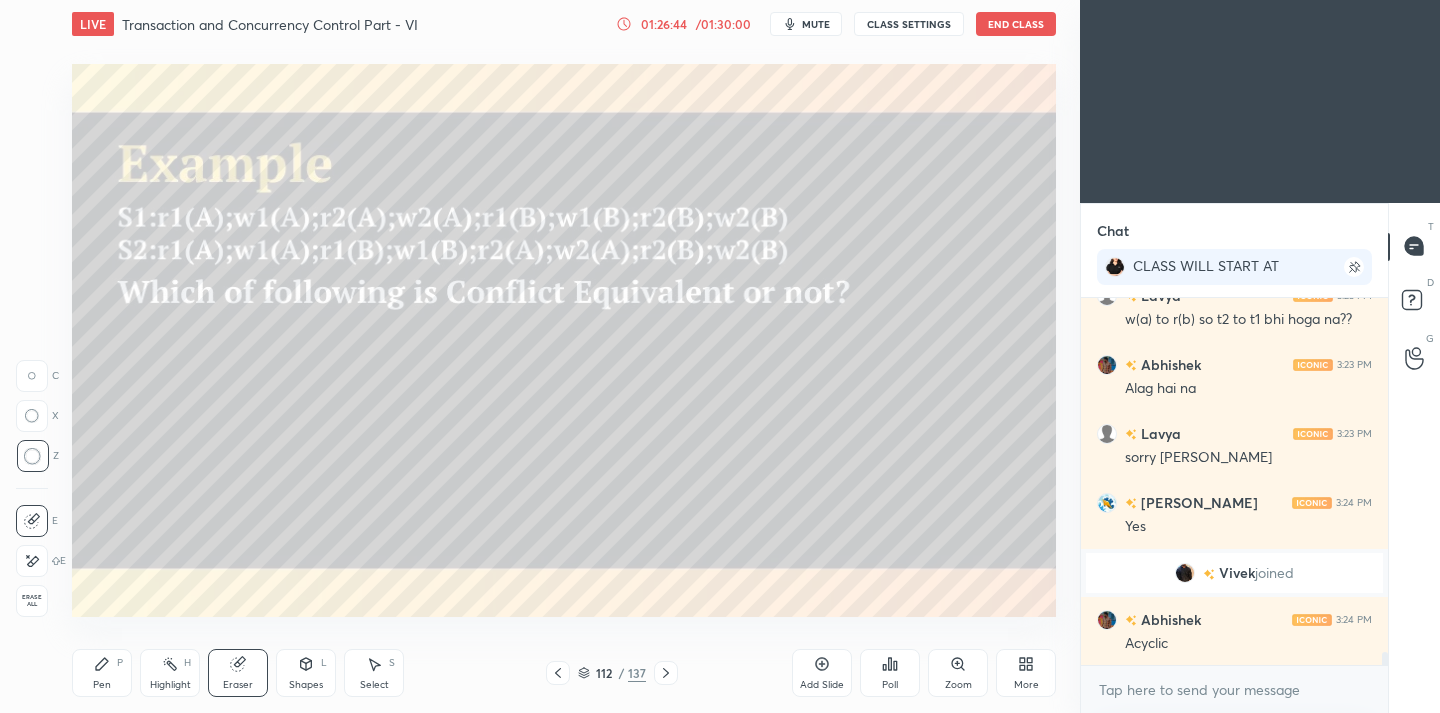 drag, startPoint x: 94, startPoint y: 669, endPoint x: 198, endPoint y: 638, distance: 108.52189 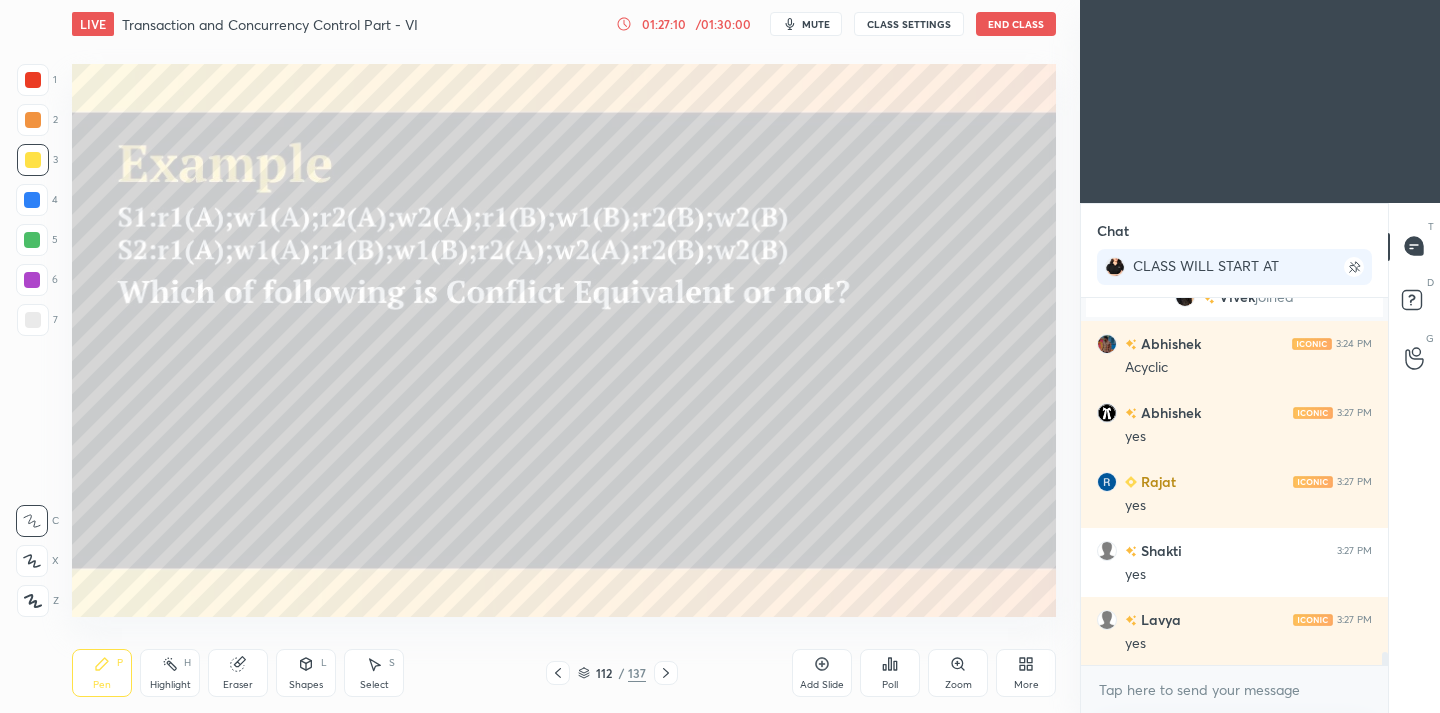 scroll, scrollTop: 10173, scrollLeft: 0, axis: vertical 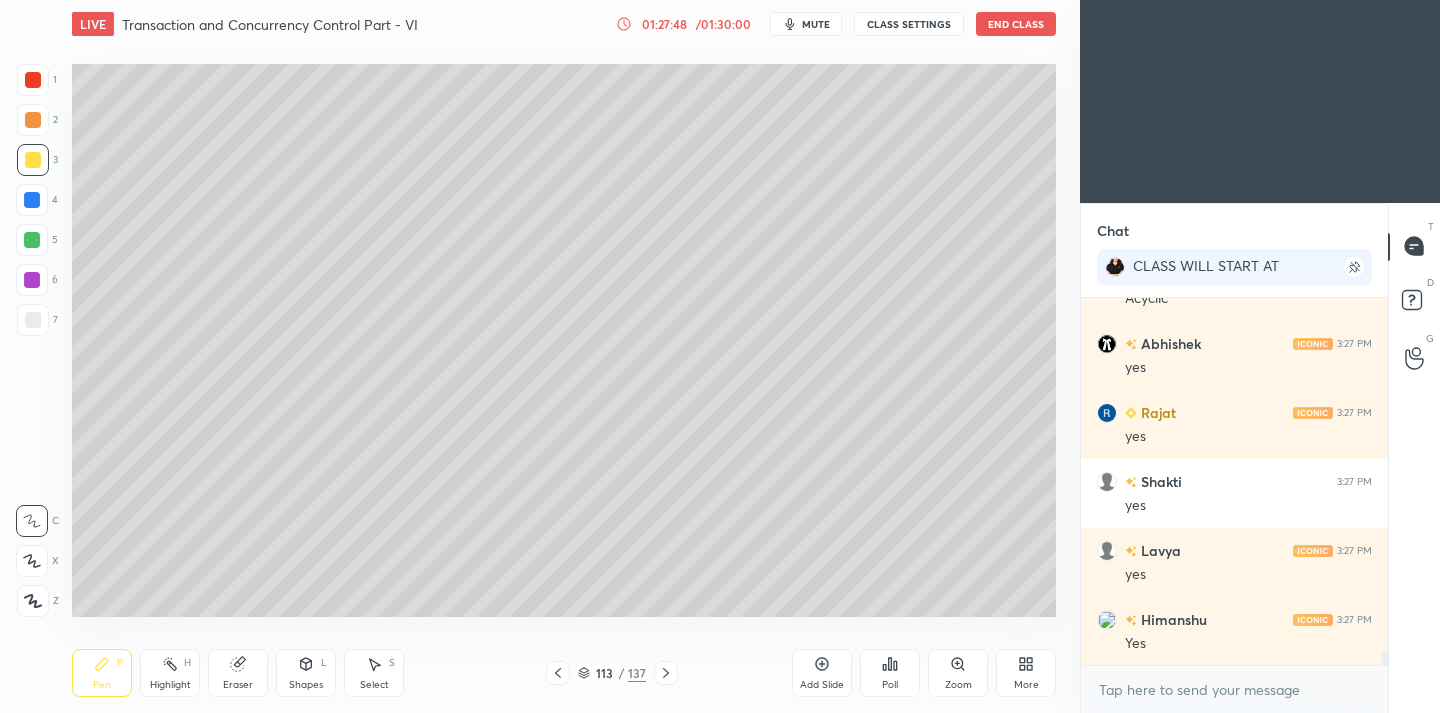 click on "Add Slide" at bounding box center [822, 673] 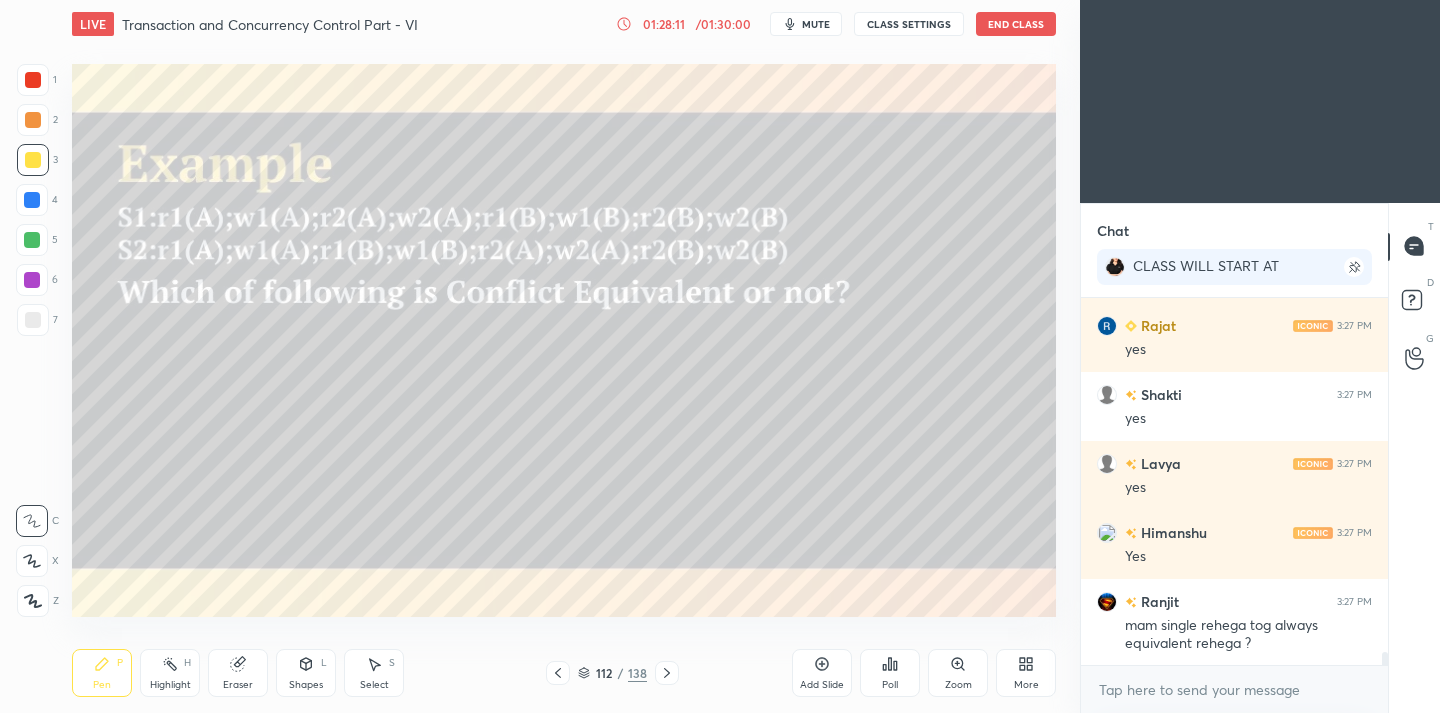 scroll, scrollTop: 10329, scrollLeft: 0, axis: vertical 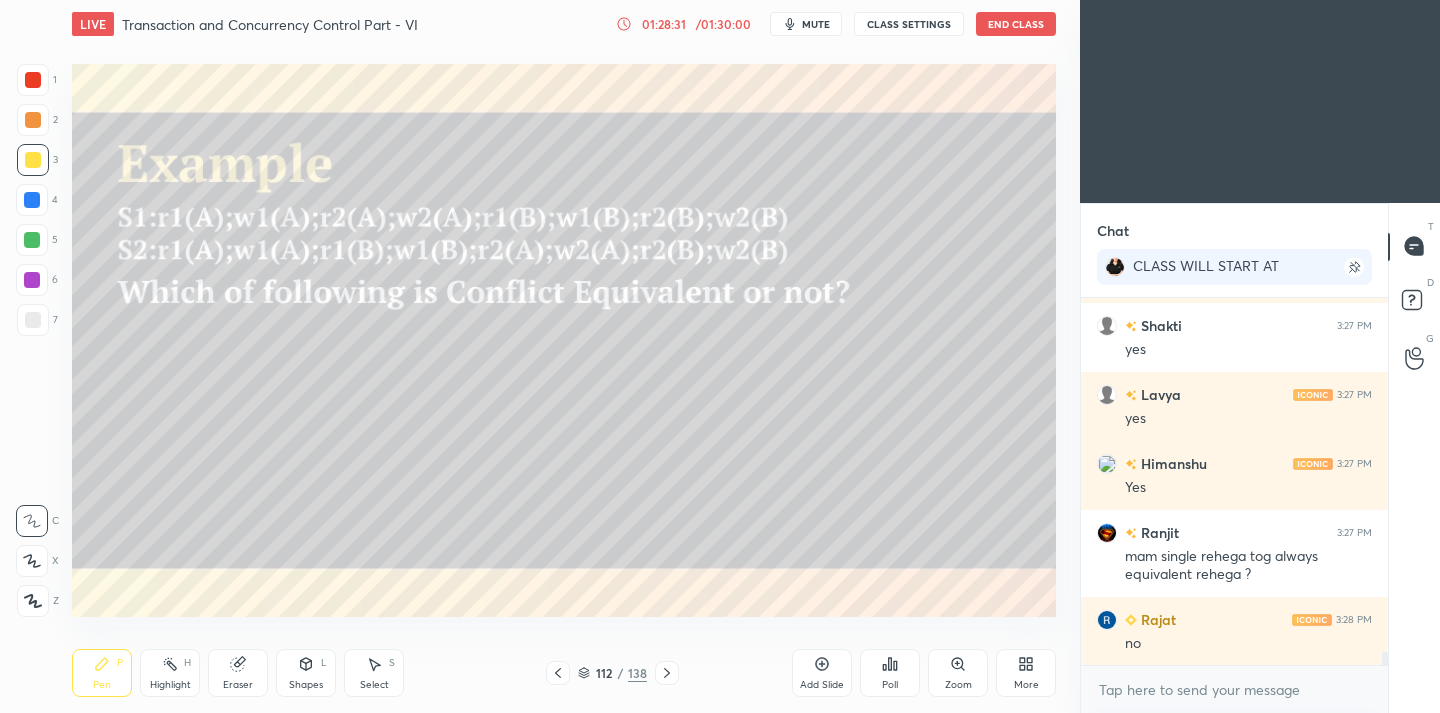 drag, startPoint x: 238, startPoint y: 670, endPoint x: 252, endPoint y: 664, distance: 15.231546 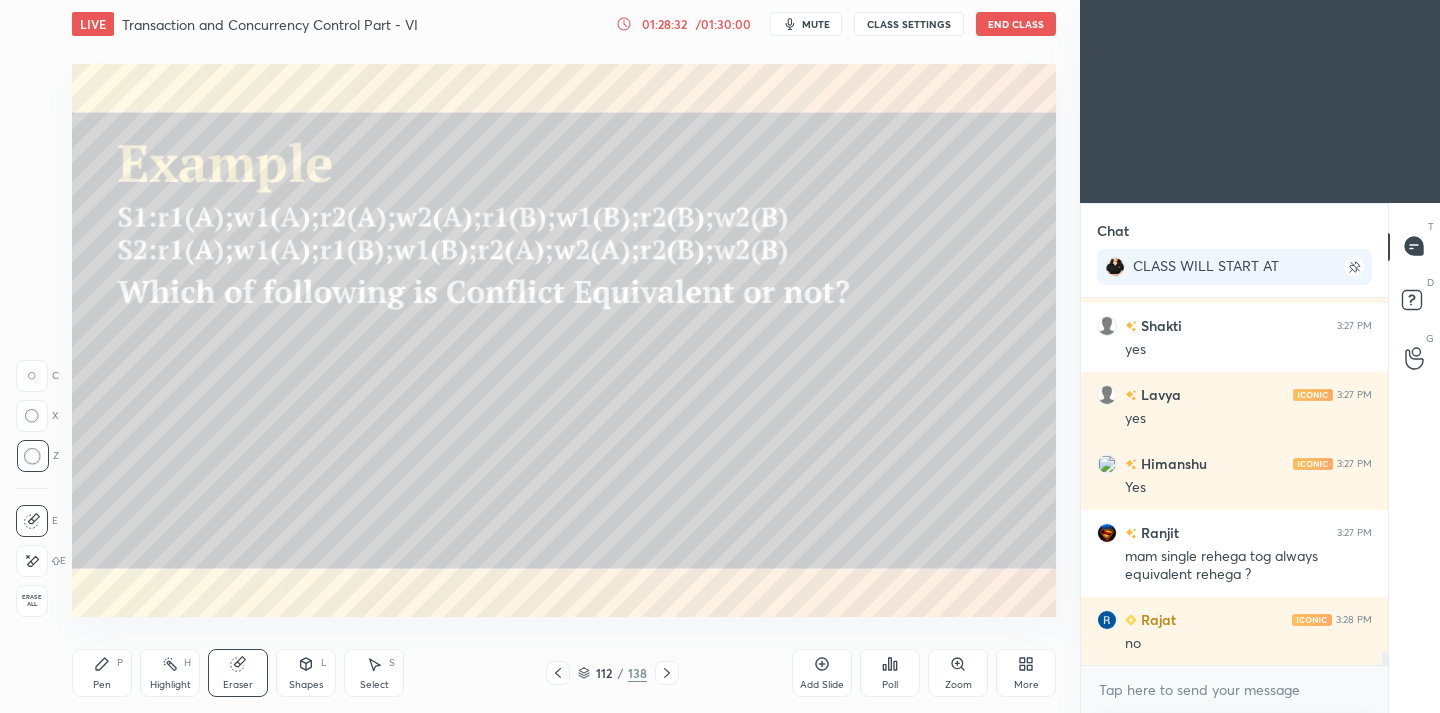 scroll, scrollTop: 10398, scrollLeft: 0, axis: vertical 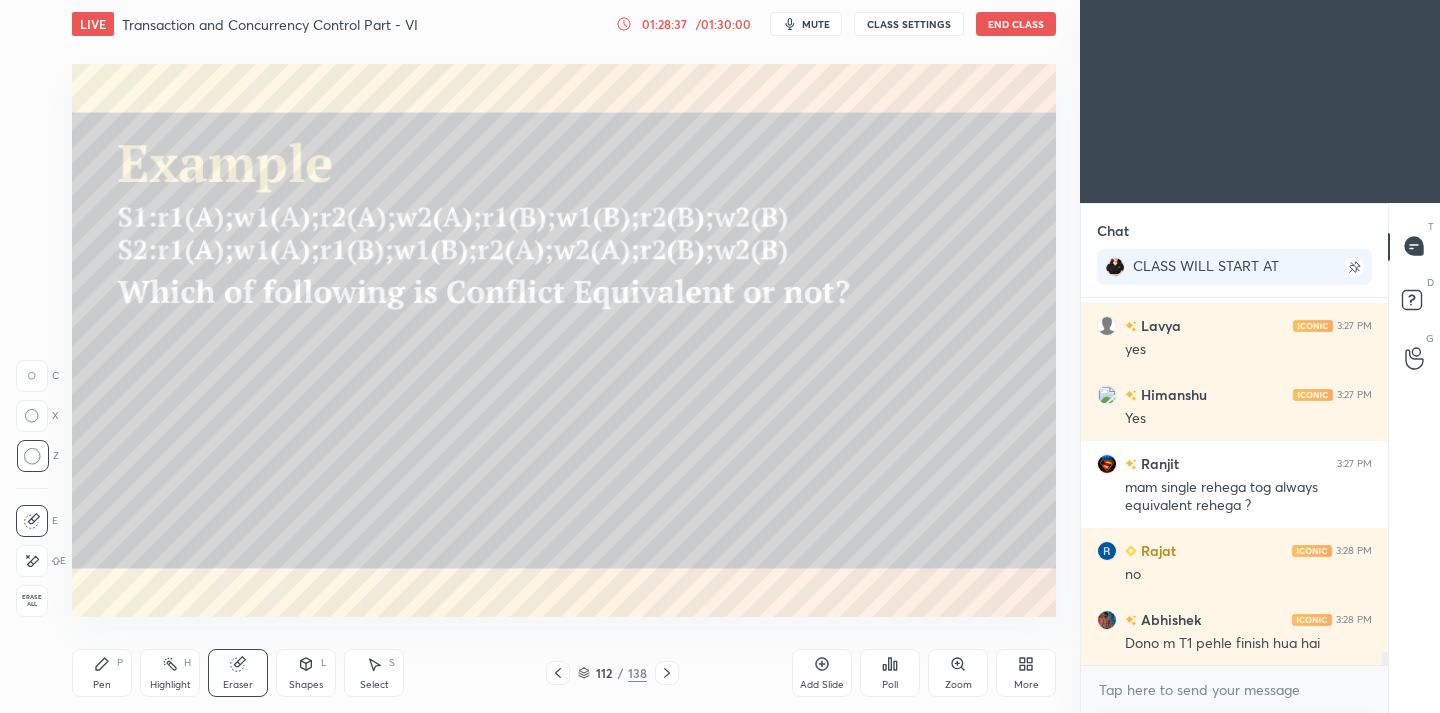 click on "Pen P" at bounding box center [102, 673] 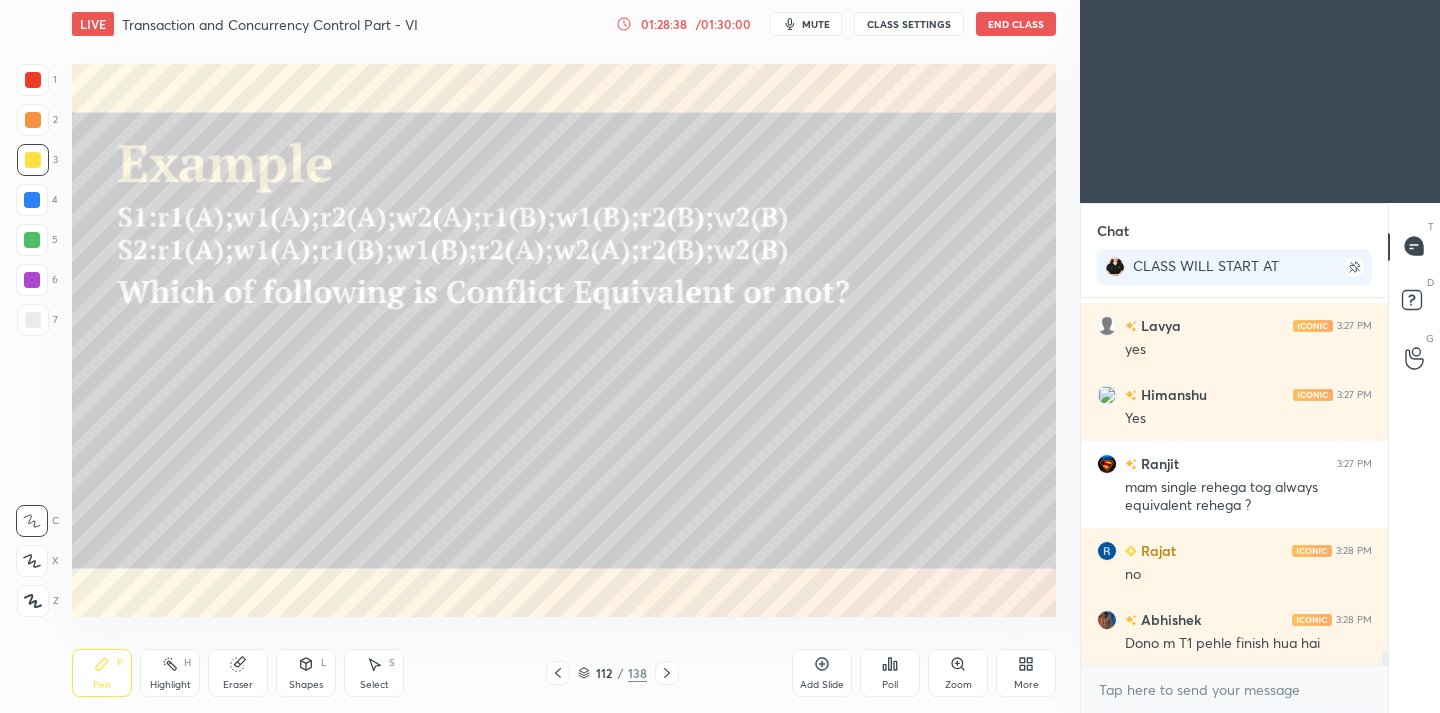 drag, startPoint x: 246, startPoint y: 665, endPoint x: 232, endPoint y: 618, distance: 49.0408 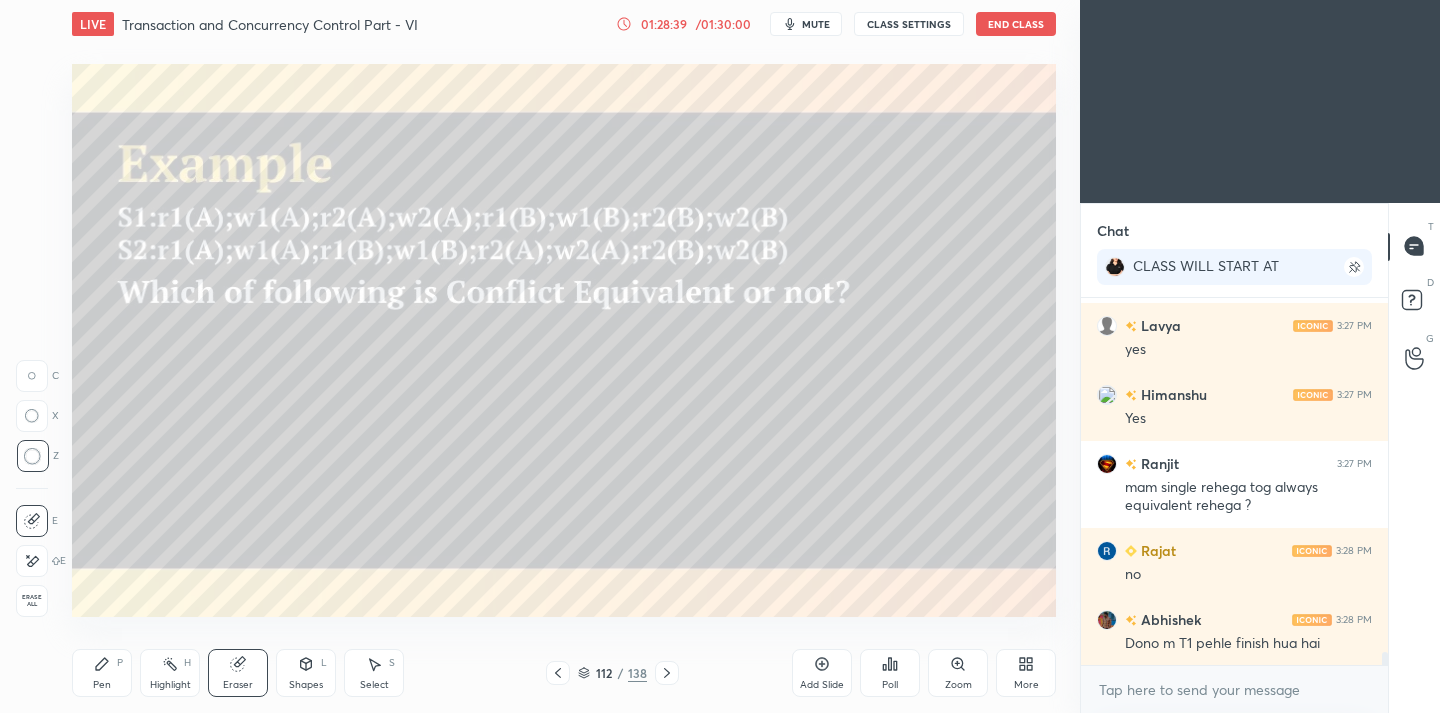 scroll, scrollTop: 10467, scrollLeft: 0, axis: vertical 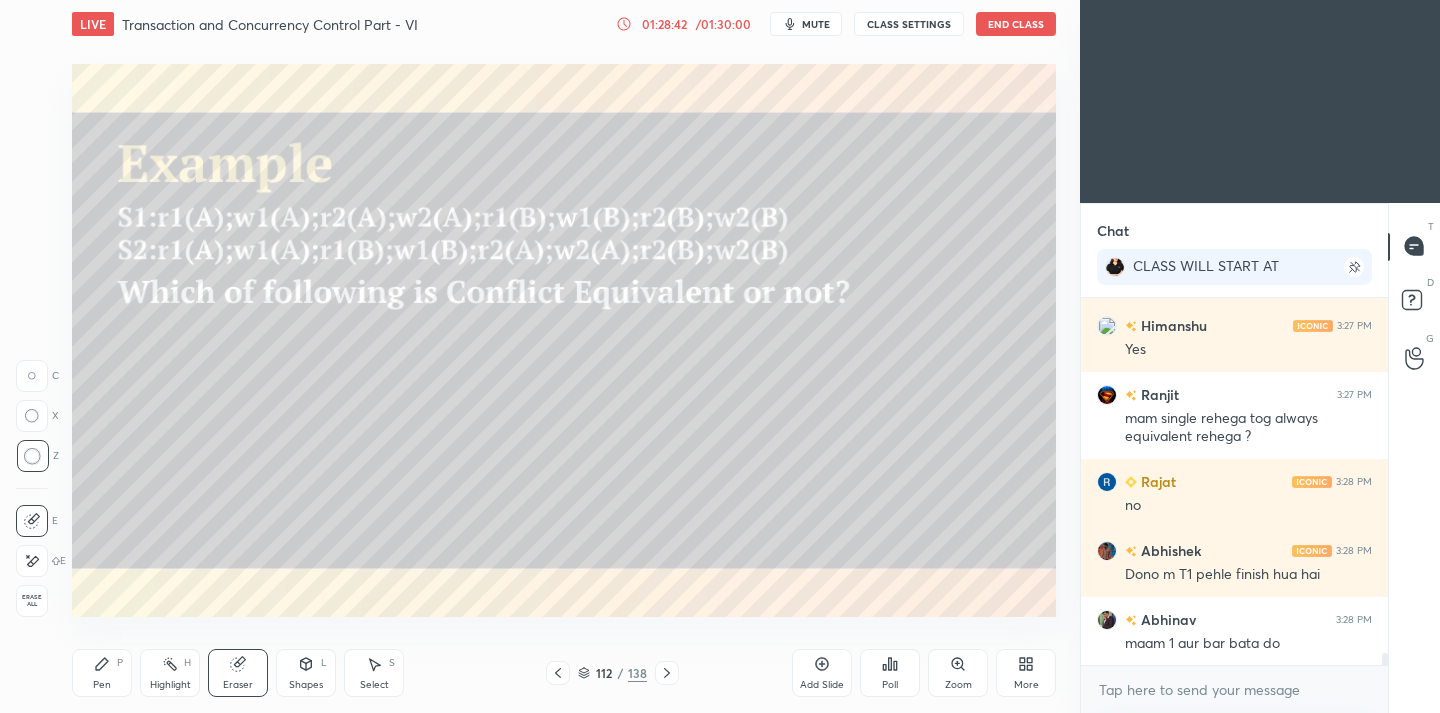 drag, startPoint x: 95, startPoint y: 674, endPoint x: 112, endPoint y: 643, distance: 35.35534 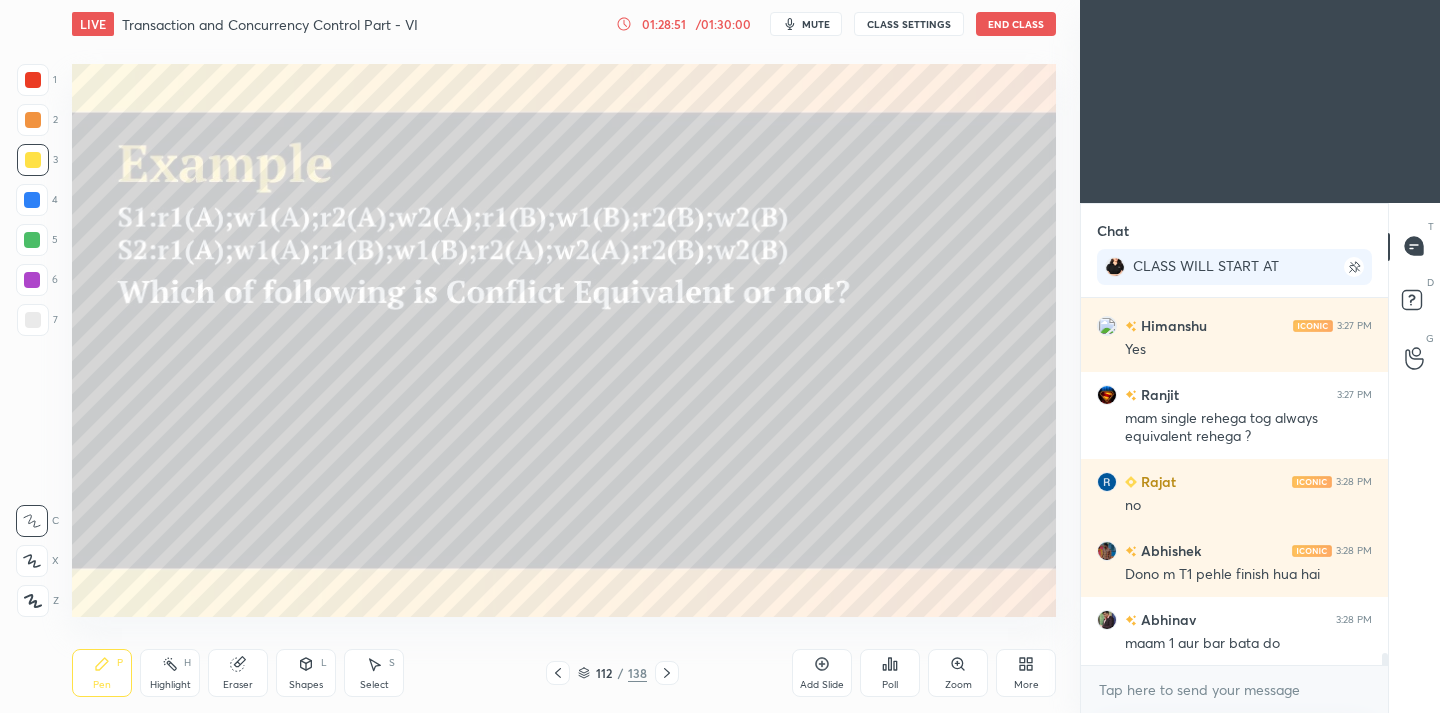 scroll, scrollTop: 10515, scrollLeft: 0, axis: vertical 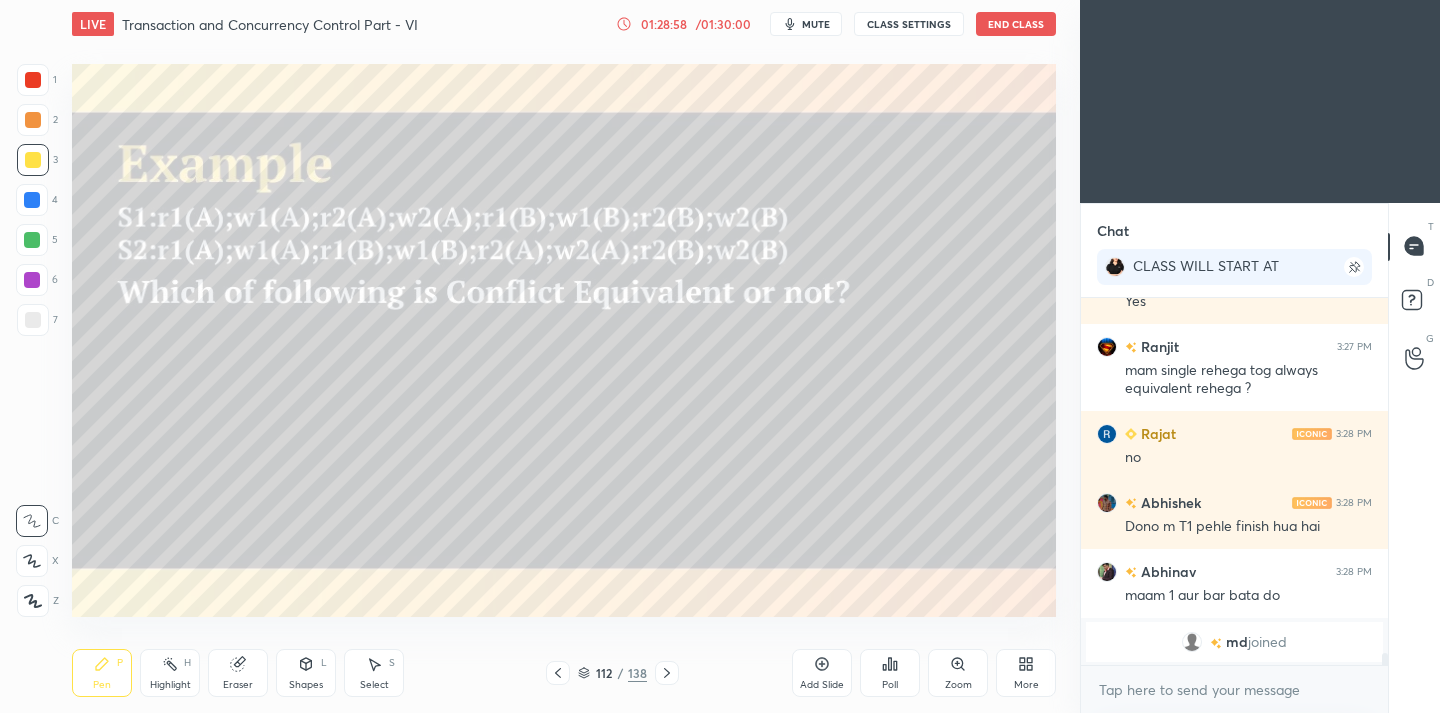drag, startPoint x: 226, startPoint y: 667, endPoint x: 222, endPoint y: 646, distance: 21.377558 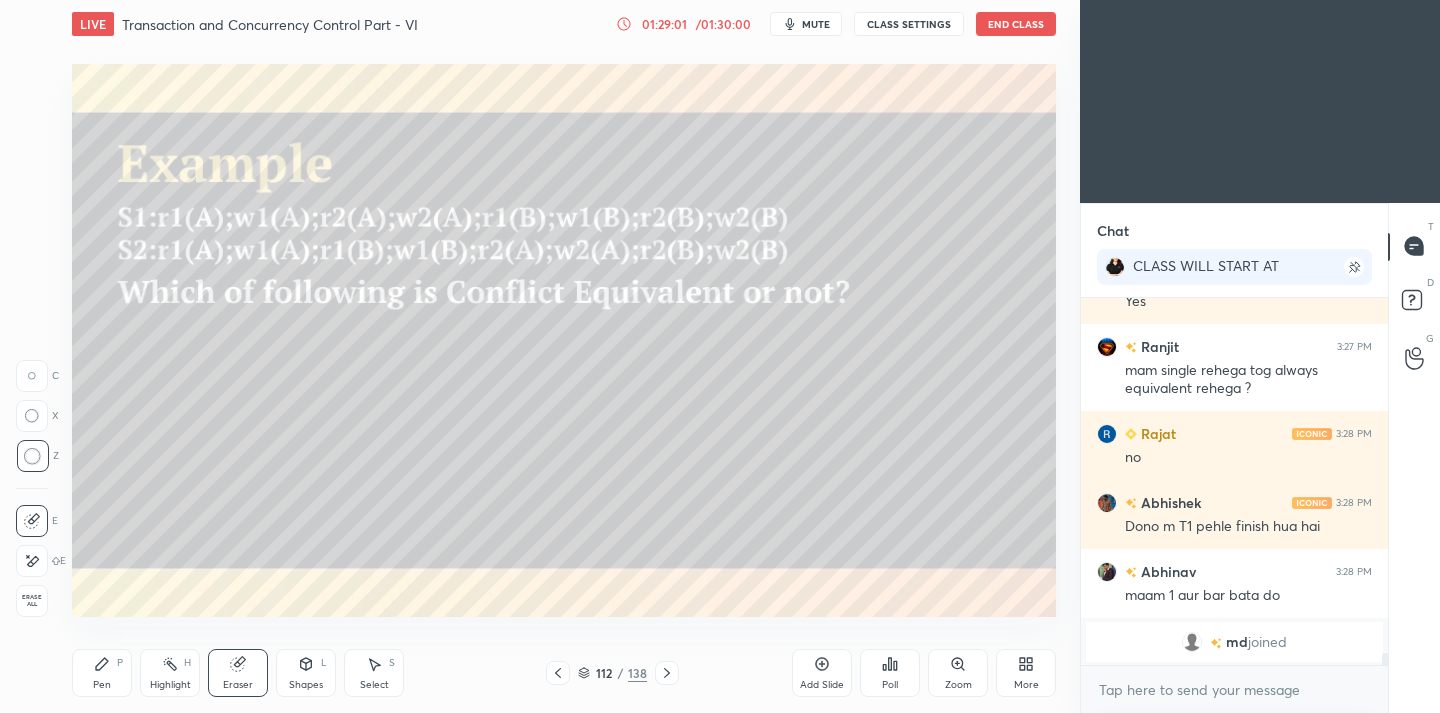 drag, startPoint x: 106, startPoint y: 668, endPoint x: 121, endPoint y: 656, distance: 19.209373 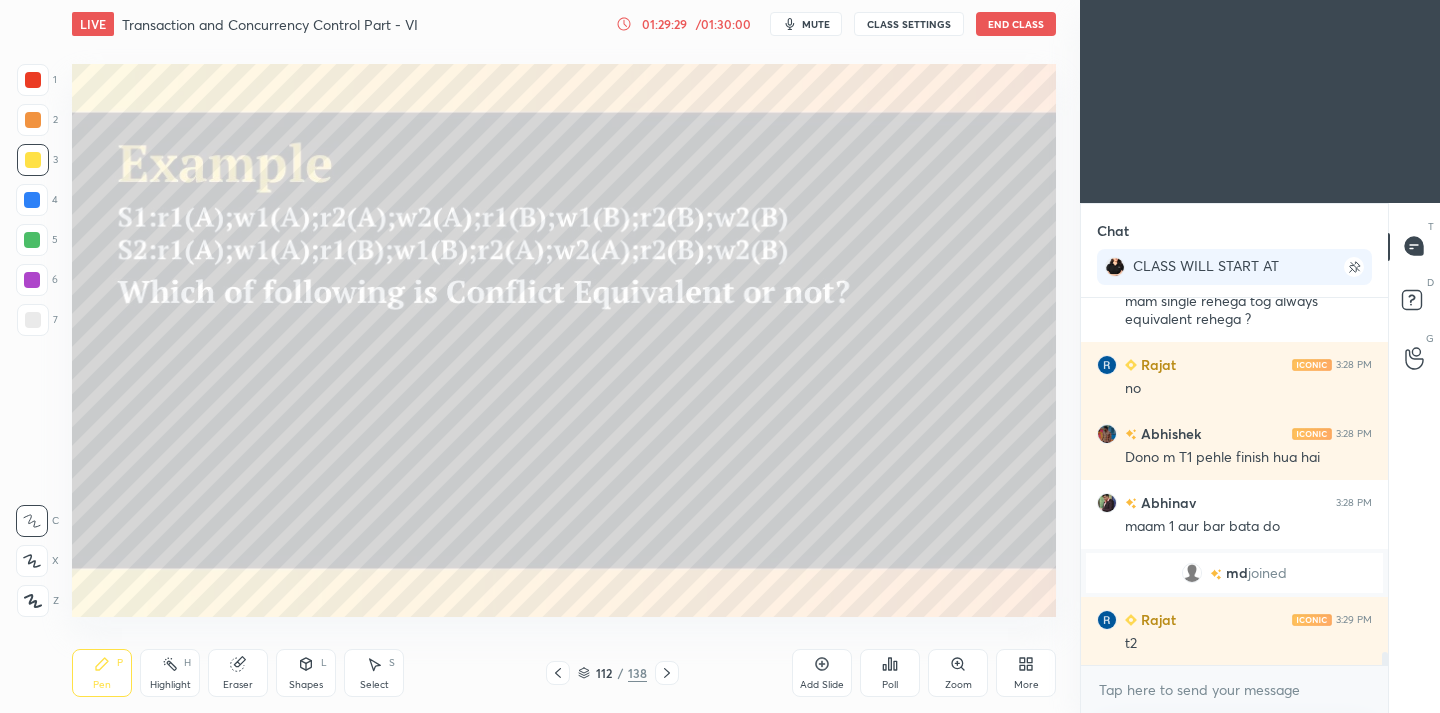 scroll, scrollTop: 10369, scrollLeft: 0, axis: vertical 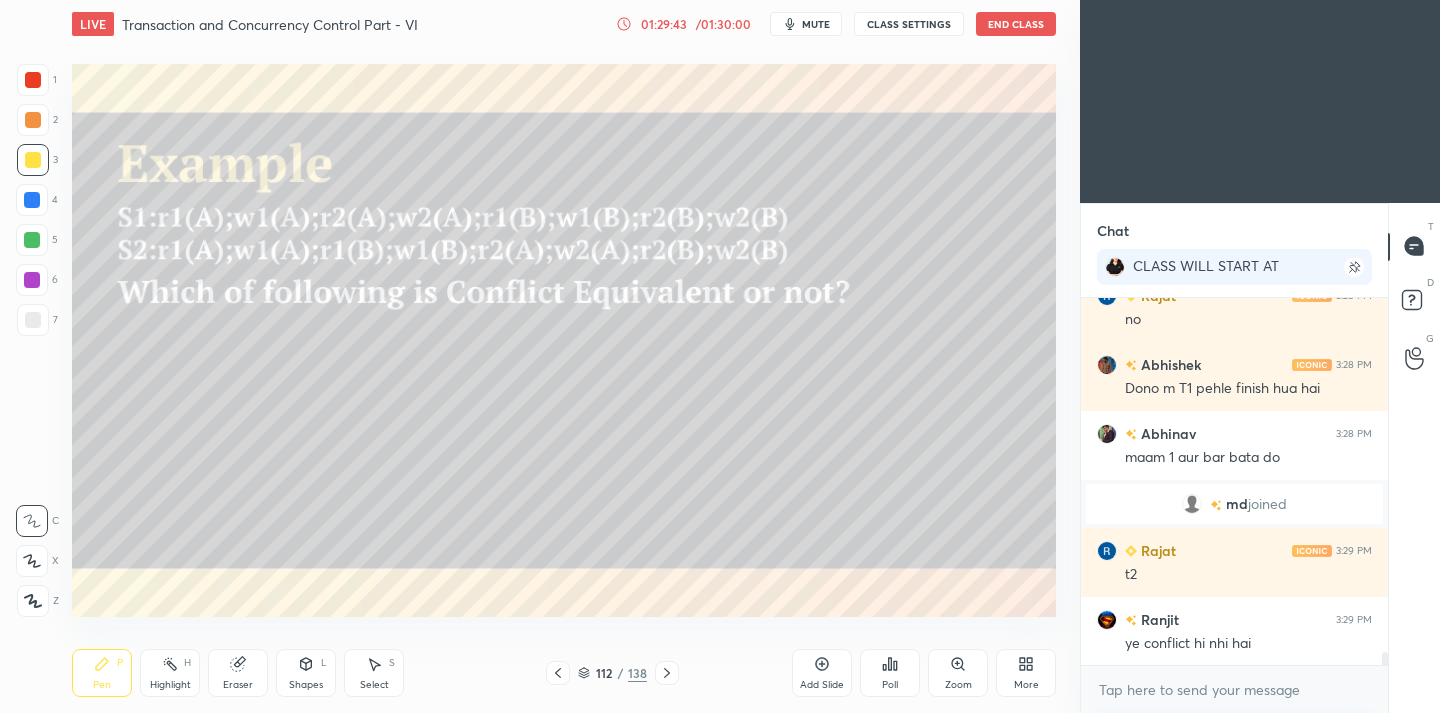 click on "Shapes" at bounding box center (306, 685) 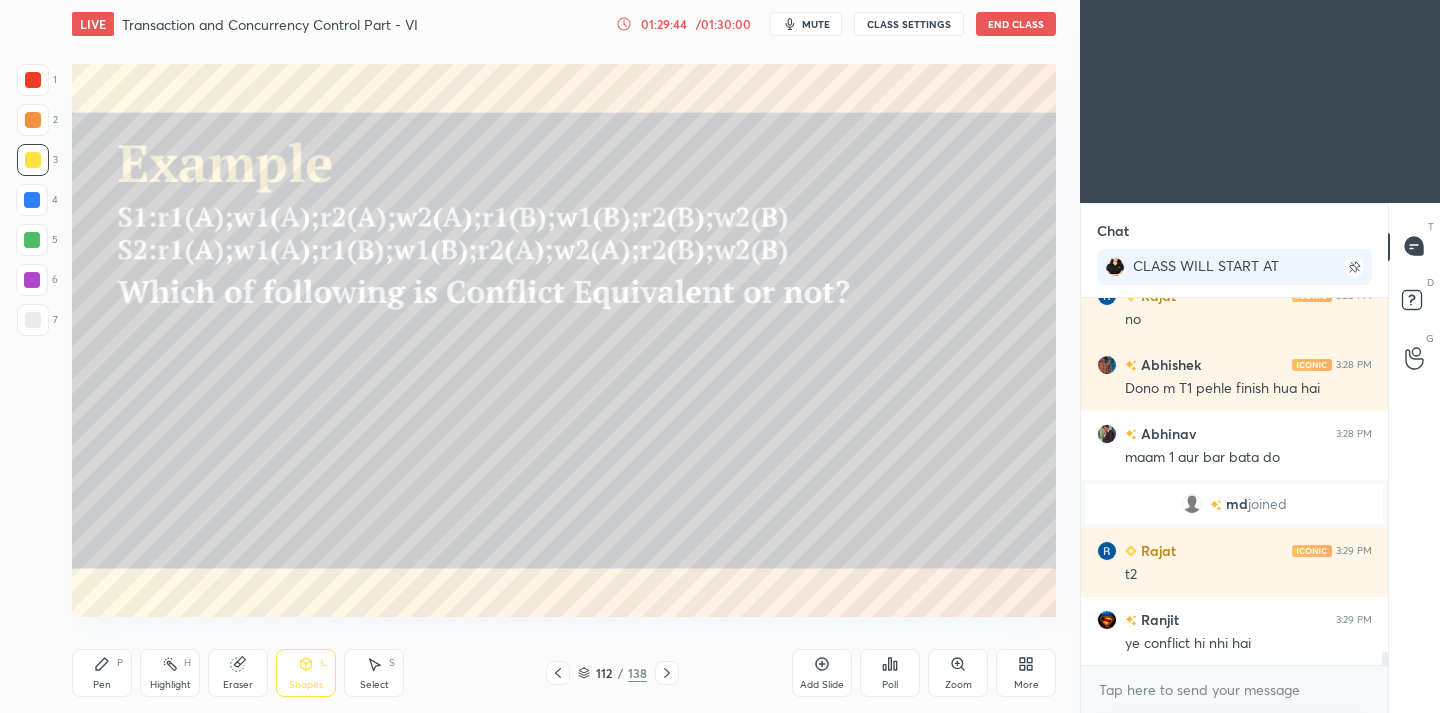 click on "Eraser" at bounding box center (238, 673) 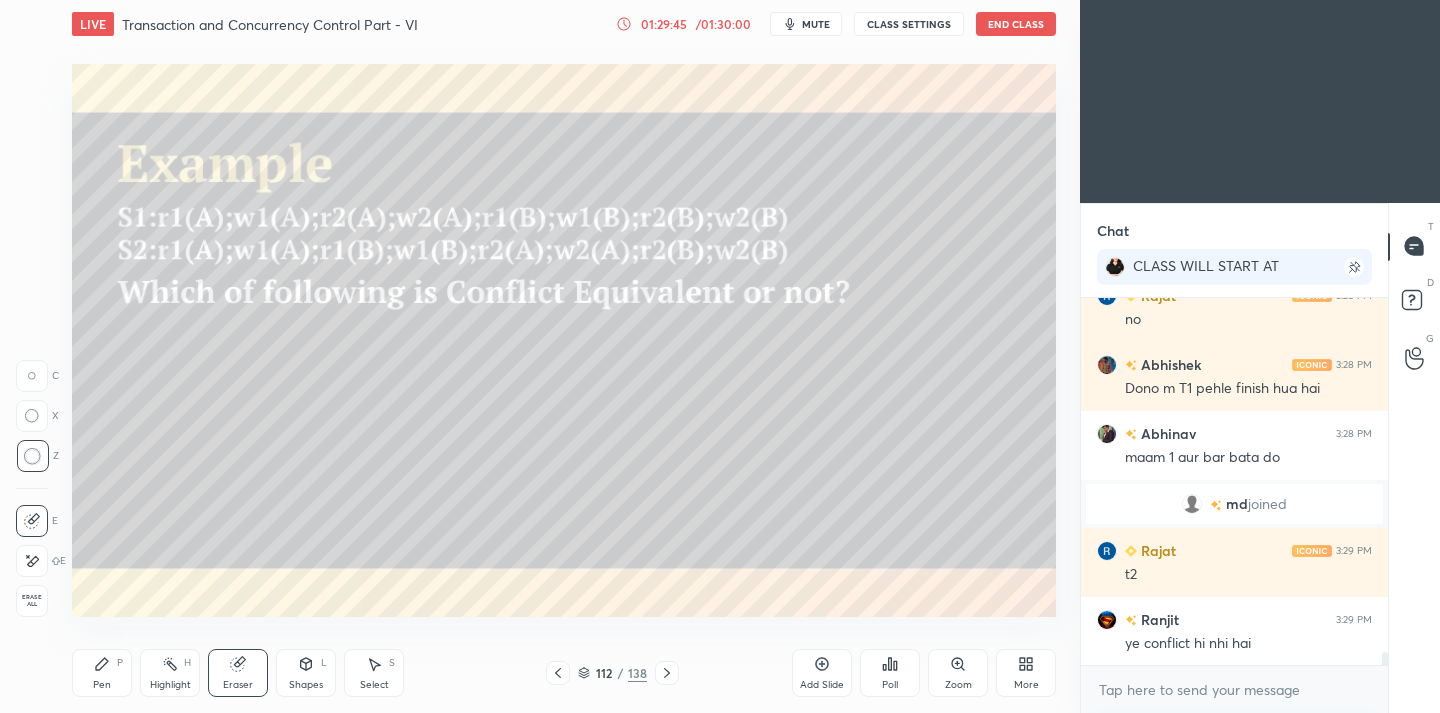 click on "Pen P" at bounding box center [102, 673] 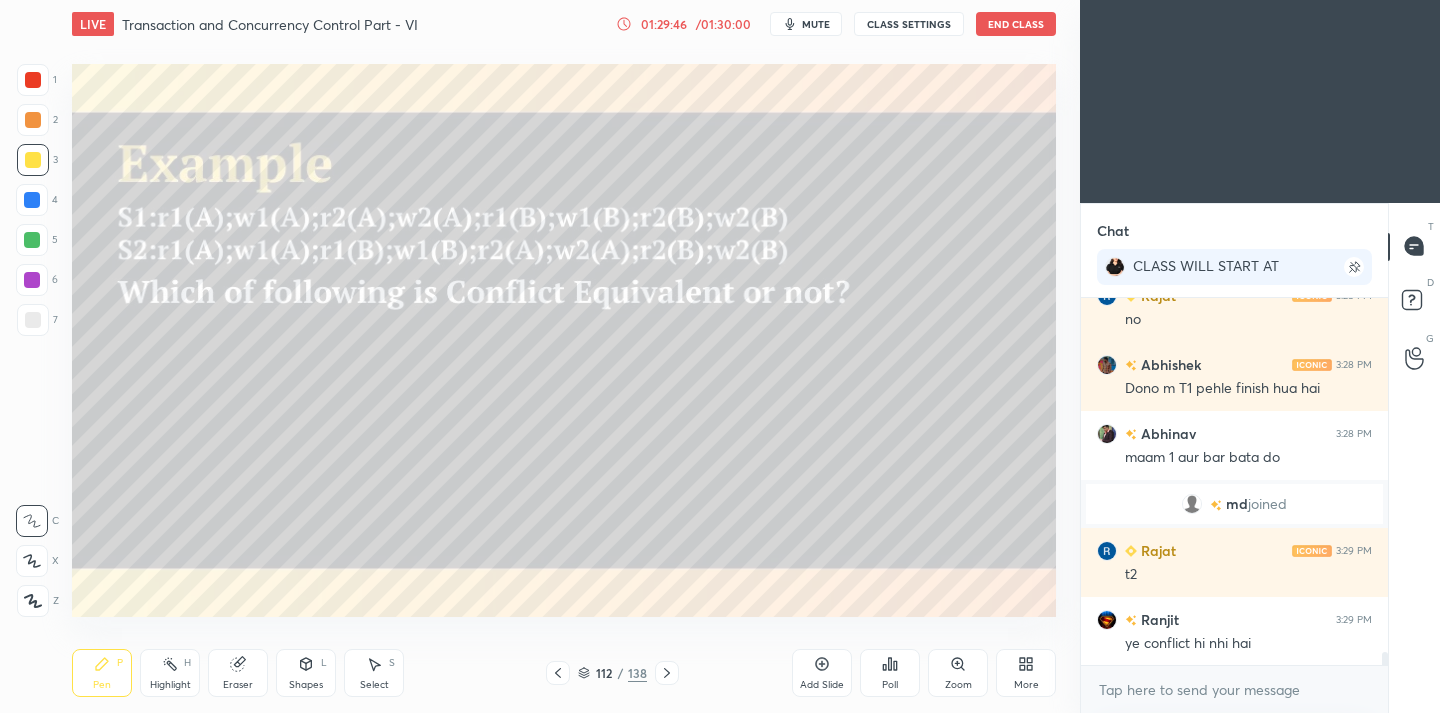 drag, startPoint x: 23, startPoint y: 333, endPoint x: 63, endPoint y: 330, distance: 40.112343 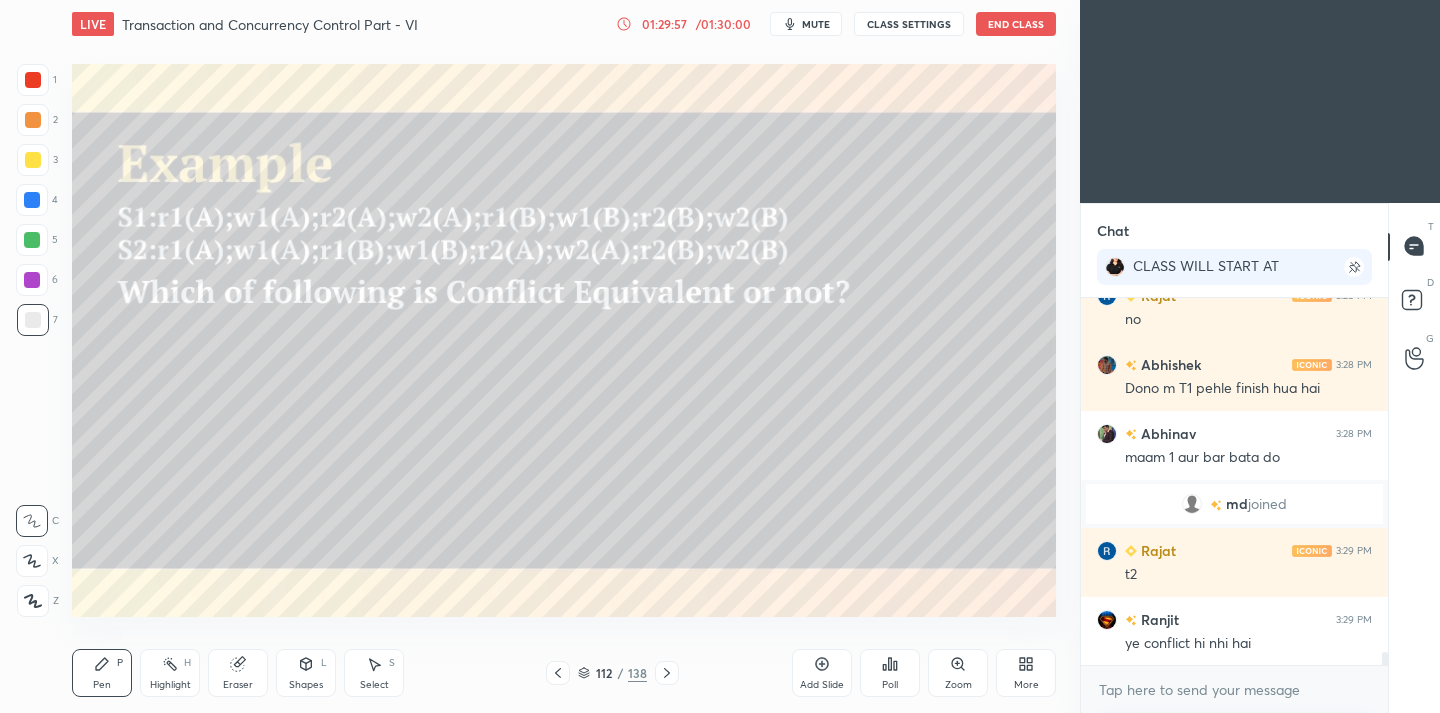 scroll, scrollTop: 10438, scrollLeft: 0, axis: vertical 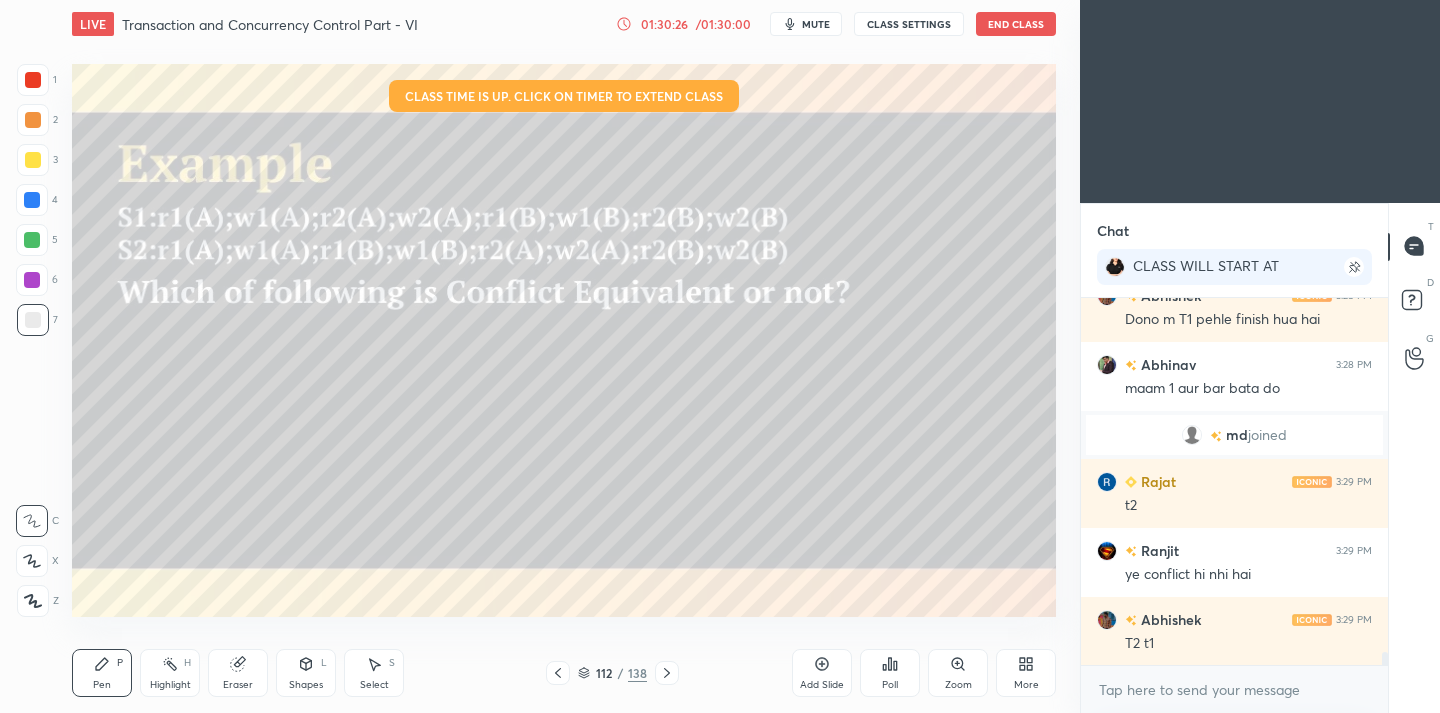 drag, startPoint x: 245, startPoint y: 660, endPoint x: 259, endPoint y: 641, distance: 23.600847 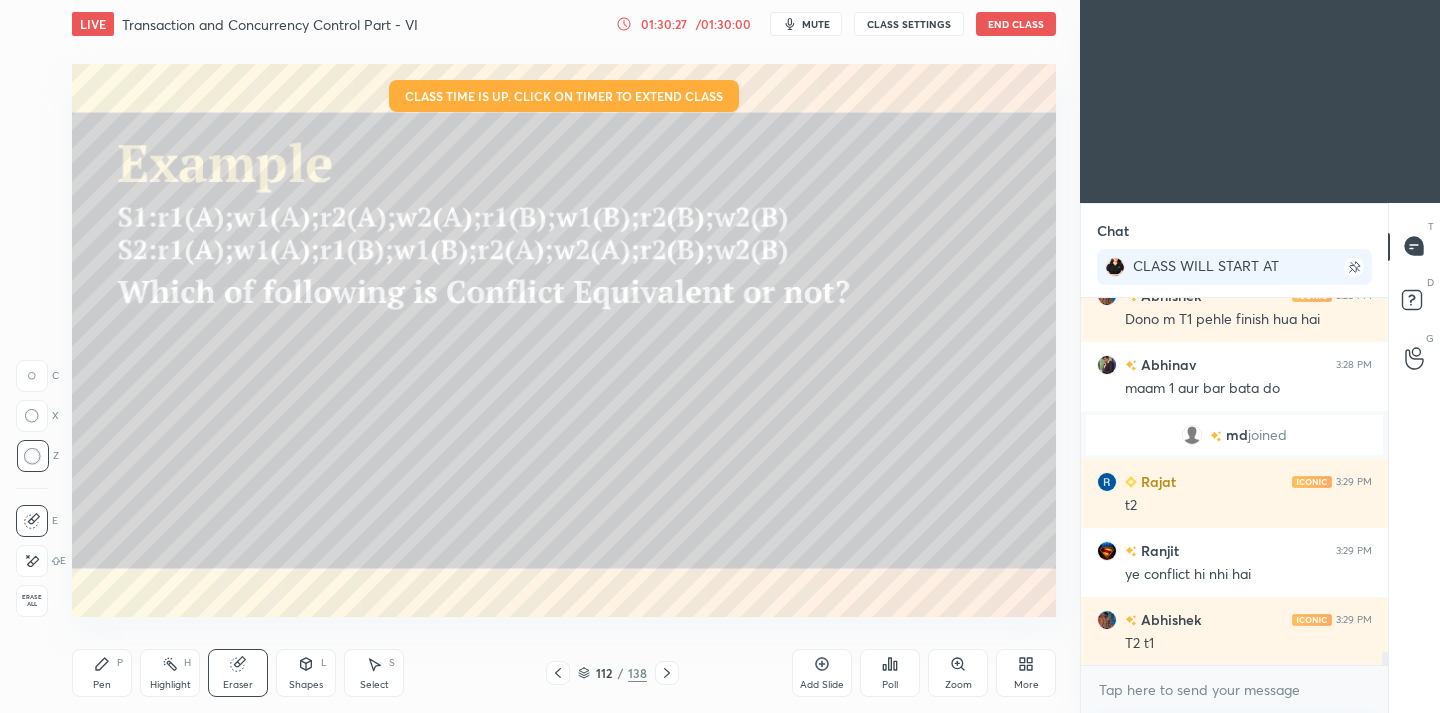 click on "Pen P" at bounding box center (102, 673) 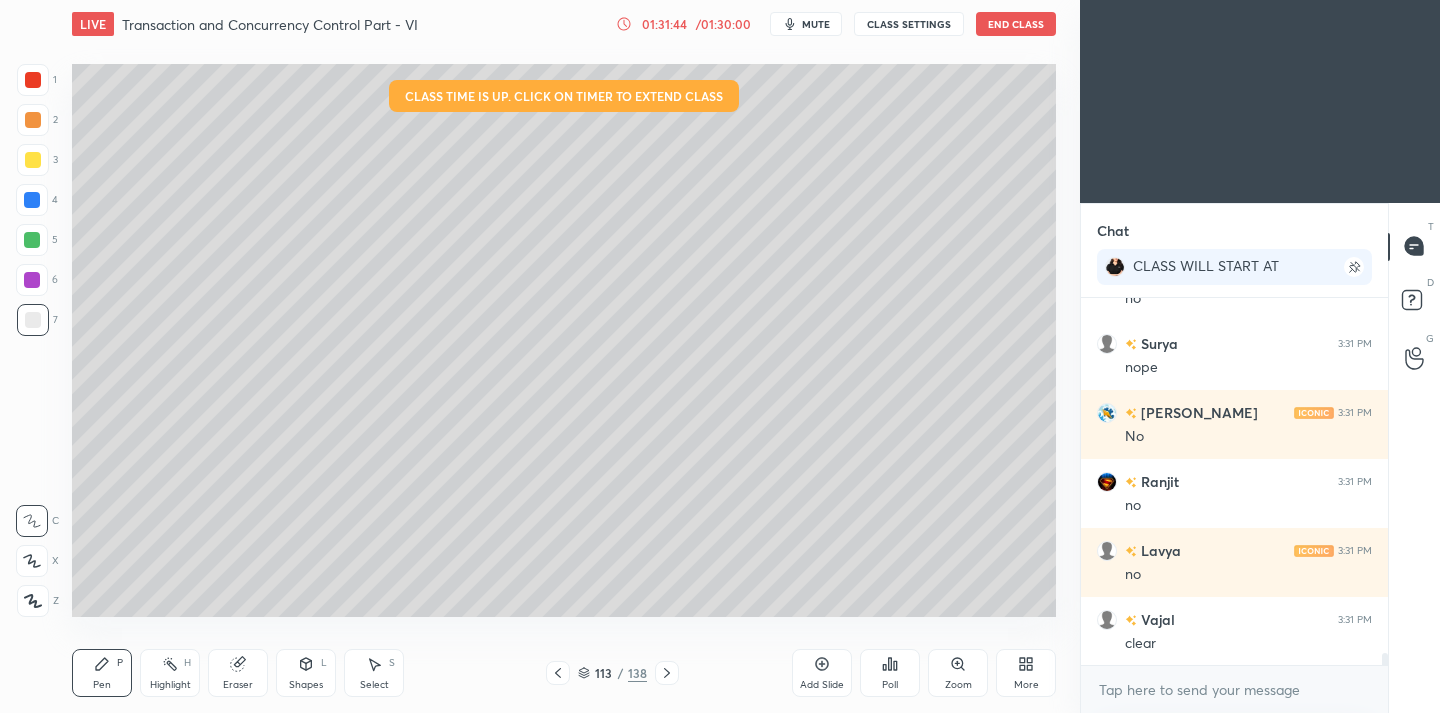 scroll, scrollTop: 11243, scrollLeft: 0, axis: vertical 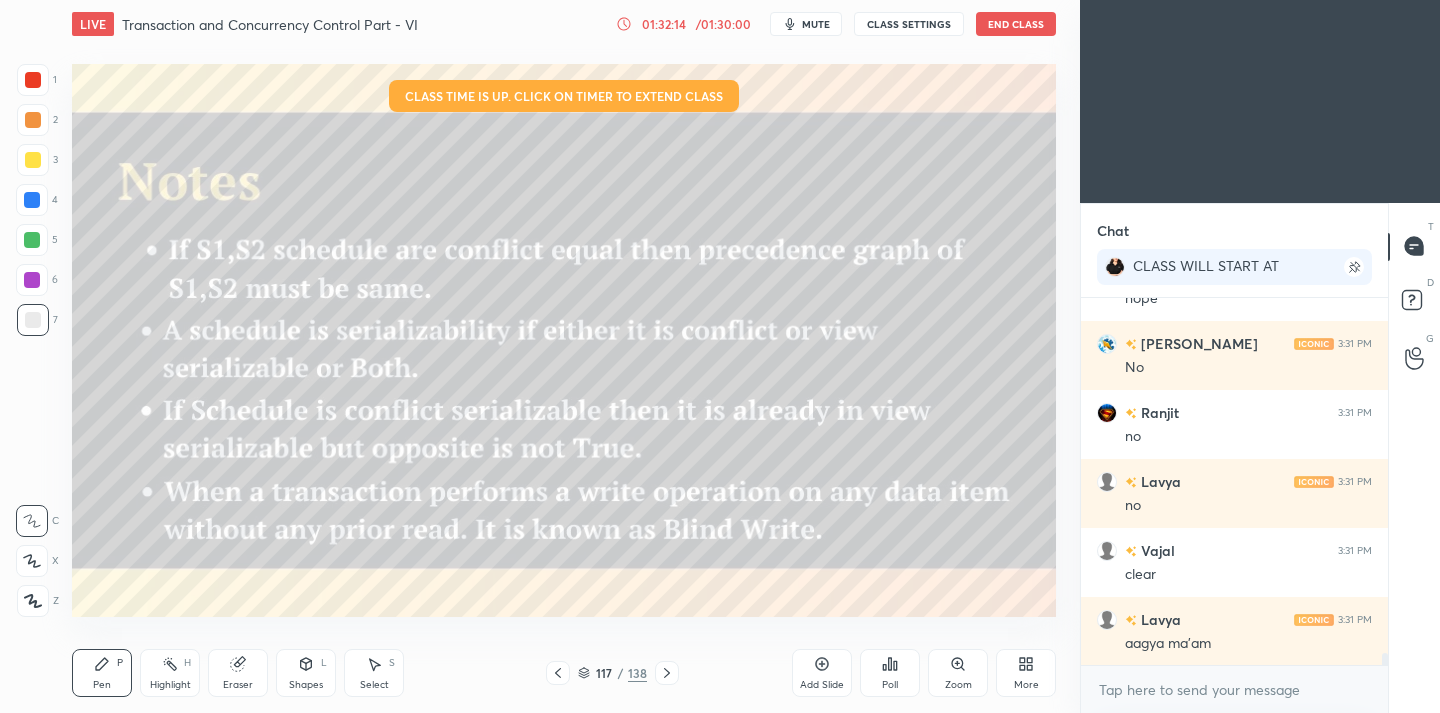 click at bounding box center (33, 160) 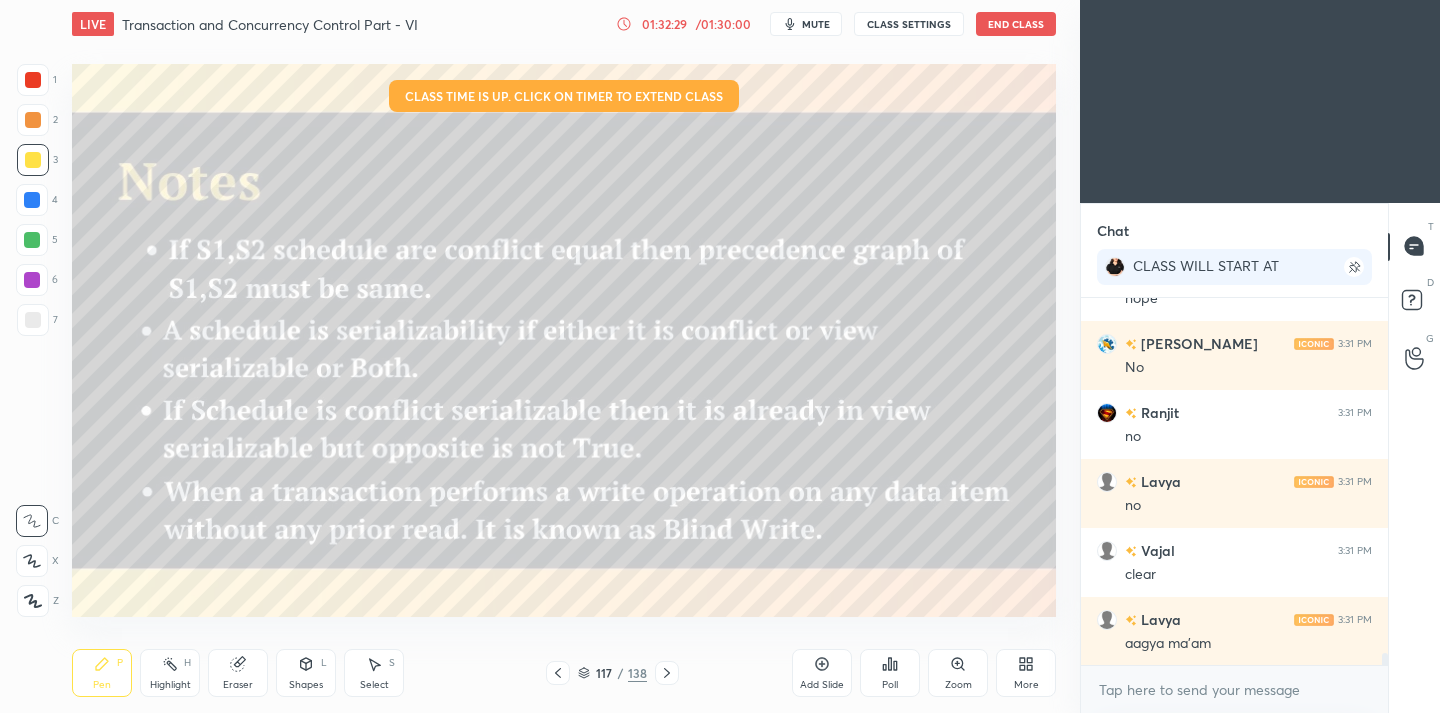 click on "01:32:29 /  01:30:00" at bounding box center (685, 24) 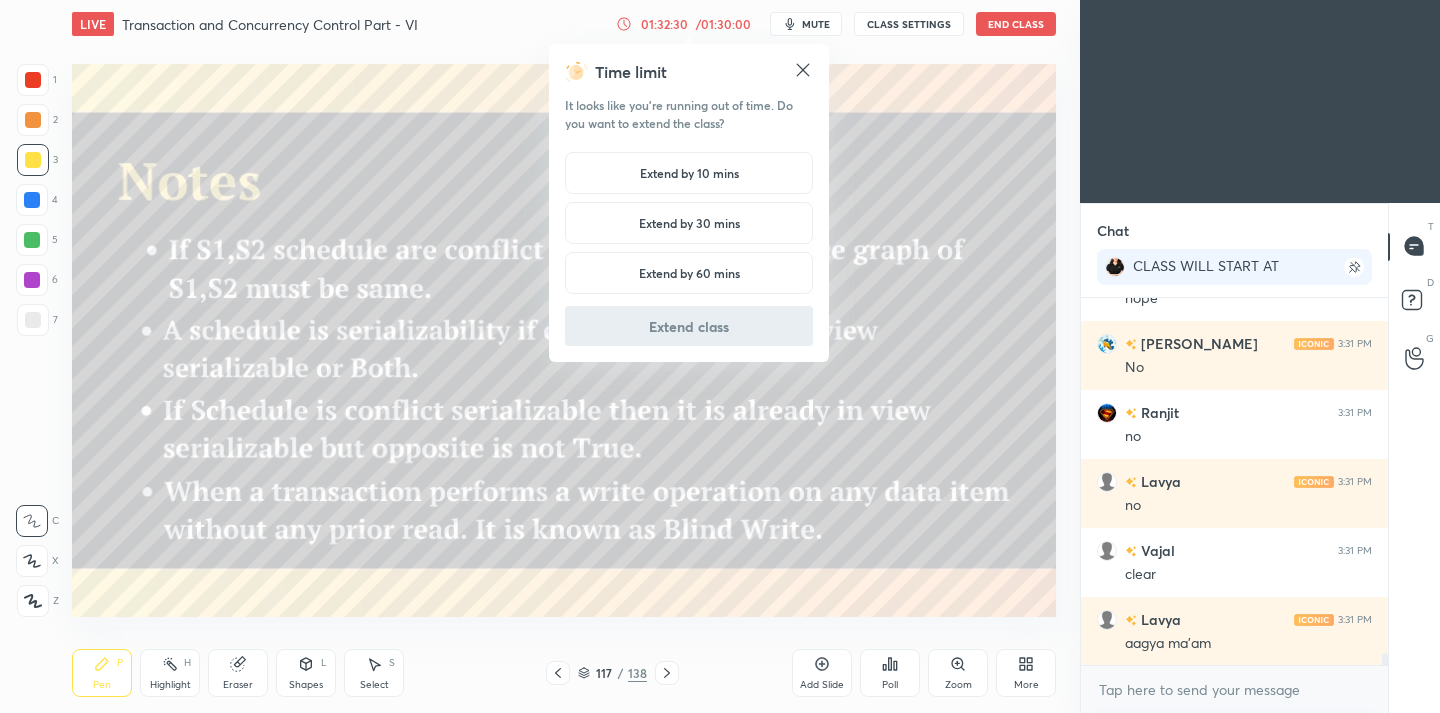 click on "Extend by 60 mins" at bounding box center (689, 273) 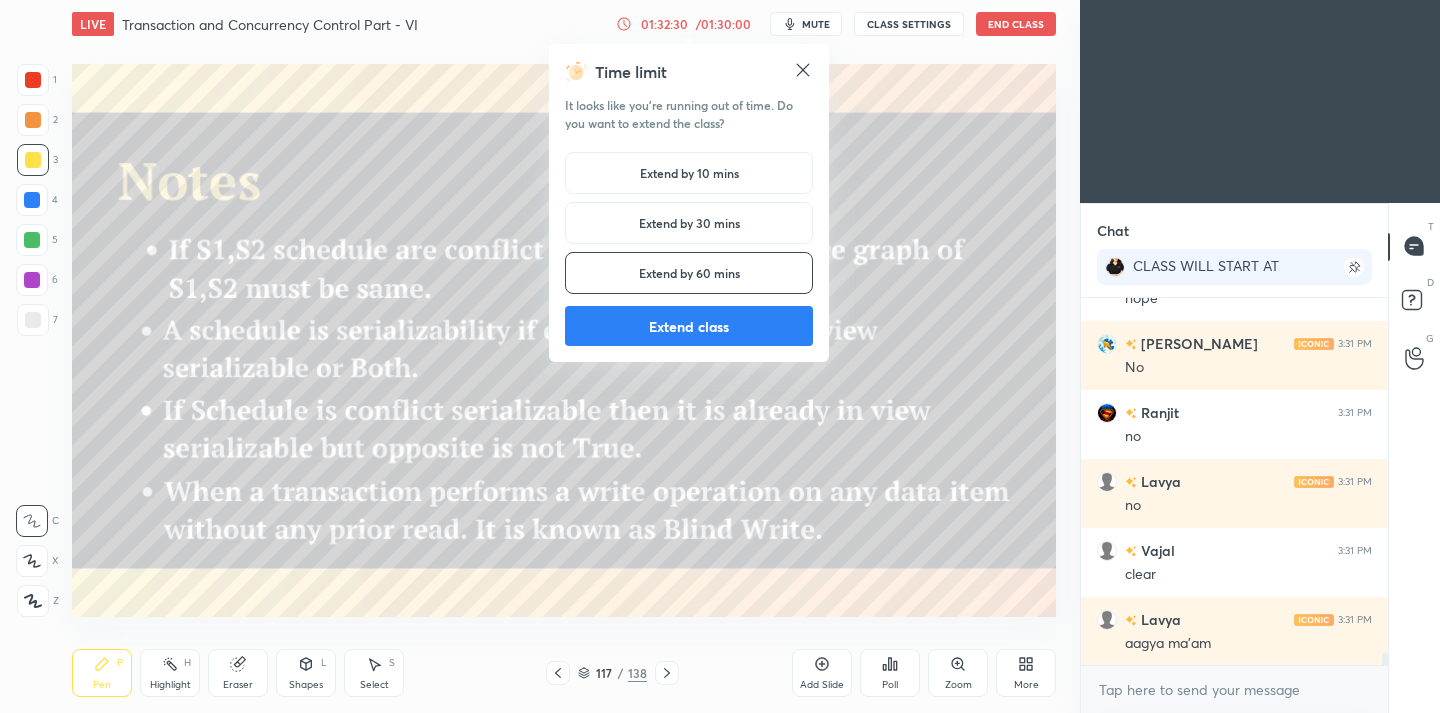 click on "Extend by 30 mins" at bounding box center [689, 223] 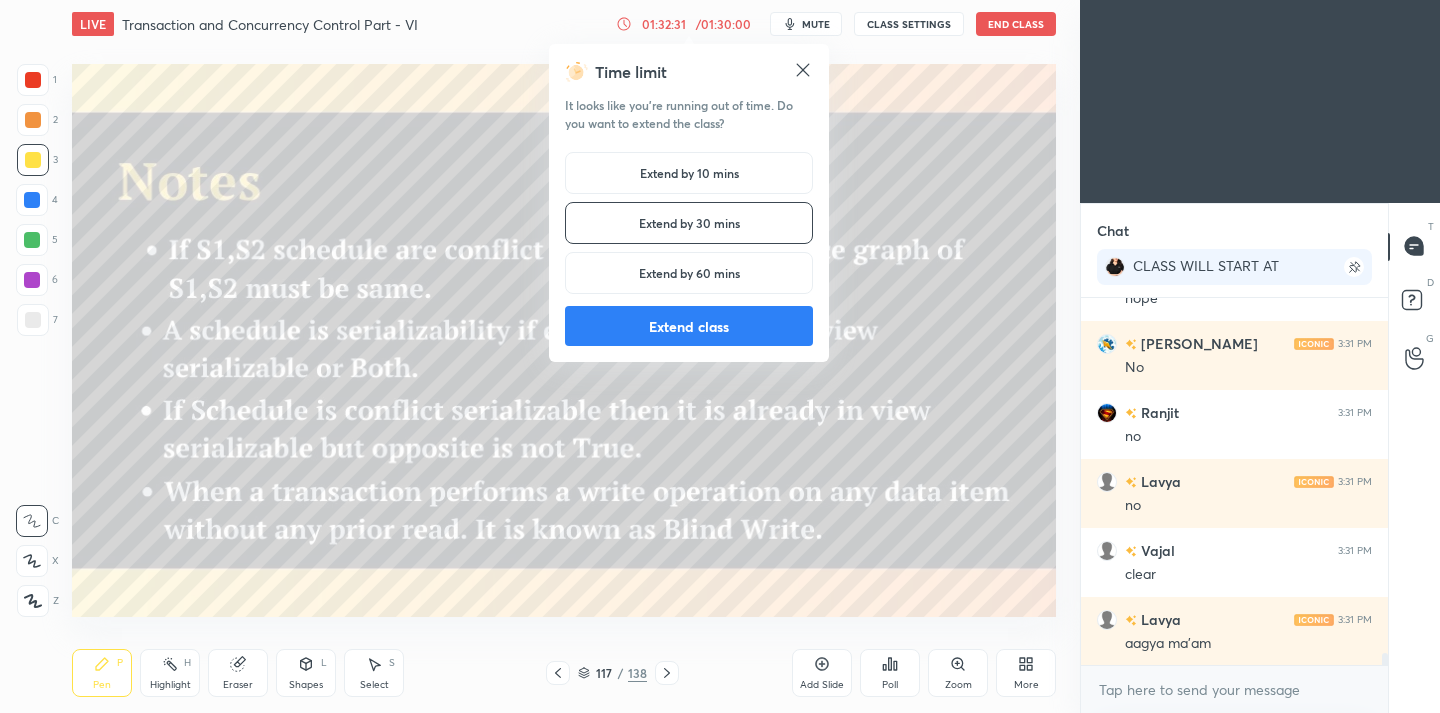 click on "Extend class" at bounding box center (689, 326) 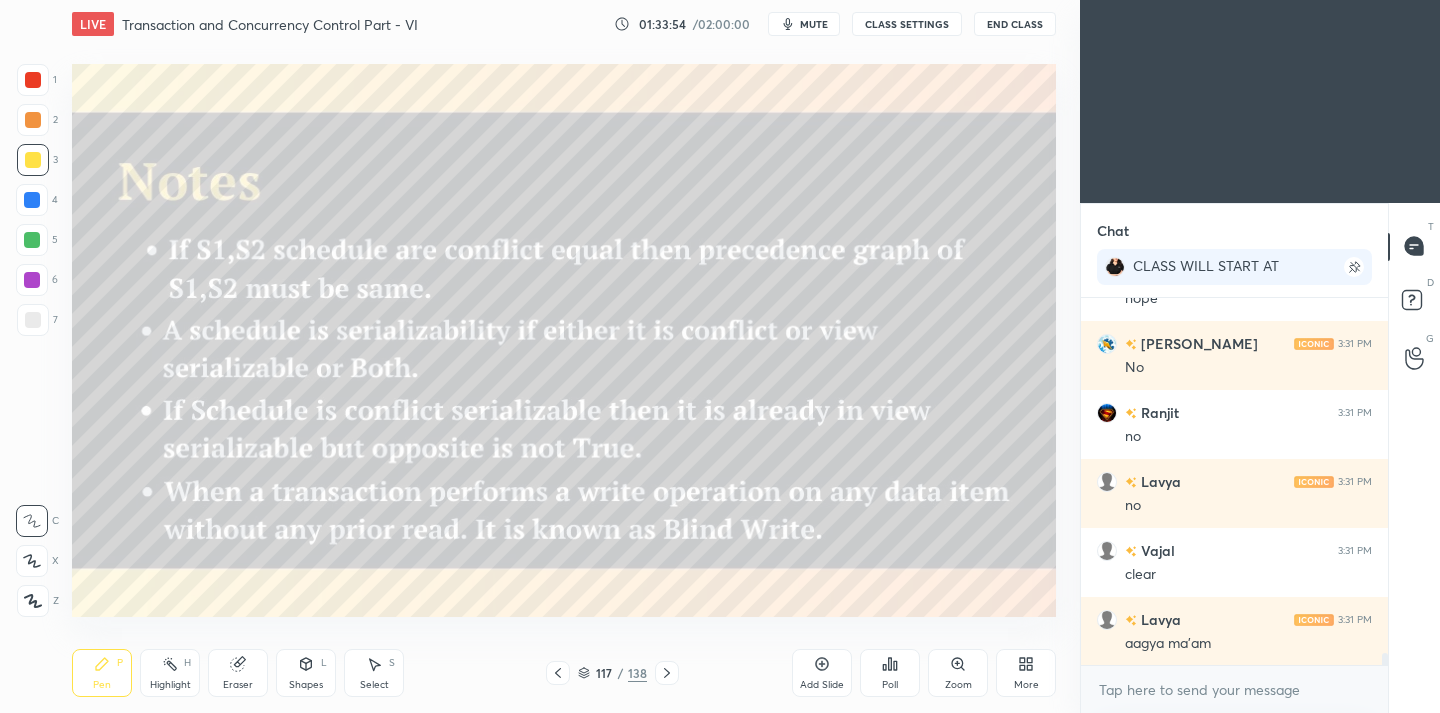 click on "Add Slide" at bounding box center (822, 673) 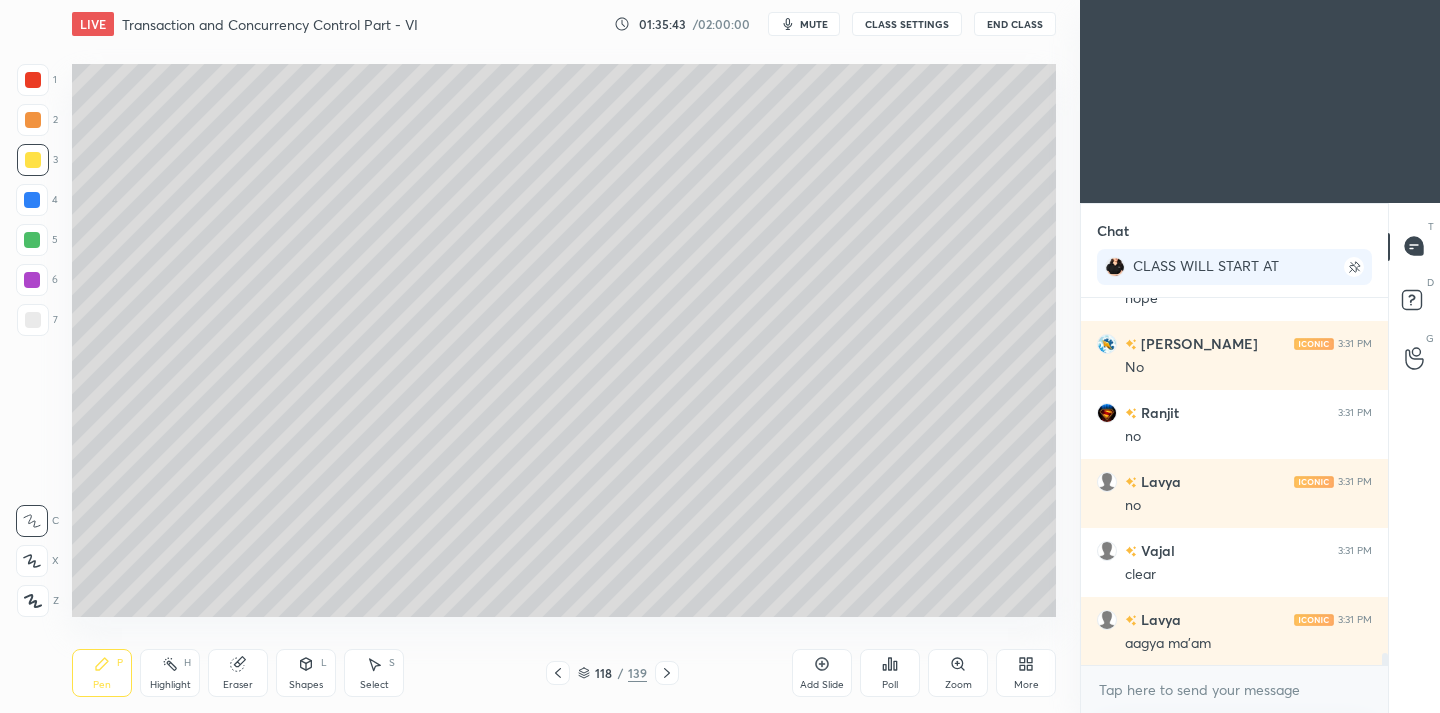 click on "Eraser" at bounding box center (238, 673) 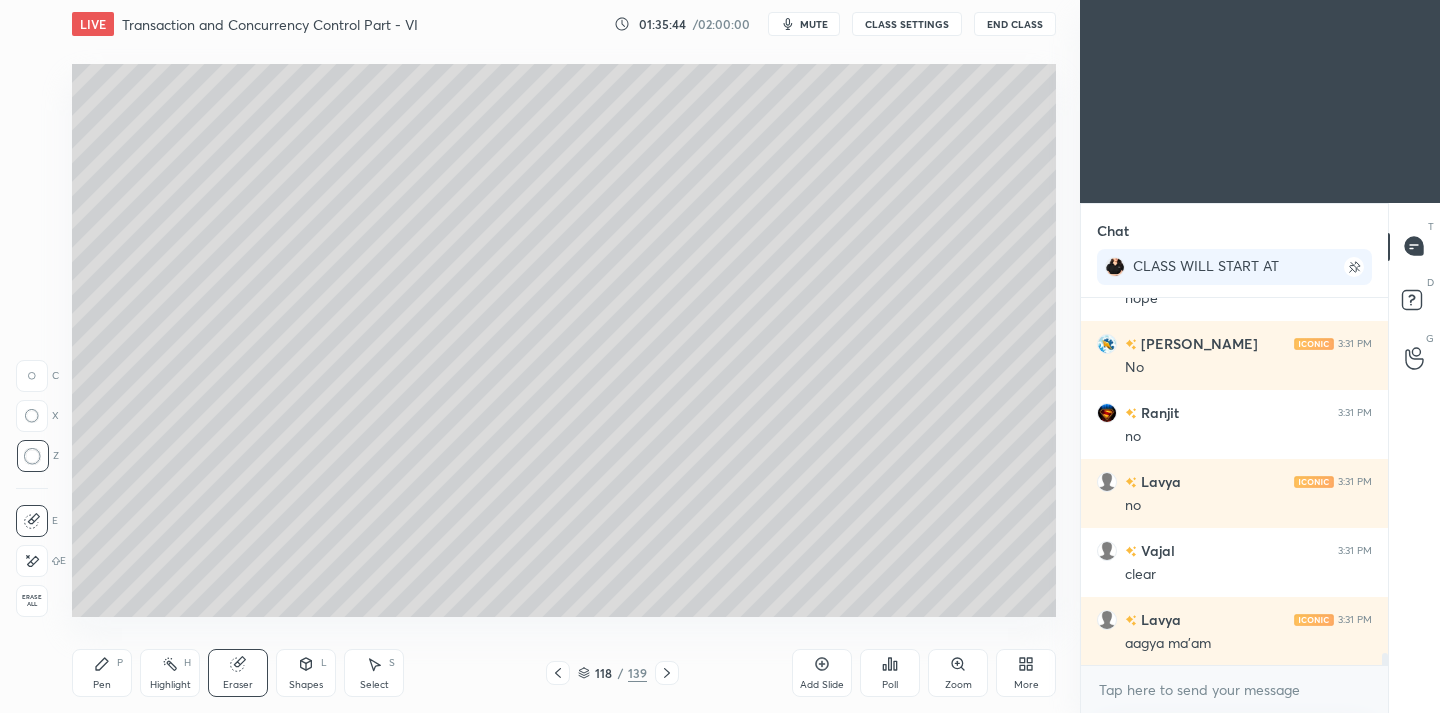 drag, startPoint x: 98, startPoint y: 674, endPoint x: 141, endPoint y: 647, distance: 50.77401 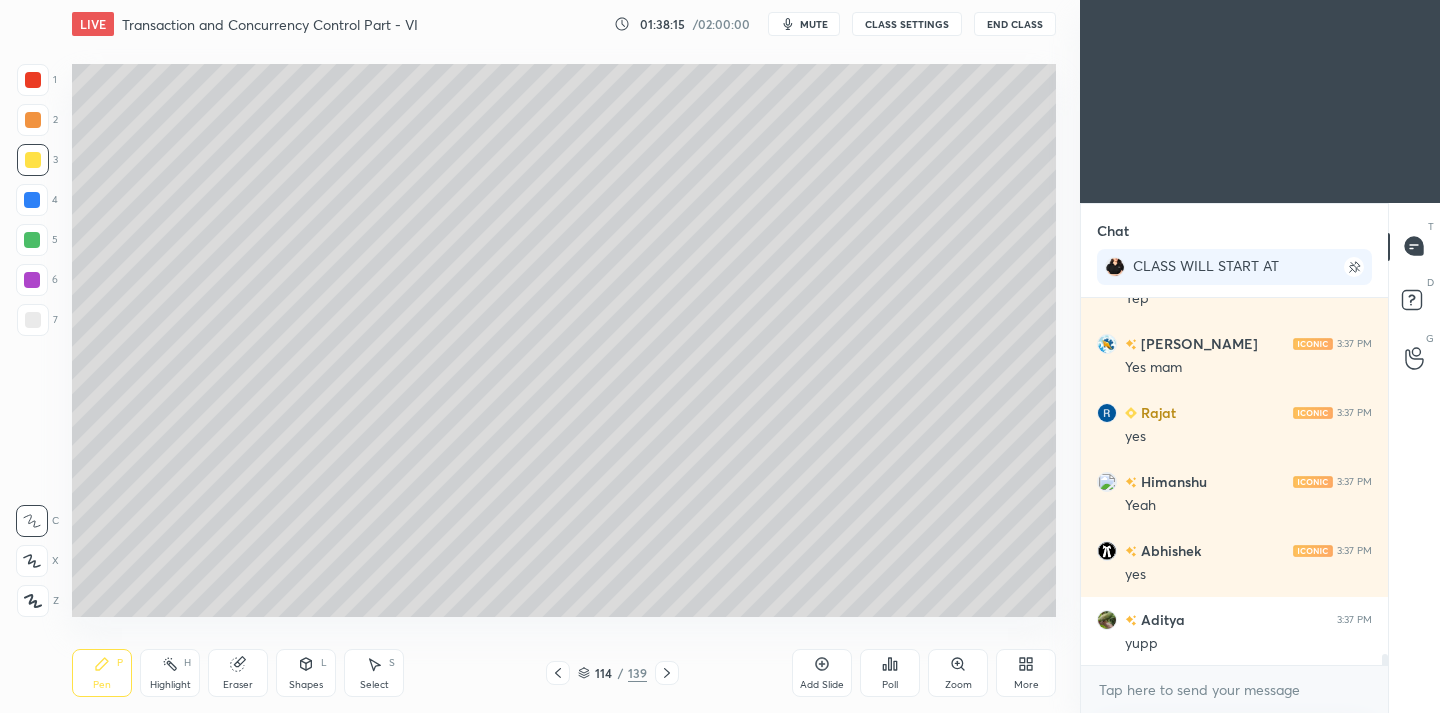 scroll, scrollTop: 11726, scrollLeft: 0, axis: vertical 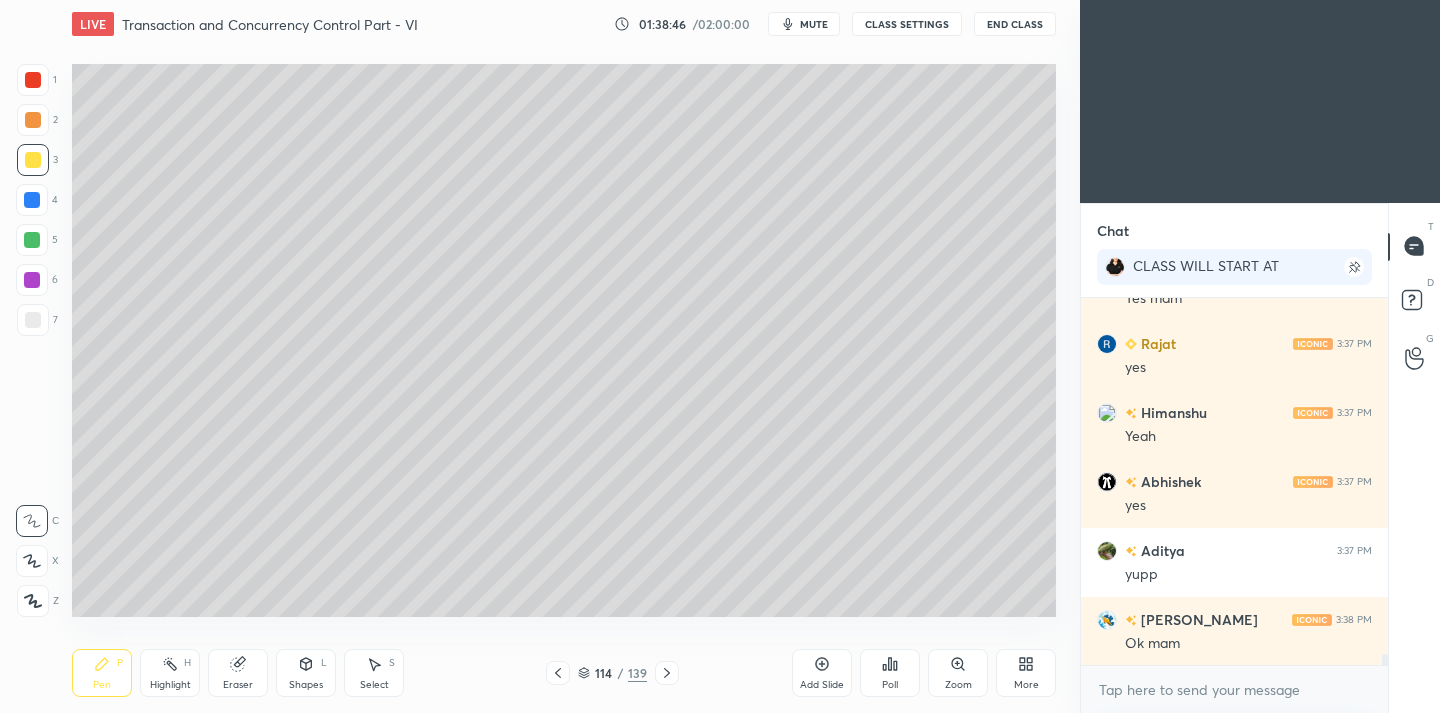 click on "Add Slide" at bounding box center (822, 673) 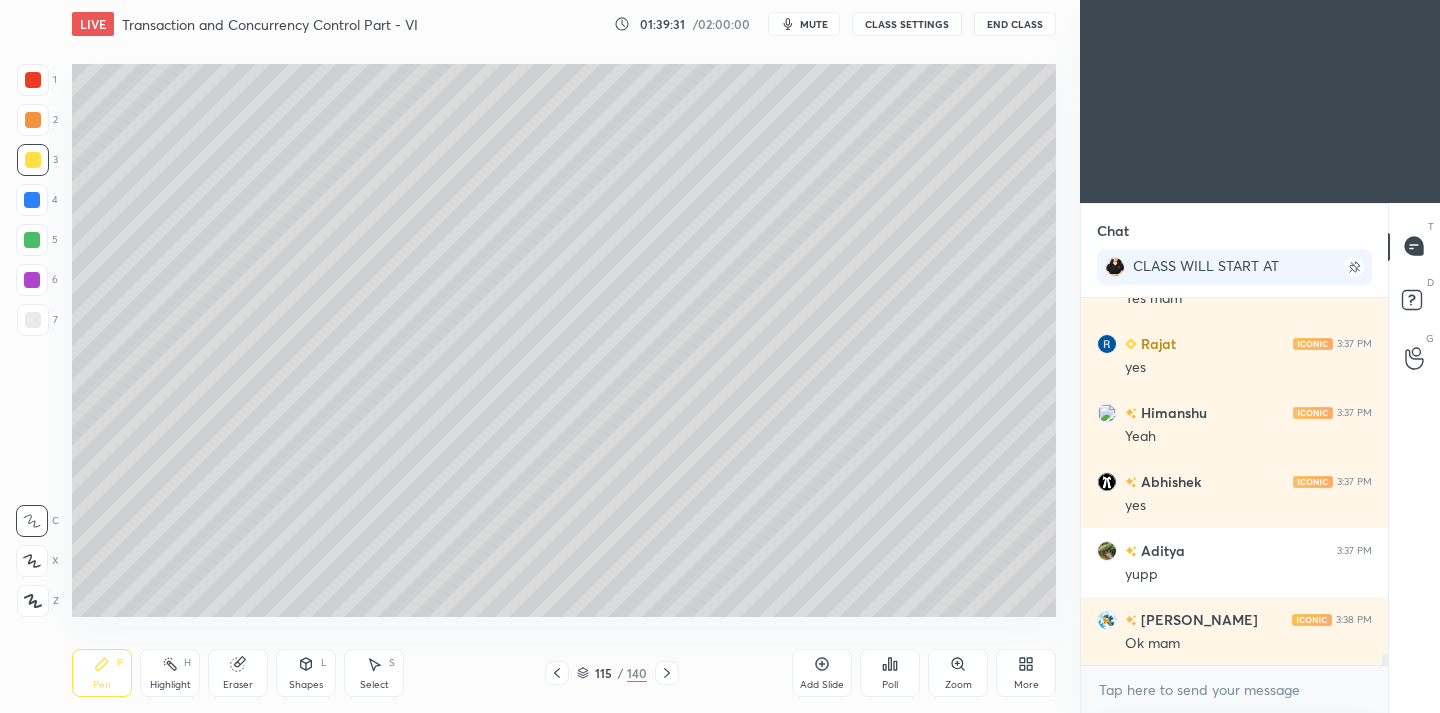 click on "Add Slide" at bounding box center (822, 673) 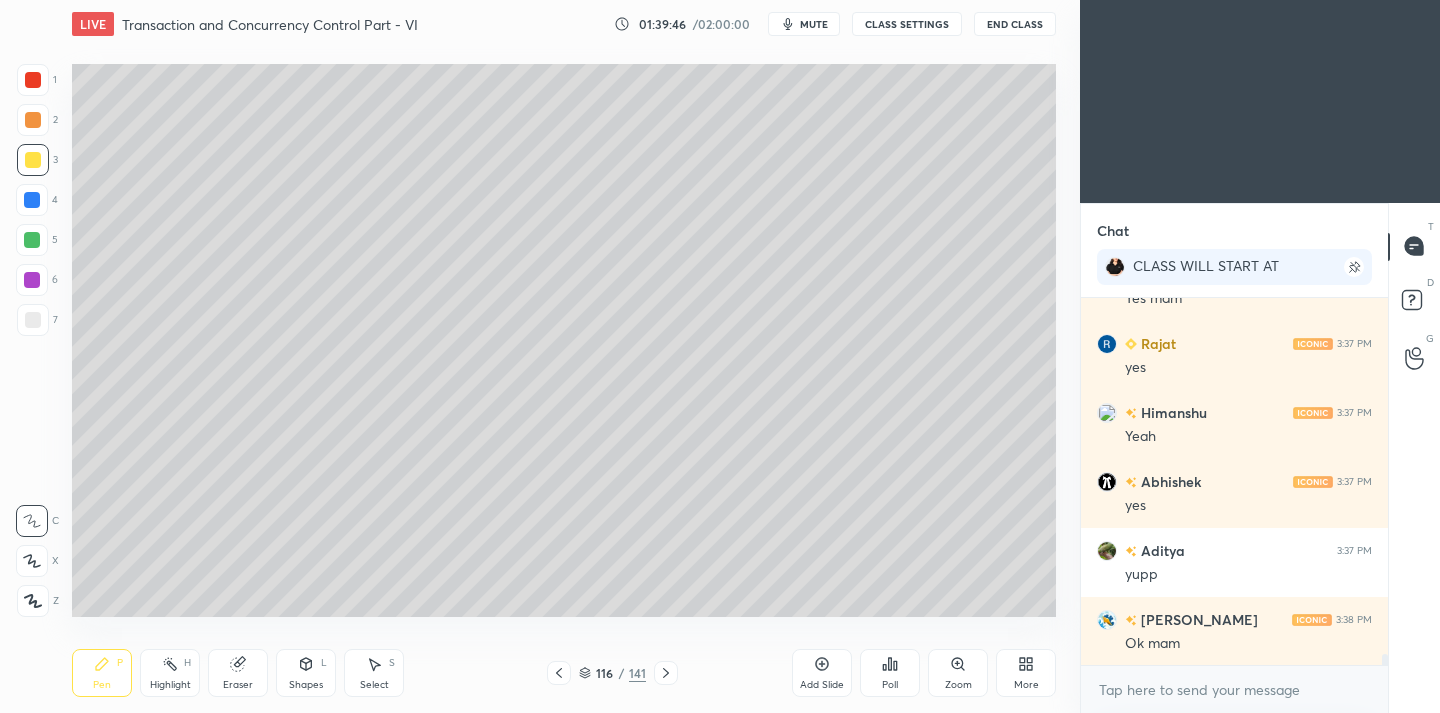 click at bounding box center [33, 320] 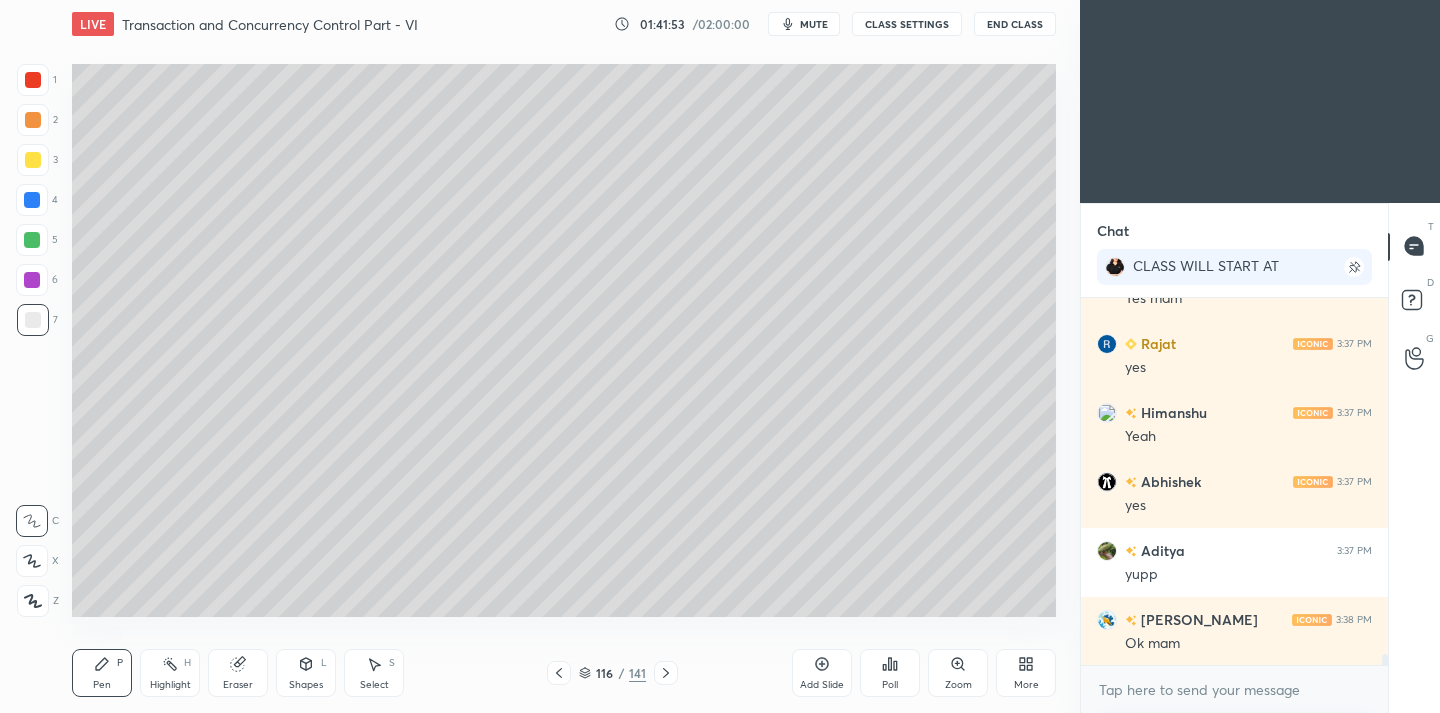scroll, scrollTop: 11795, scrollLeft: 0, axis: vertical 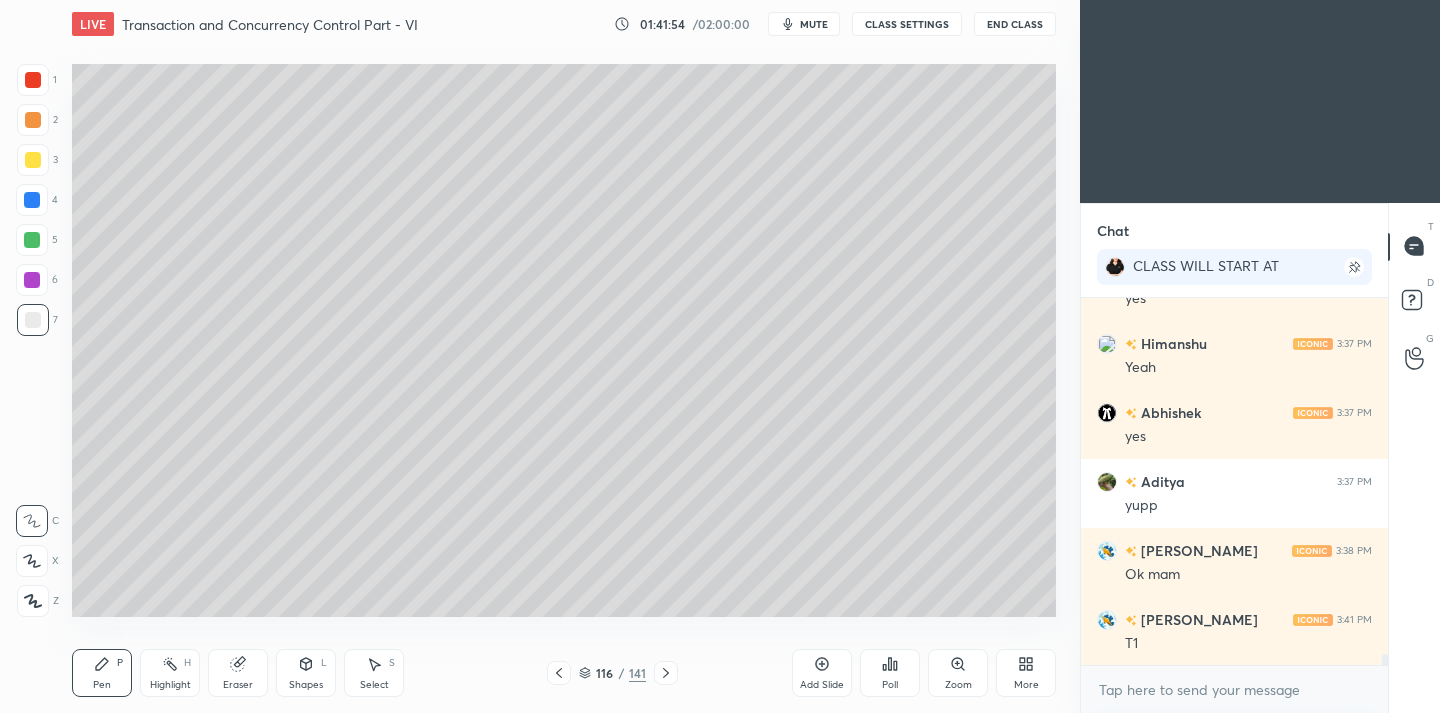 drag, startPoint x: 248, startPoint y: 680, endPoint x: 275, endPoint y: 624, distance: 62.169125 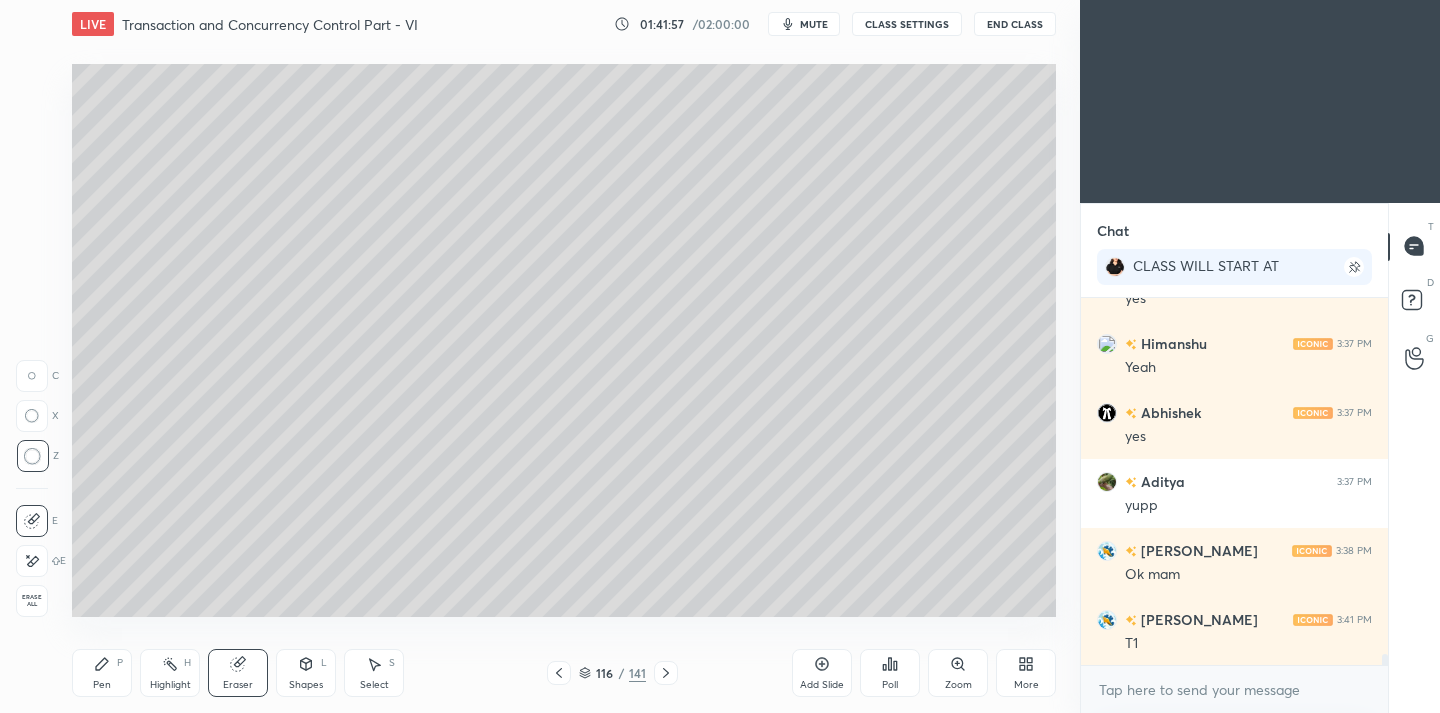 drag, startPoint x: 109, startPoint y: 662, endPoint x: 110, endPoint y: 624, distance: 38.013157 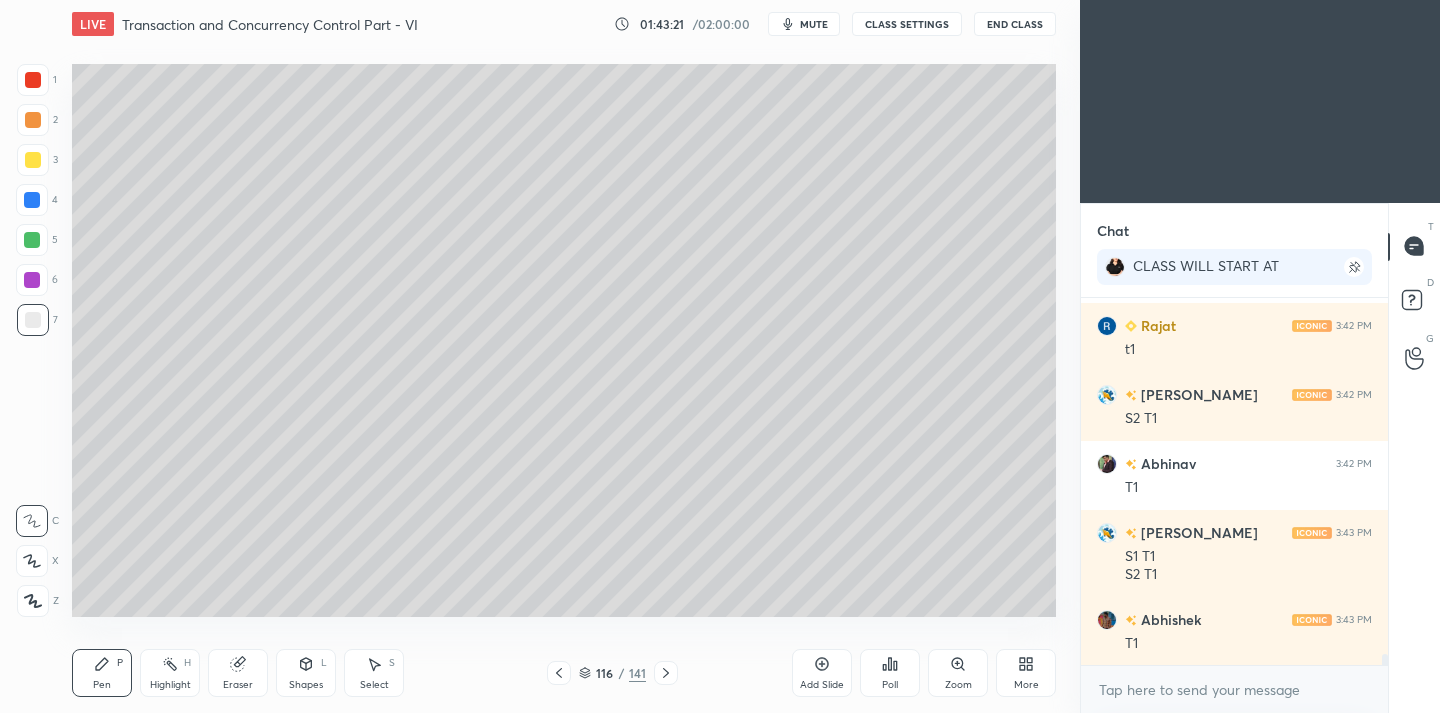 scroll, scrollTop: 12434, scrollLeft: 0, axis: vertical 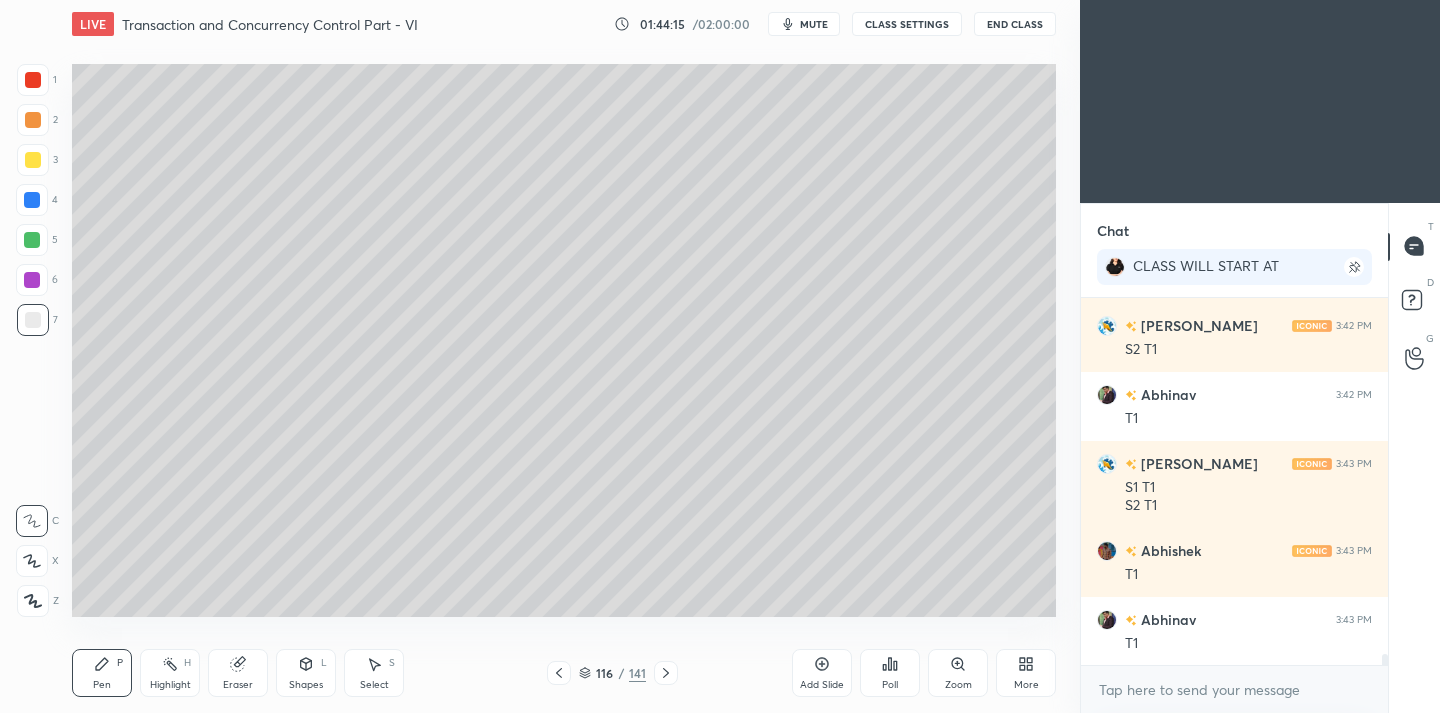click at bounding box center [33, 160] 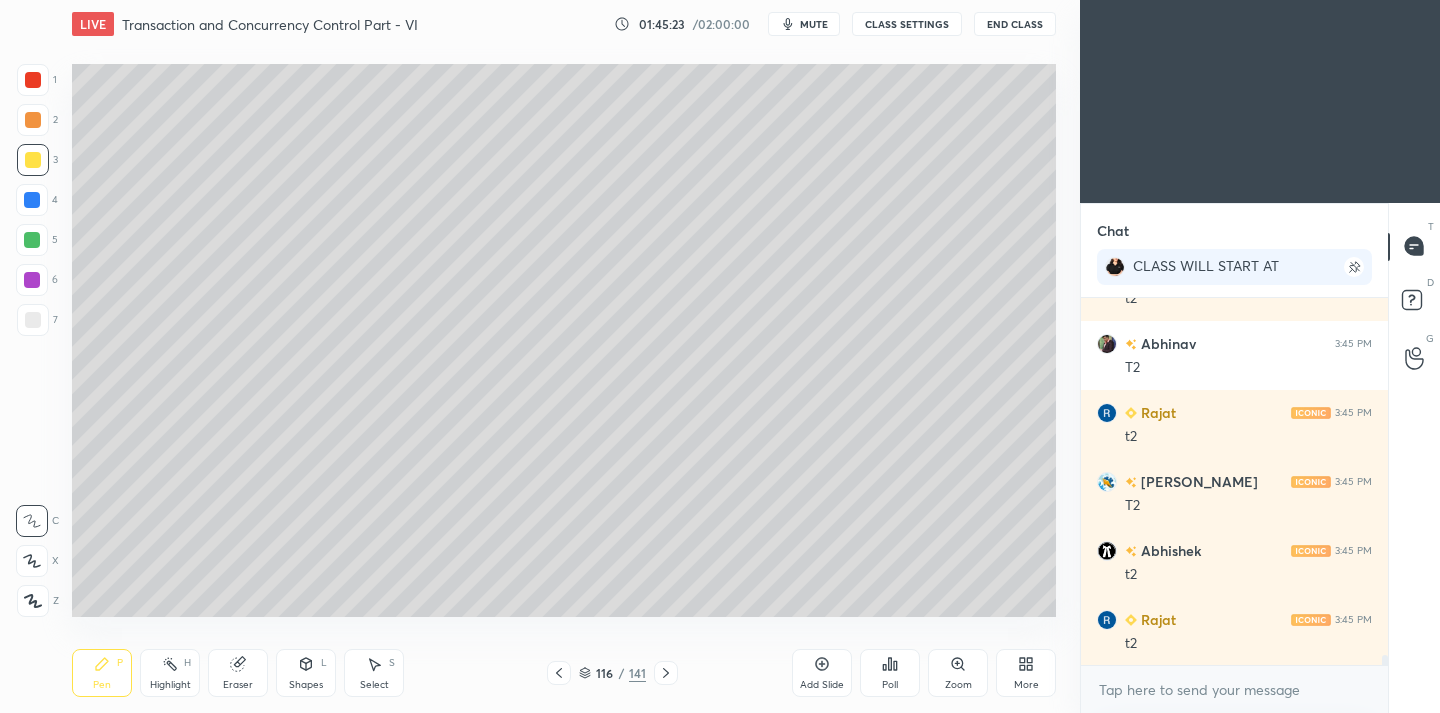 scroll, scrollTop: 13469, scrollLeft: 0, axis: vertical 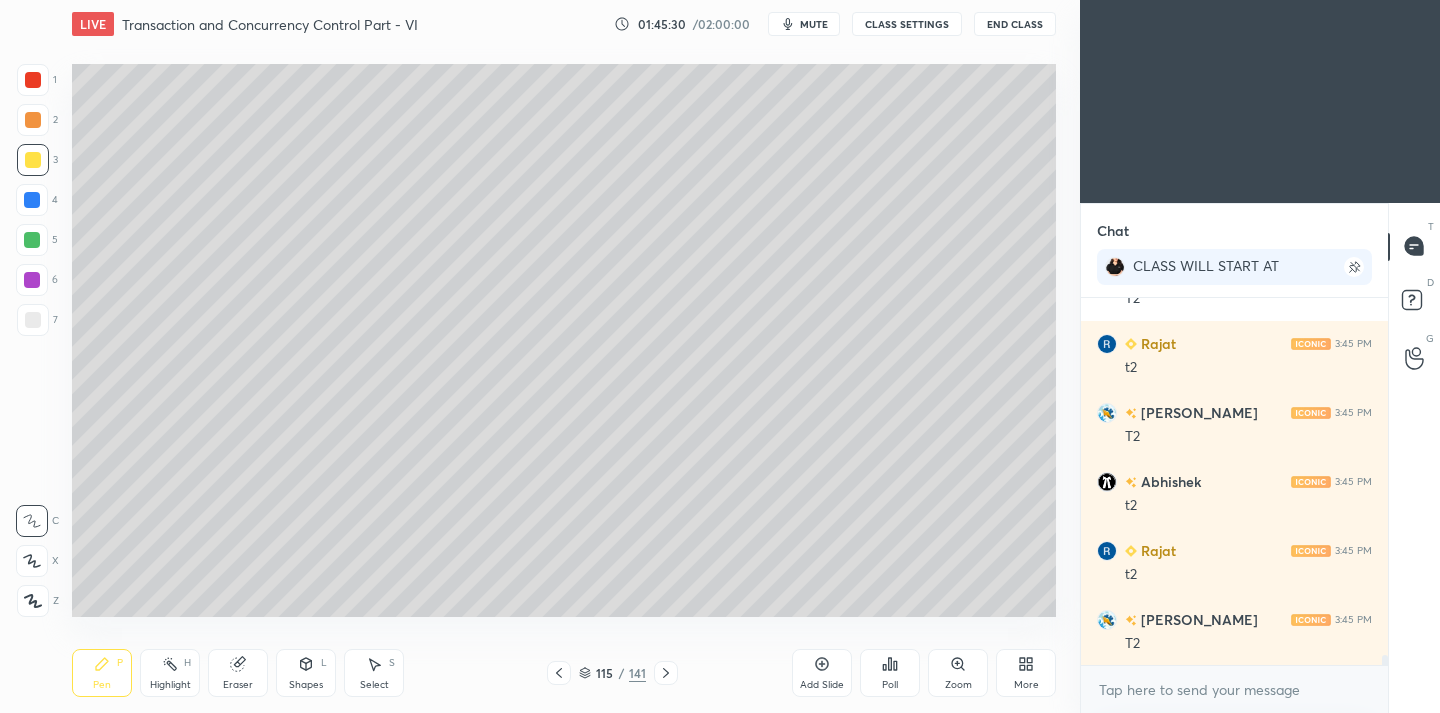 drag, startPoint x: 28, startPoint y: 325, endPoint x: 53, endPoint y: 320, distance: 25.495098 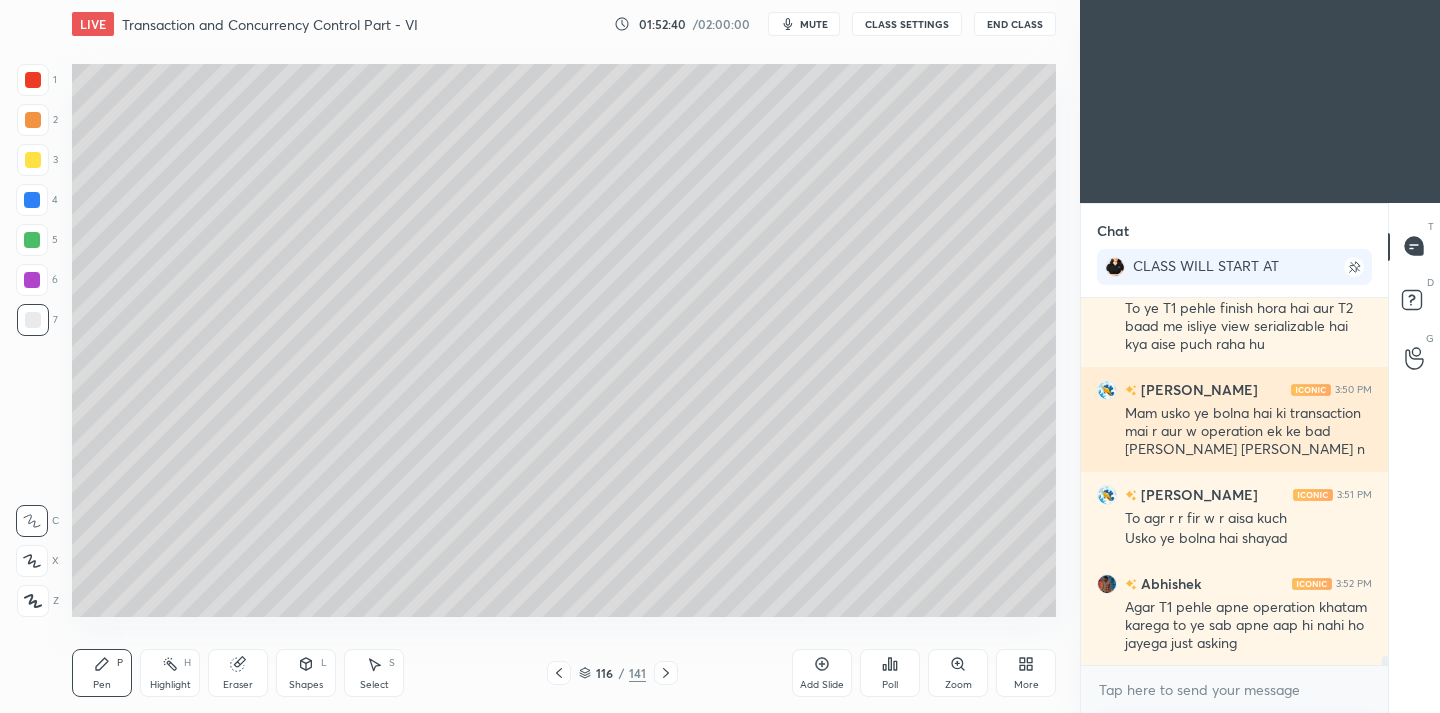 scroll, scrollTop: 14982, scrollLeft: 0, axis: vertical 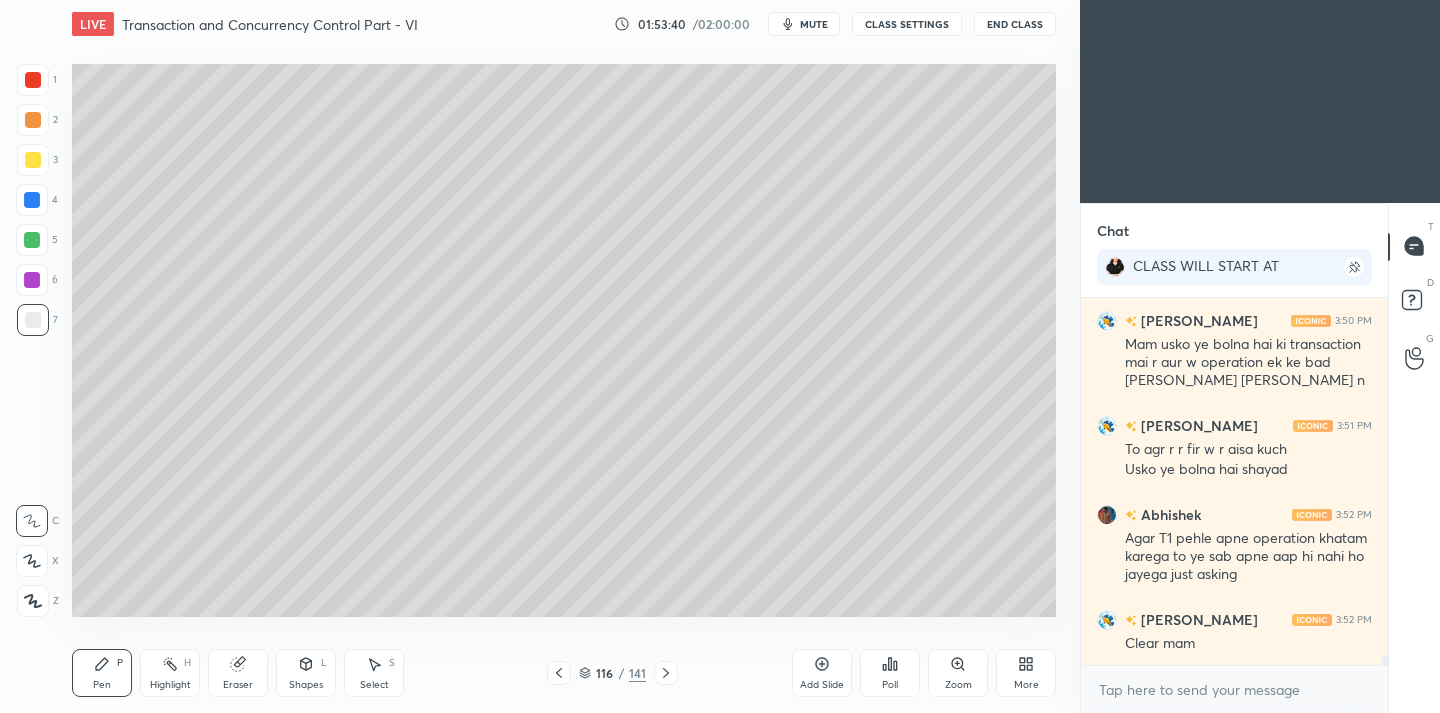 click on "Add Slide" at bounding box center [822, 673] 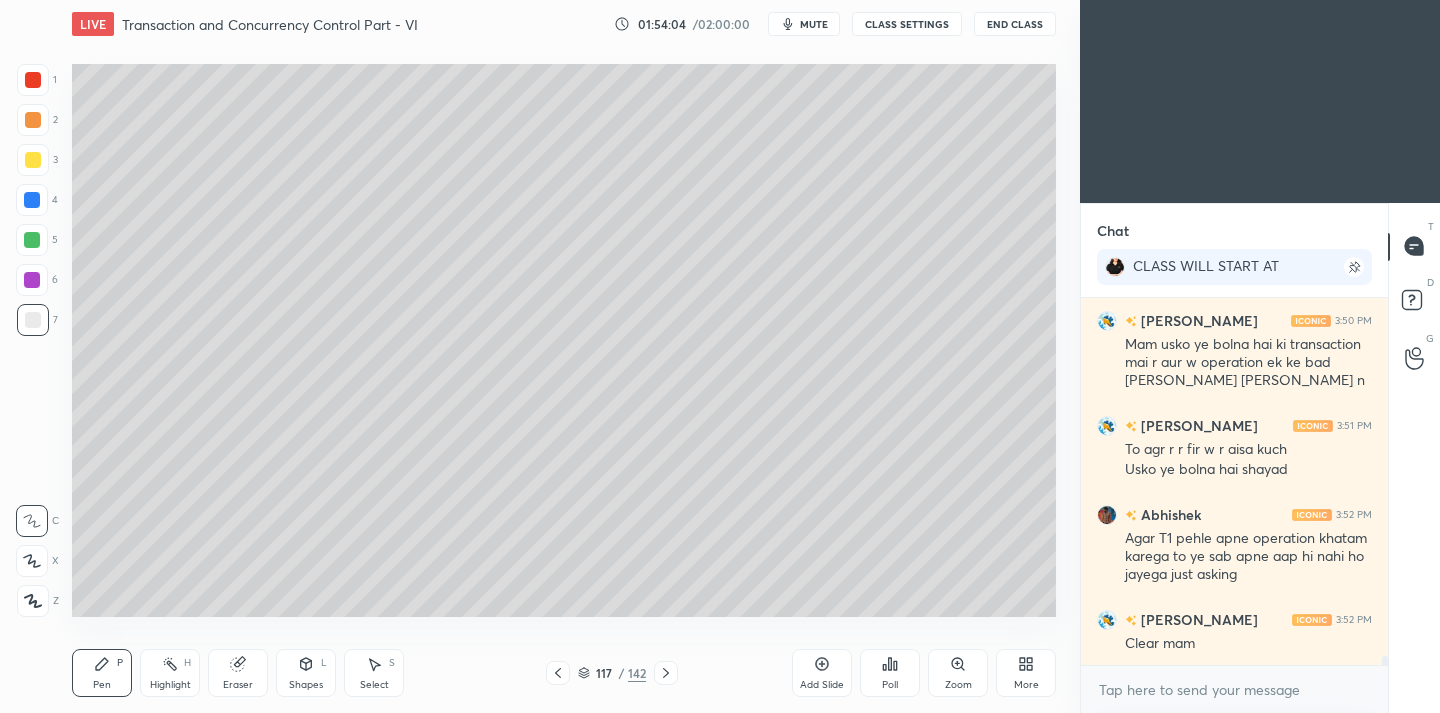 click 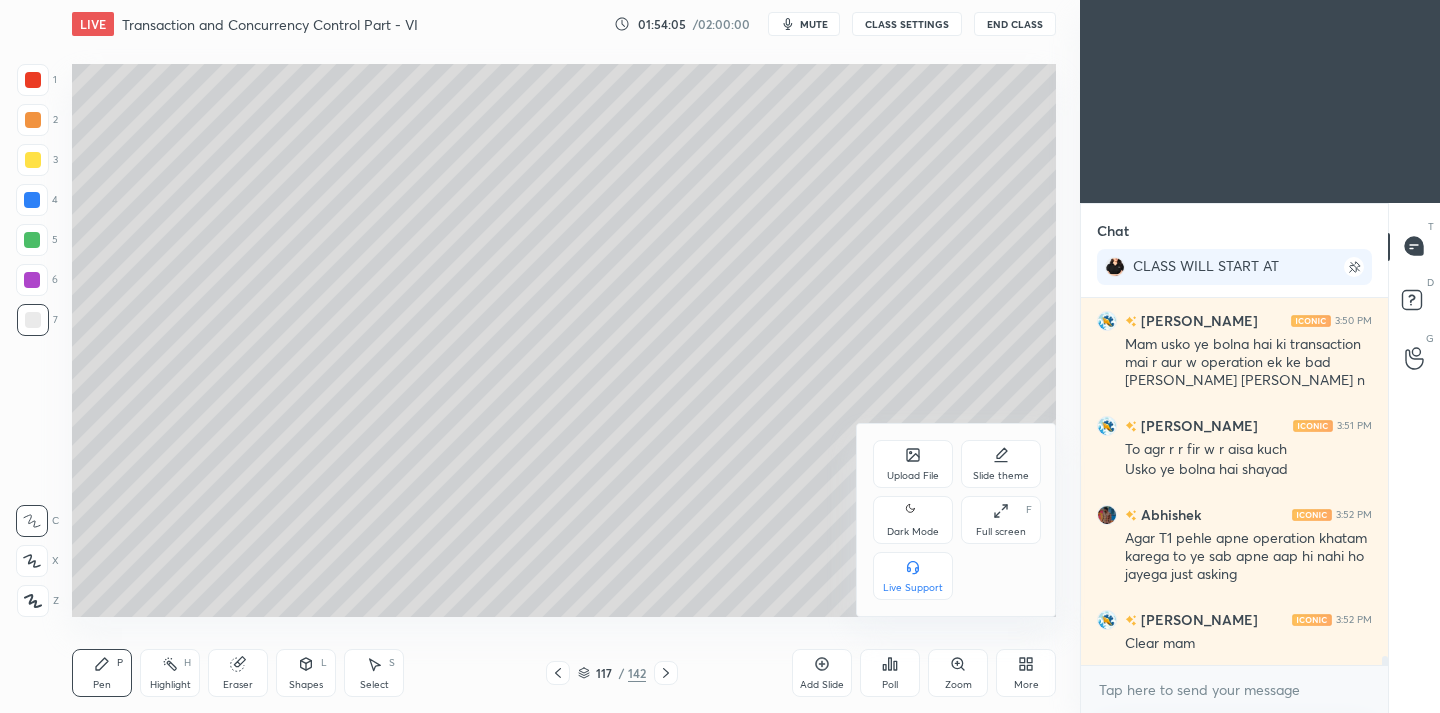 click 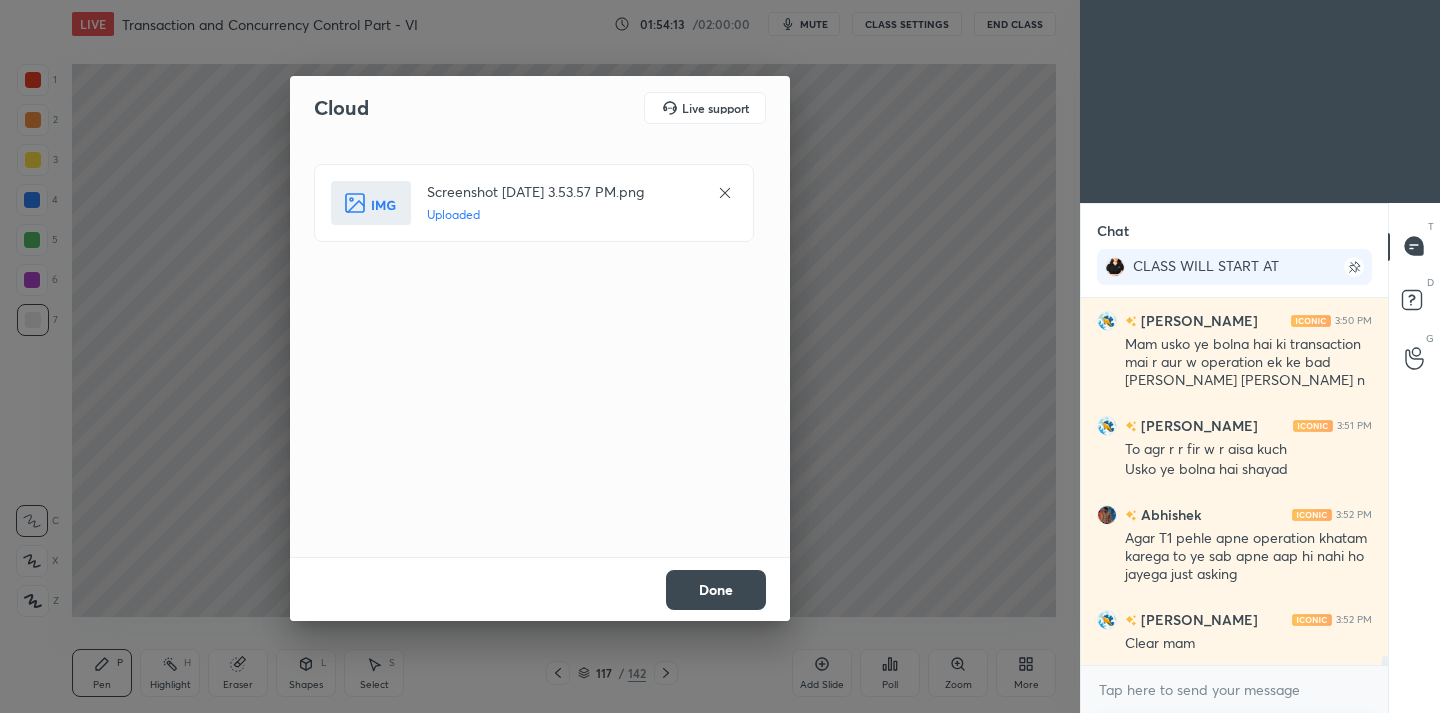 click on "Done" at bounding box center (716, 590) 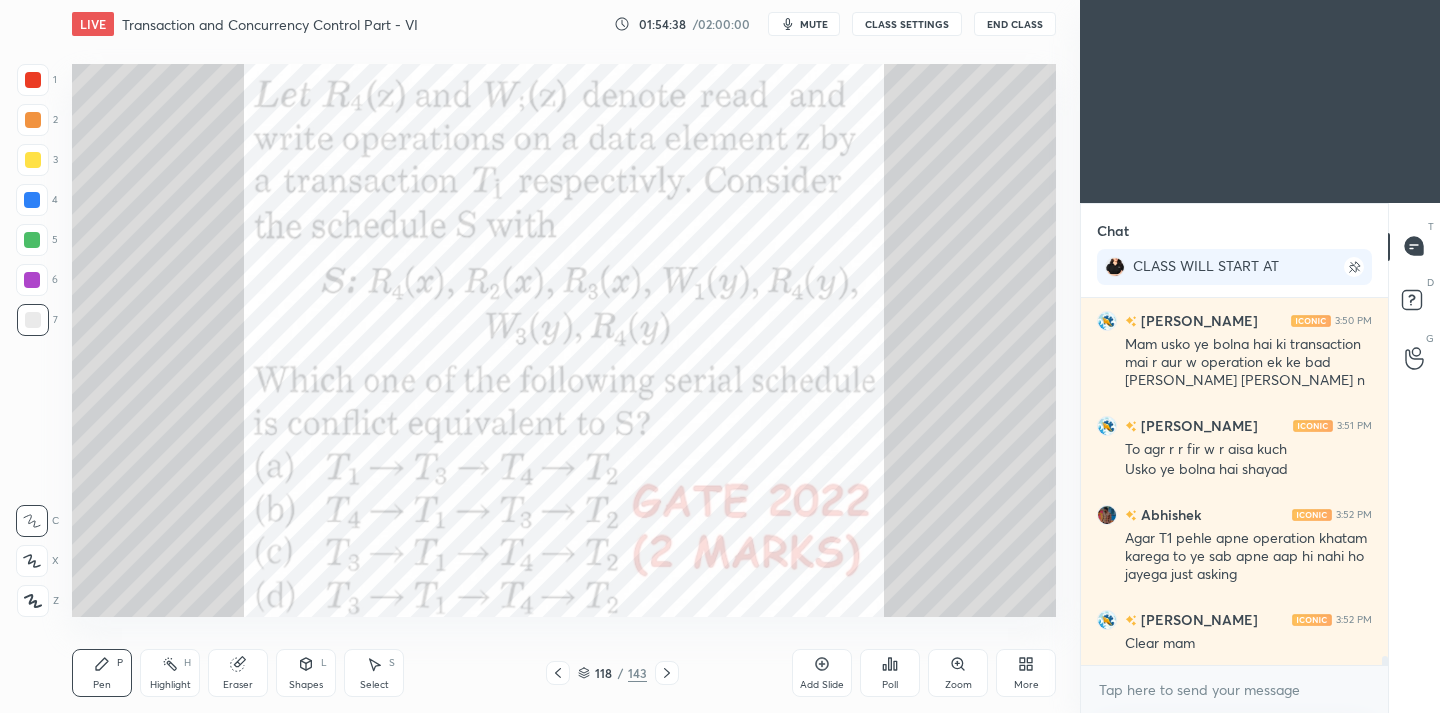 click on "Add Slide" at bounding box center [822, 673] 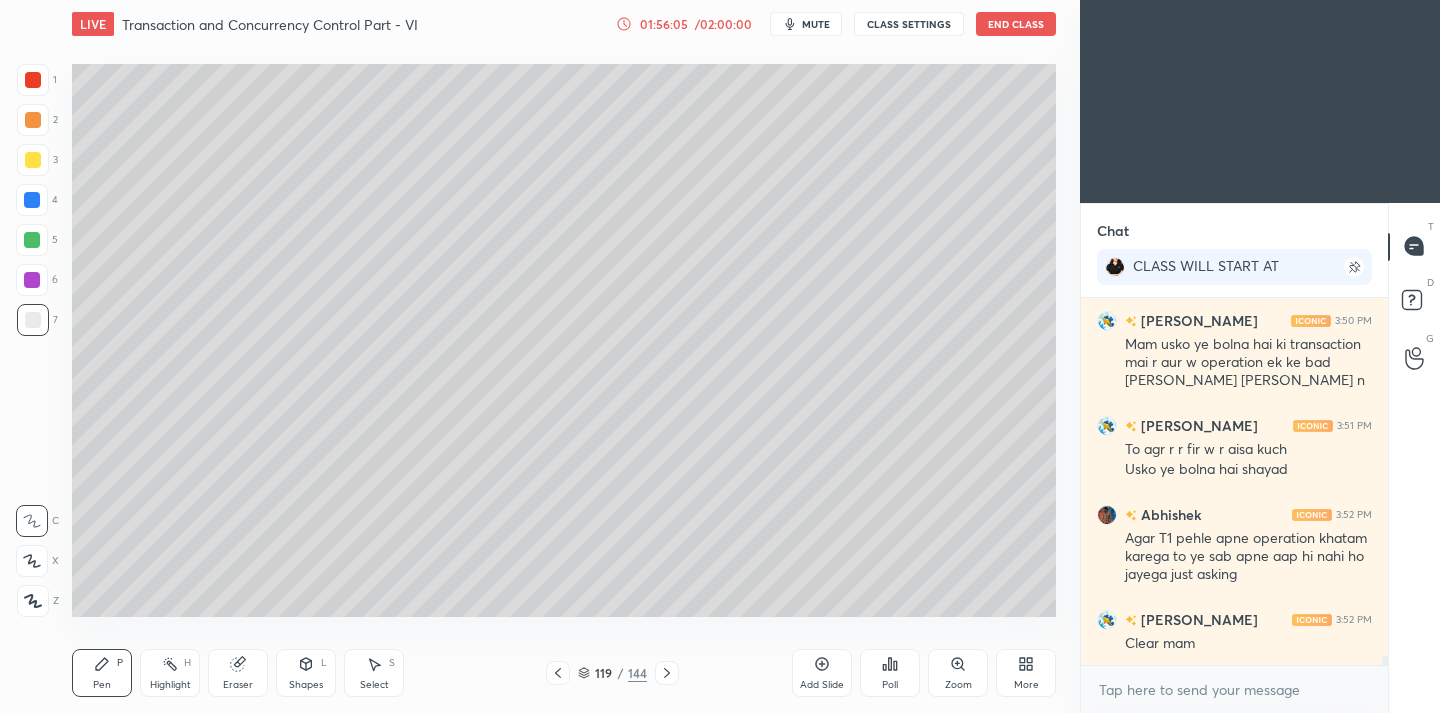 click on "Eraser" at bounding box center (238, 673) 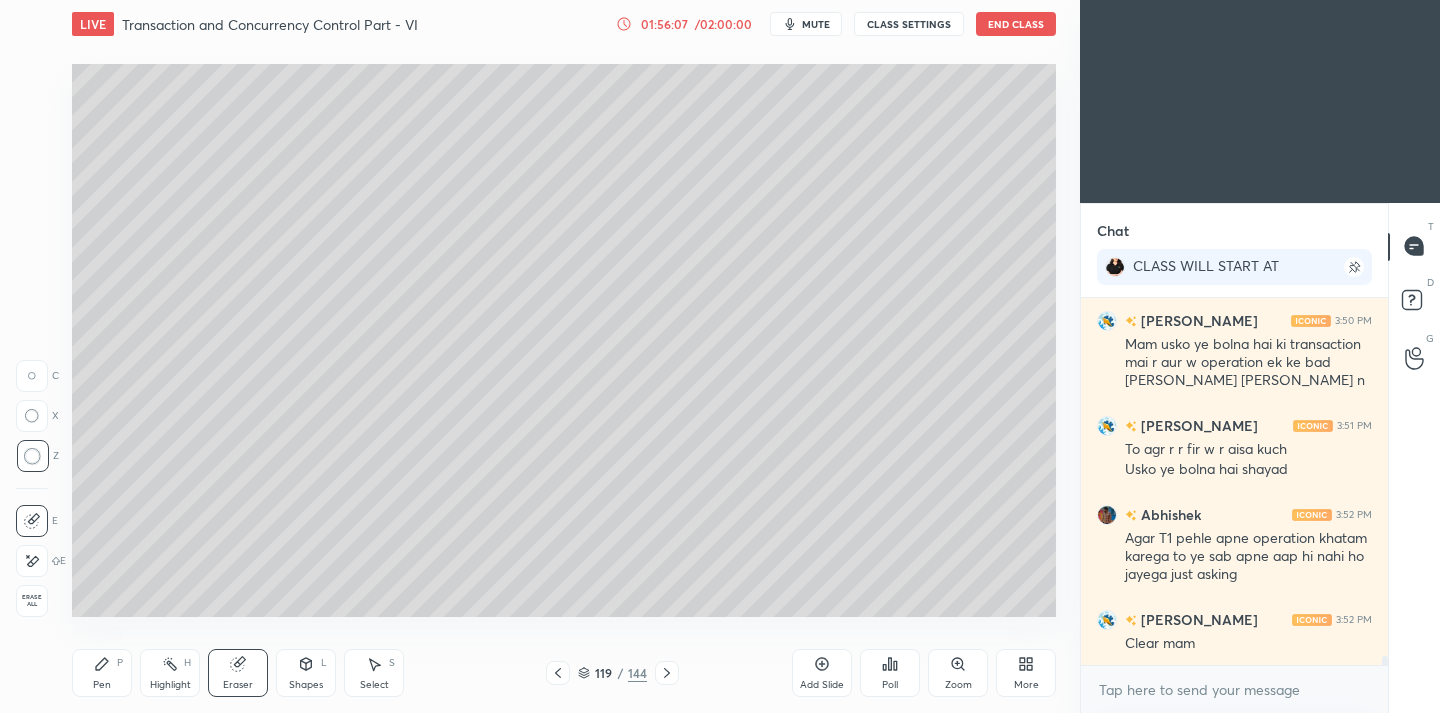drag, startPoint x: 79, startPoint y: 677, endPoint x: 82, endPoint y: 664, distance: 13.341664 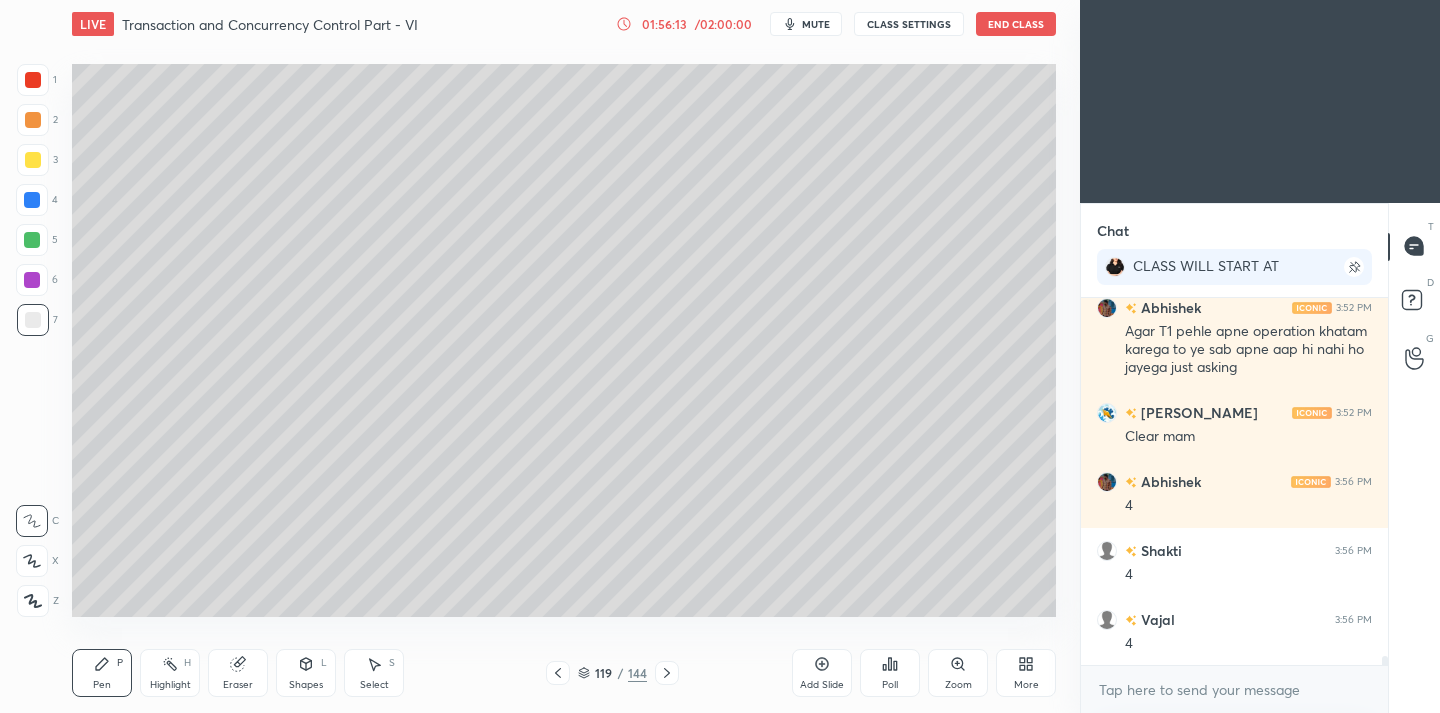 scroll, scrollTop: 15327, scrollLeft: 0, axis: vertical 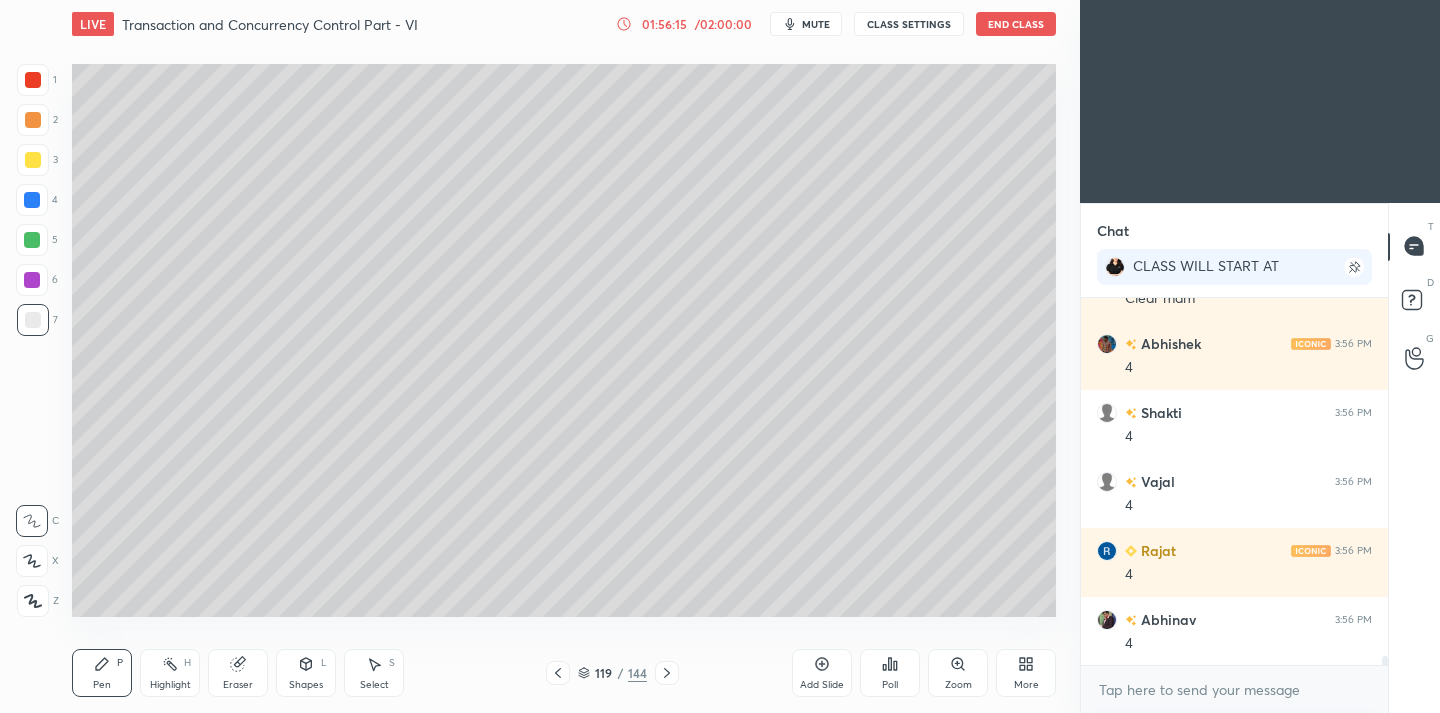 drag, startPoint x: 31, startPoint y: 159, endPoint x: 53, endPoint y: 168, distance: 23.769728 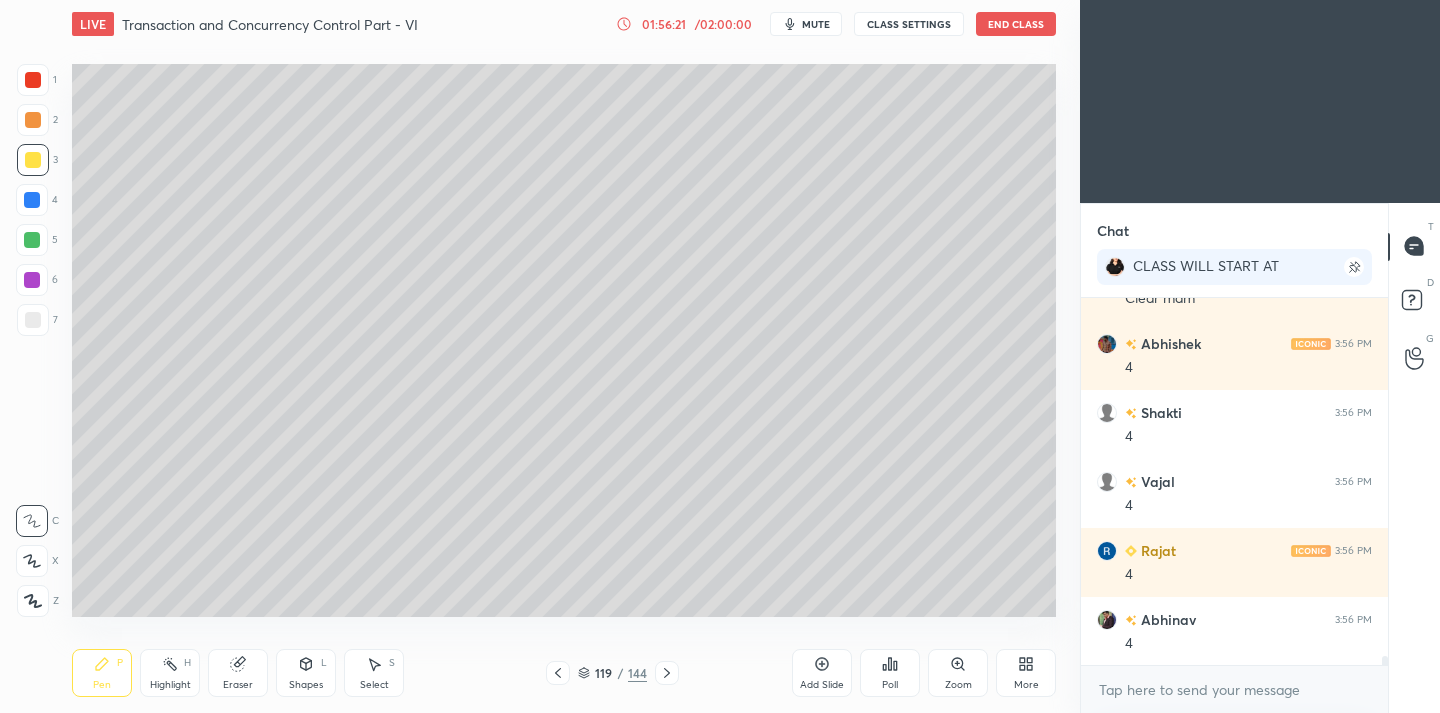 scroll, scrollTop: 15396, scrollLeft: 0, axis: vertical 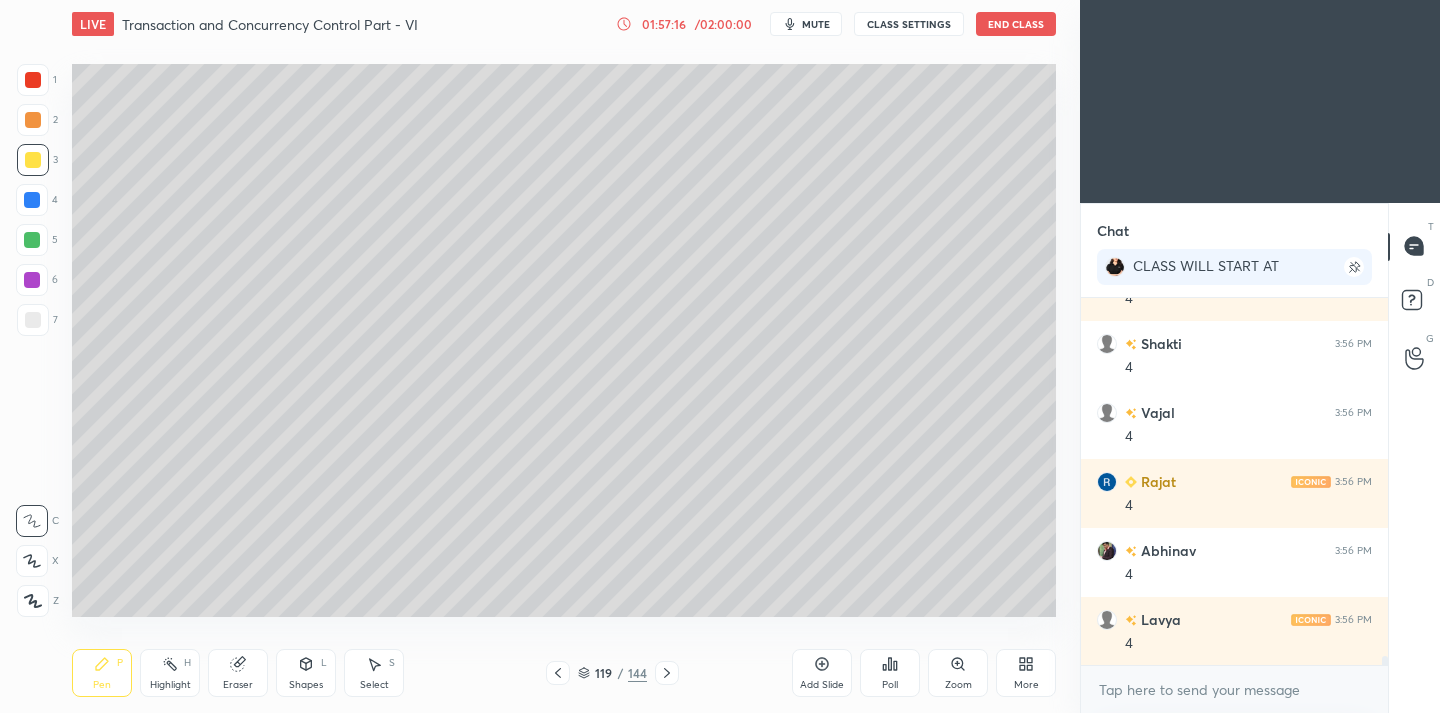 click 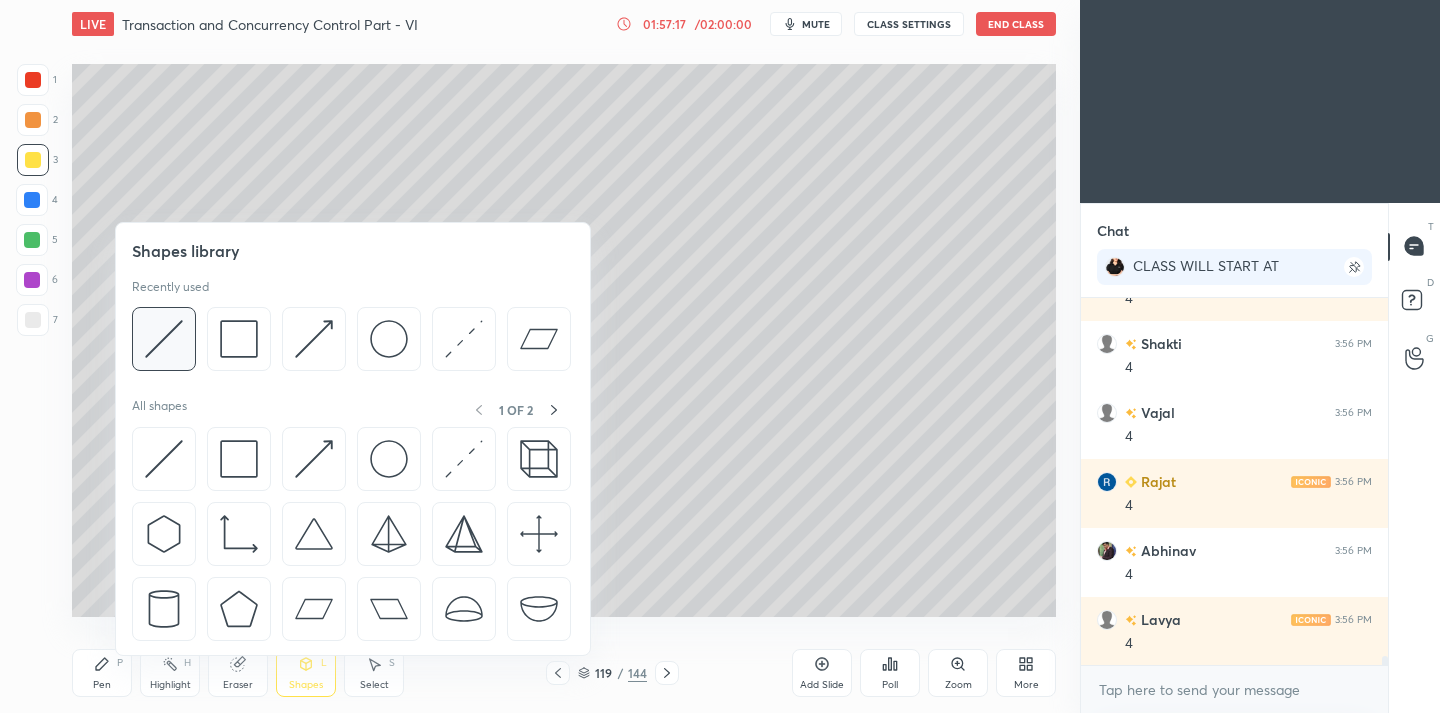 click at bounding box center (164, 339) 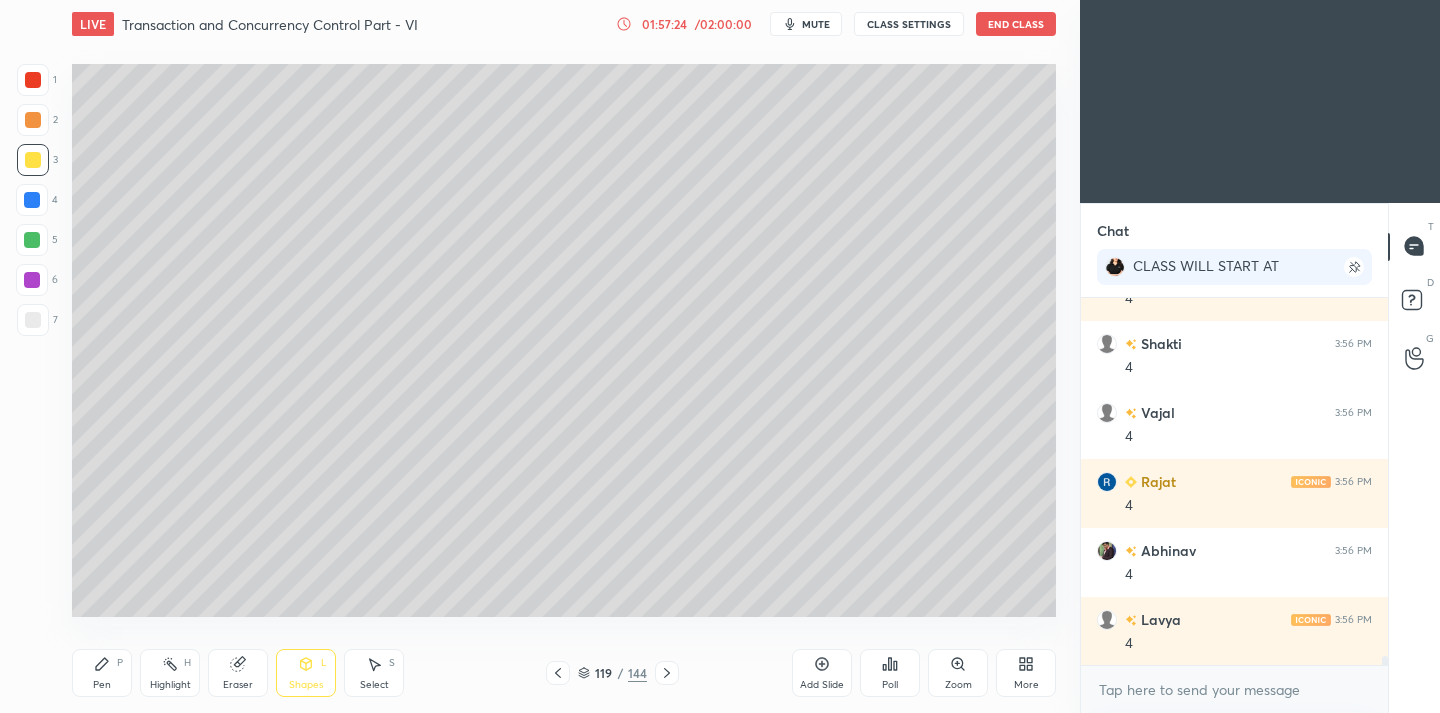 click on "Pen P" at bounding box center [102, 673] 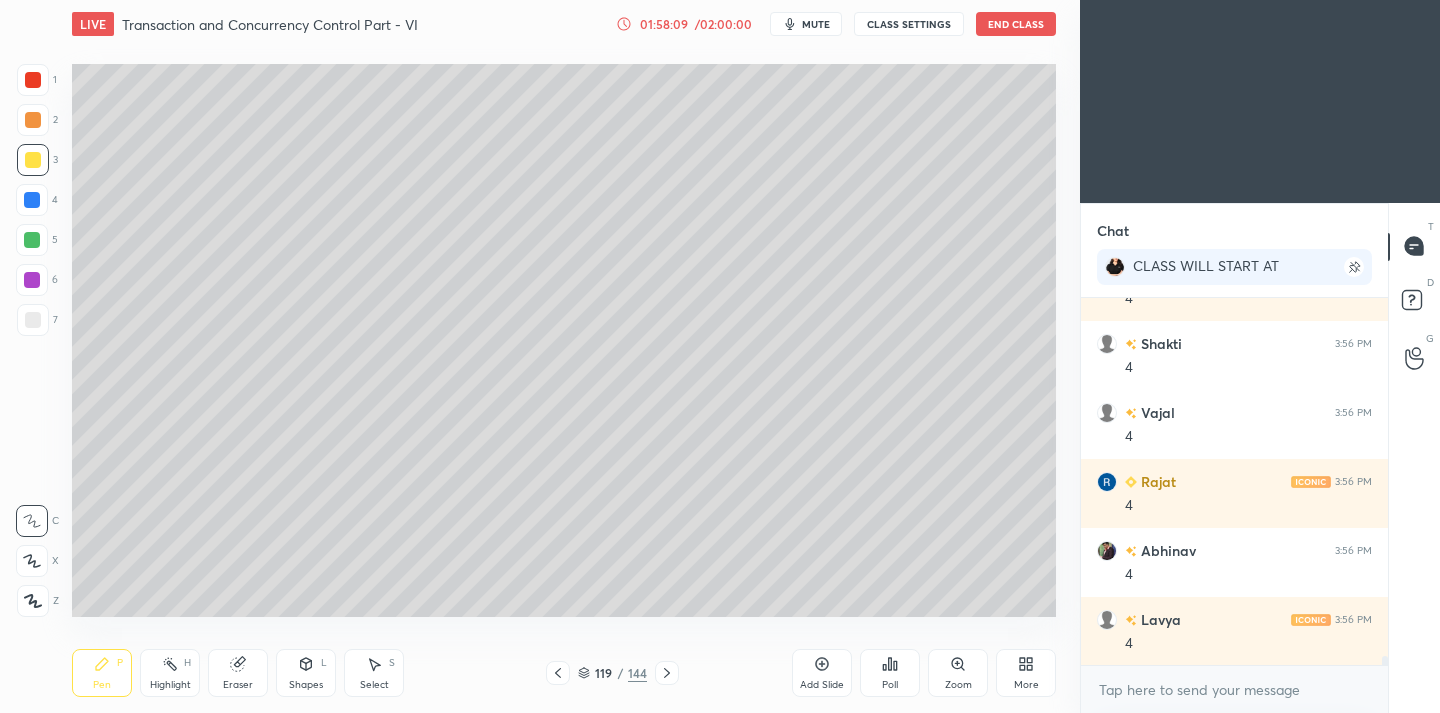 click 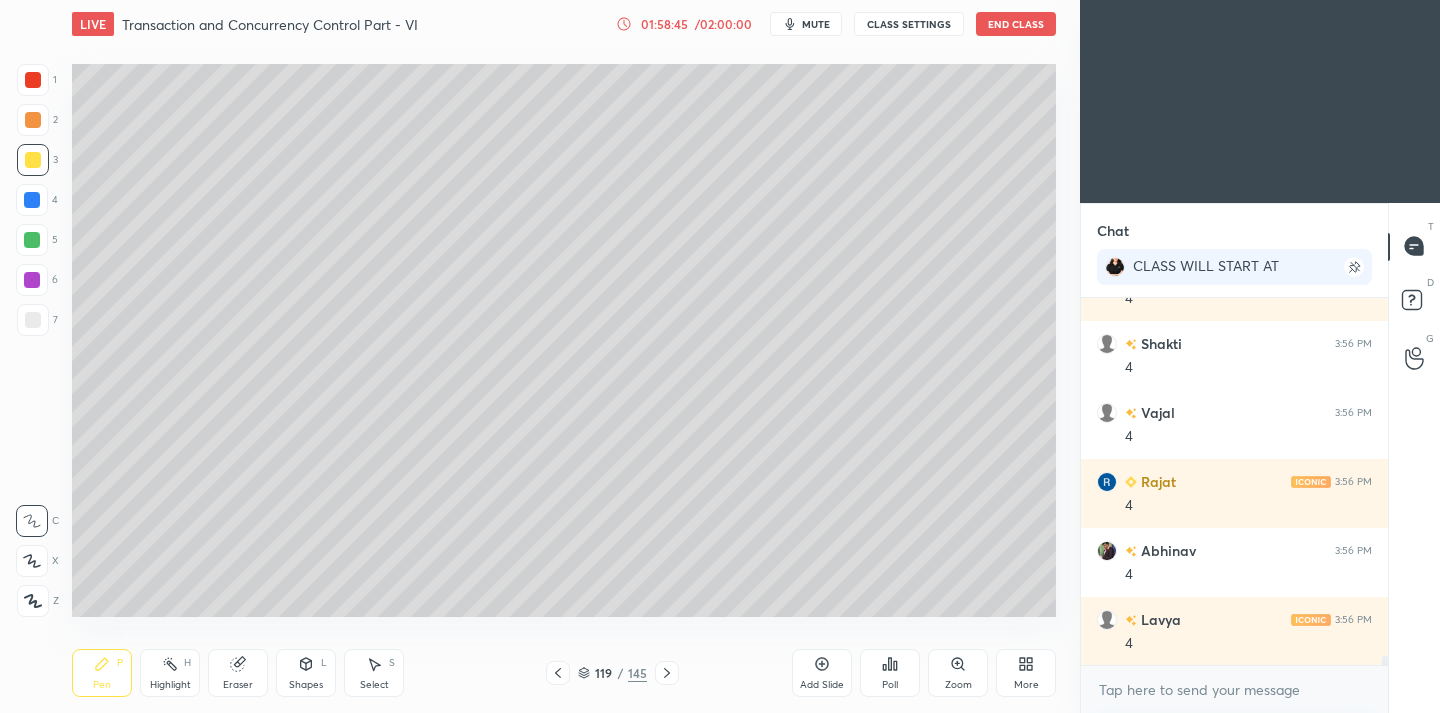 scroll, scrollTop: 15465, scrollLeft: 0, axis: vertical 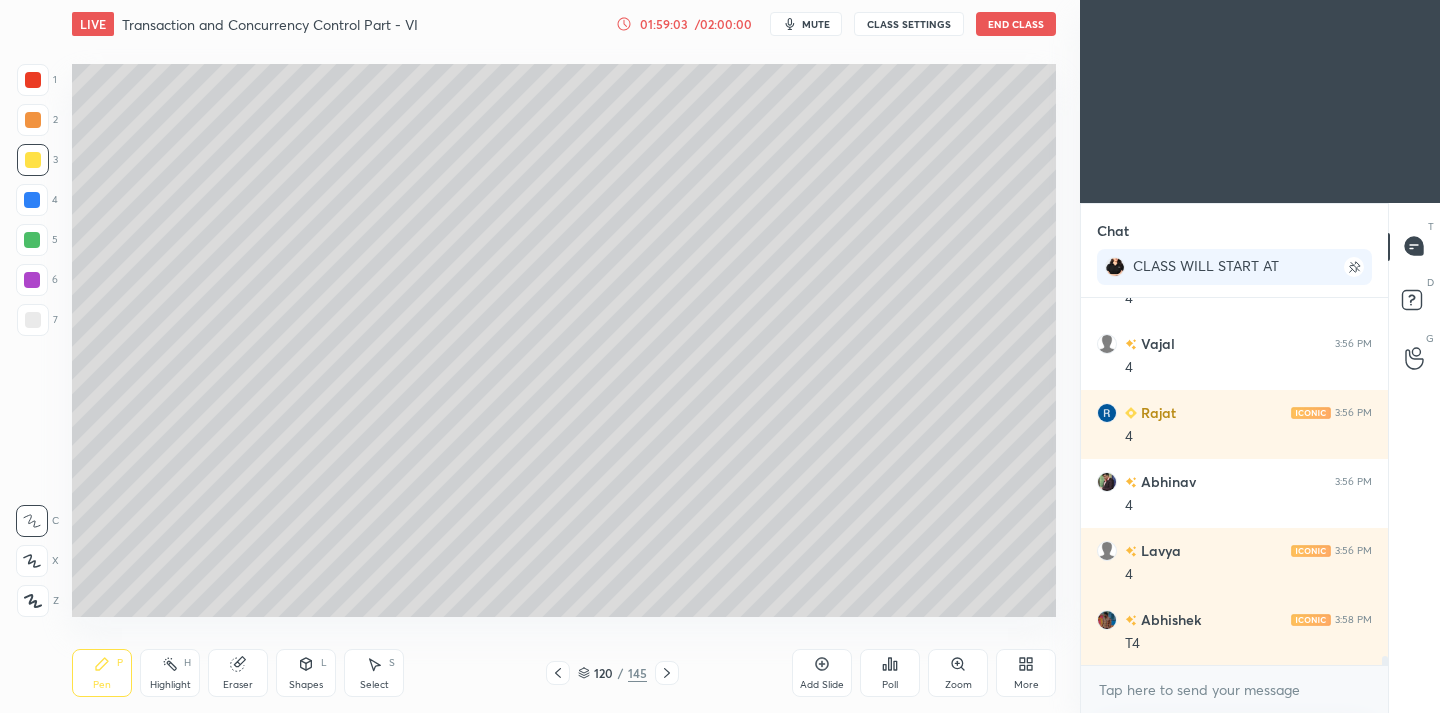 click 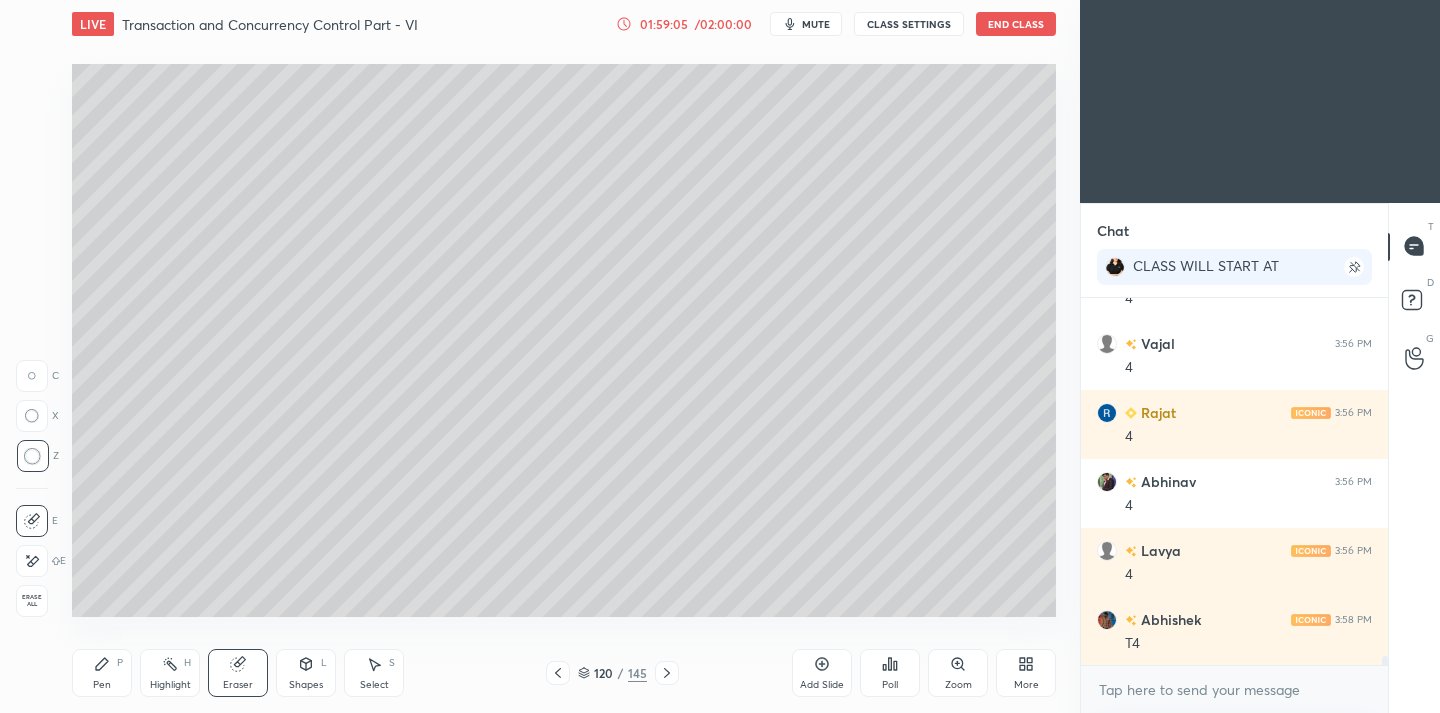 drag, startPoint x: 94, startPoint y: 671, endPoint x: 110, endPoint y: 626, distance: 47.759815 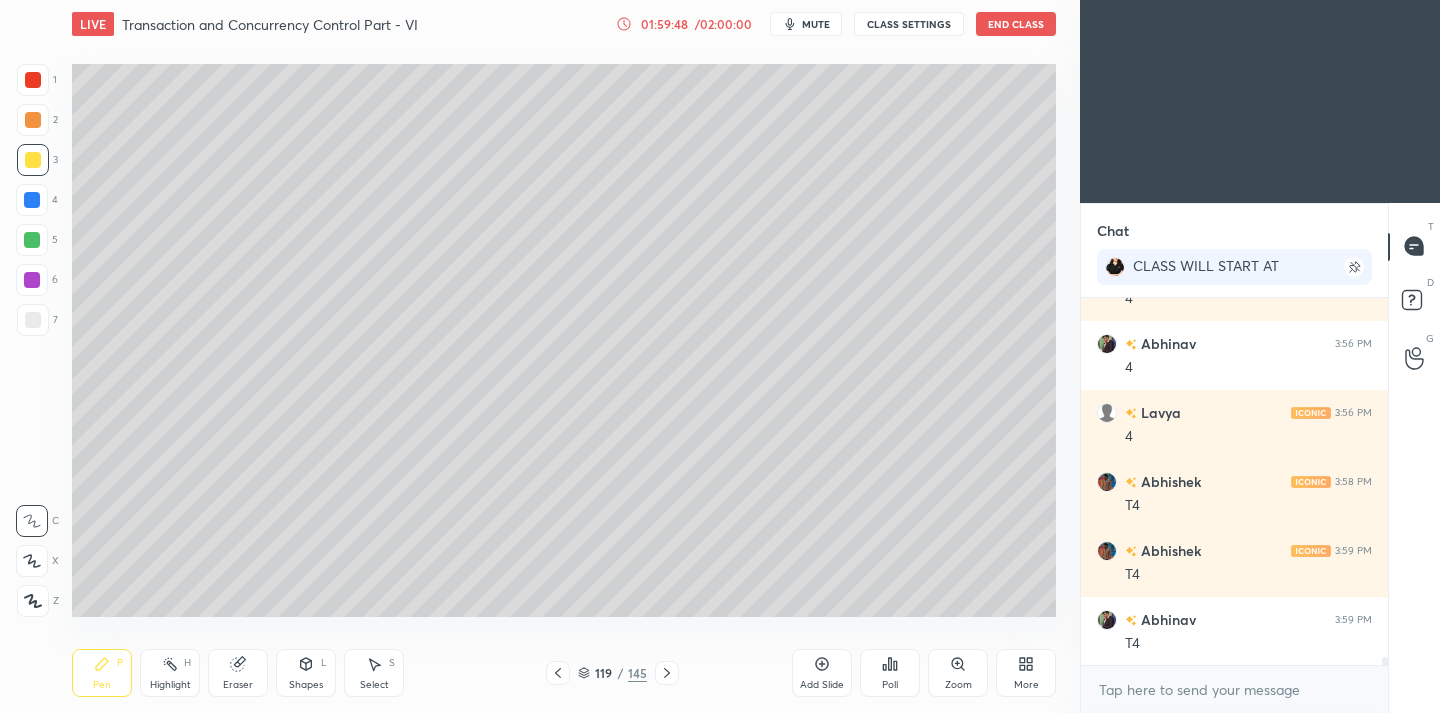 scroll, scrollTop: 15672, scrollLeft: 0, axis: vertical 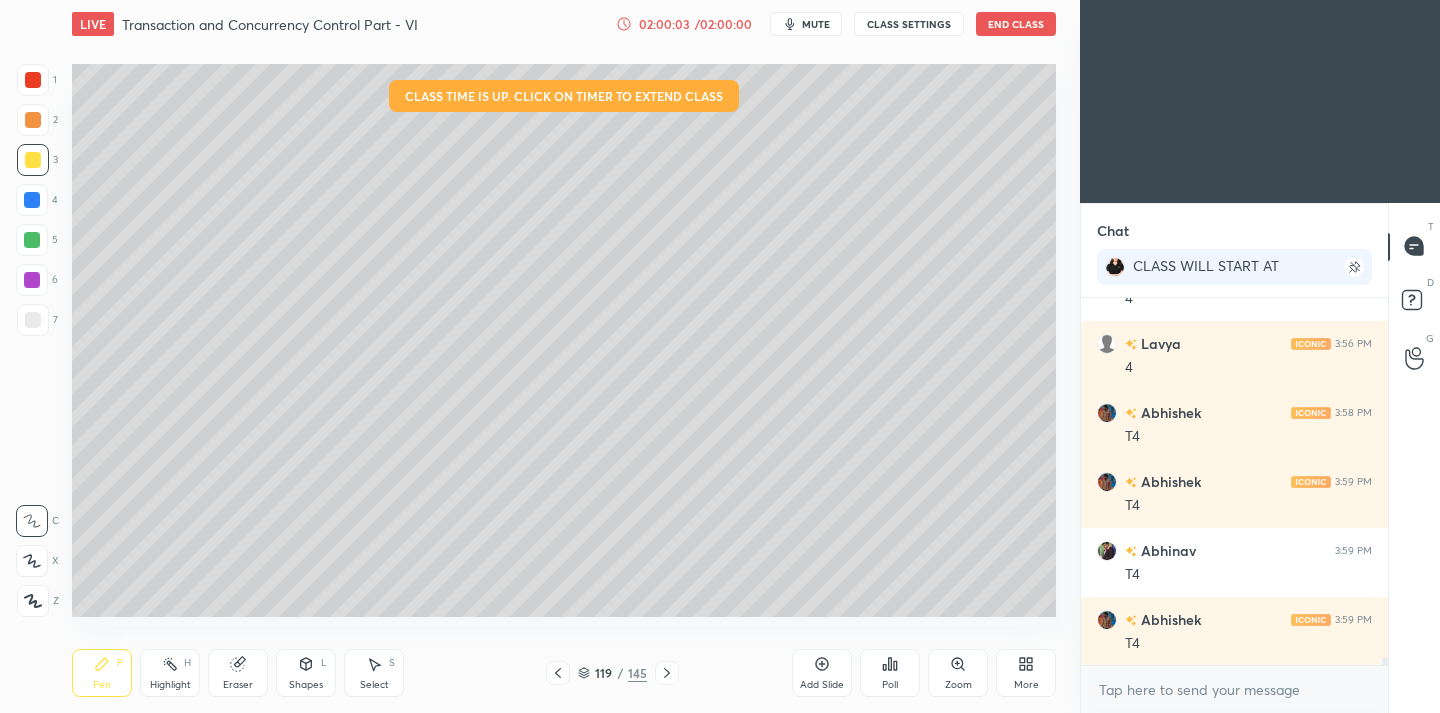 click on "02:00:03" at bounding box center [664, 24] 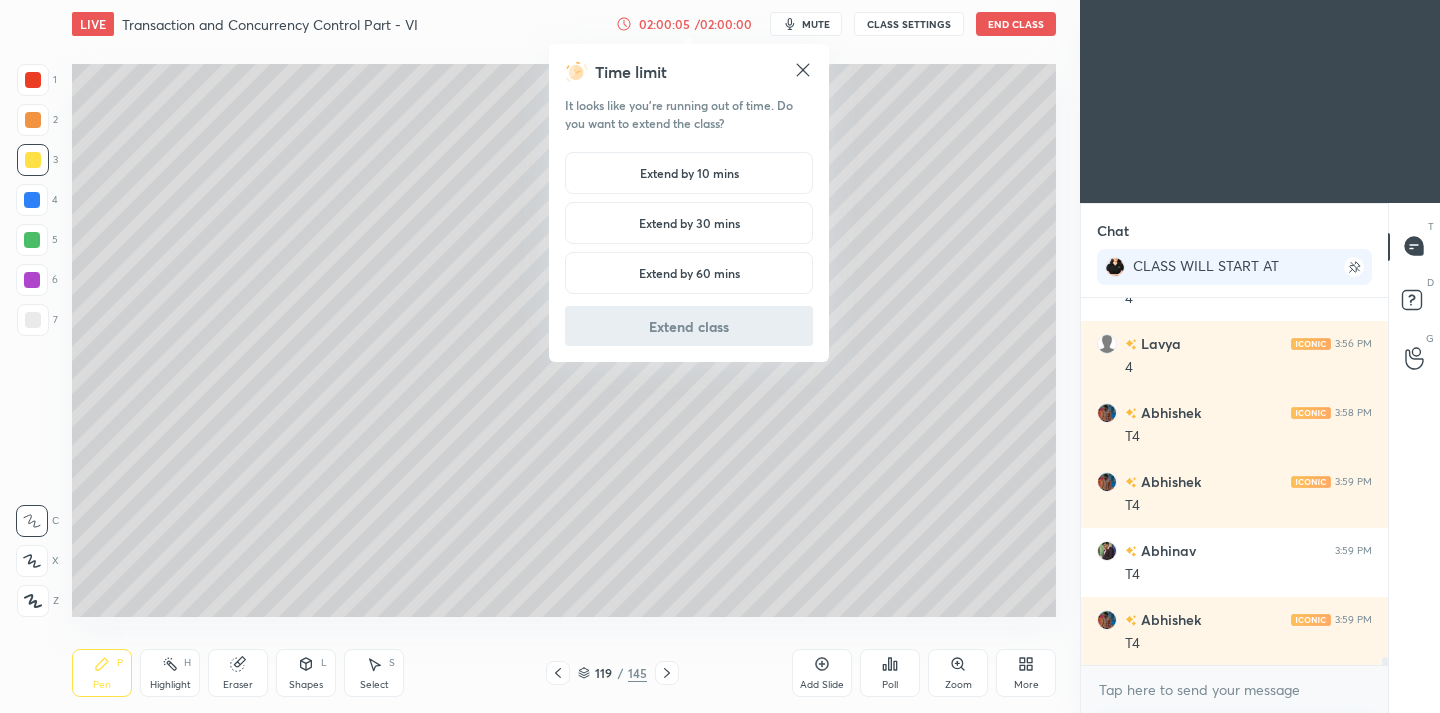 click on "Extend by 10 mins" at bounding box center (689, 173) 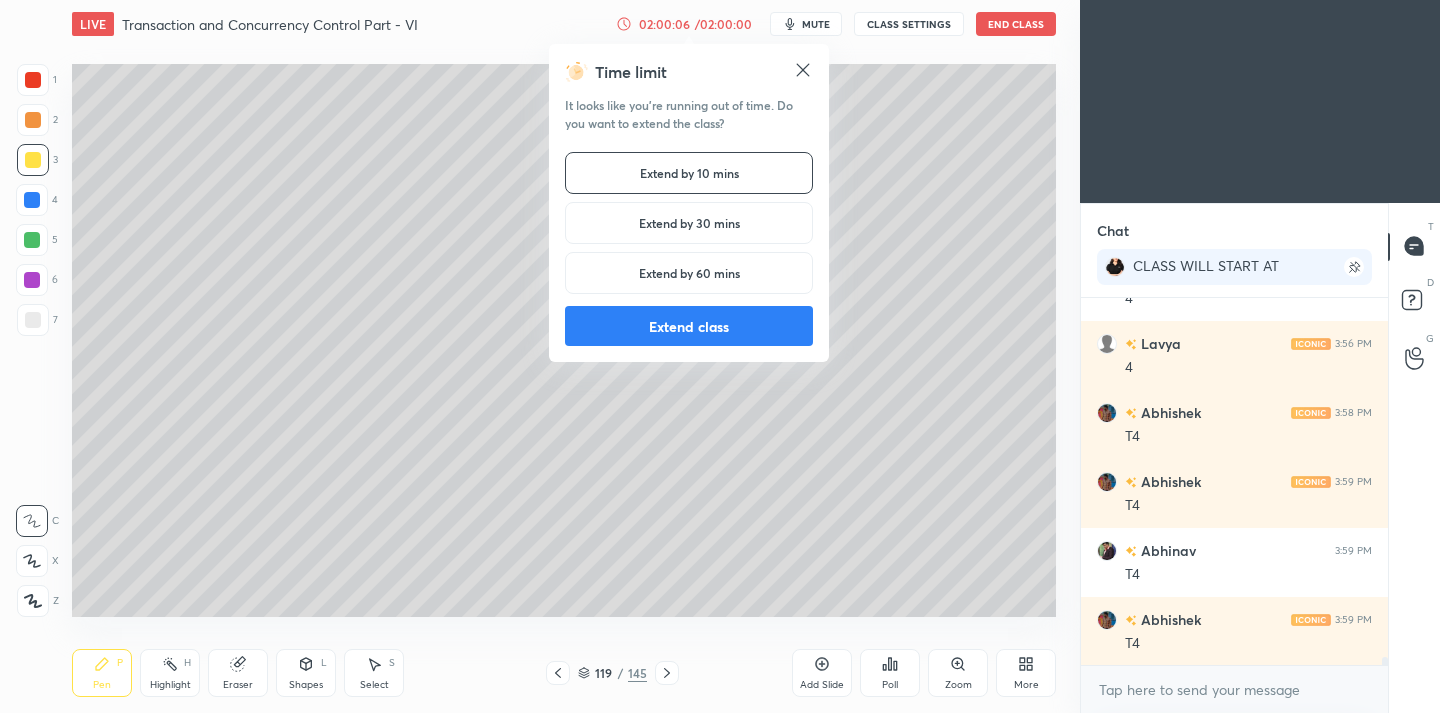 click on "Extend class" at bounding box center [689, 326] 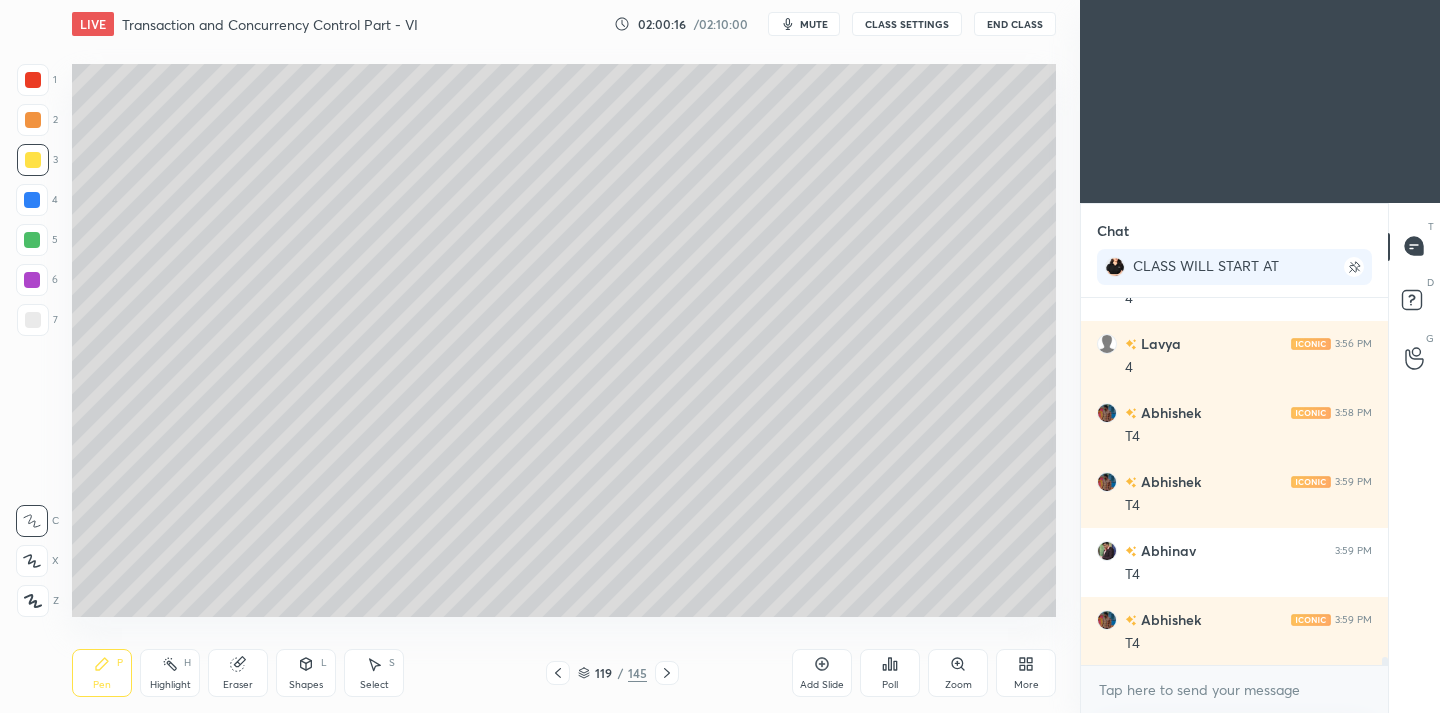 scroll, scrollTop: 15741, scrollLeft: 0, axis: vertical 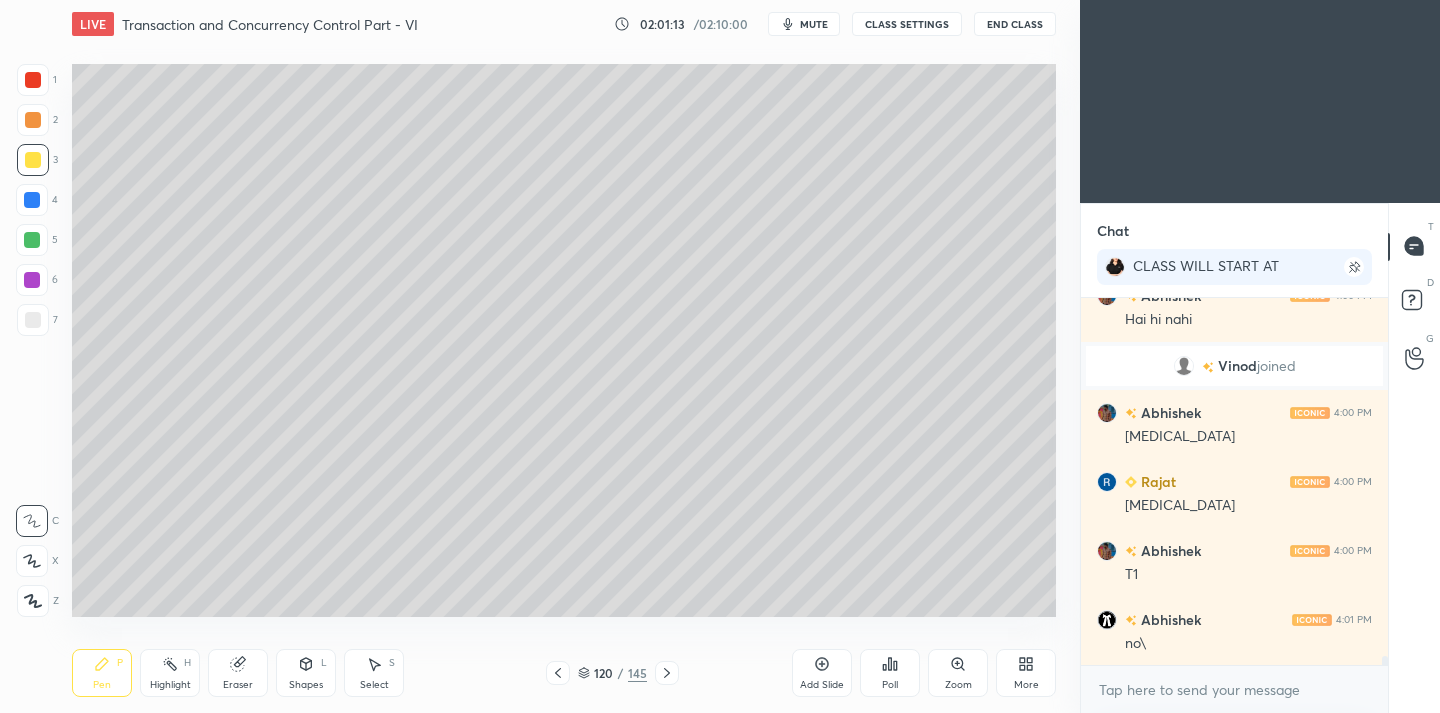 click at bounding box center [33, 320] 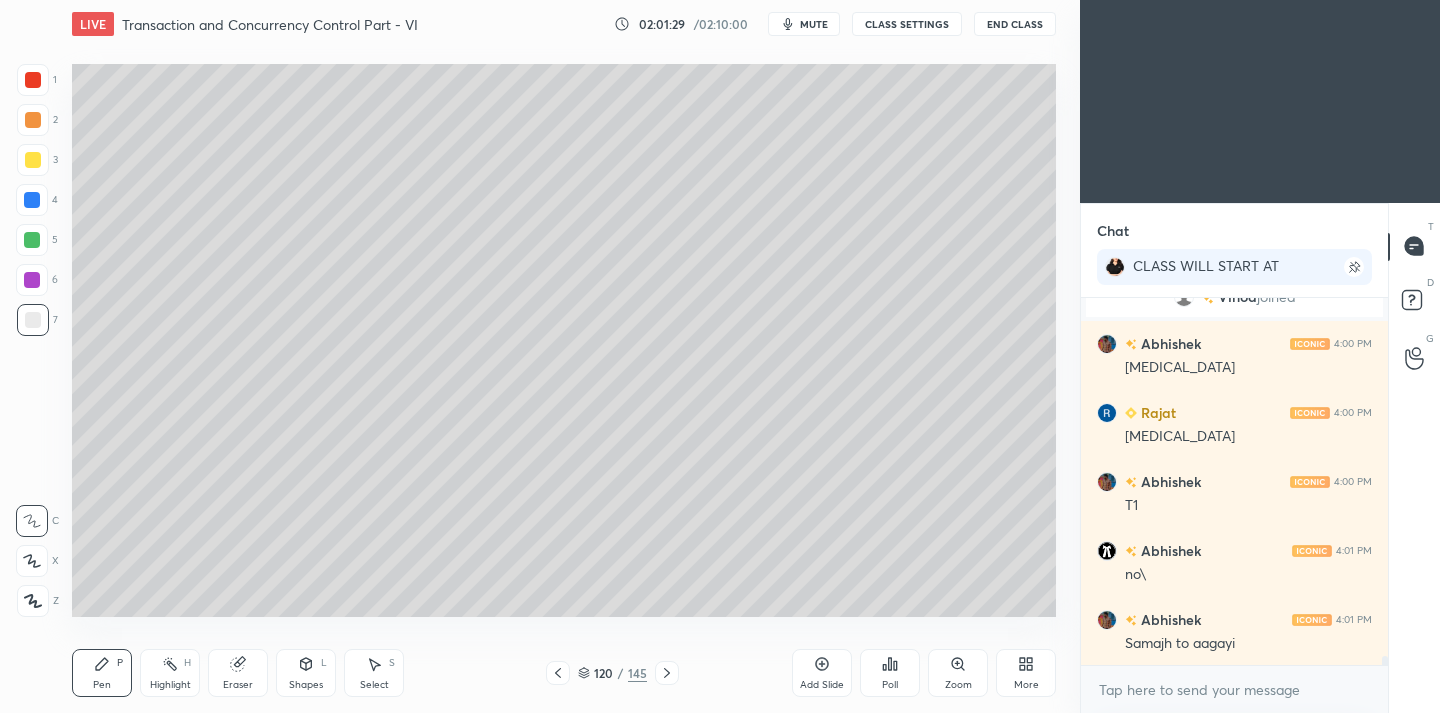scroll, scrollTop: 14595, scrollLeft: 0, axis: vertical 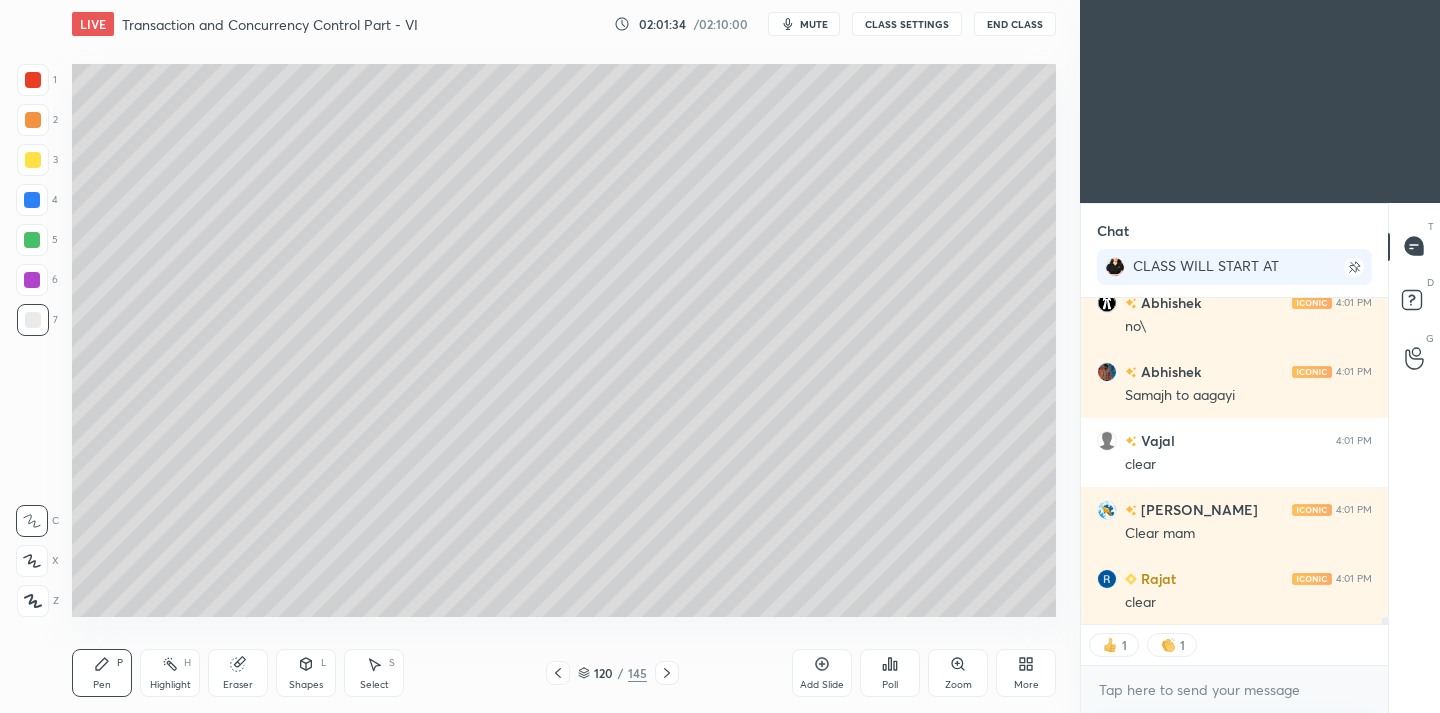 click on "Poll" at bounding box center [890, 673] 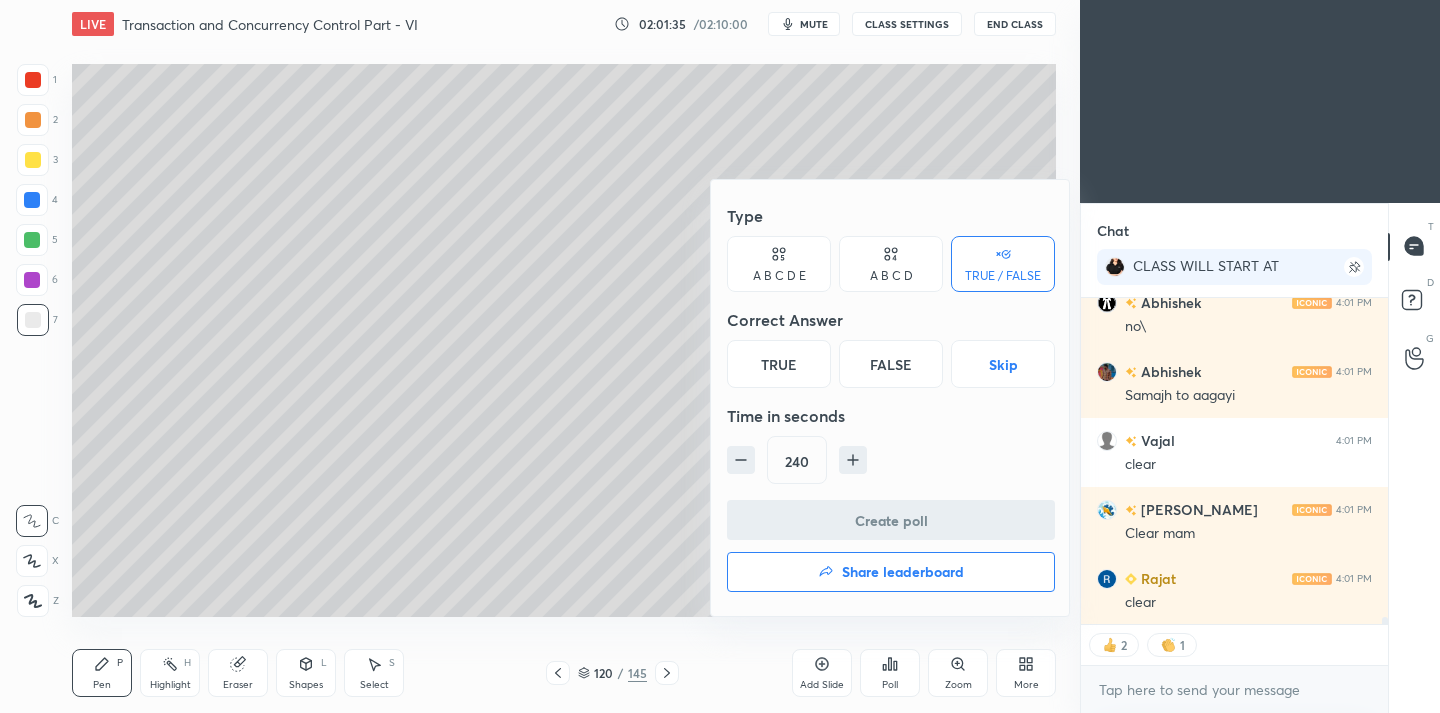 scroll, scrollTop: 14843, scrollLeft: 0, axis: vertical 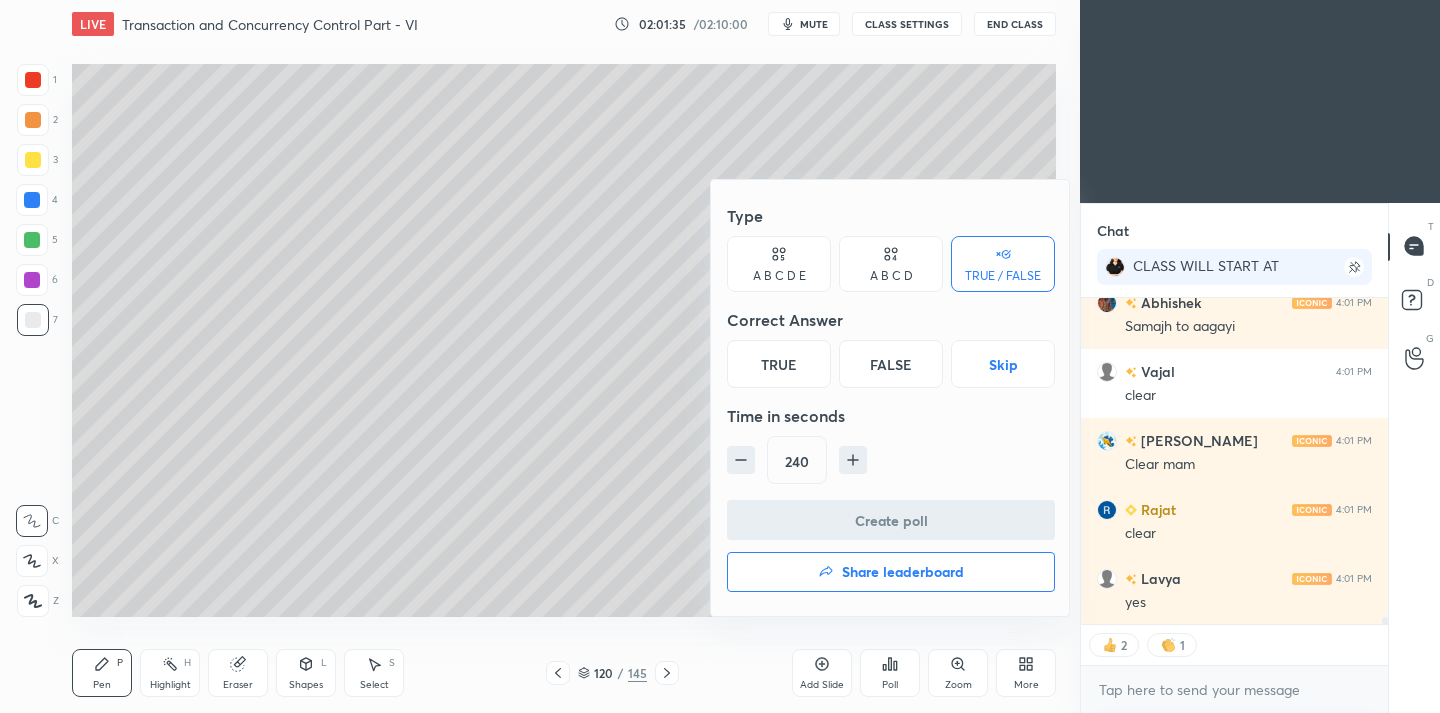 click on "True" at bounding box center [779, 364] 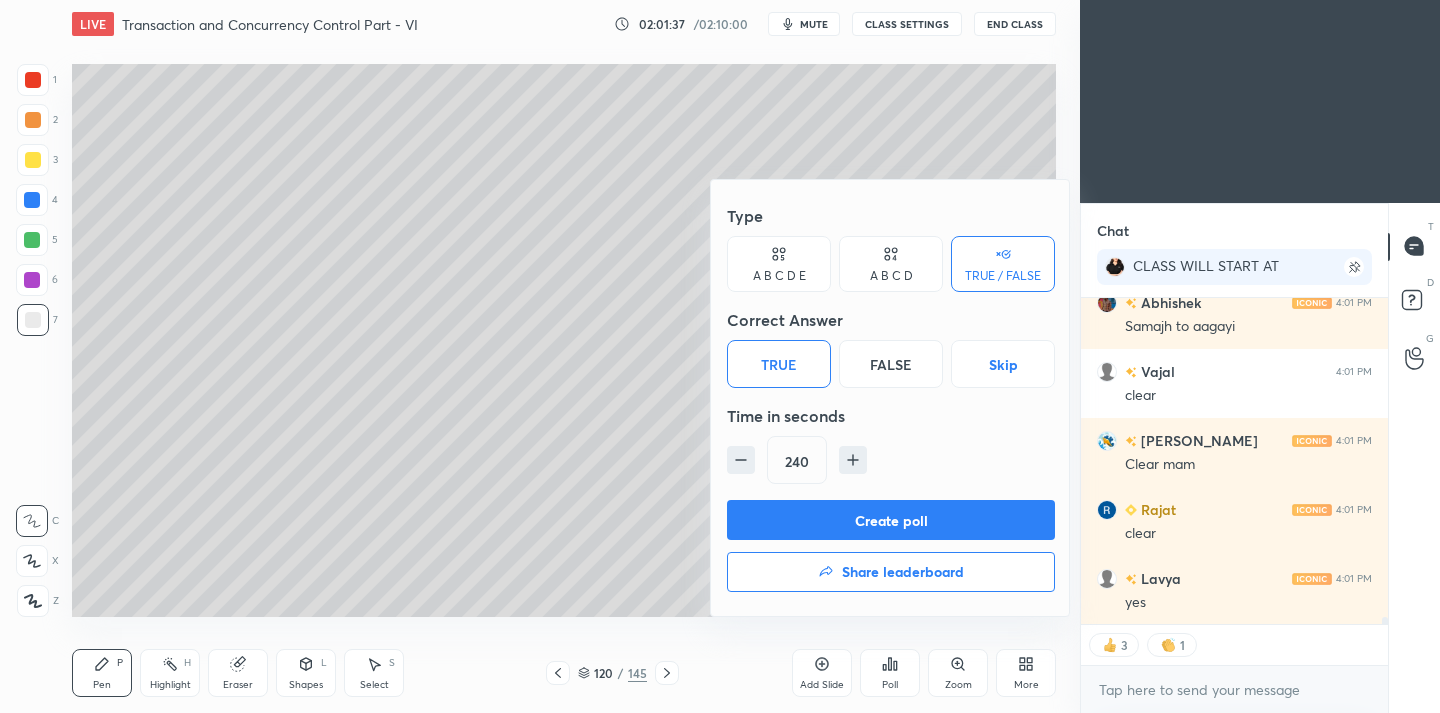 click on "Create poll" at bounding box center (891, 520) 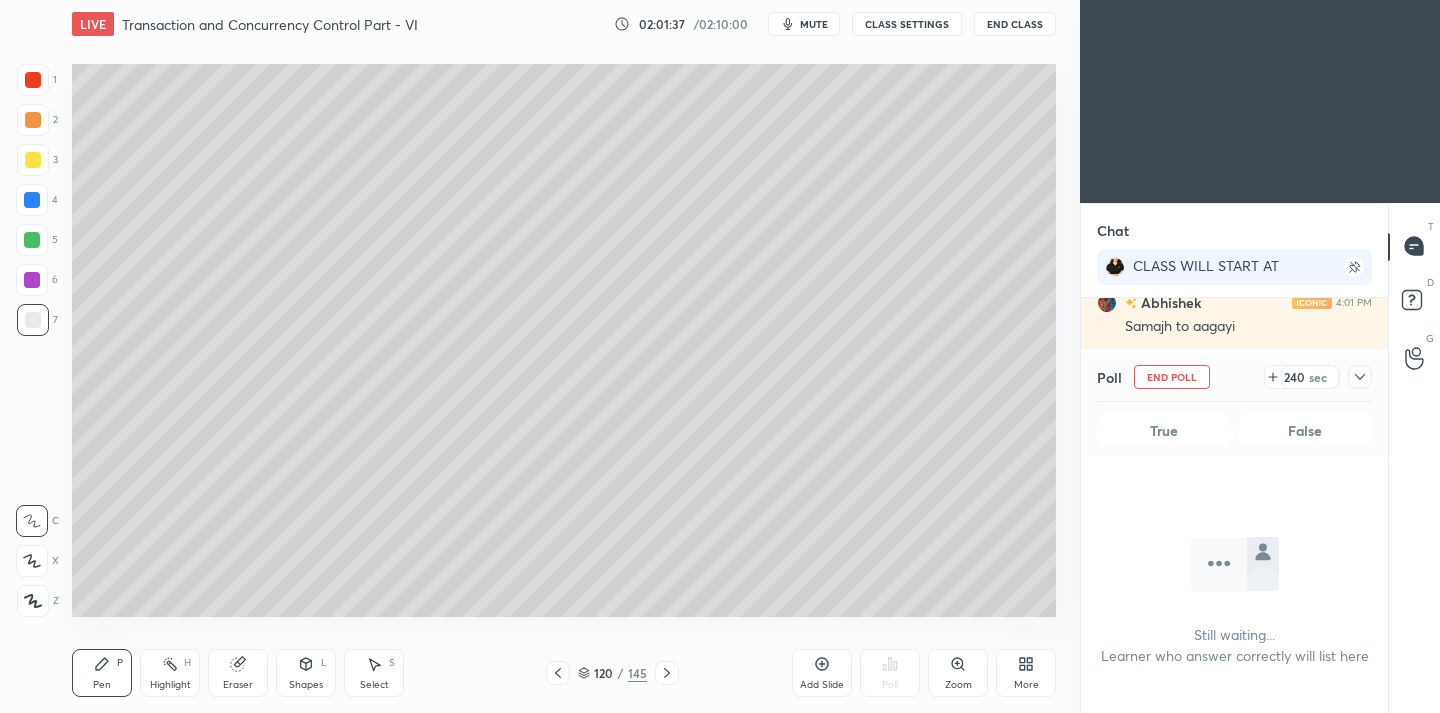 scroll, scrollTop: 216, scrollLeft: 301, axis: both 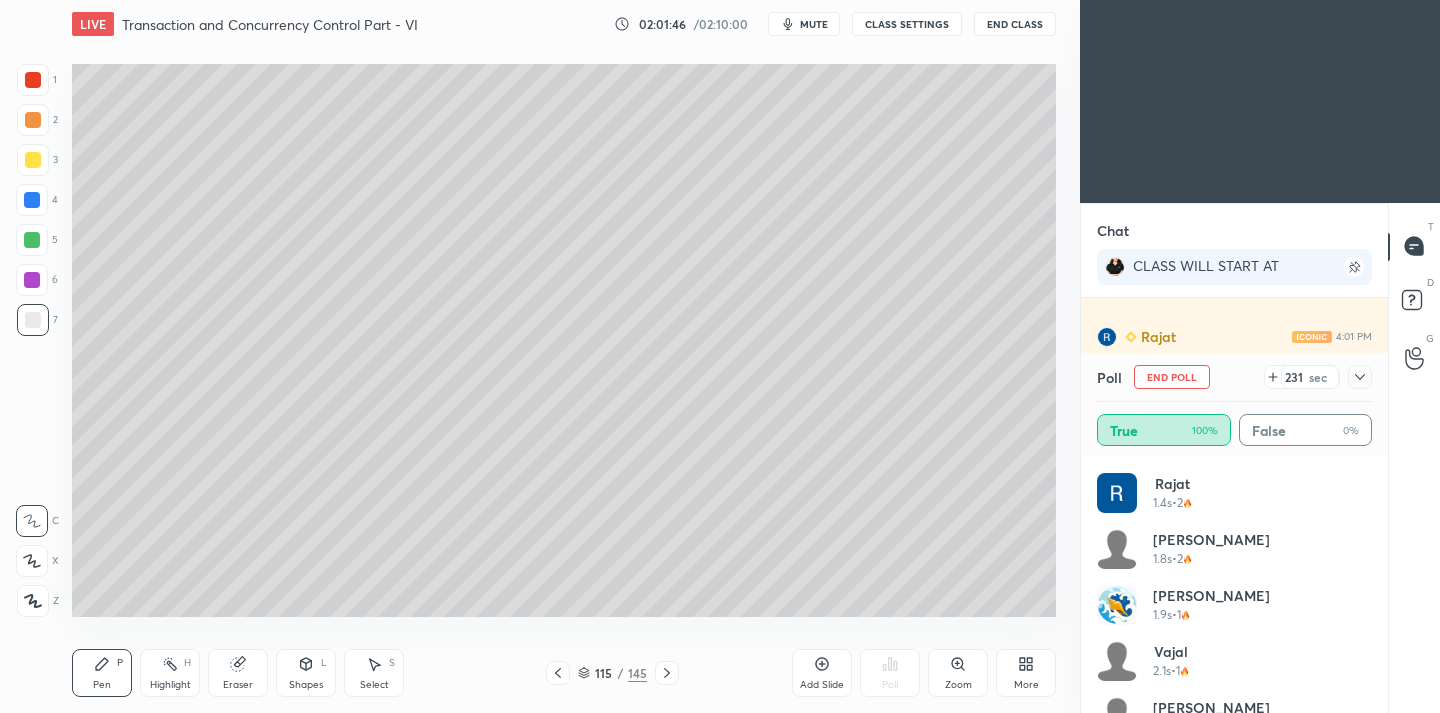 click on "Poll End Poll 231  sec" at bounding box center [1234, 377] 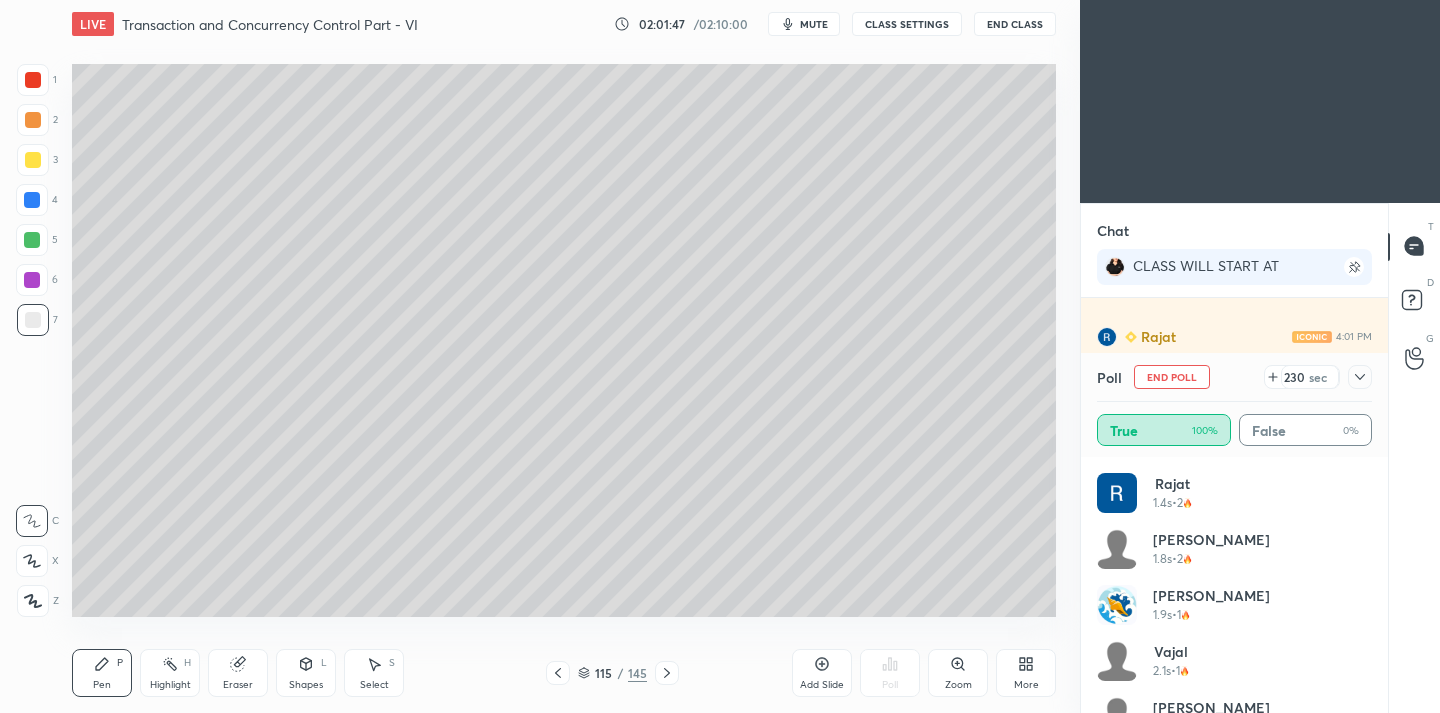 click 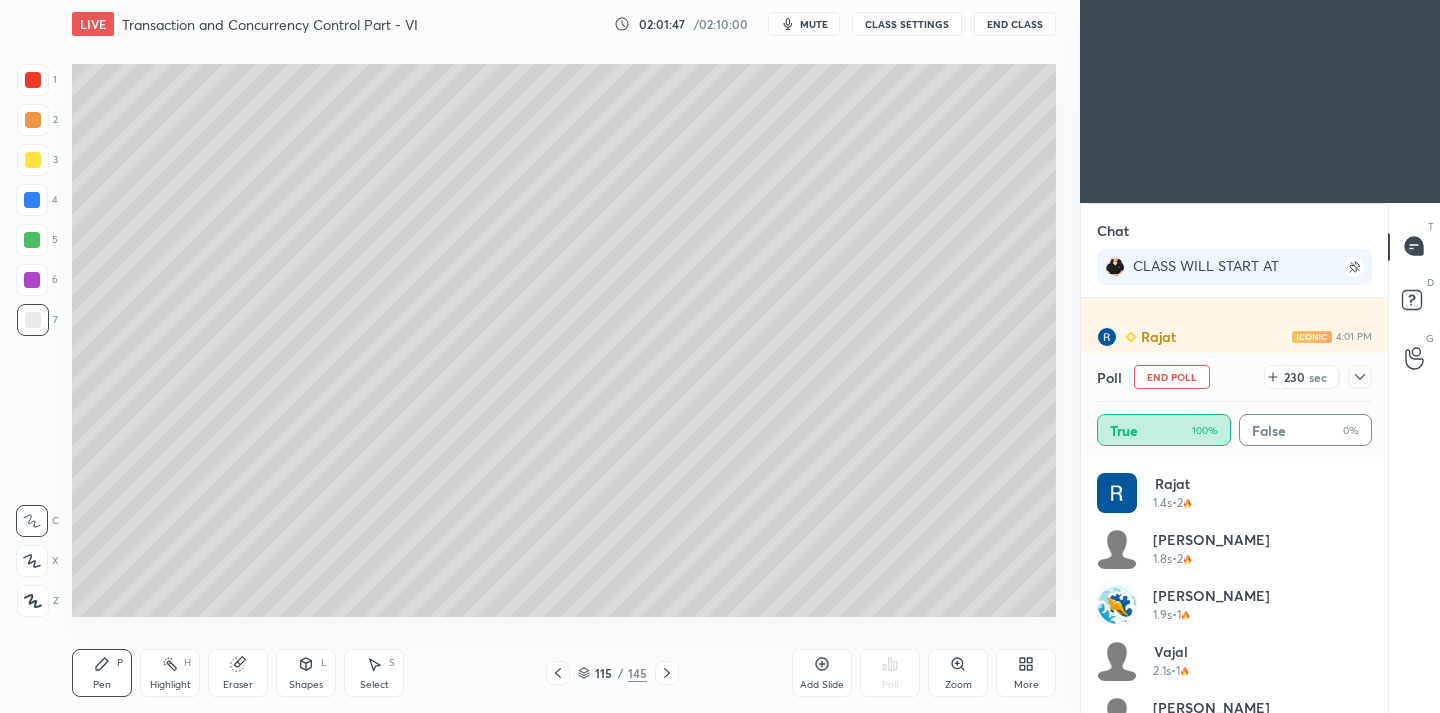 scroll, scrollTop: 130, scrollLeft: 269, axis: both 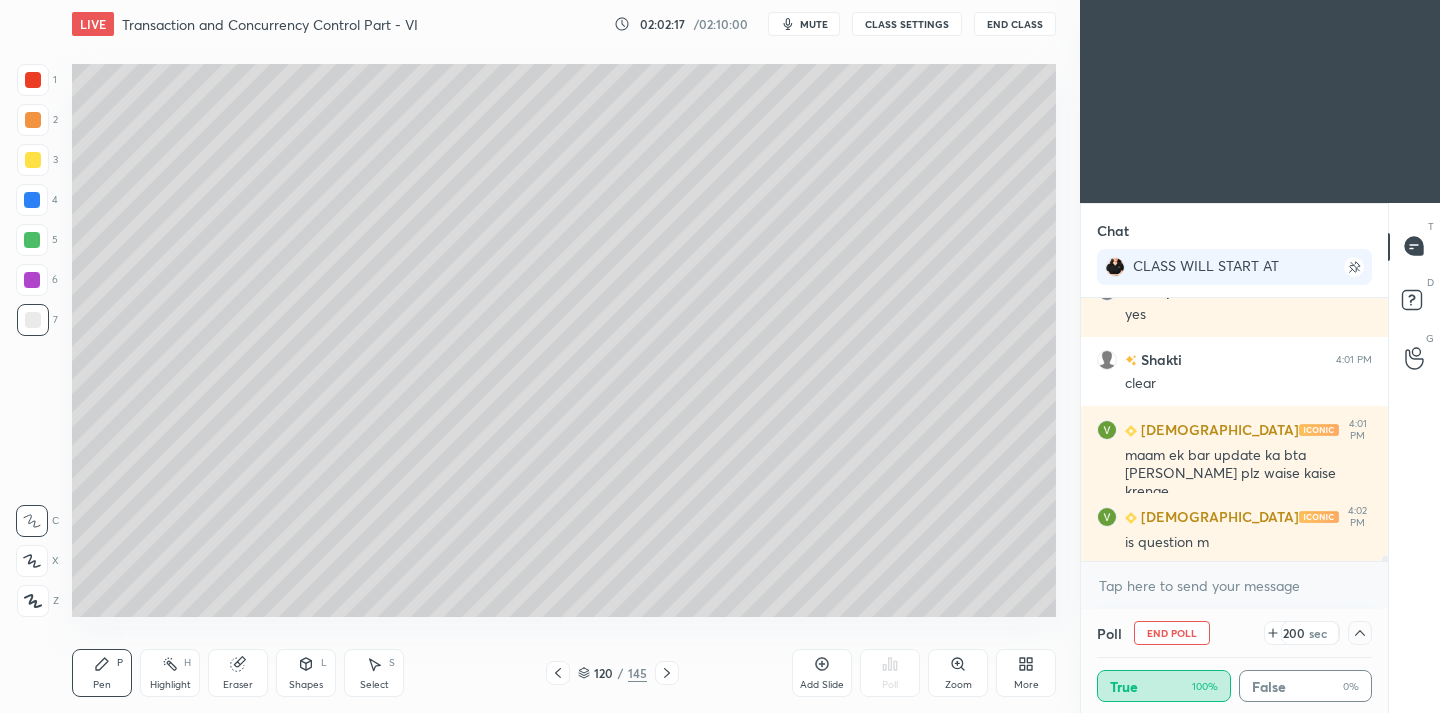 click on "Eraser" at bounding box center [238, 673] 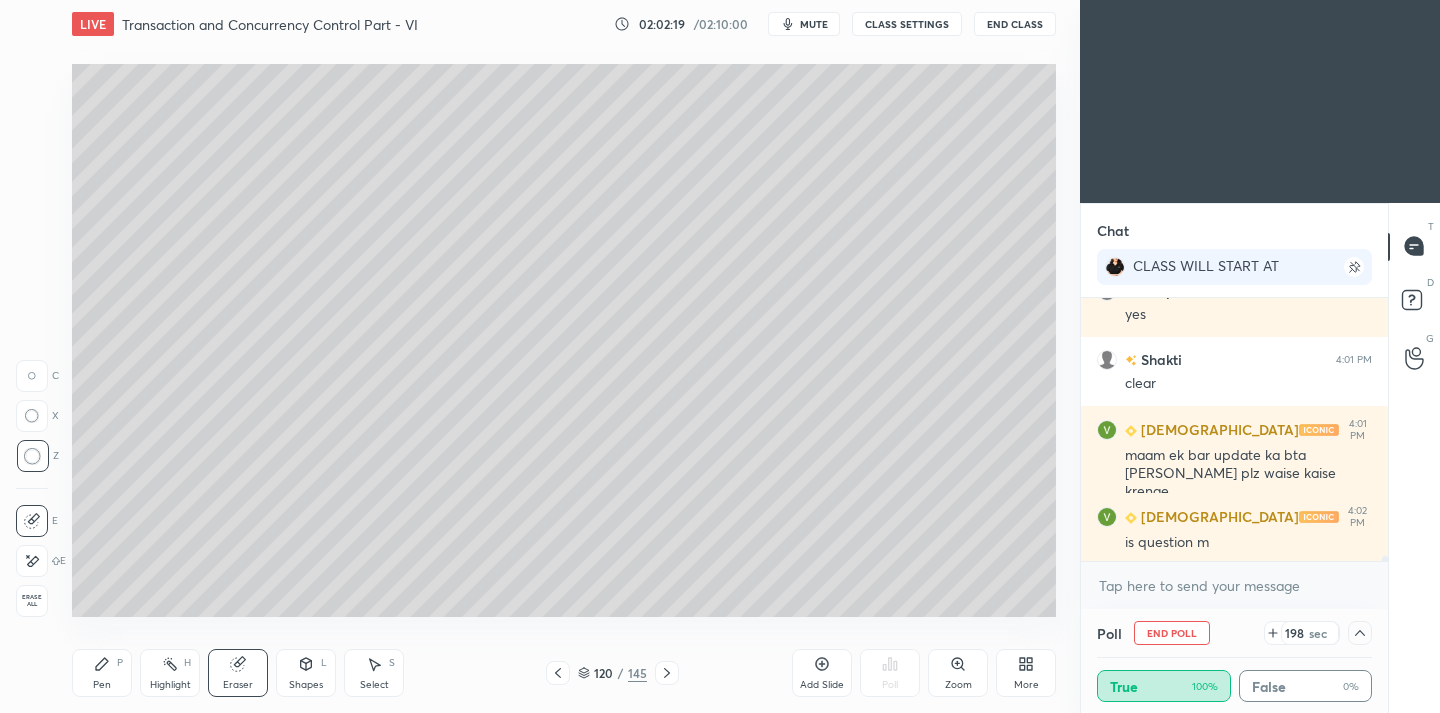 click on "Pen P" at bounding box center (102, 673) 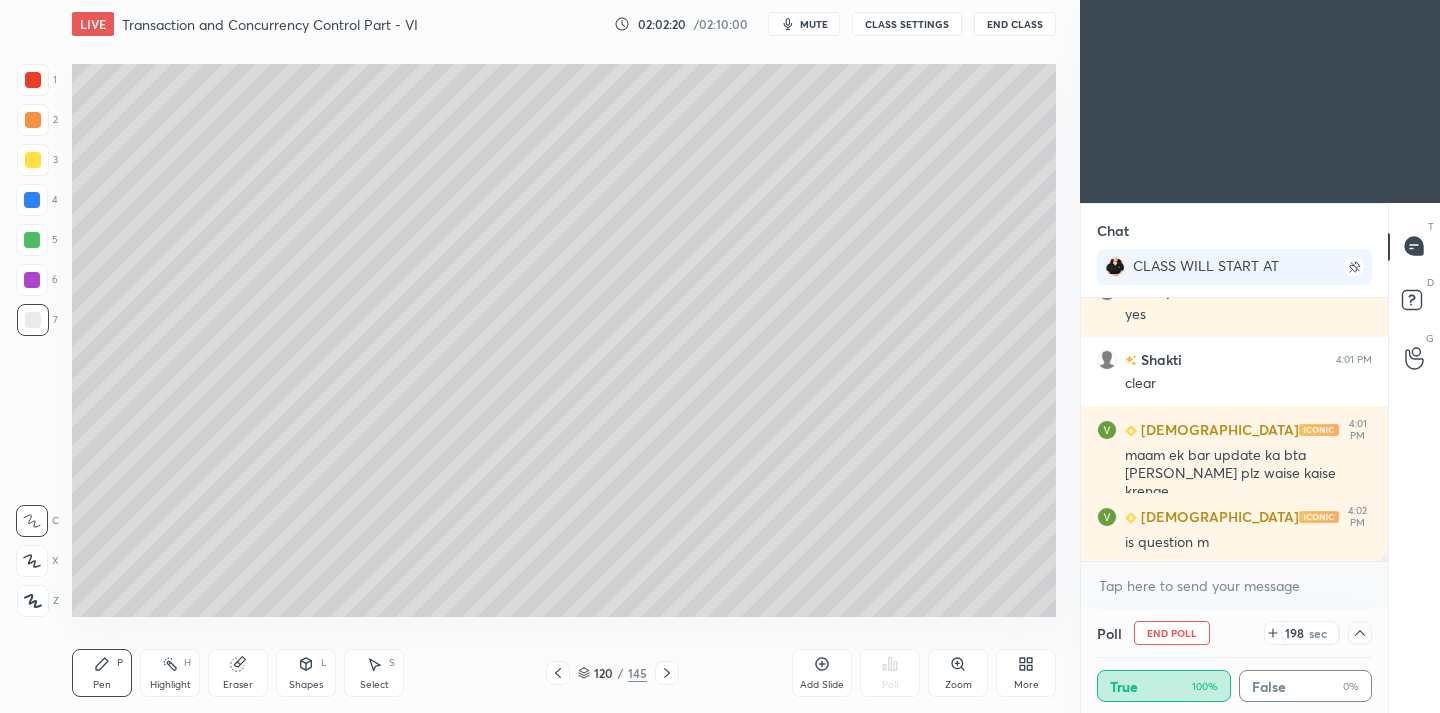click at bounding box center (33, 160) 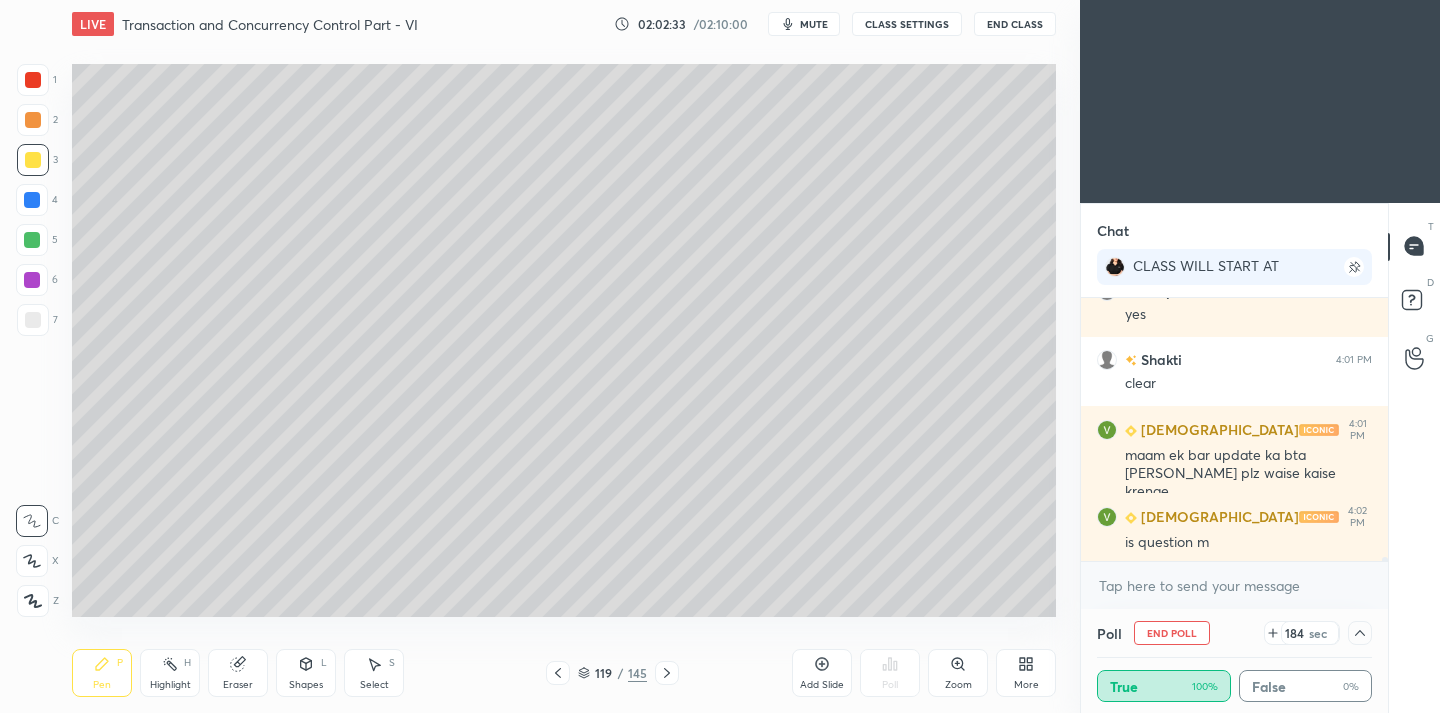 scroll, scrollTop: 15218, scrollLeft: 0, axis: vertical 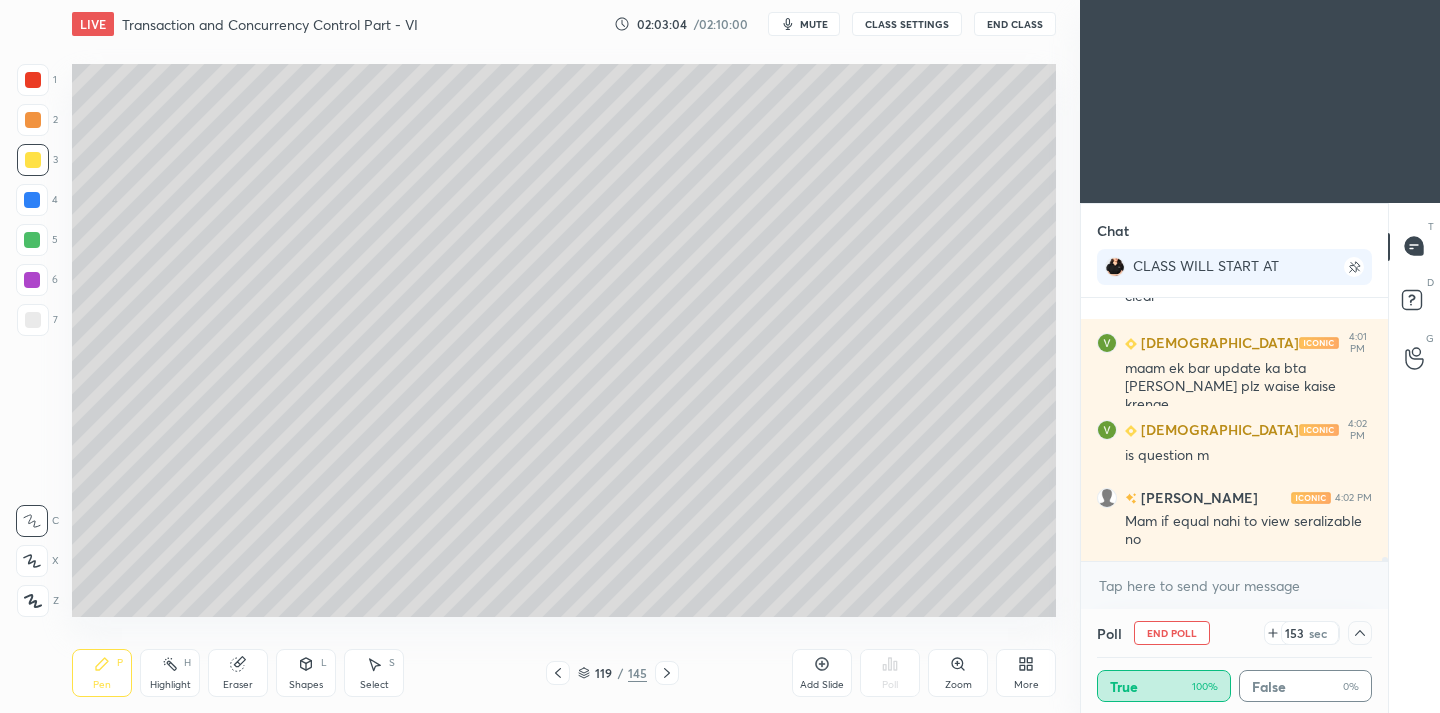 click on "Eraser" at bounding box center (238, 673) 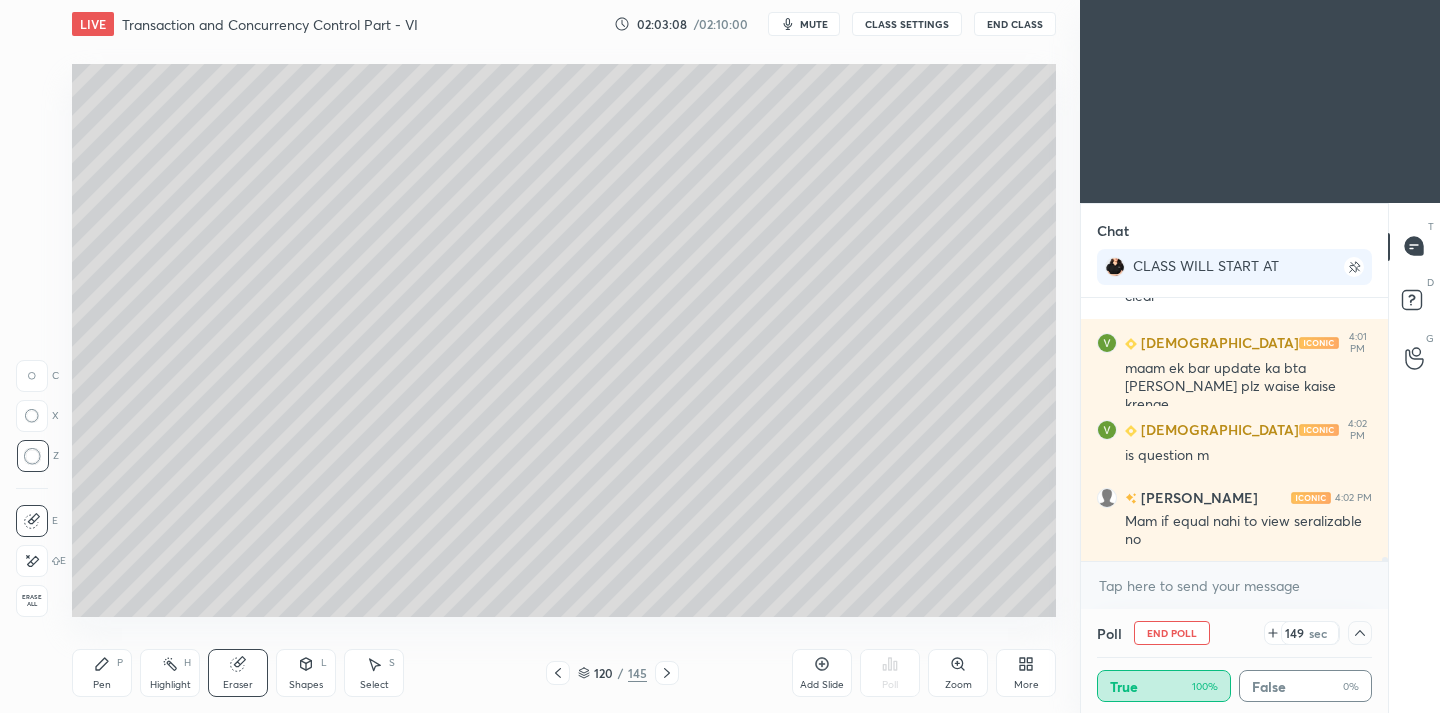 drag, startPoint x: 110, startPoint y: 678, endPoint x: 144, endPoint y: 625, distance: 62.968246 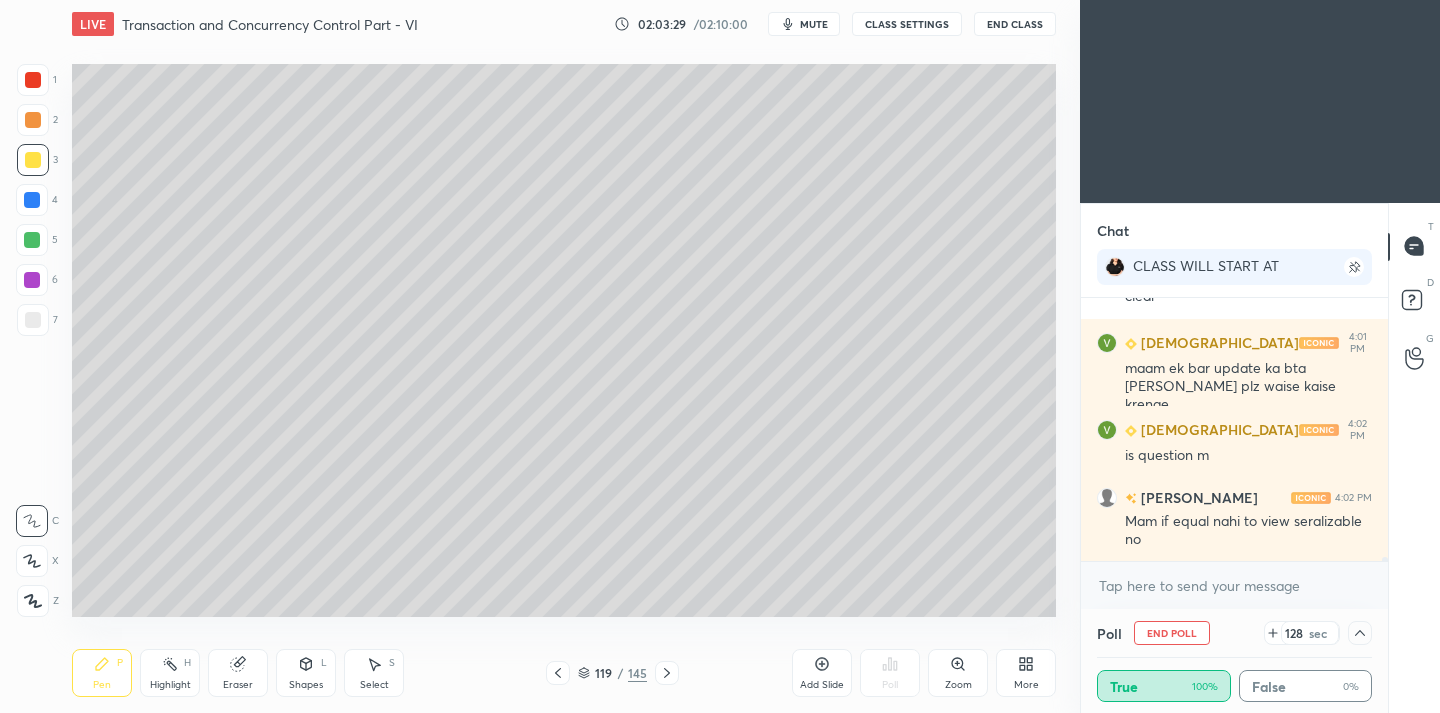click at bounding box center [33, 320] 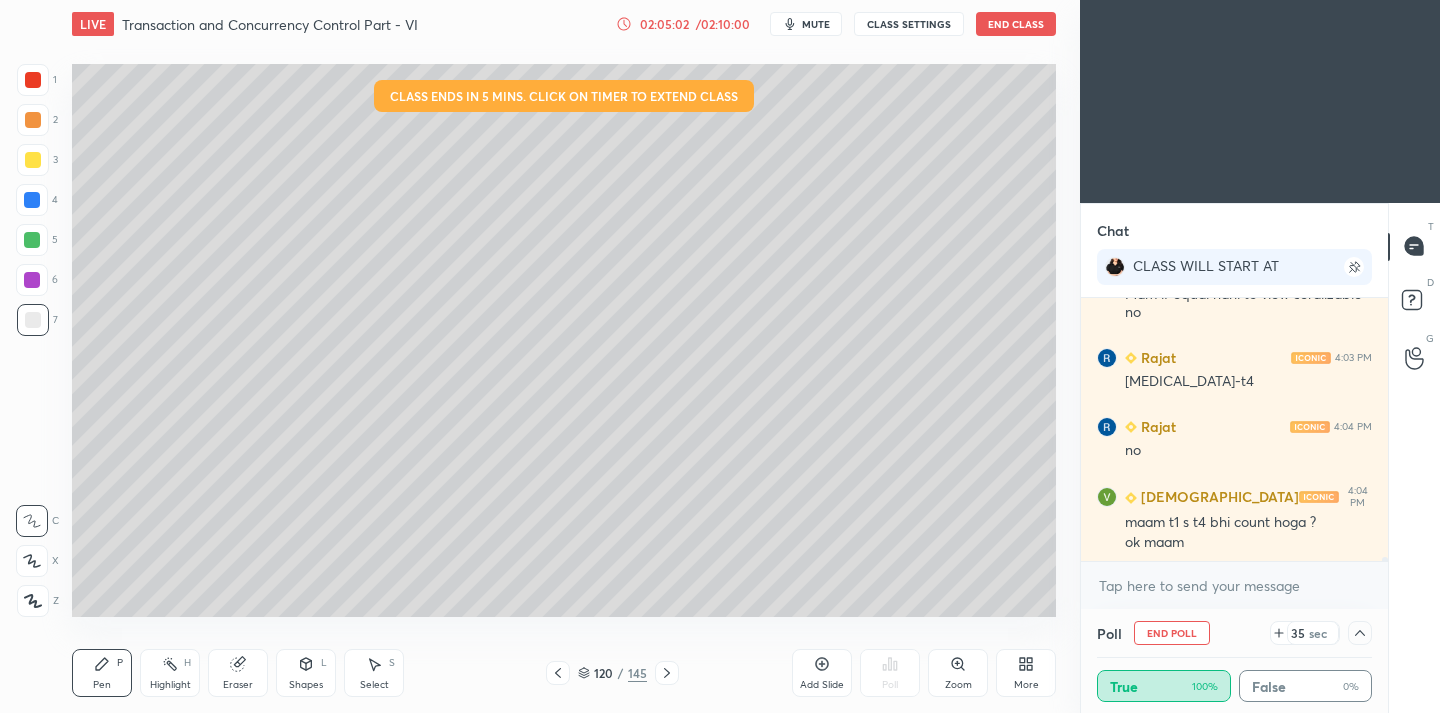 scroll, scrollTop: 15514, scrollLeft: 0, axis: vertical 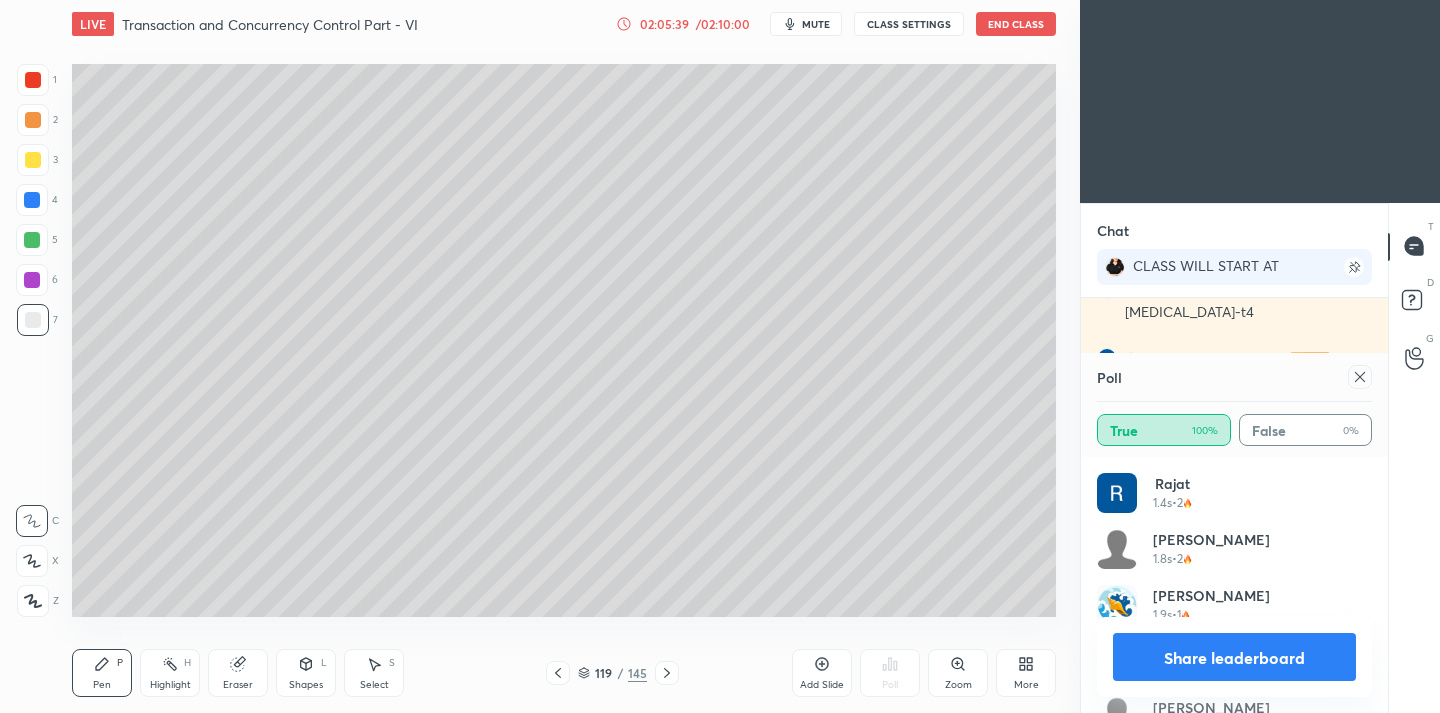 click 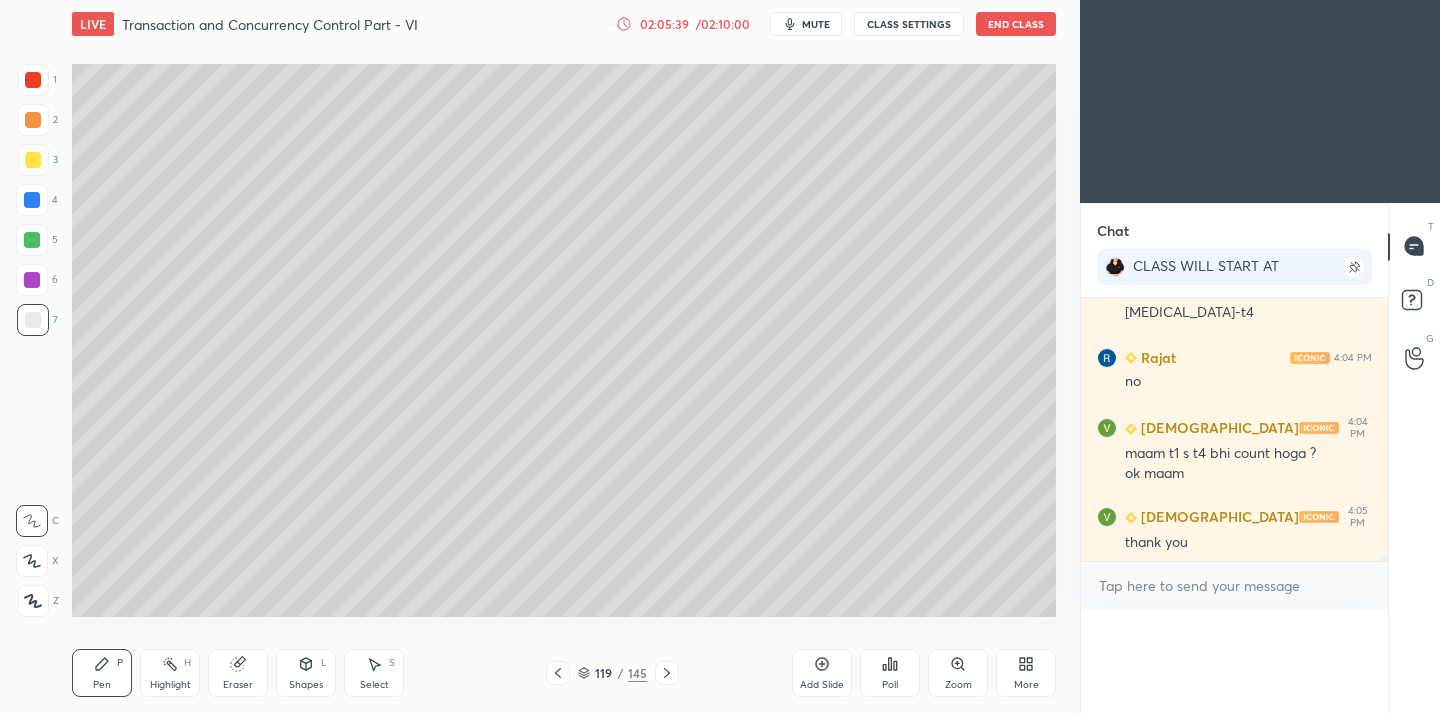 scroll, scrollTop: 0, scrollLeft: 0, axis: both 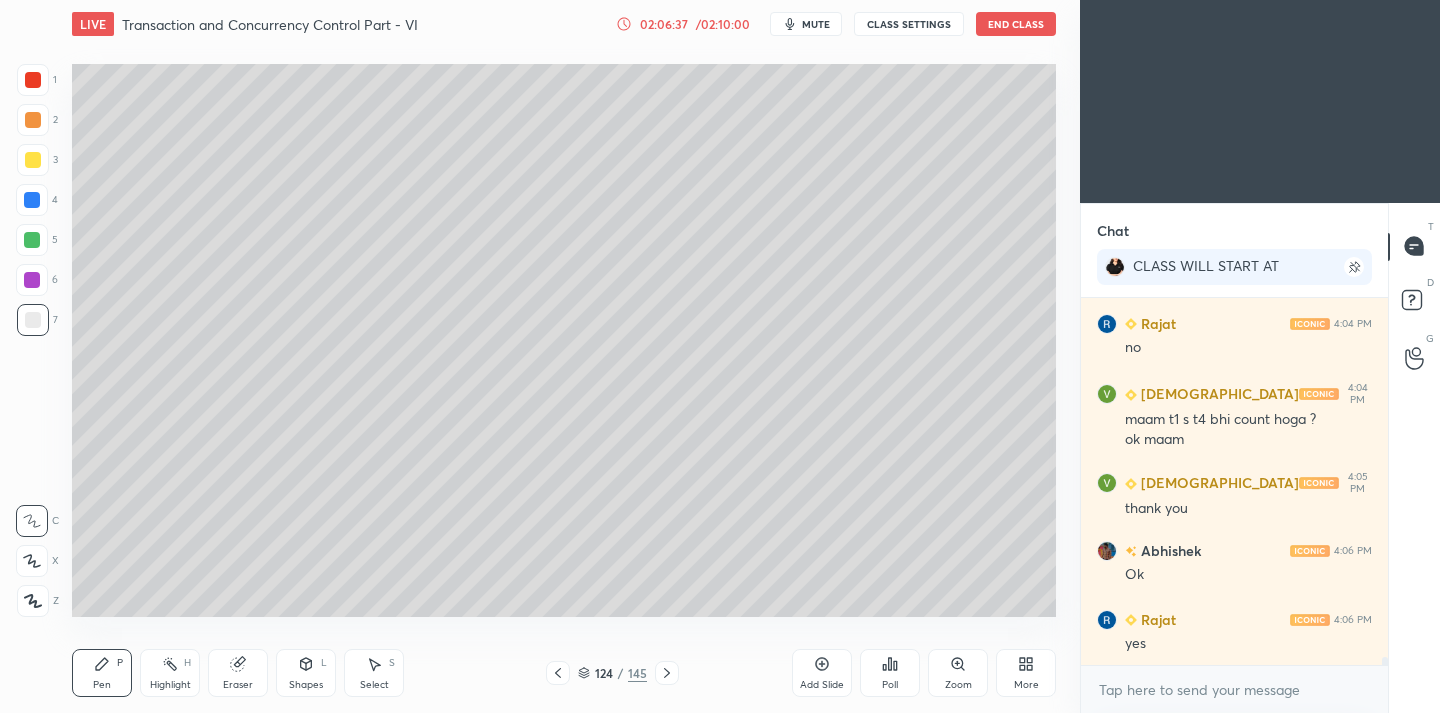 drag, startPoint x: 829, startPoint y: 687, endPoint x: 830, endPoint y: 674, distance: 13.038404 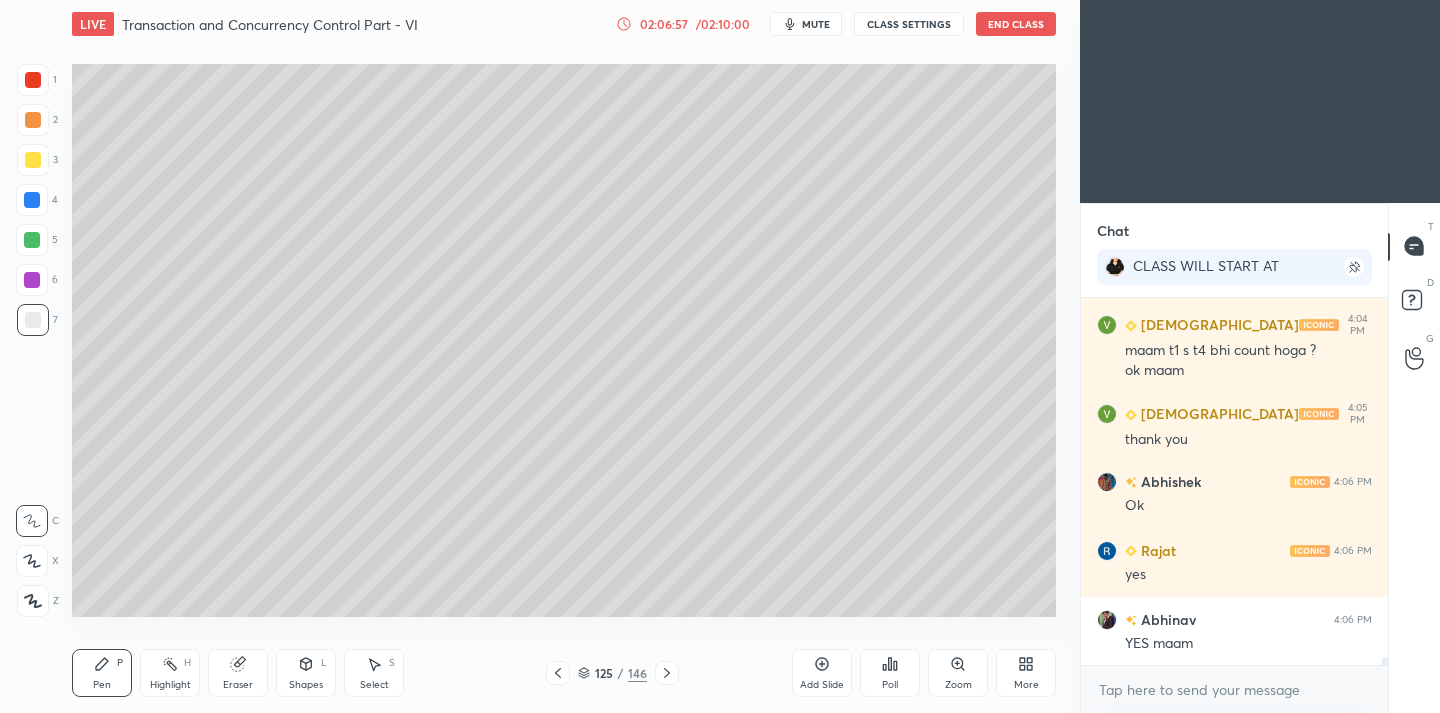 scroll, scrollTop: 15686, scrollLeft: 0, axis: vertical 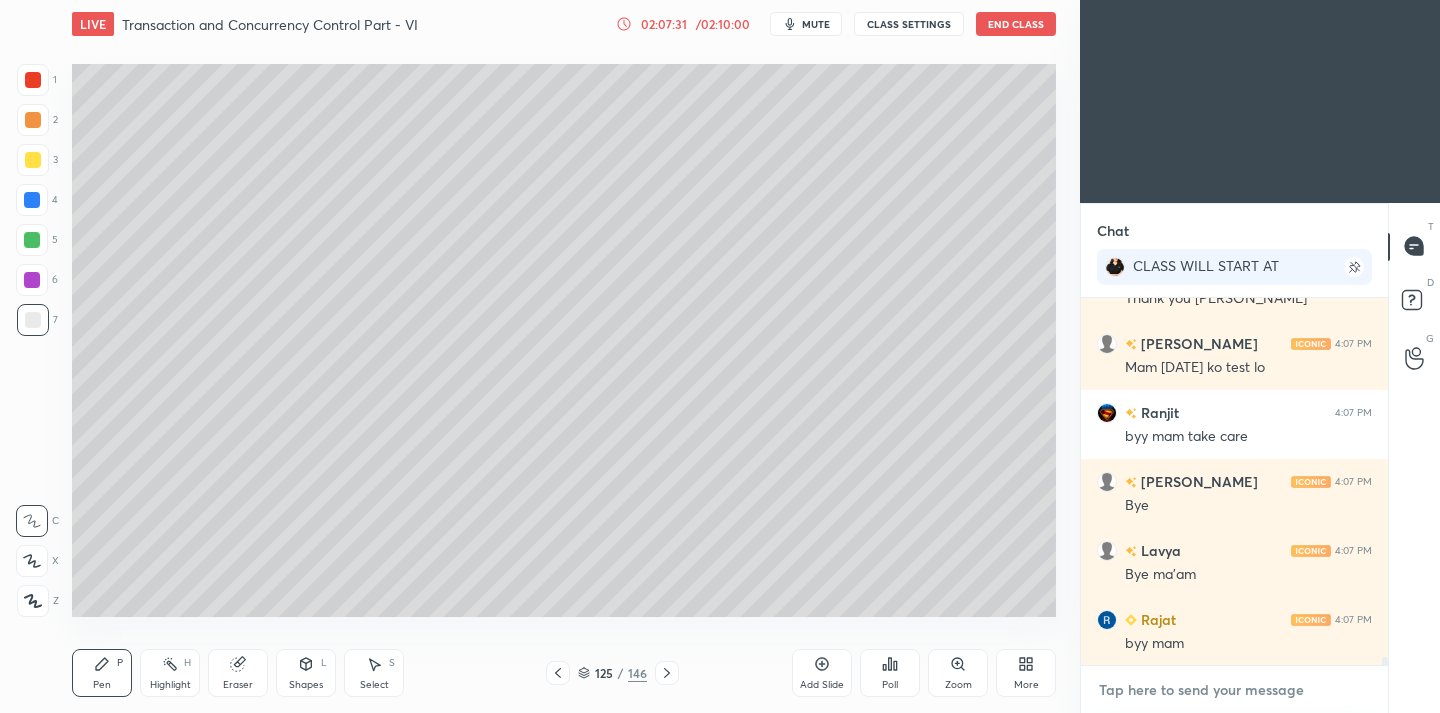 type on "x" 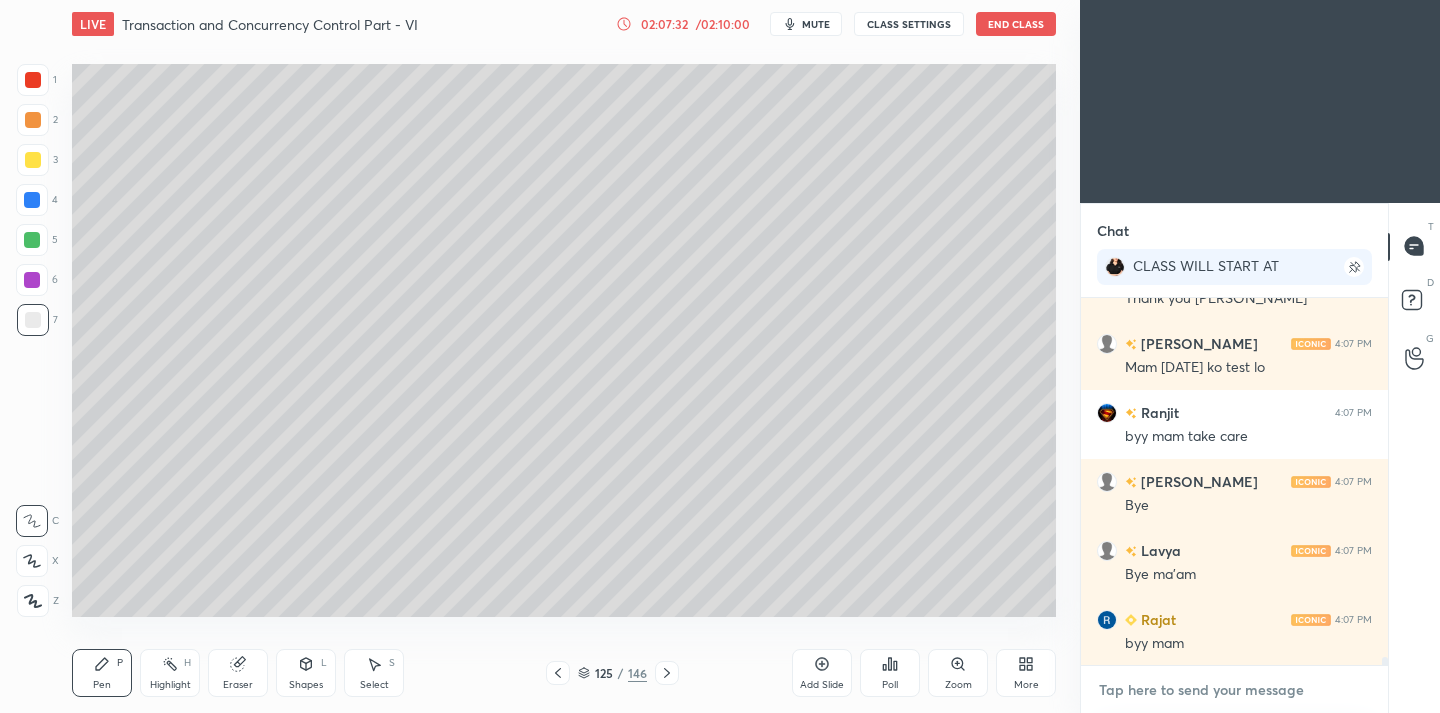 type 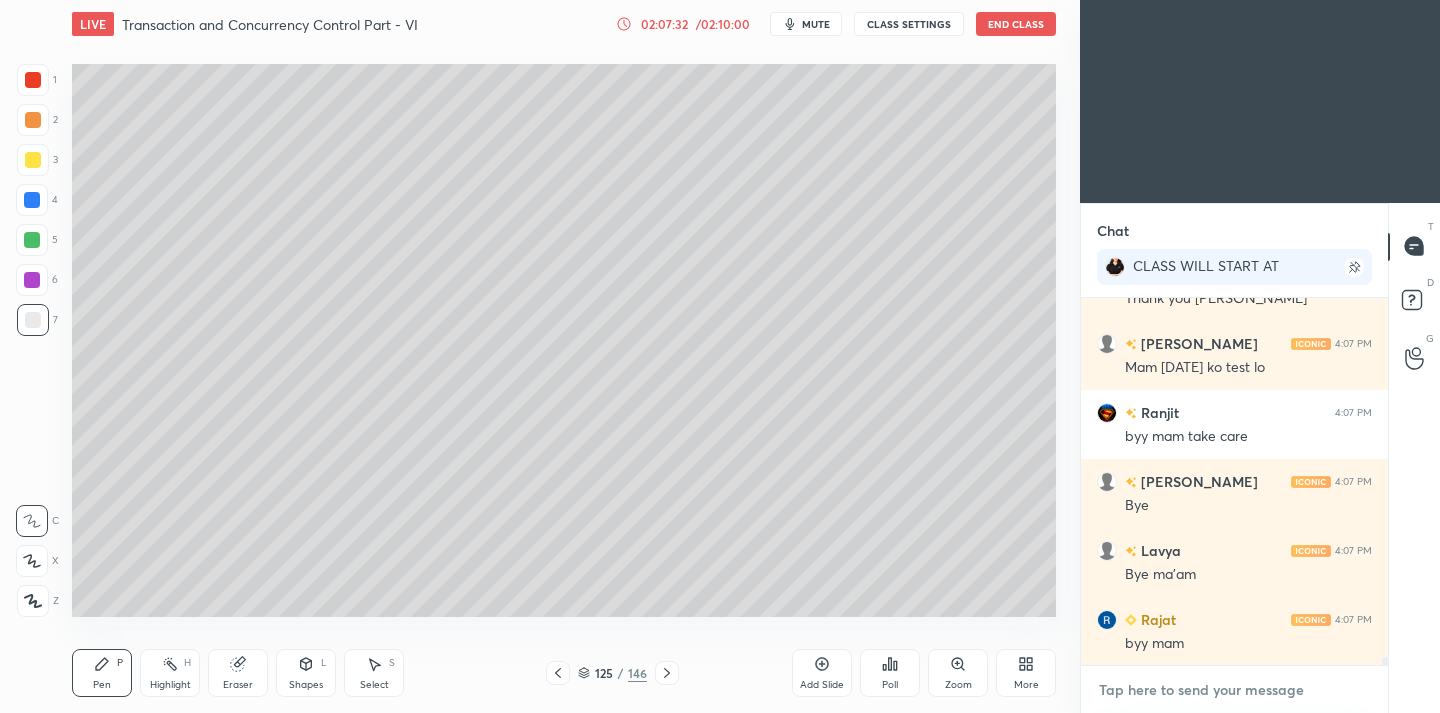 type on "x" 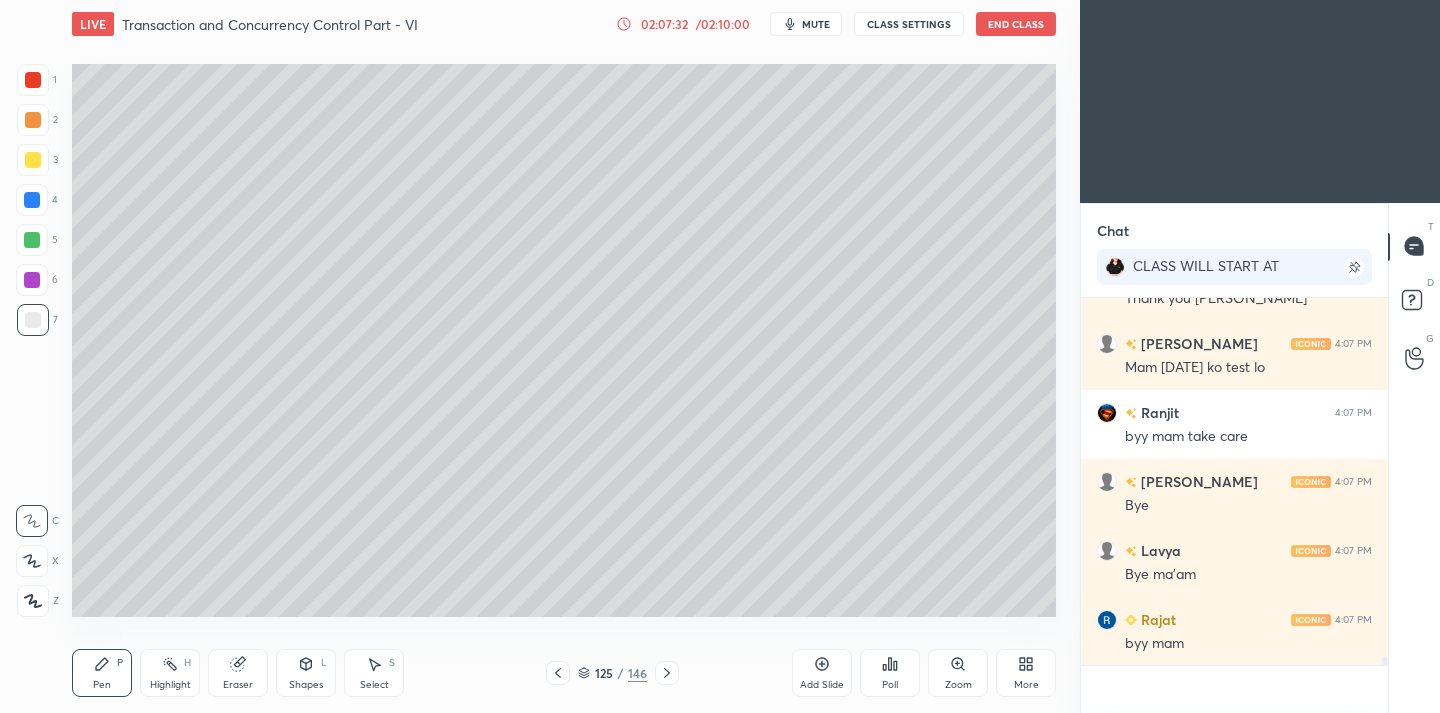 scroll, scrollTop: 355, scrollLeft: 301, axis: both 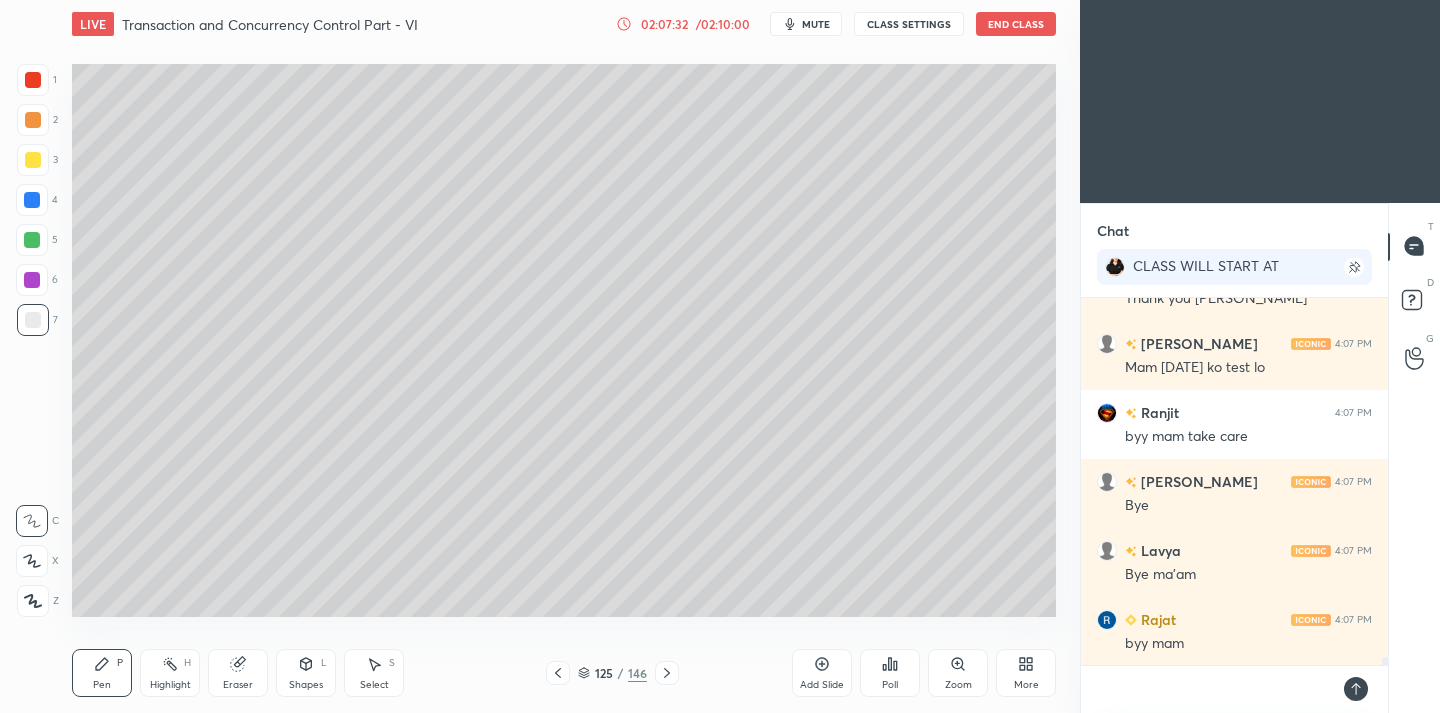 type on "V" 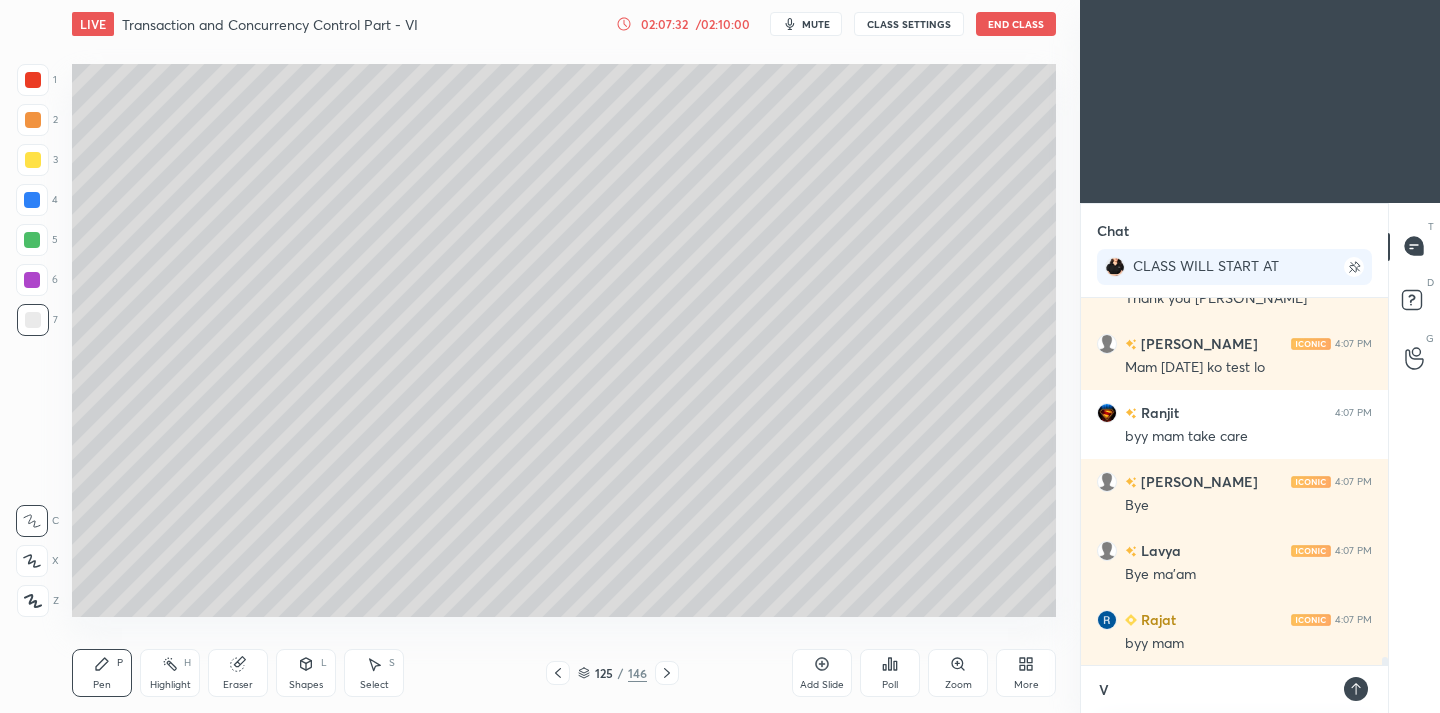type on "x" 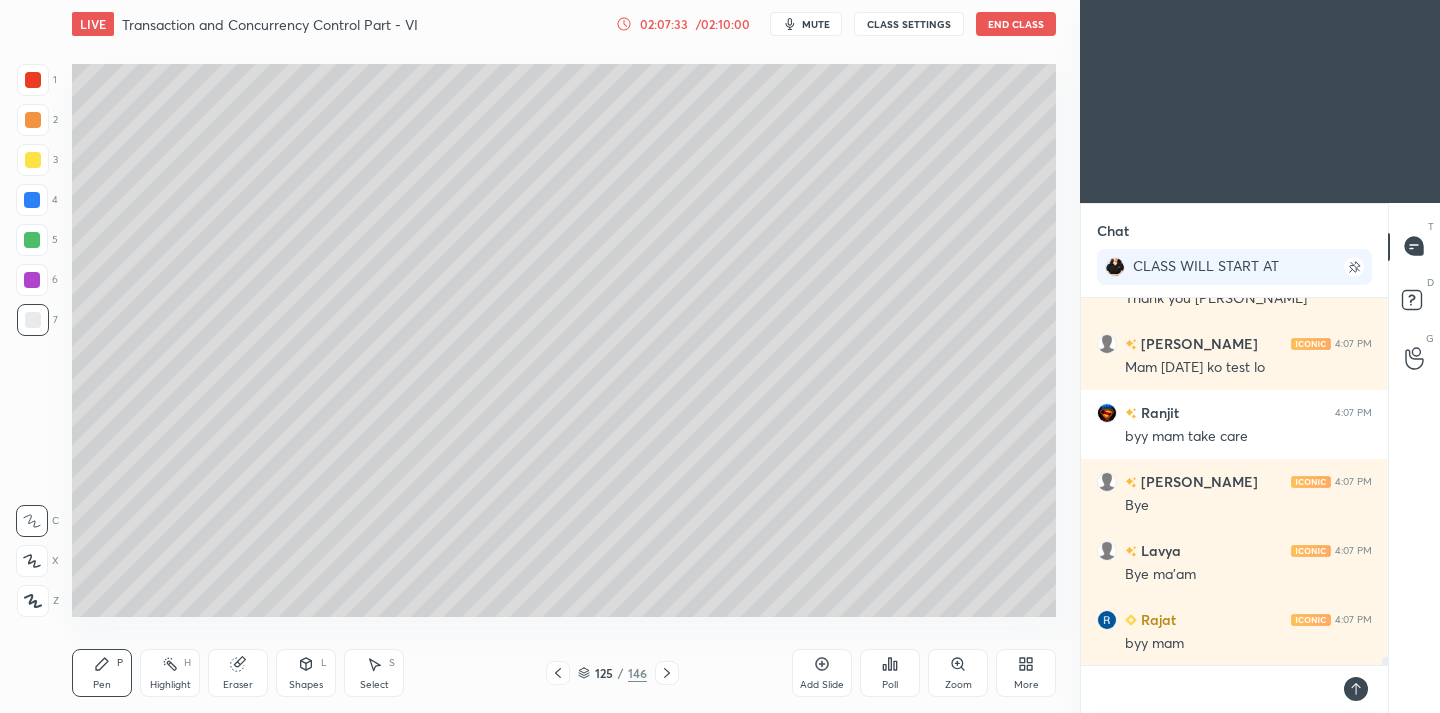 paste on "[URL][DOMAIN_NAME]" 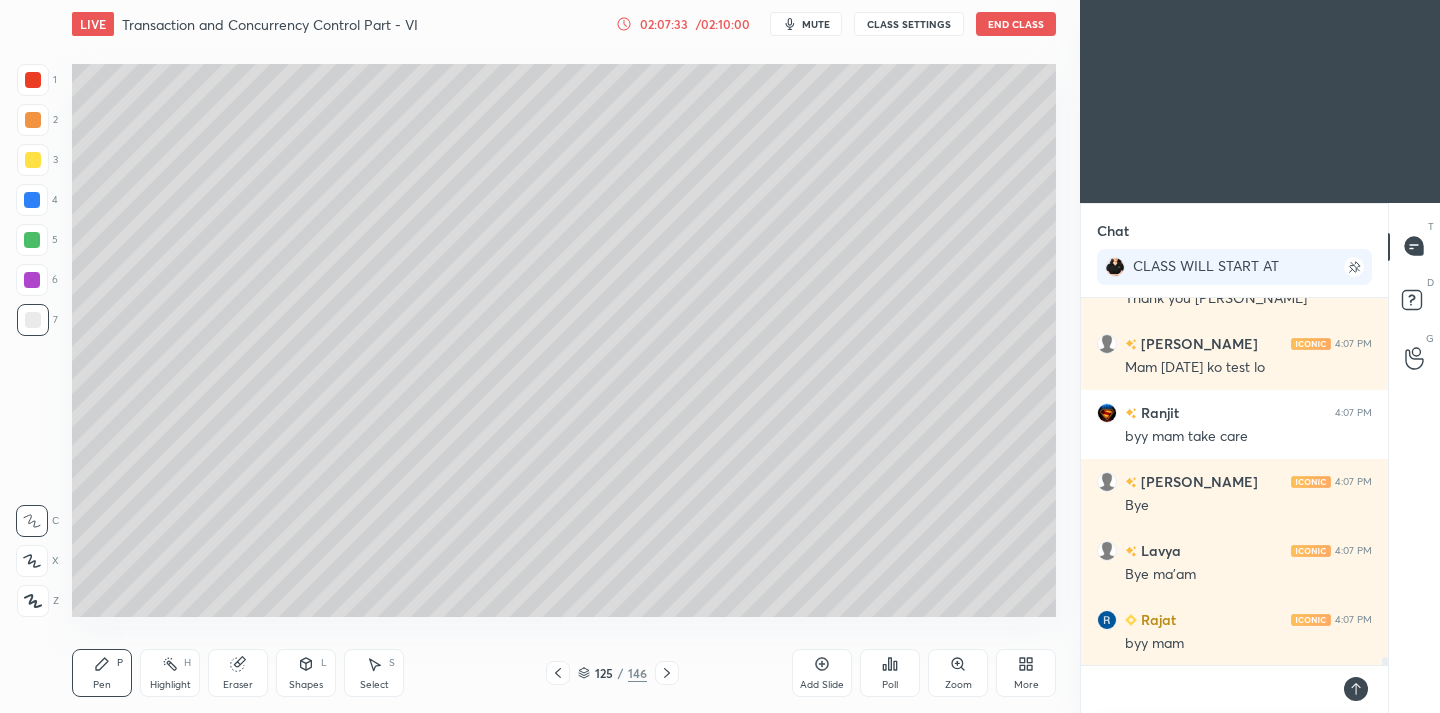 type on "[URL][DOMAIN_NAME]" 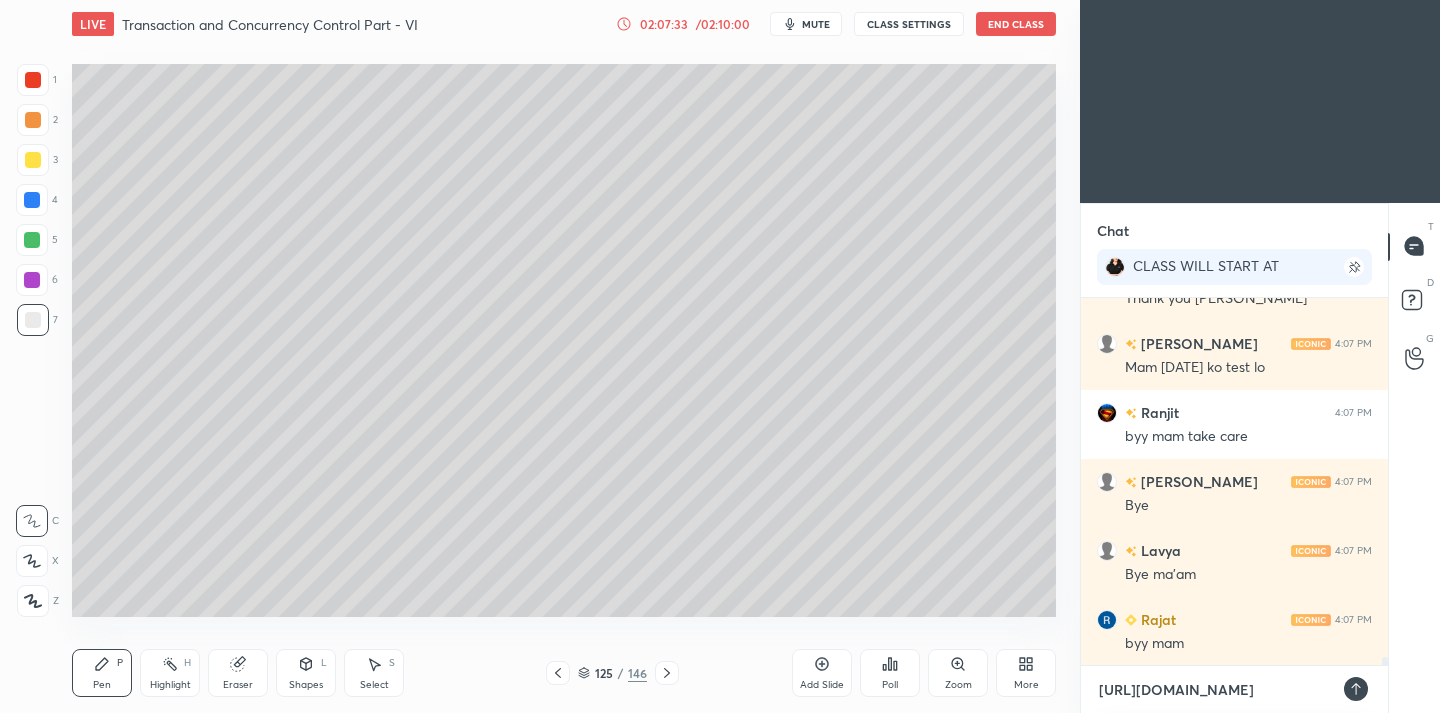 scroll, scrollTop: 0, scrollLeft: 0, axis: both 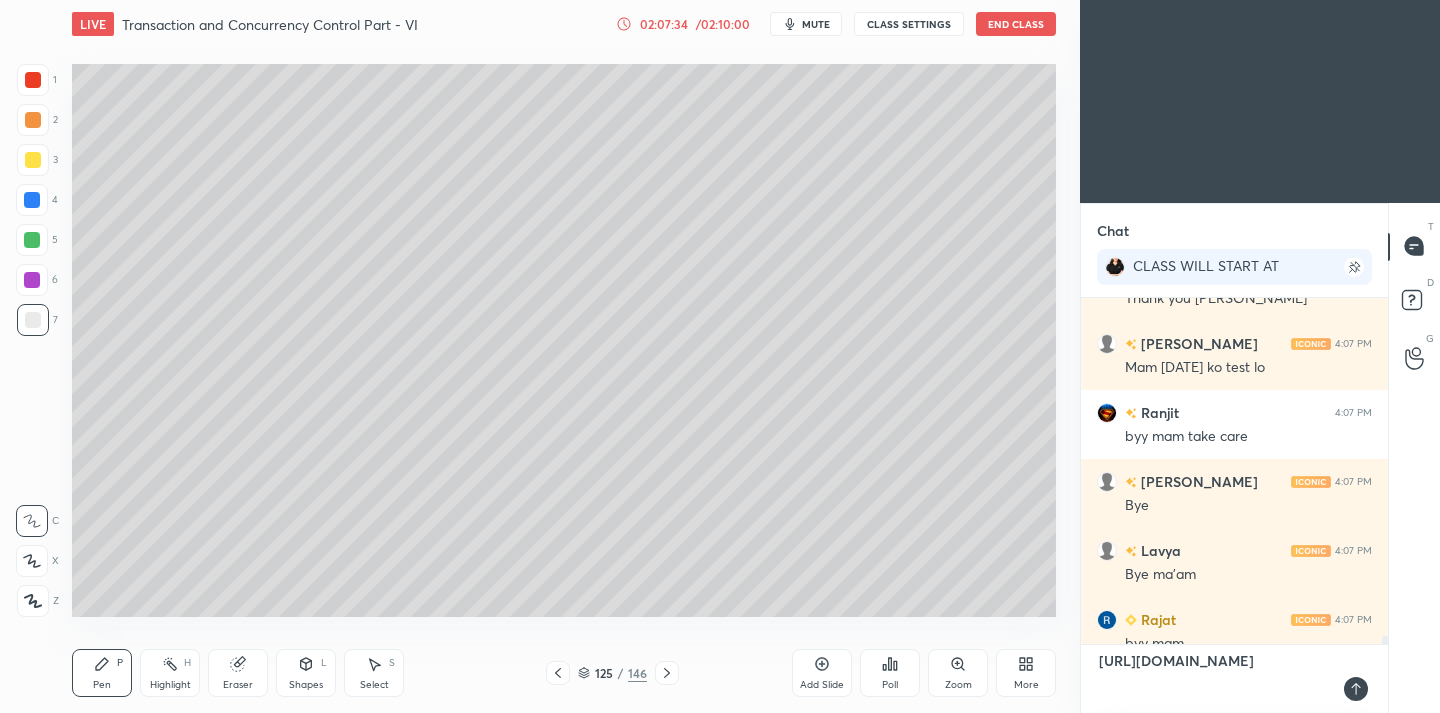 type 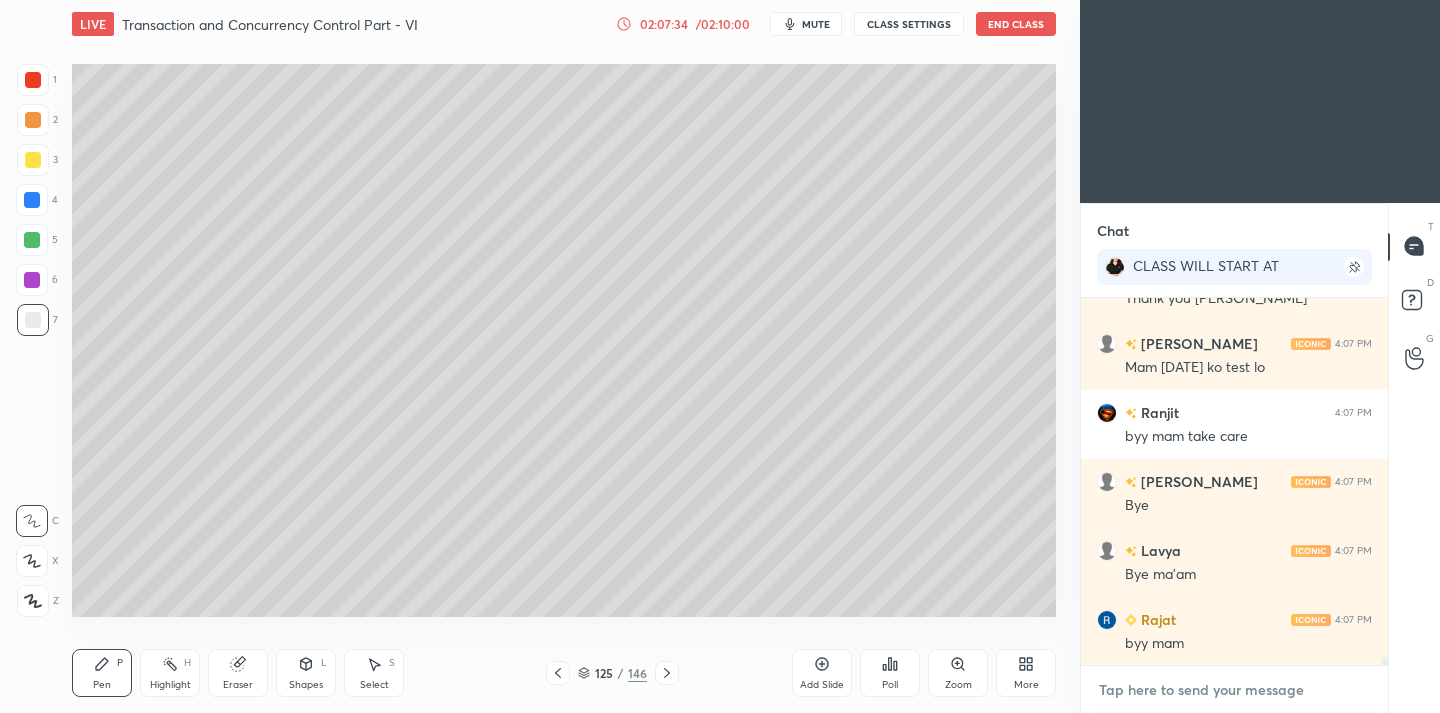 scroll, scrollTop: 7, scrollLeft: 7, axis: both 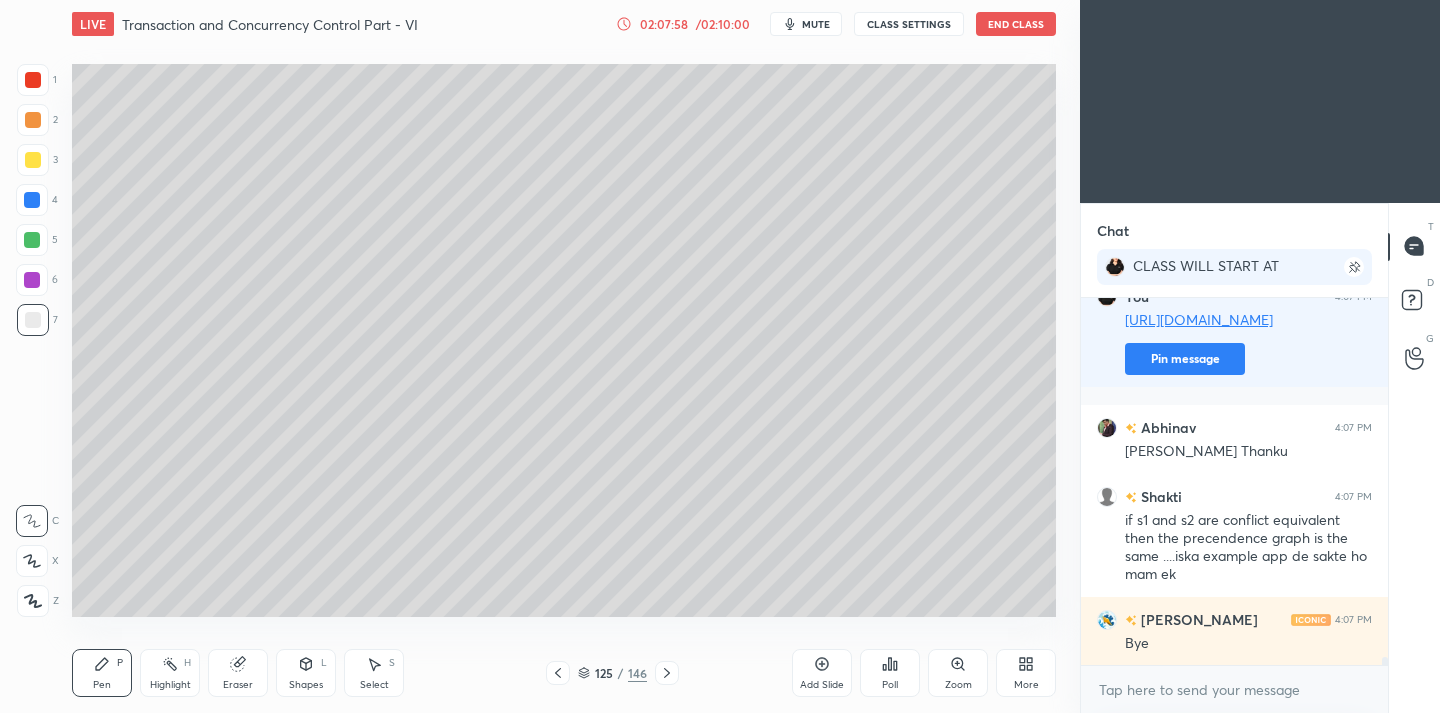 click 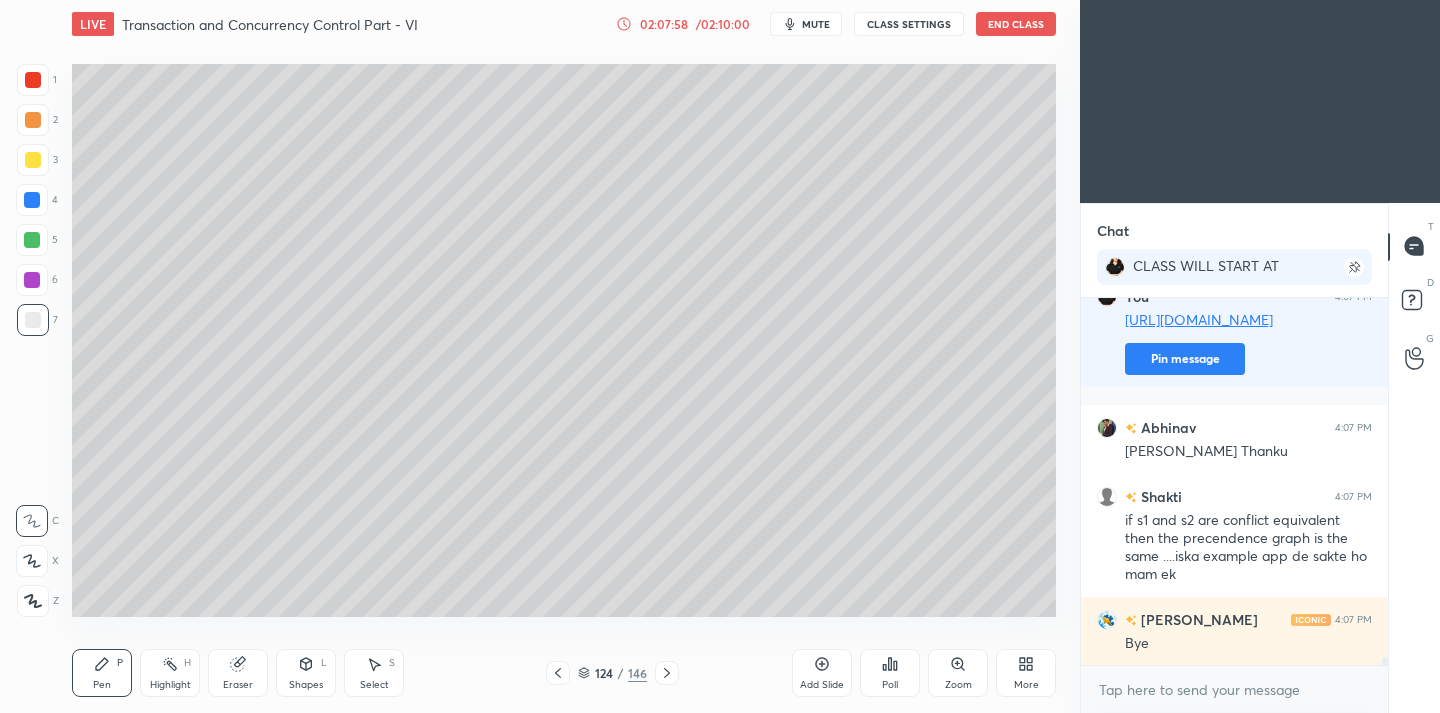 click 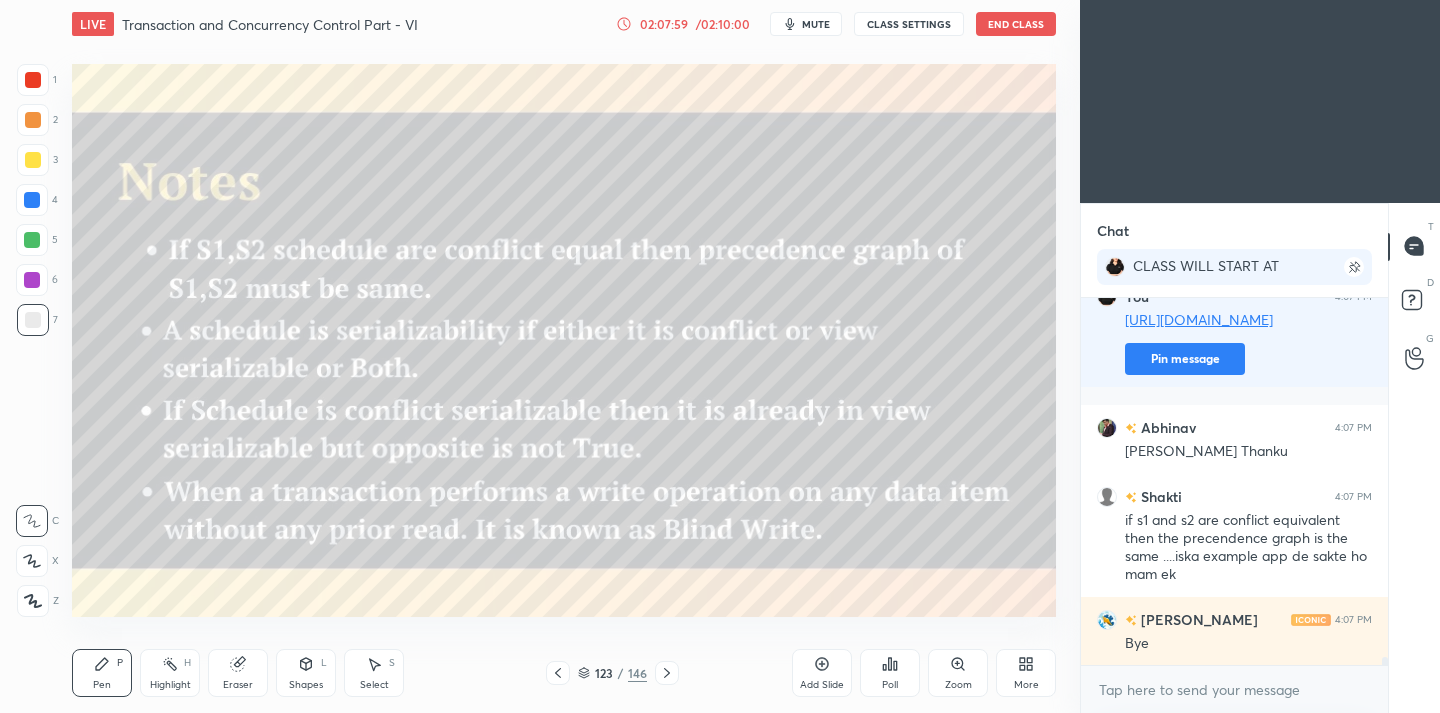 click 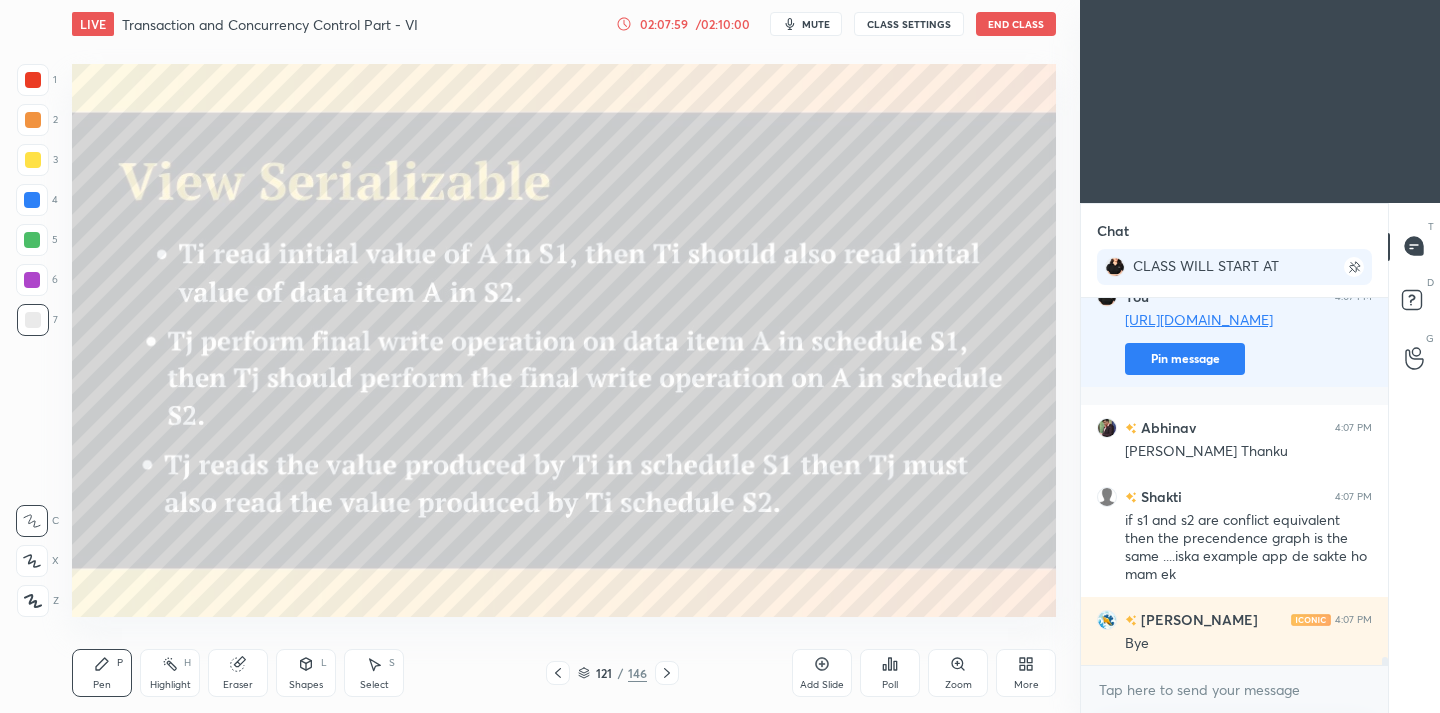 click 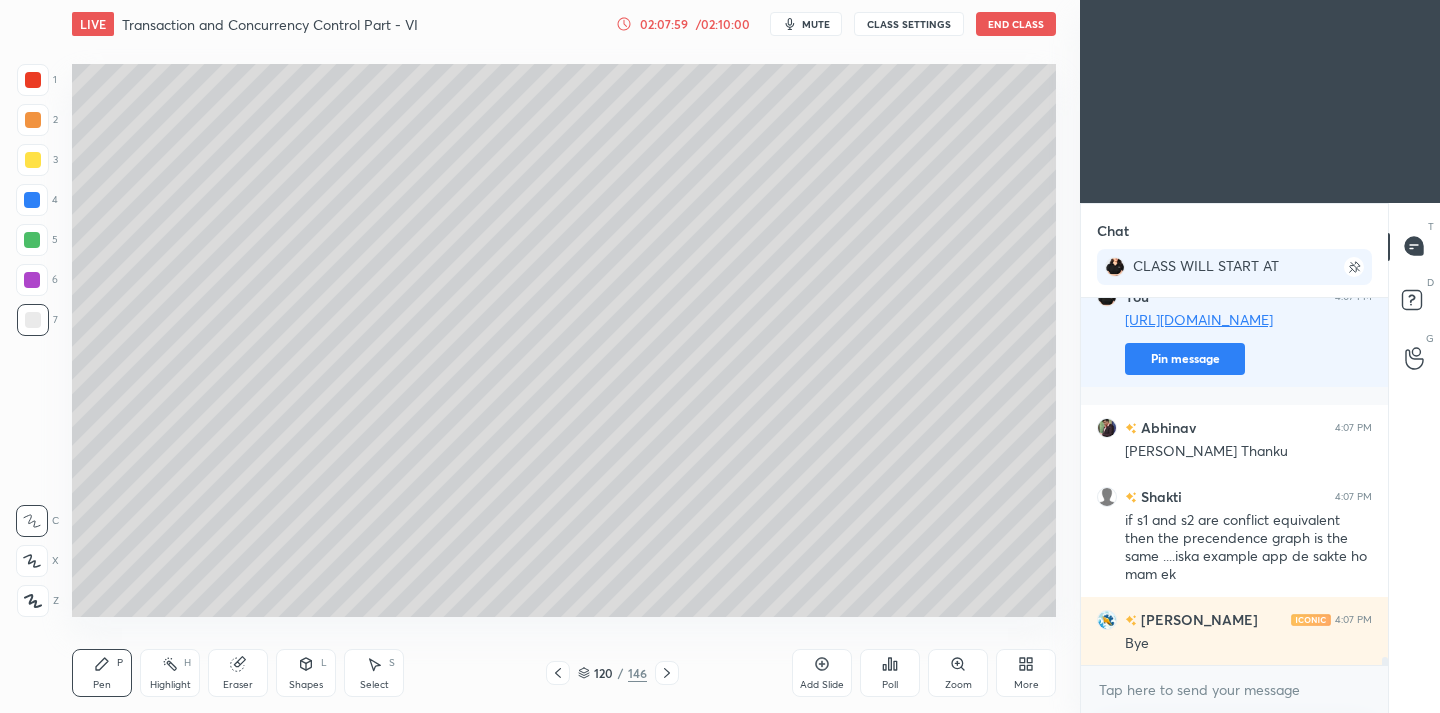 click 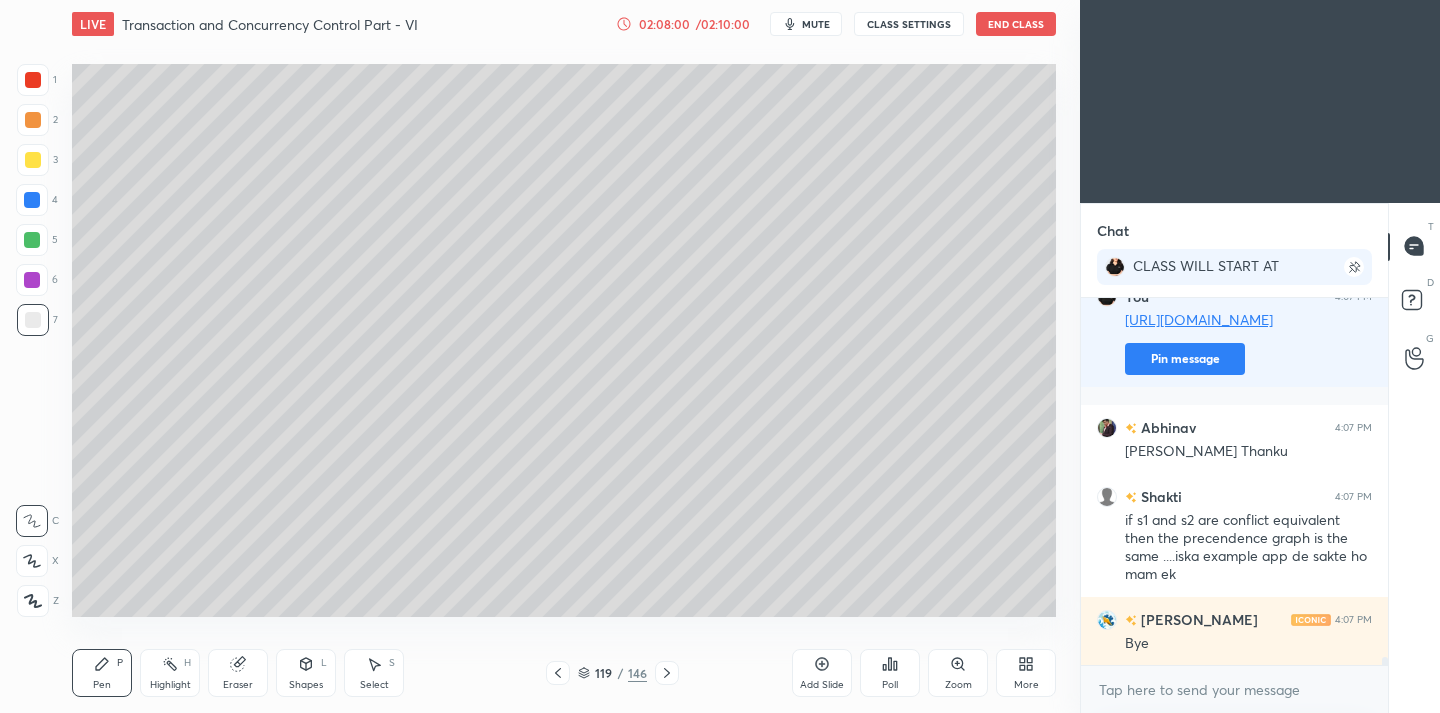 click 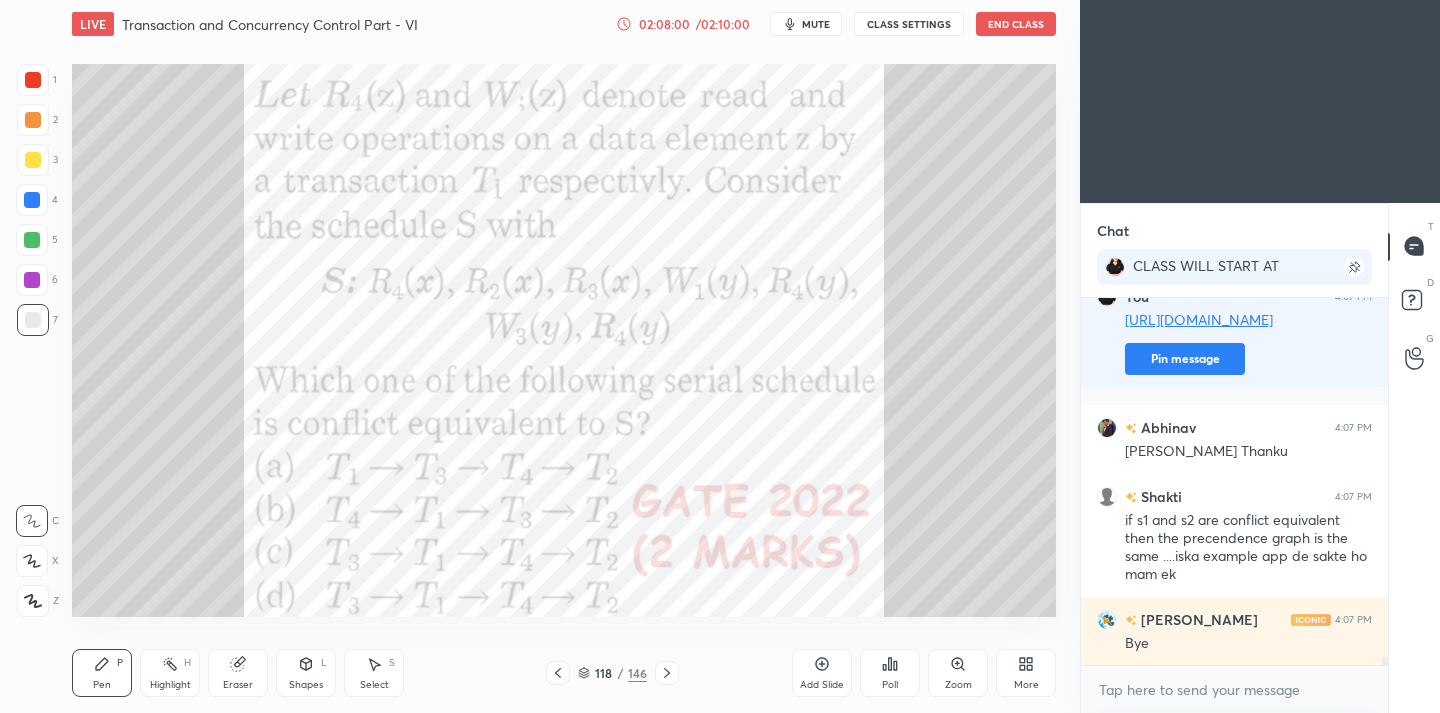click 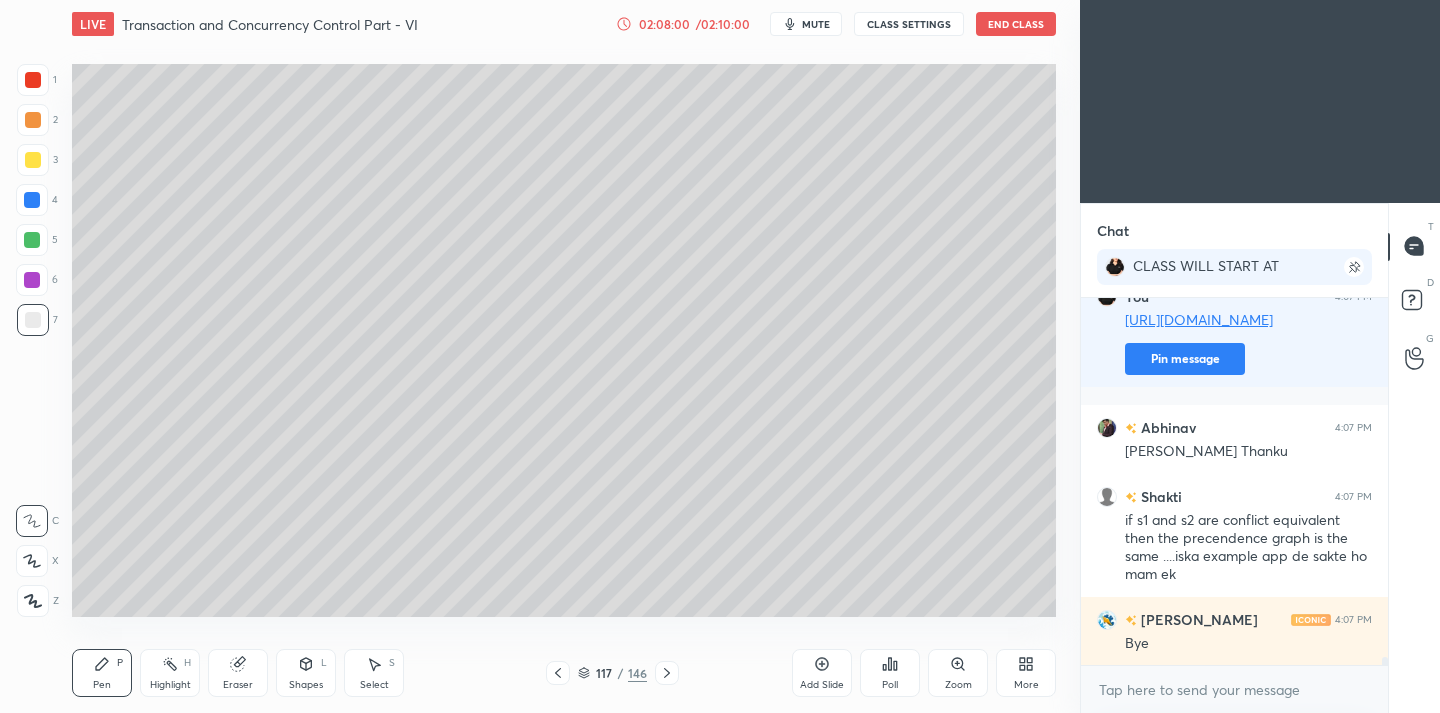click 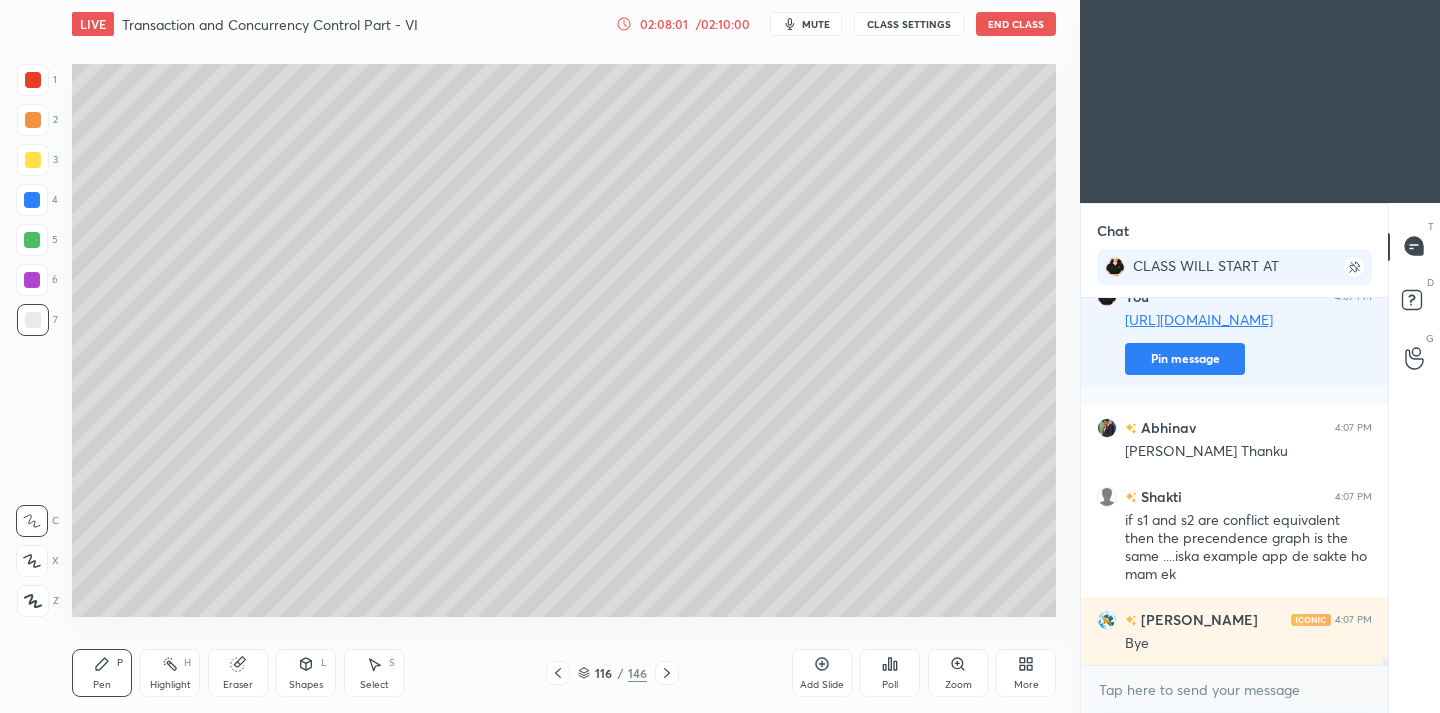 click 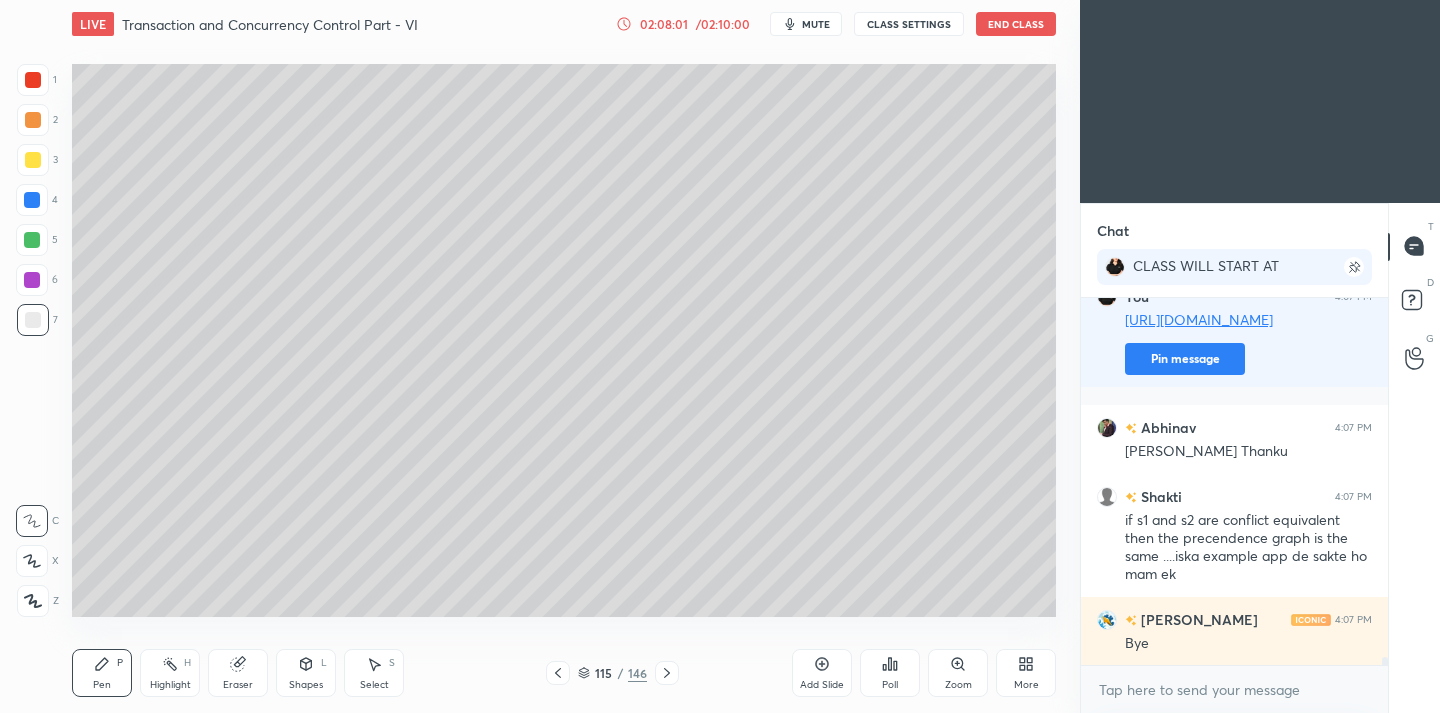 click 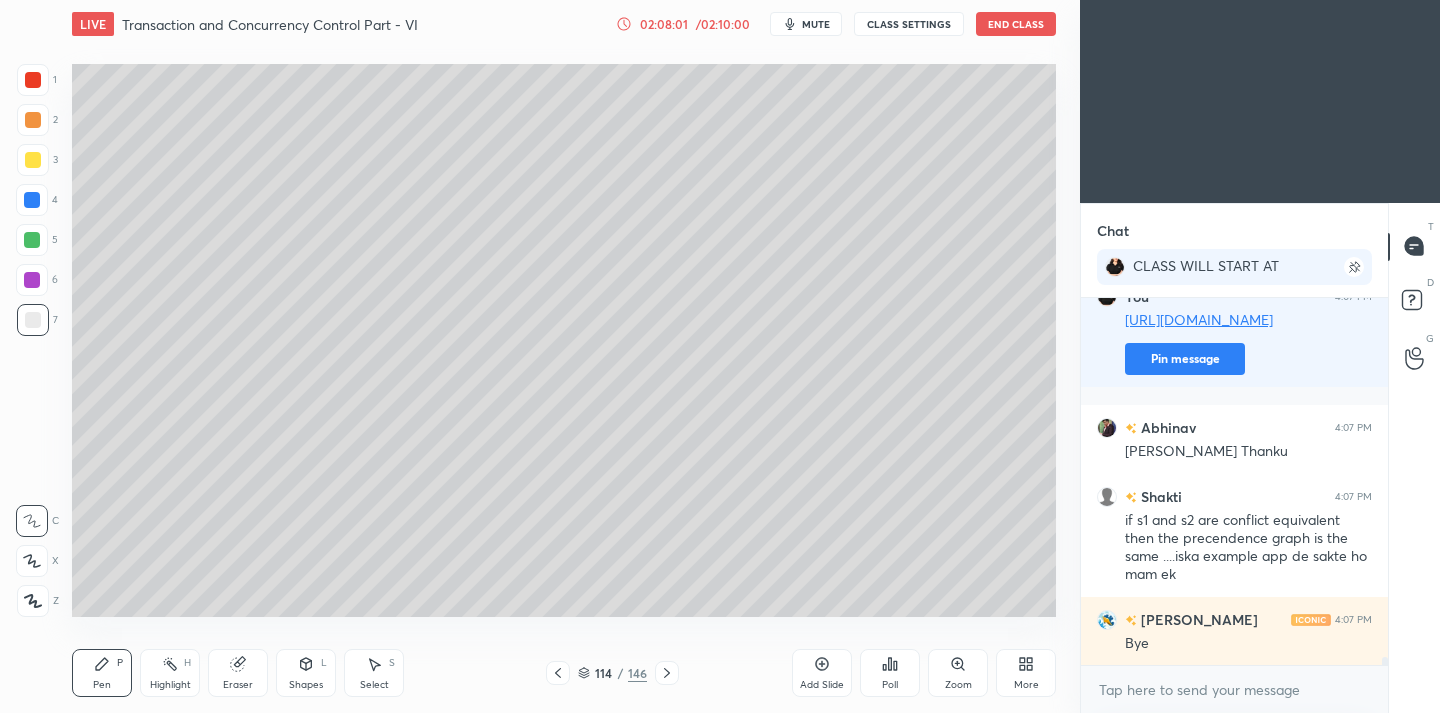 click 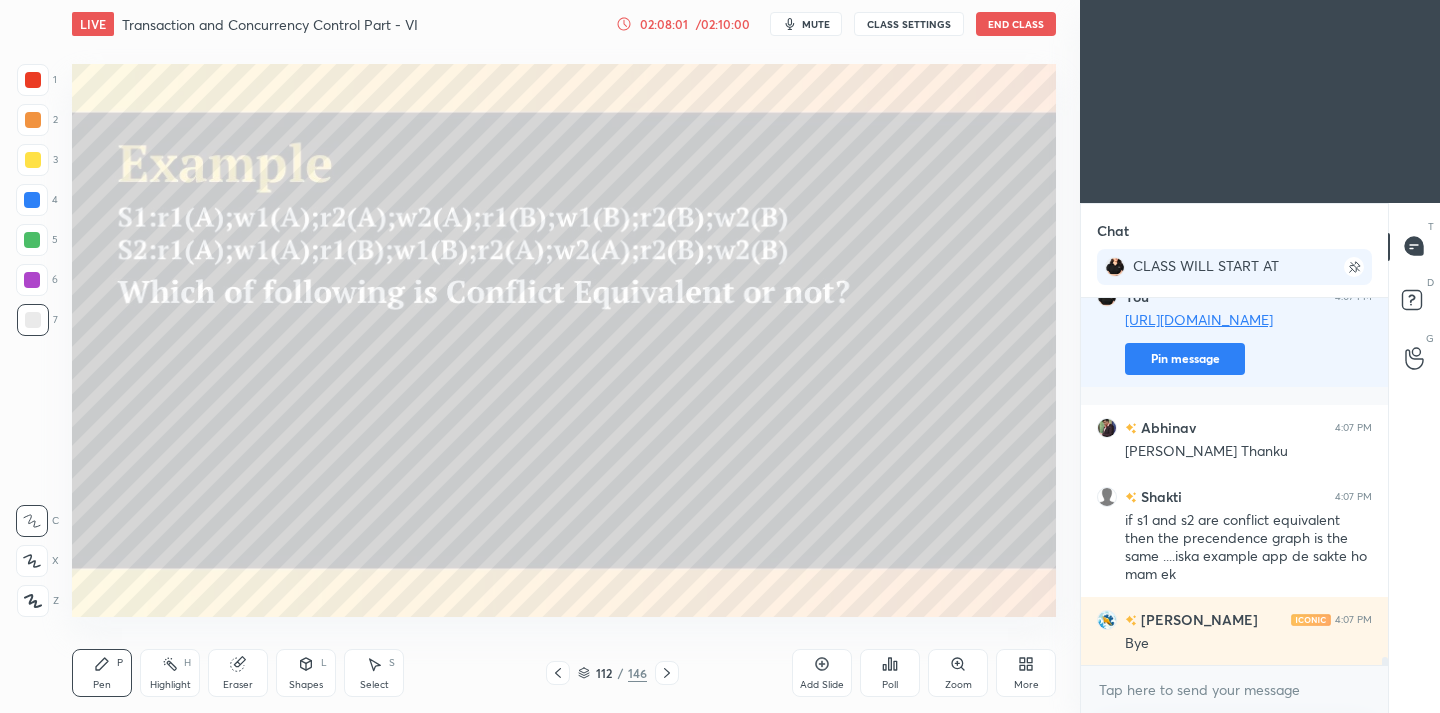 click 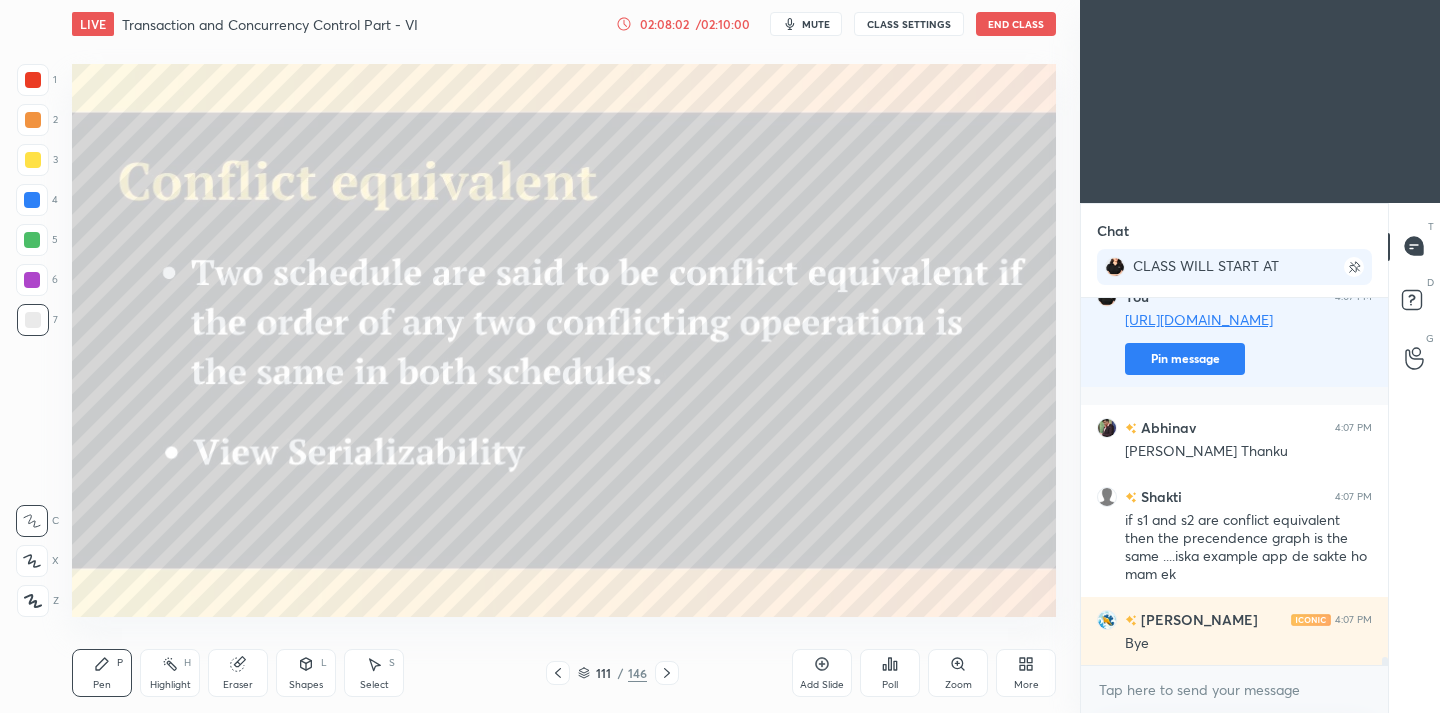 click 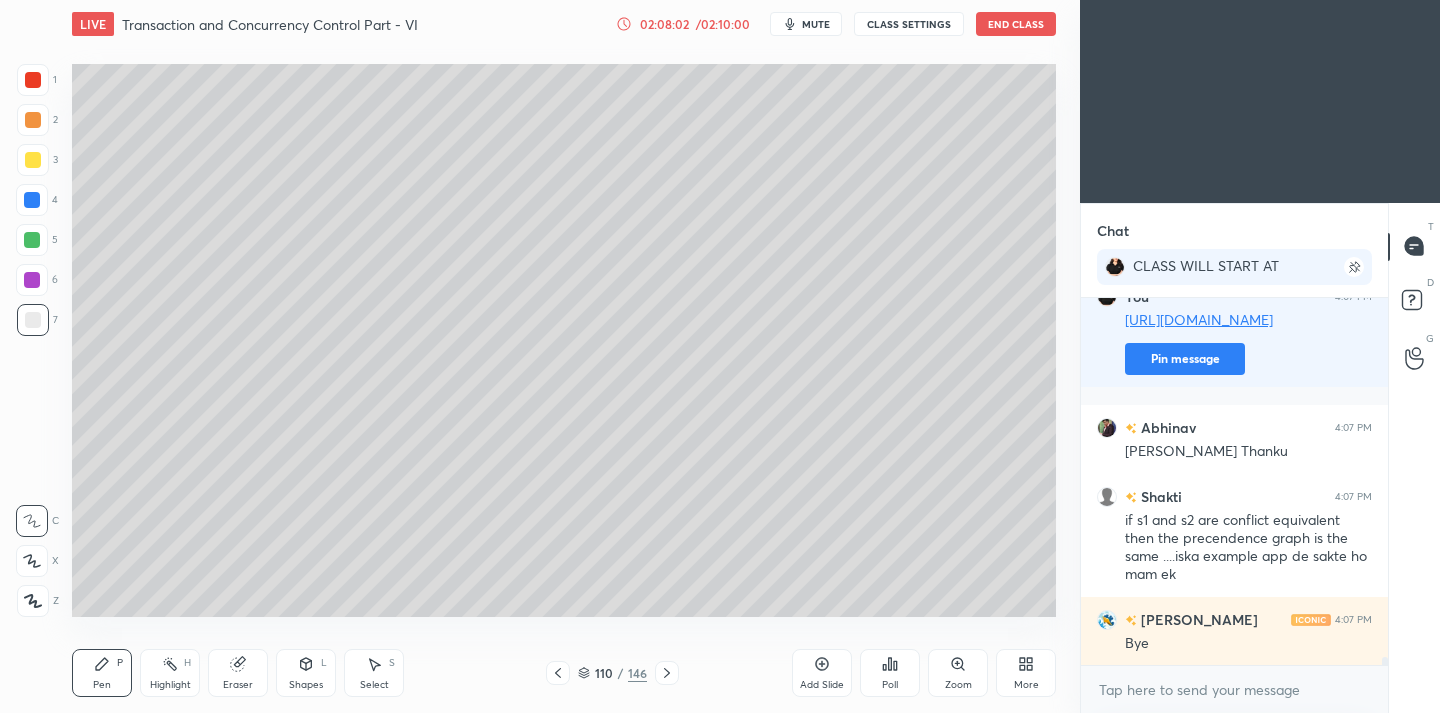 click 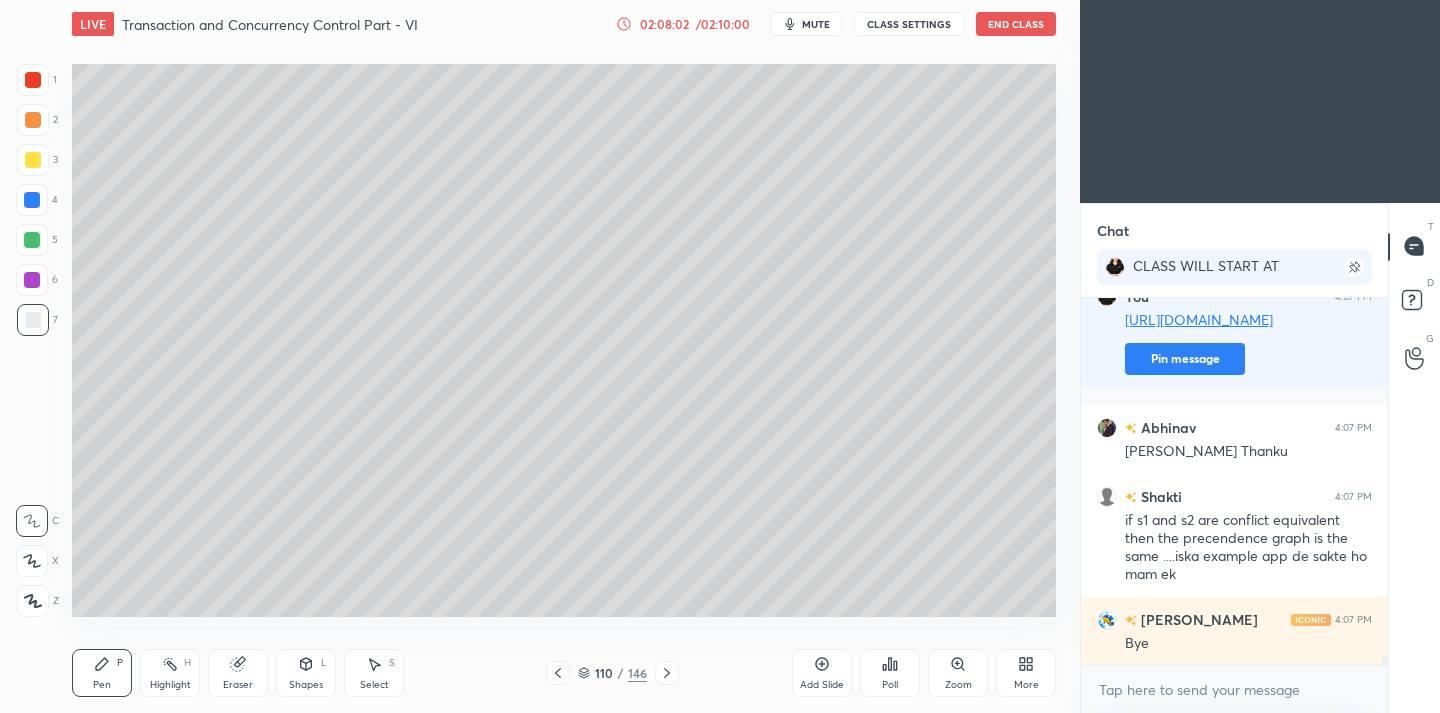 click 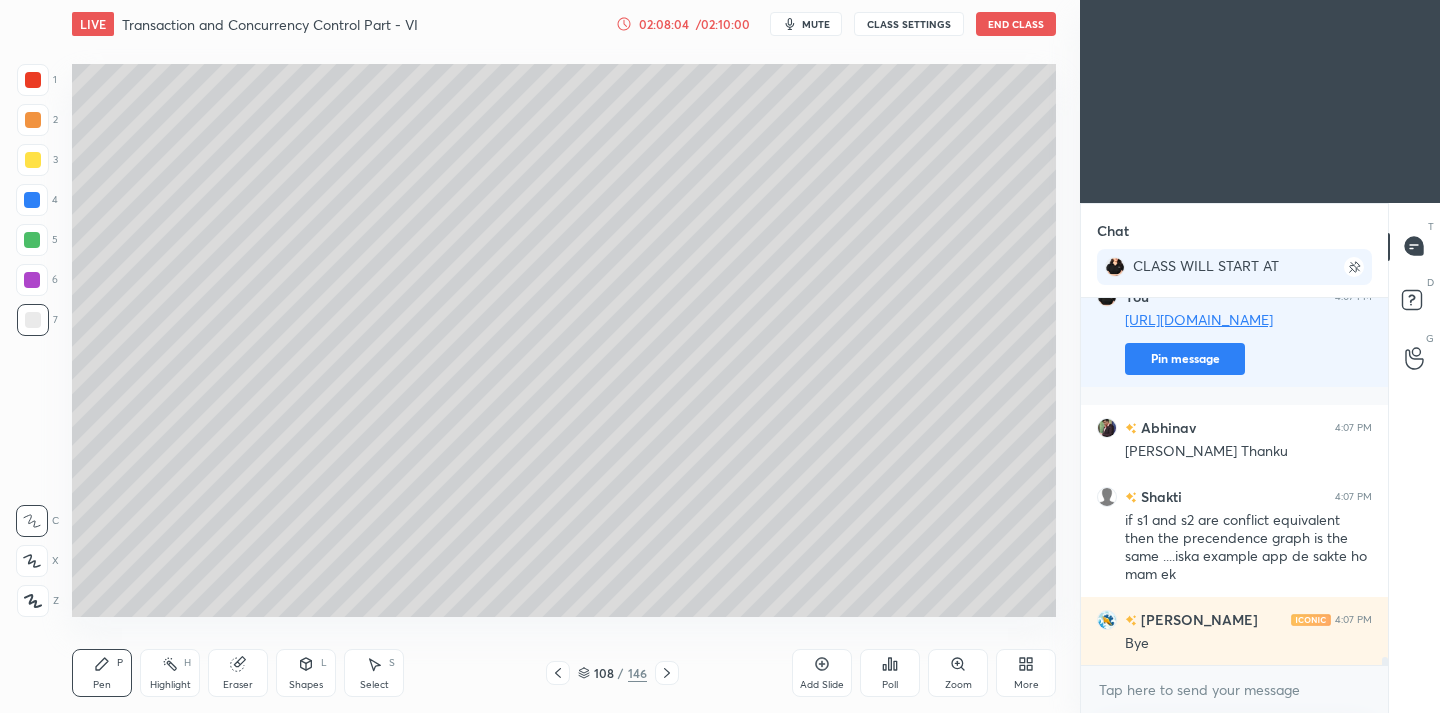 click at bounding box center (558, 673) 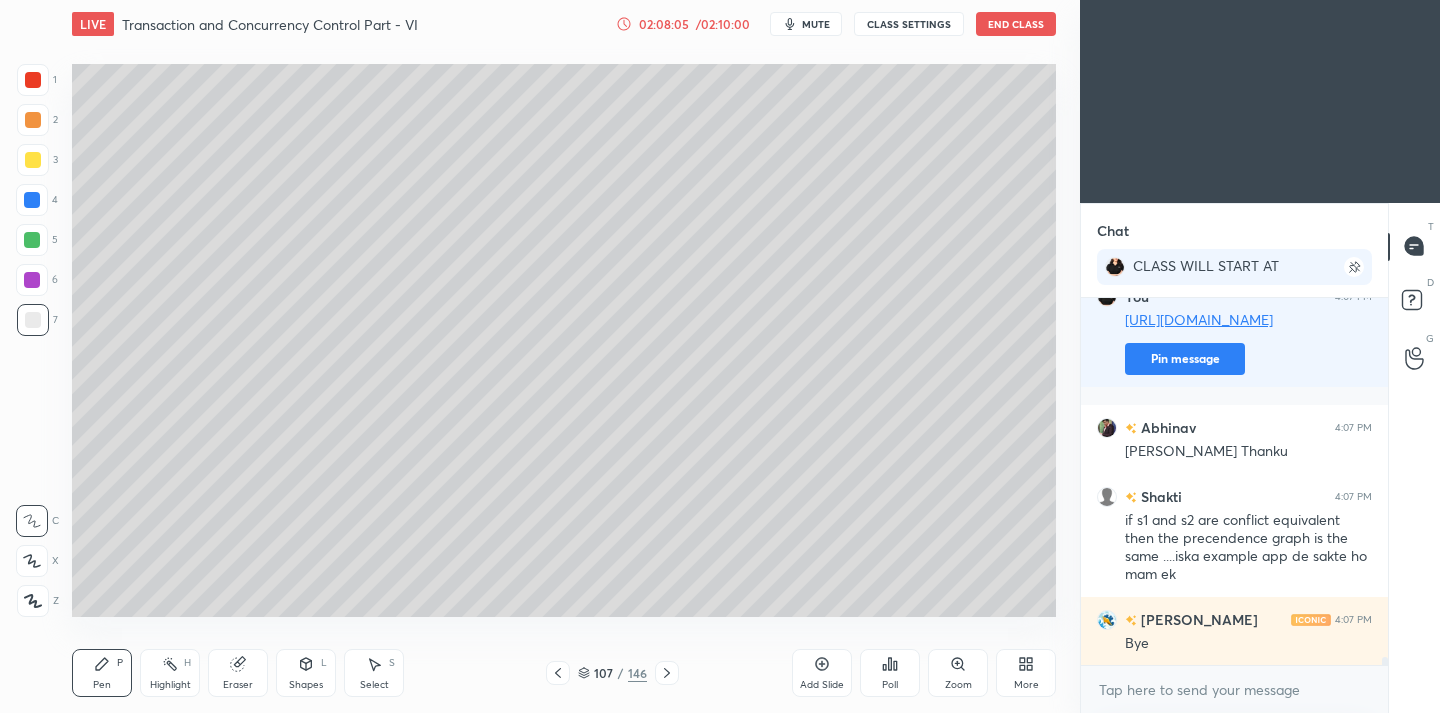 click at bounding box center (558, 673) 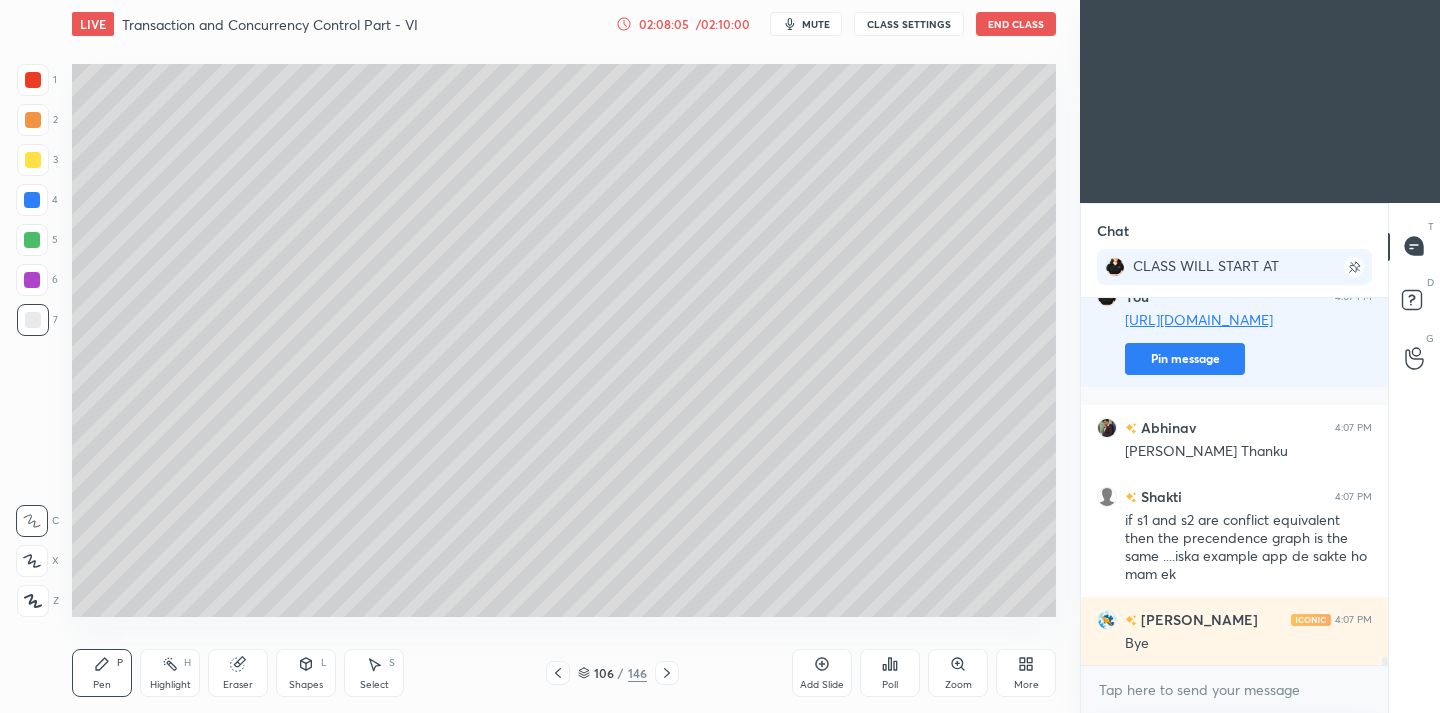 click 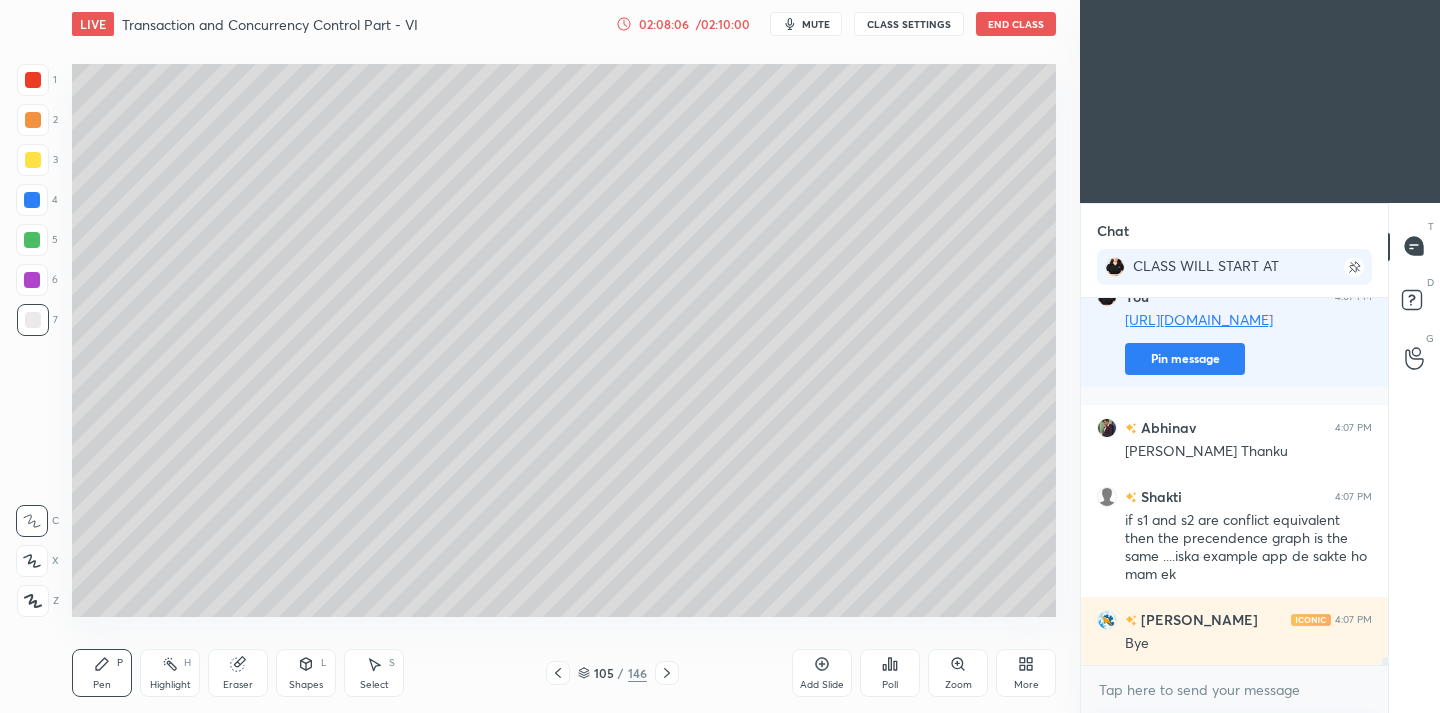 click 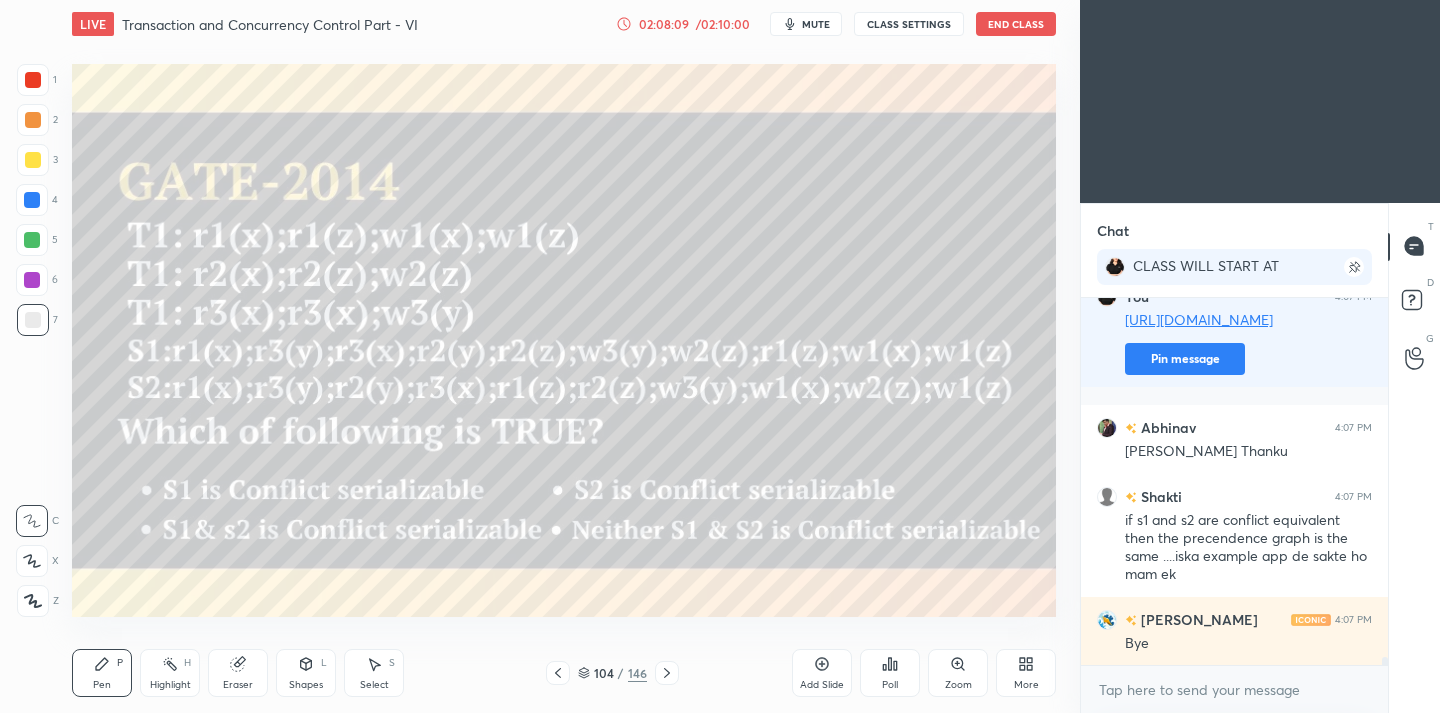 click 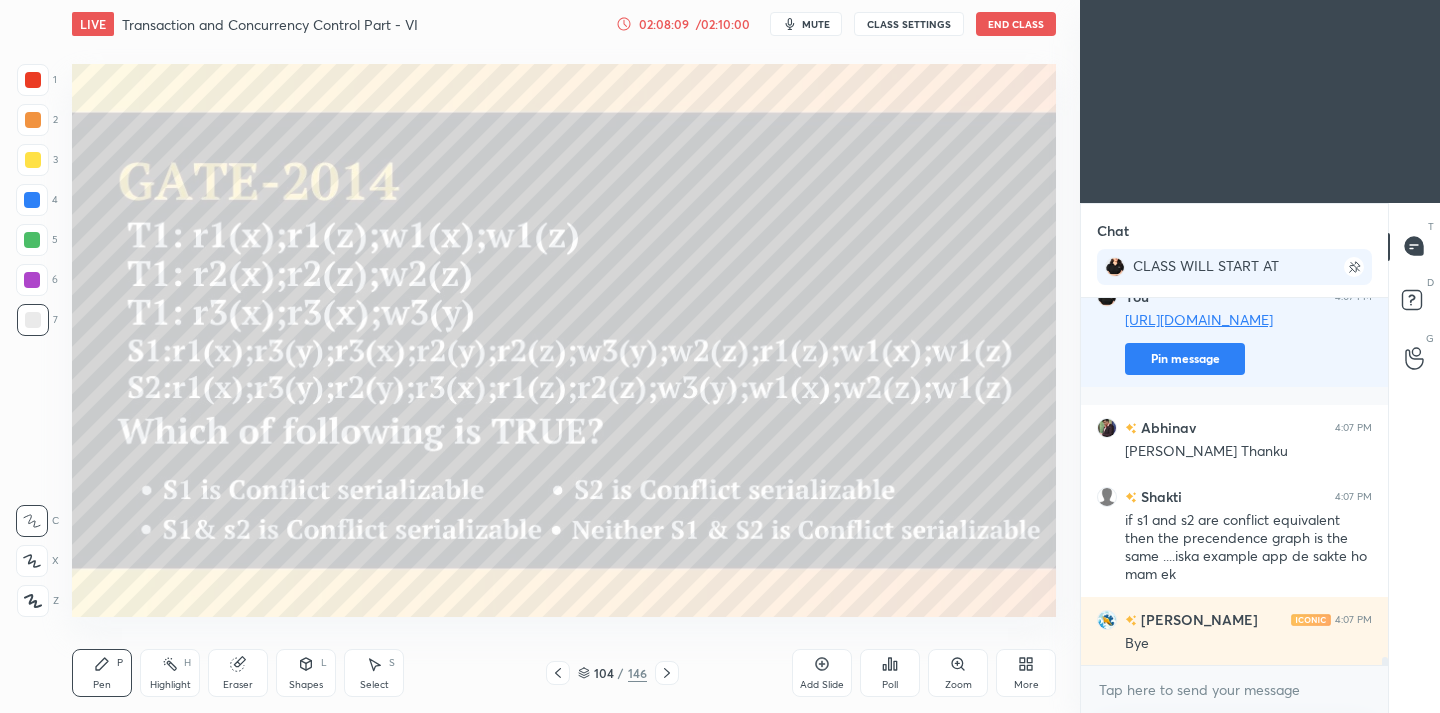 click 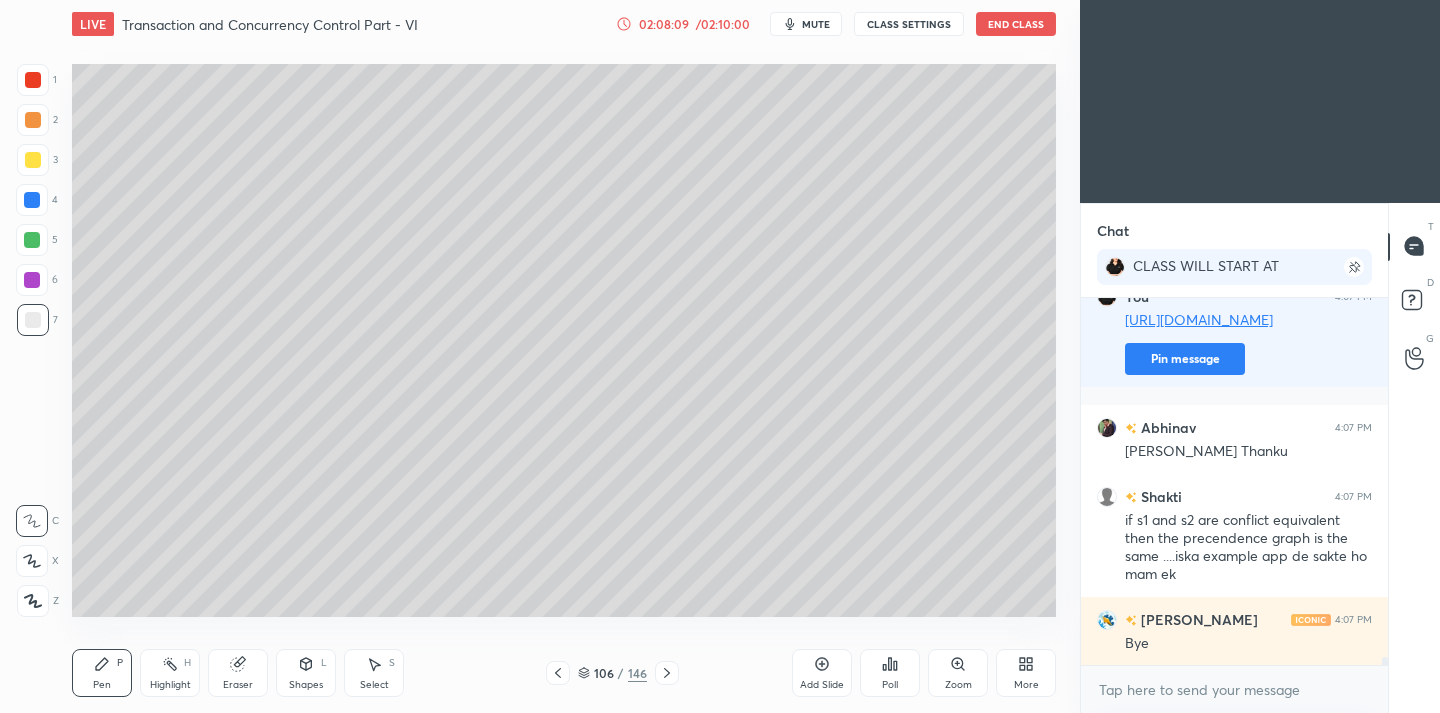 click 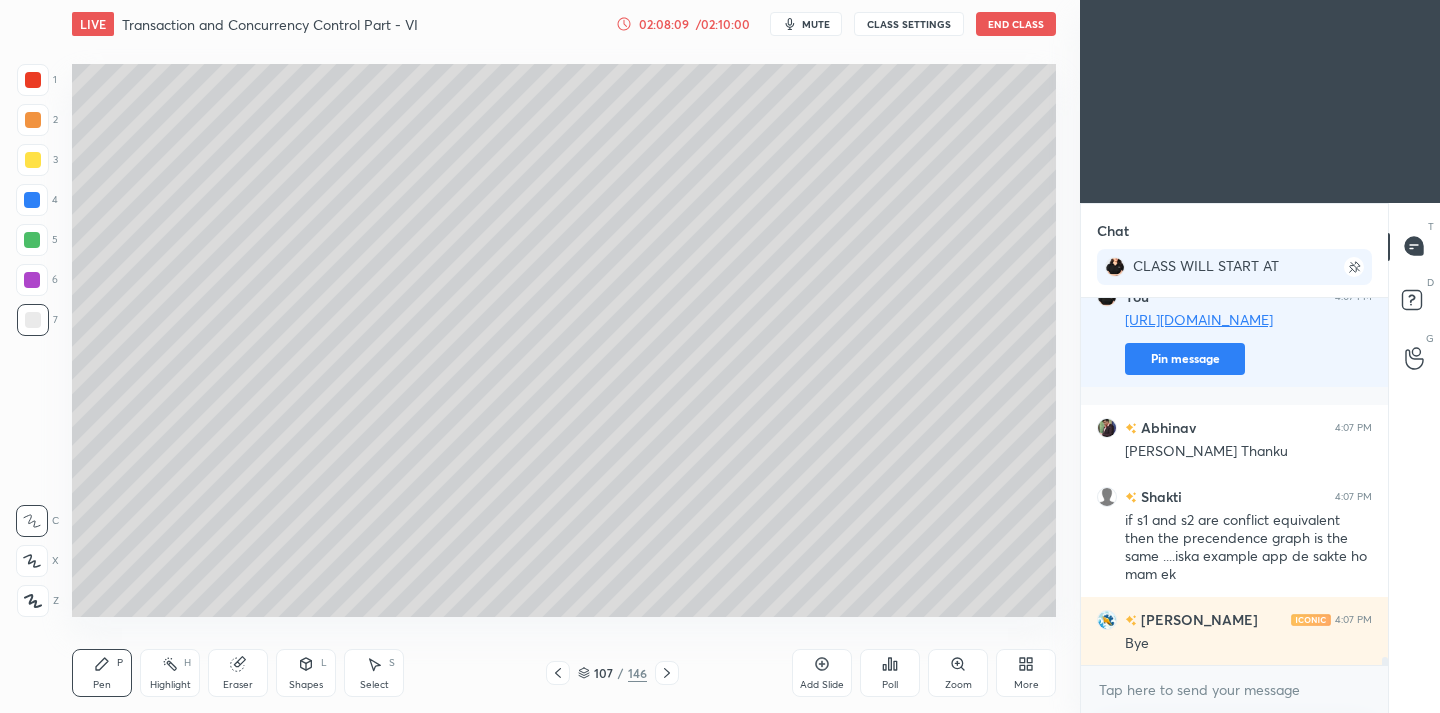click 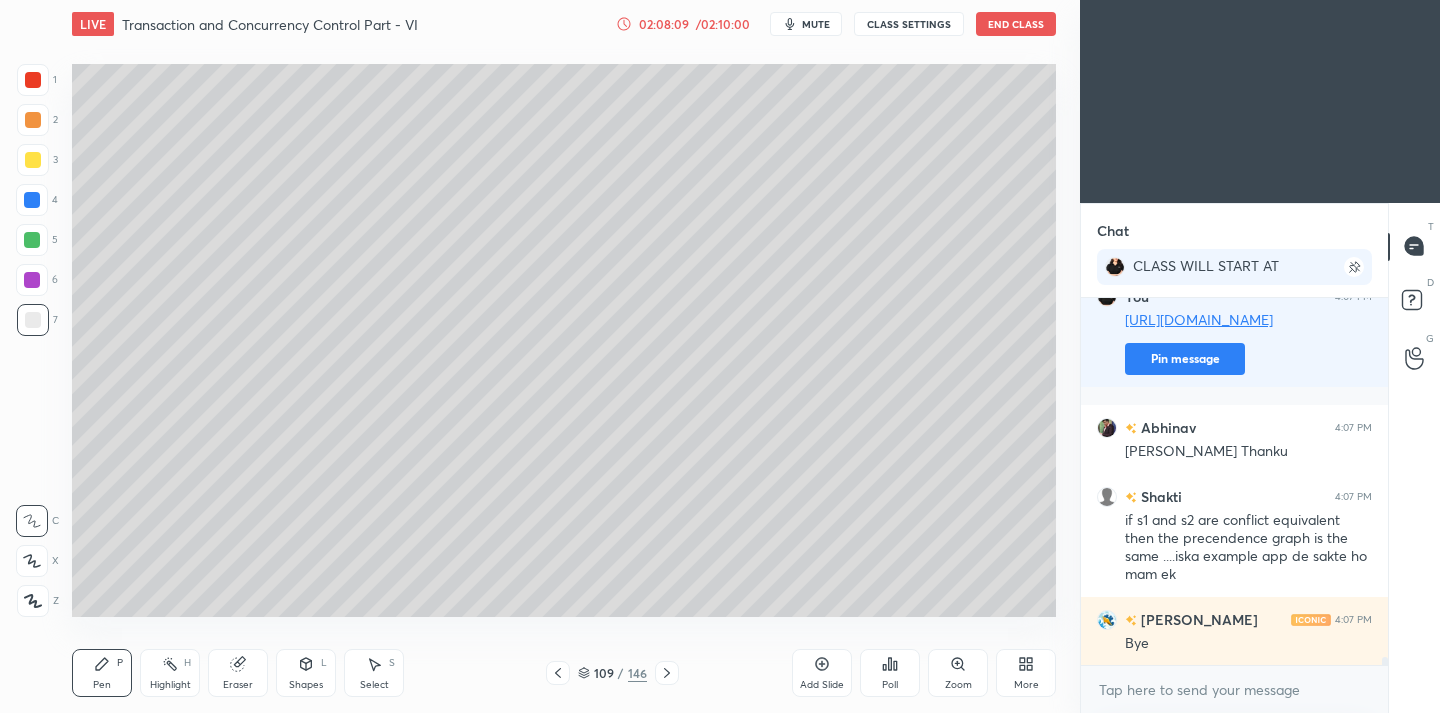 click 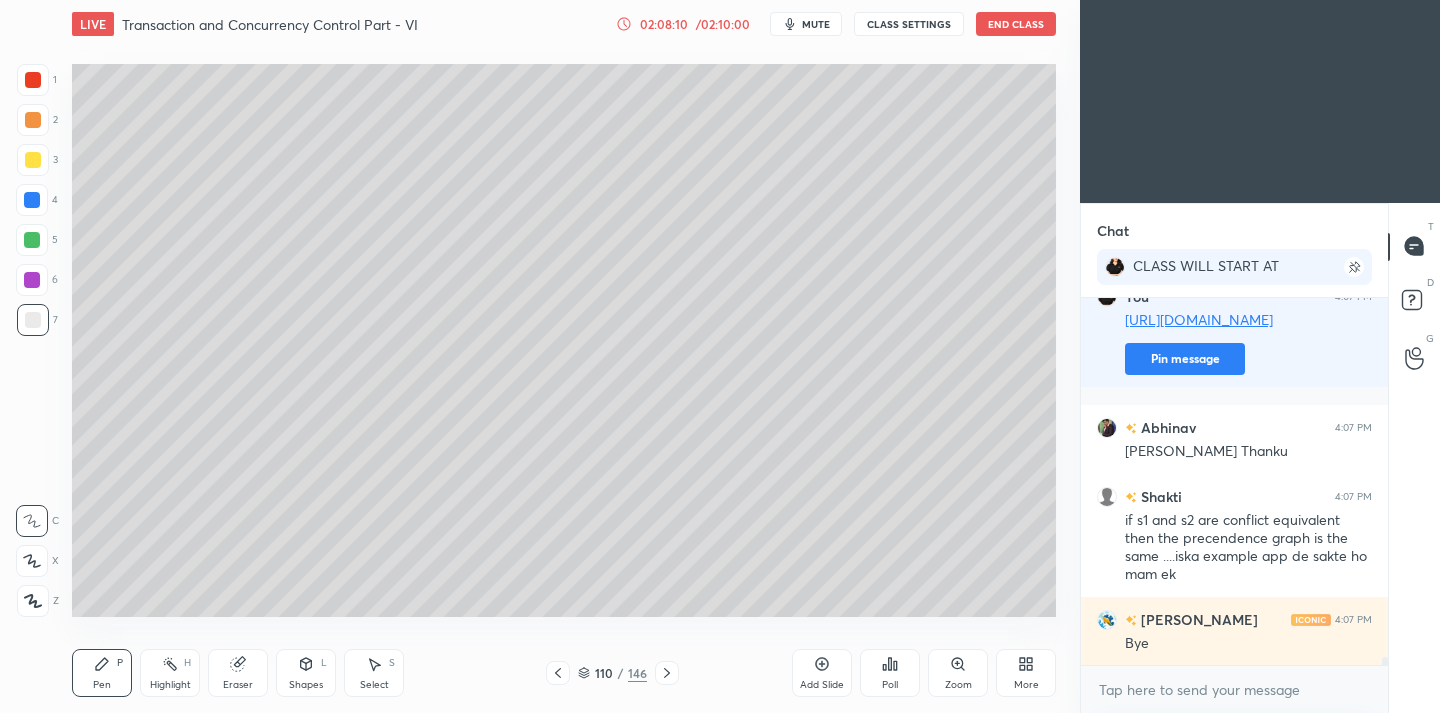 click 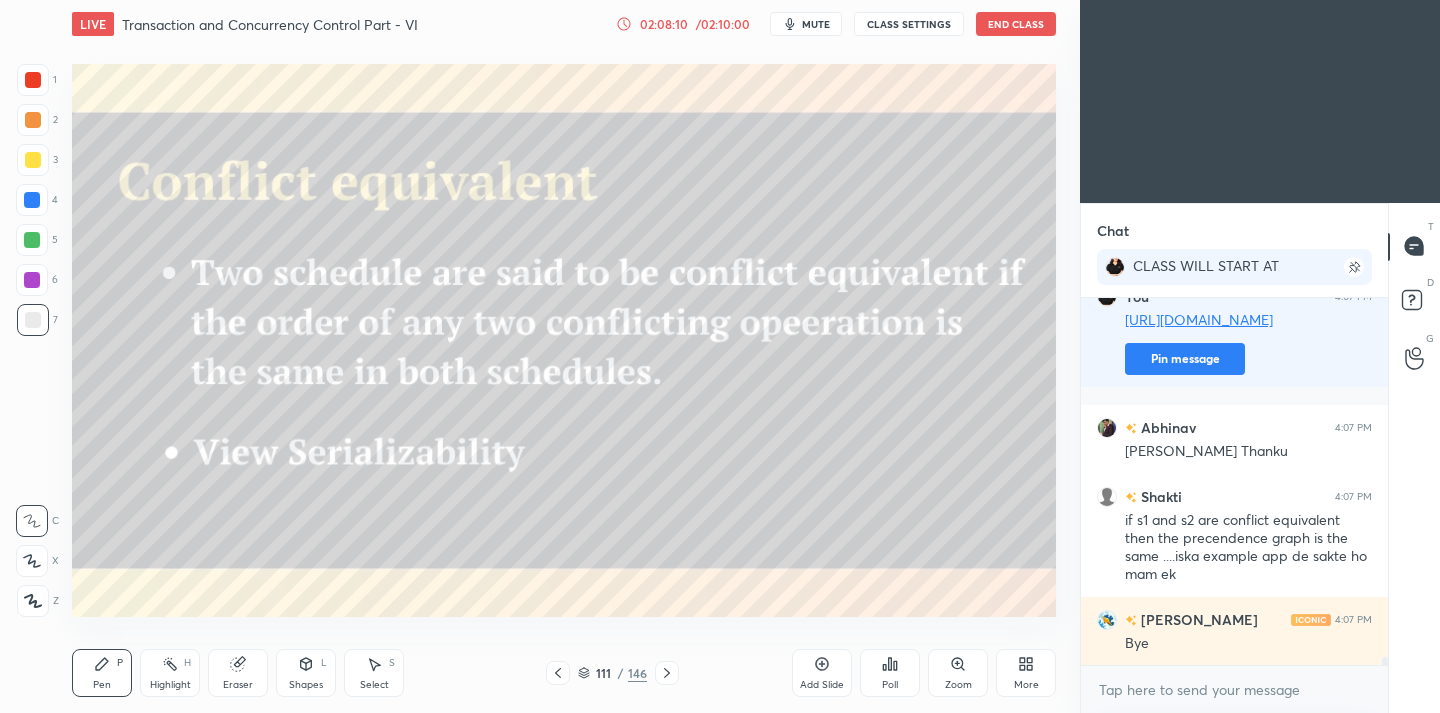 click 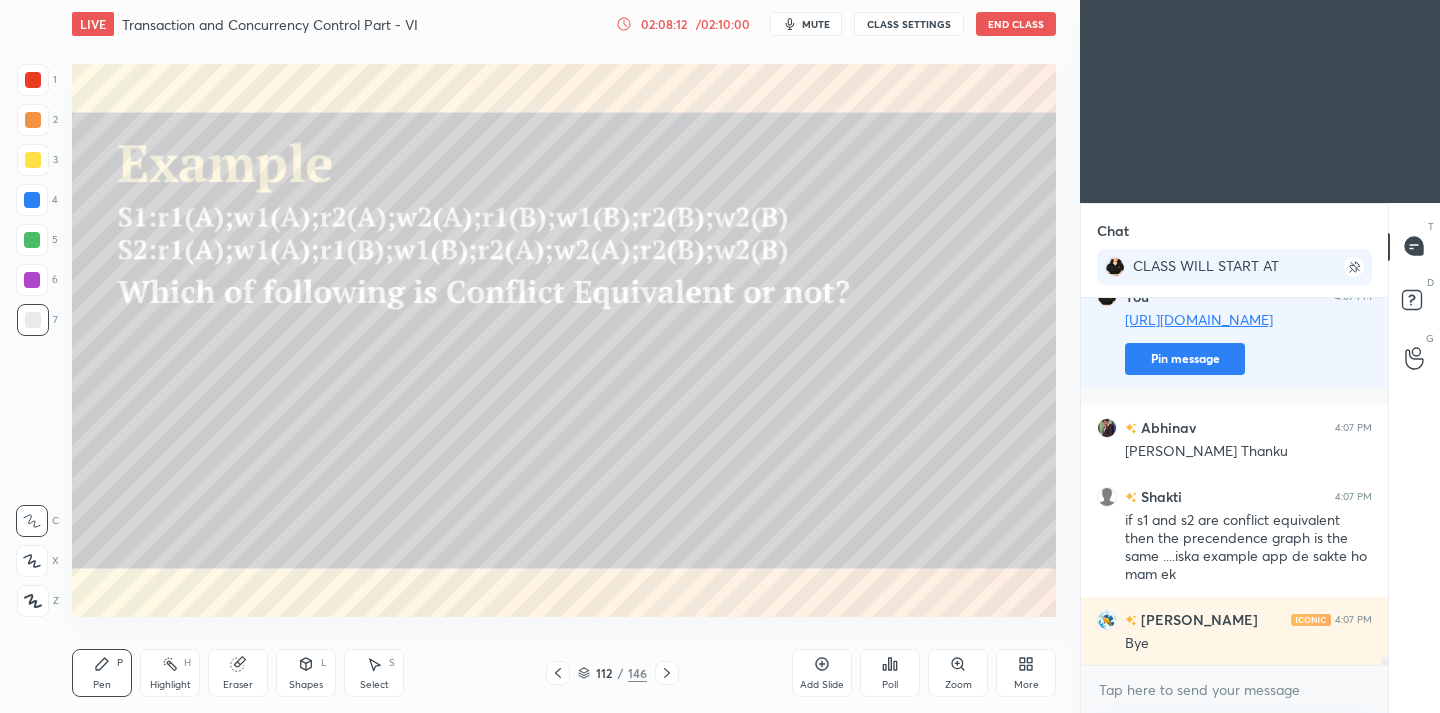 click 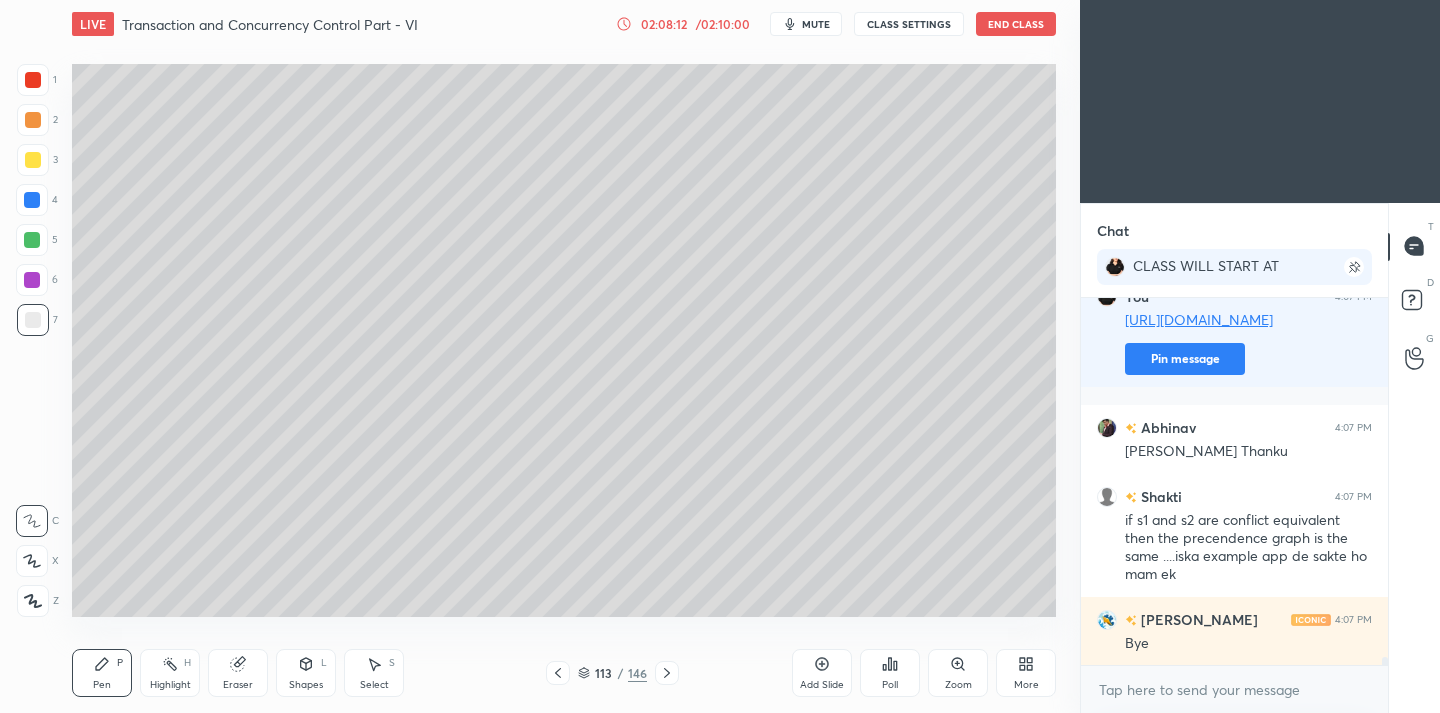 click 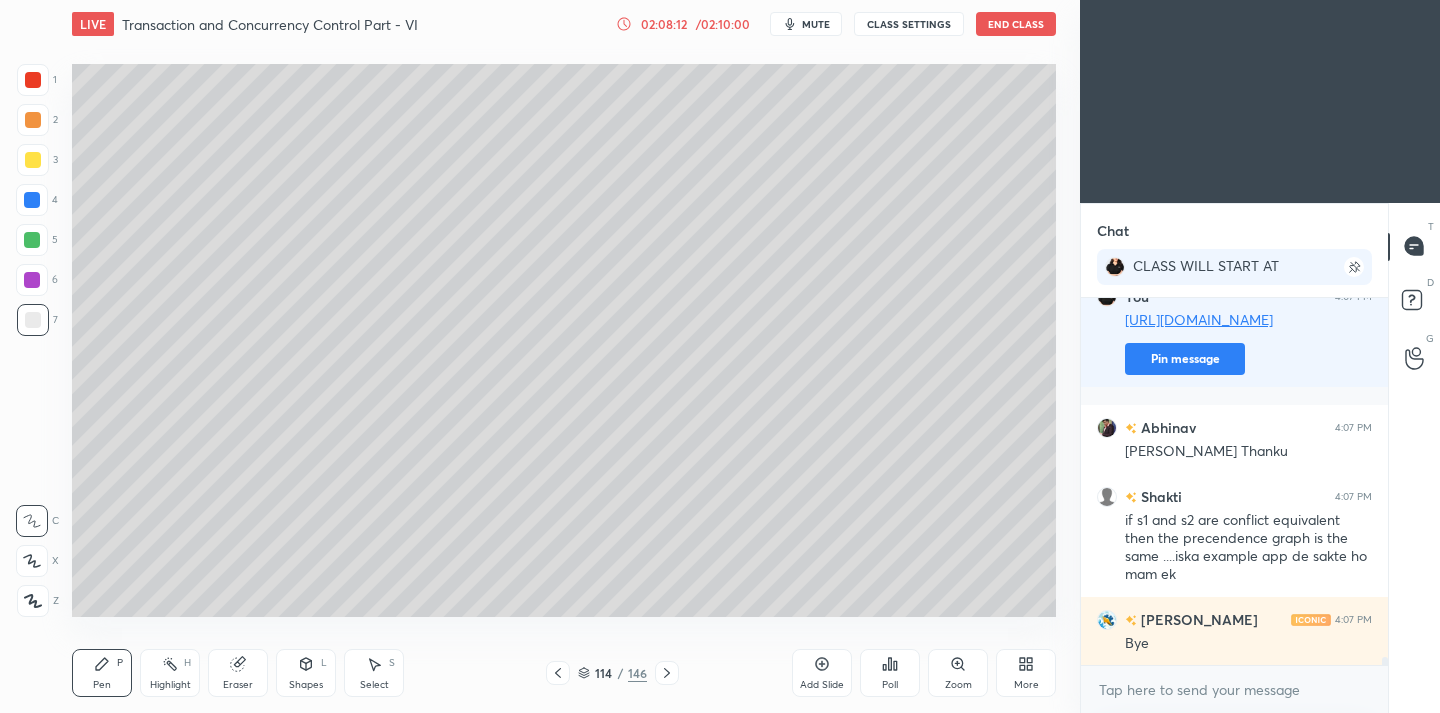 click 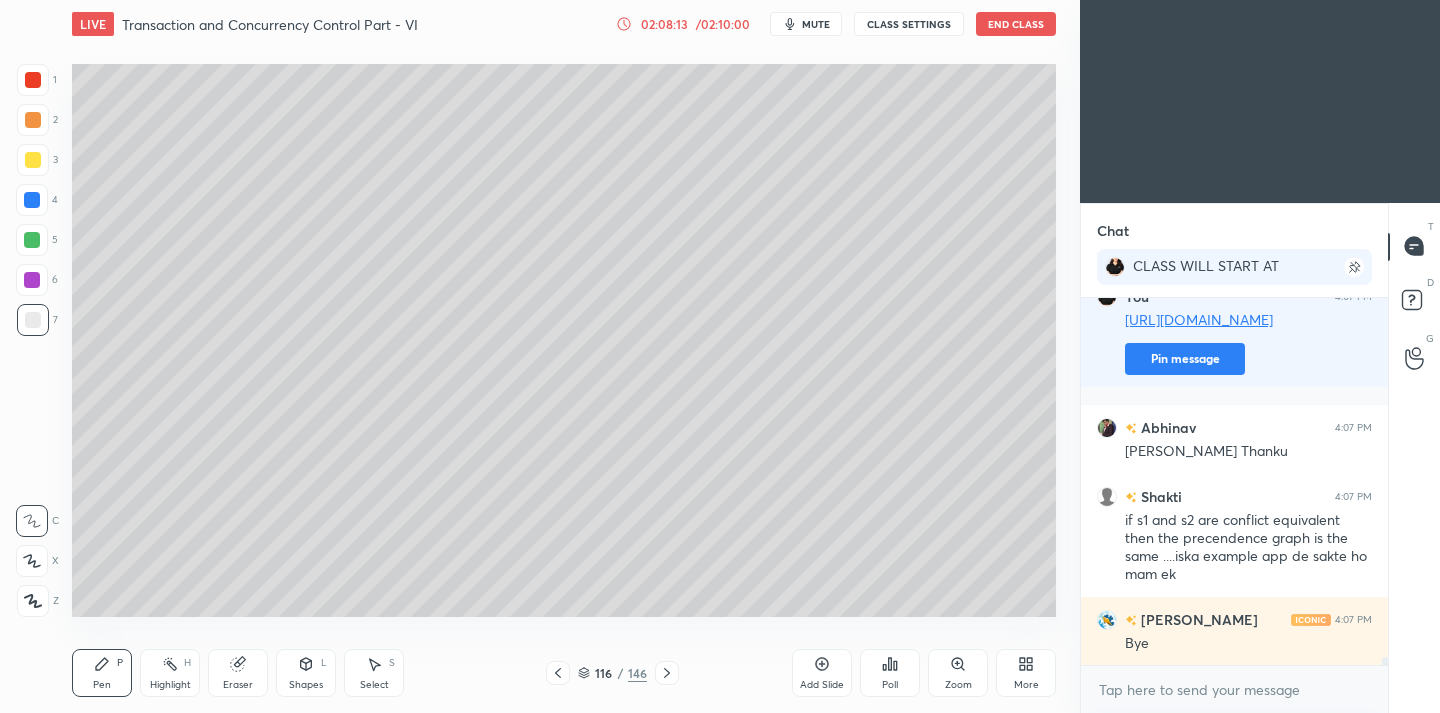 click 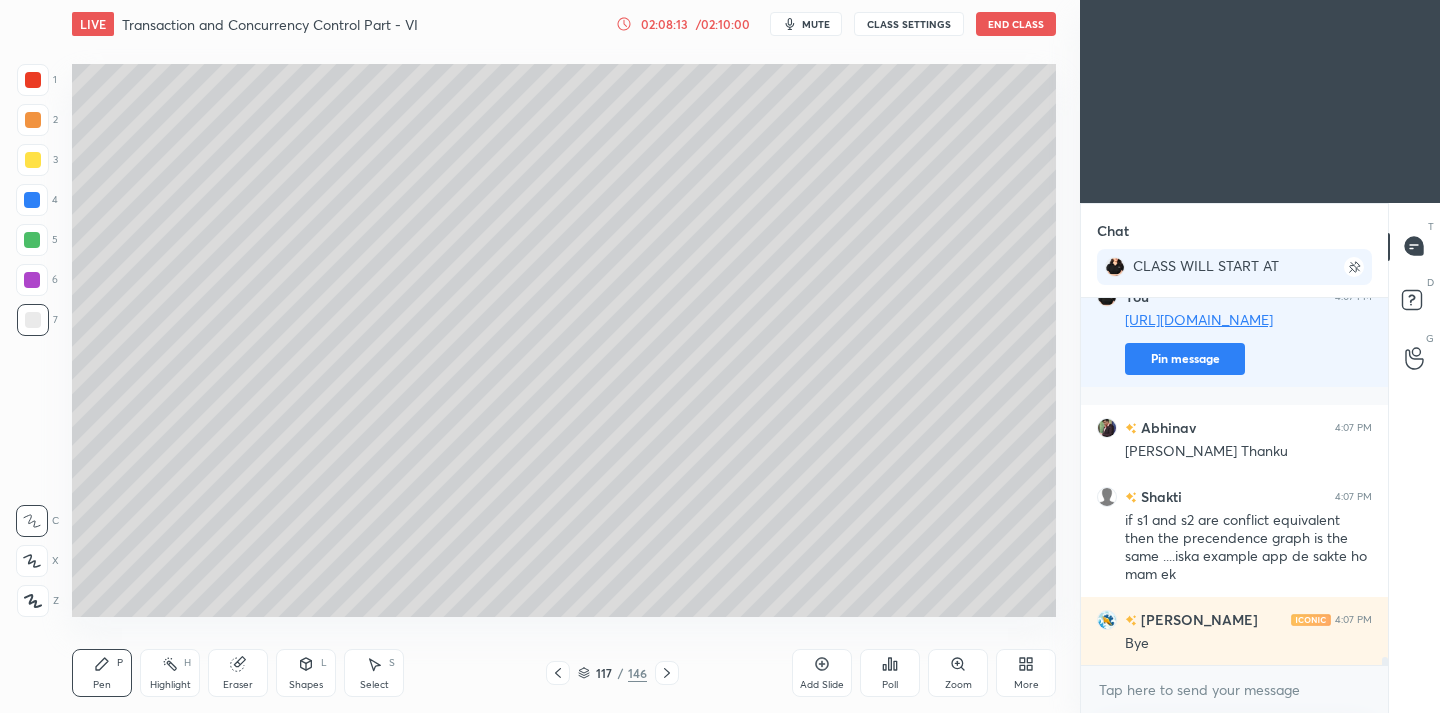 click 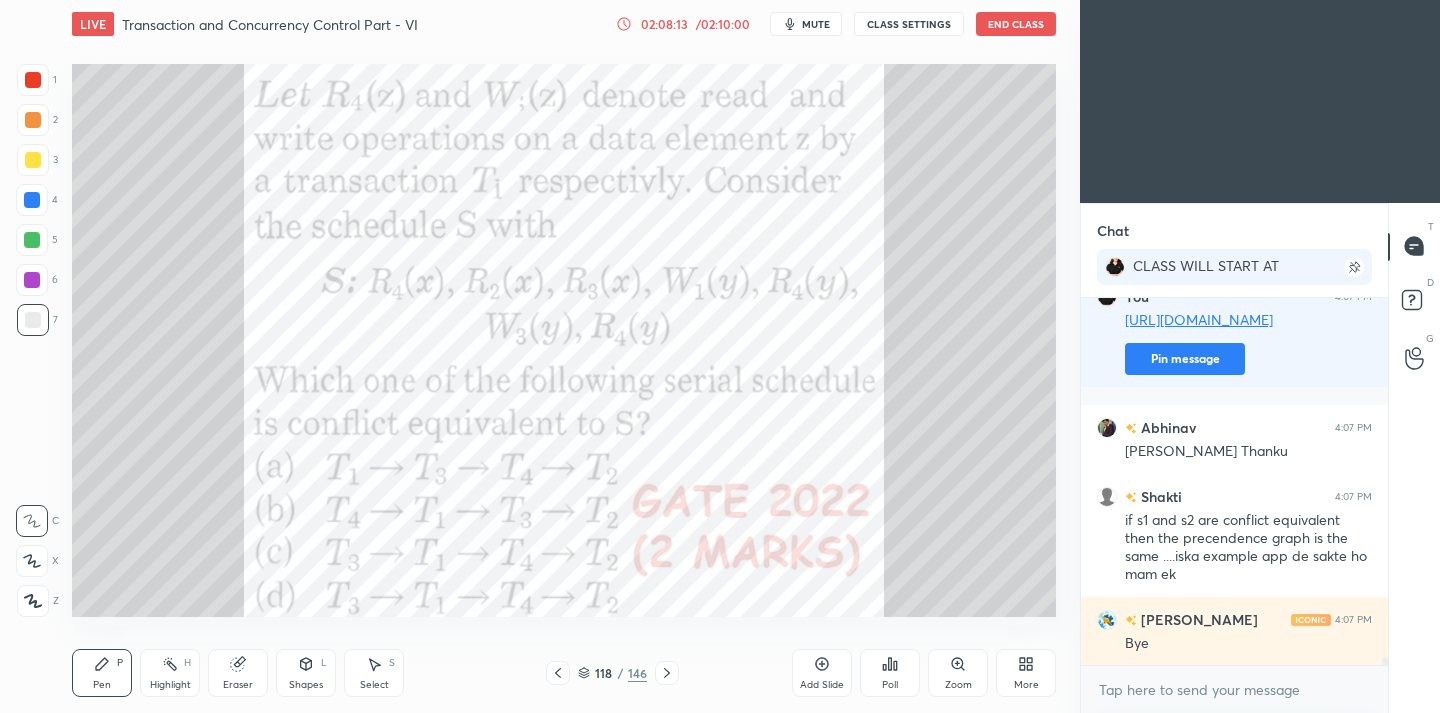 click 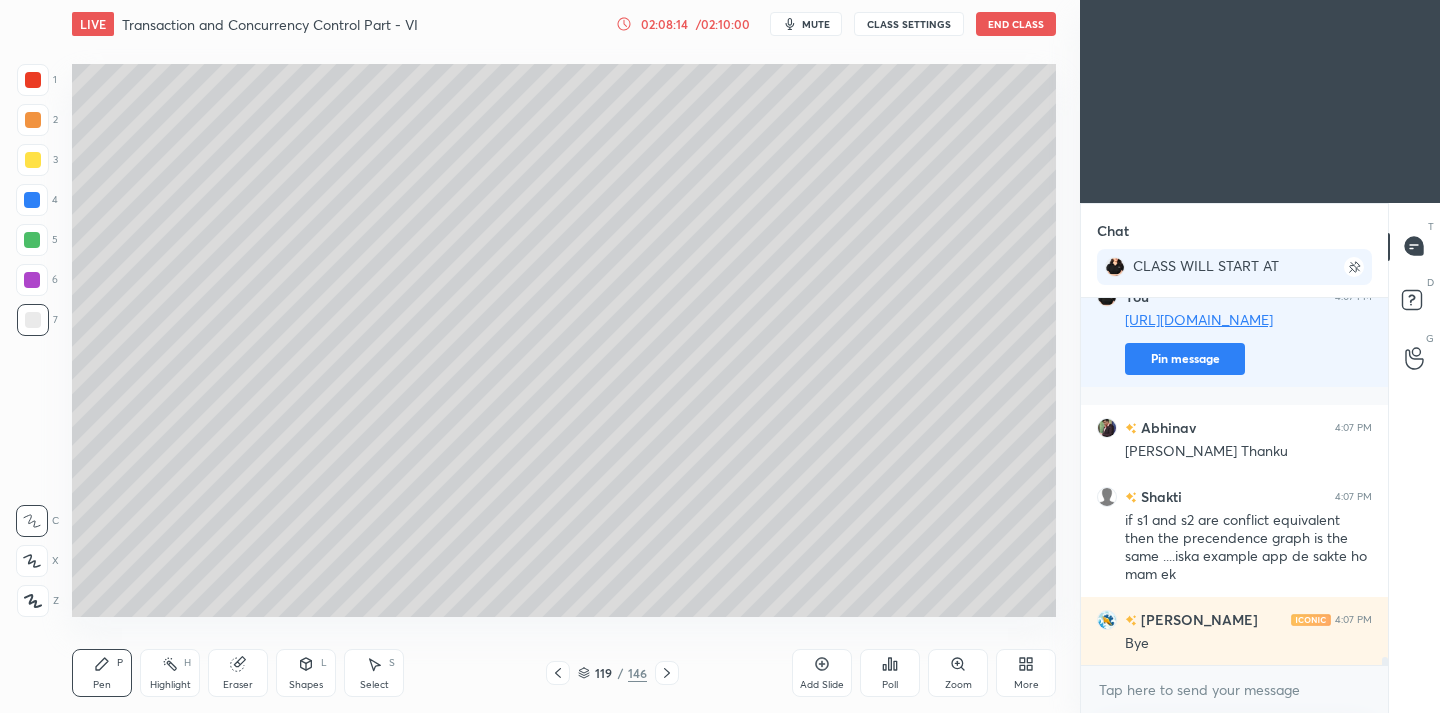 click 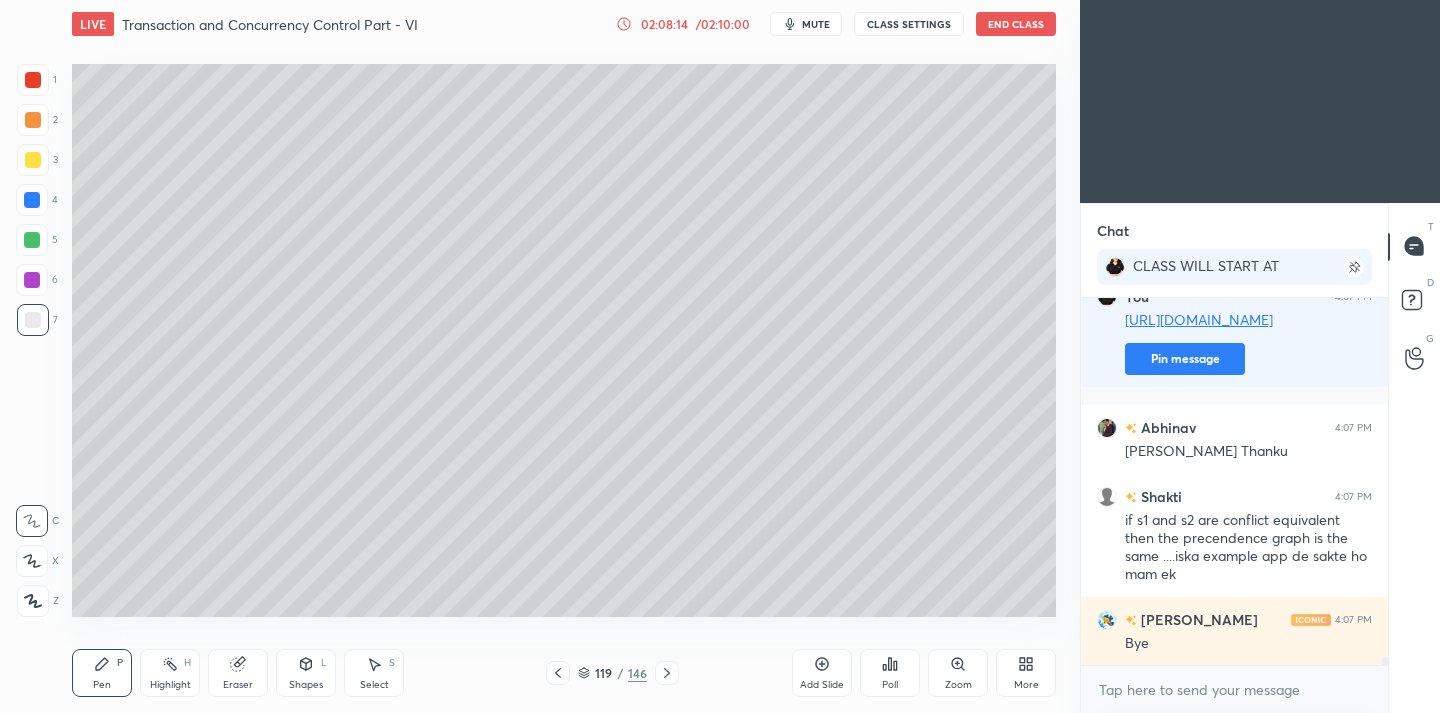click 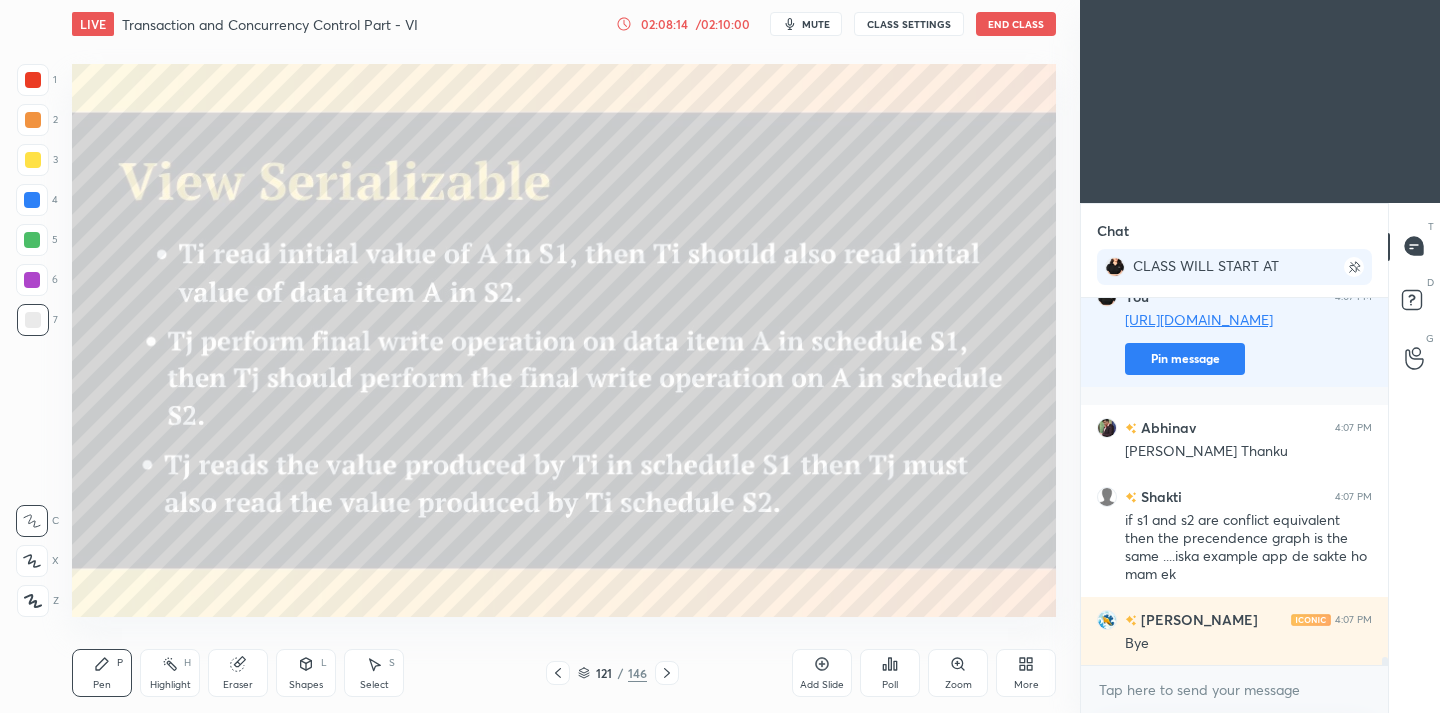 click 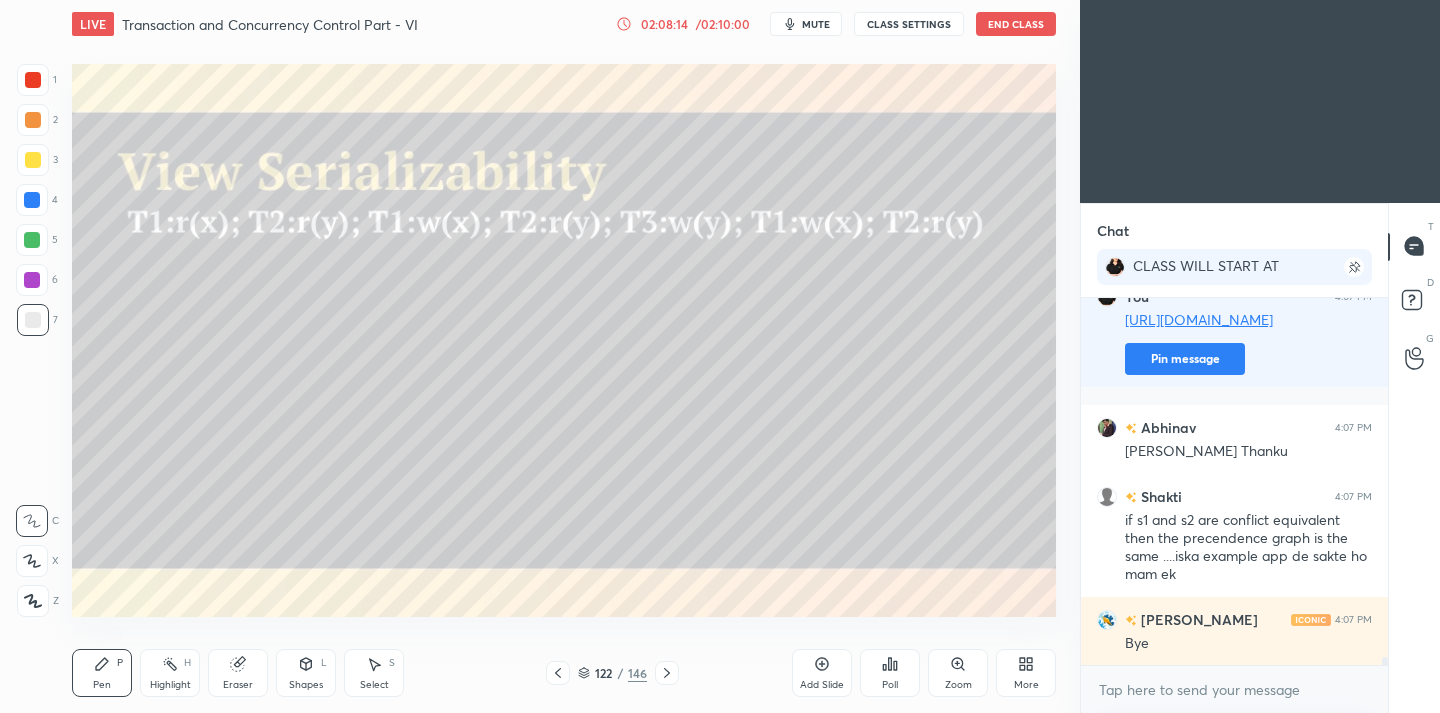 click 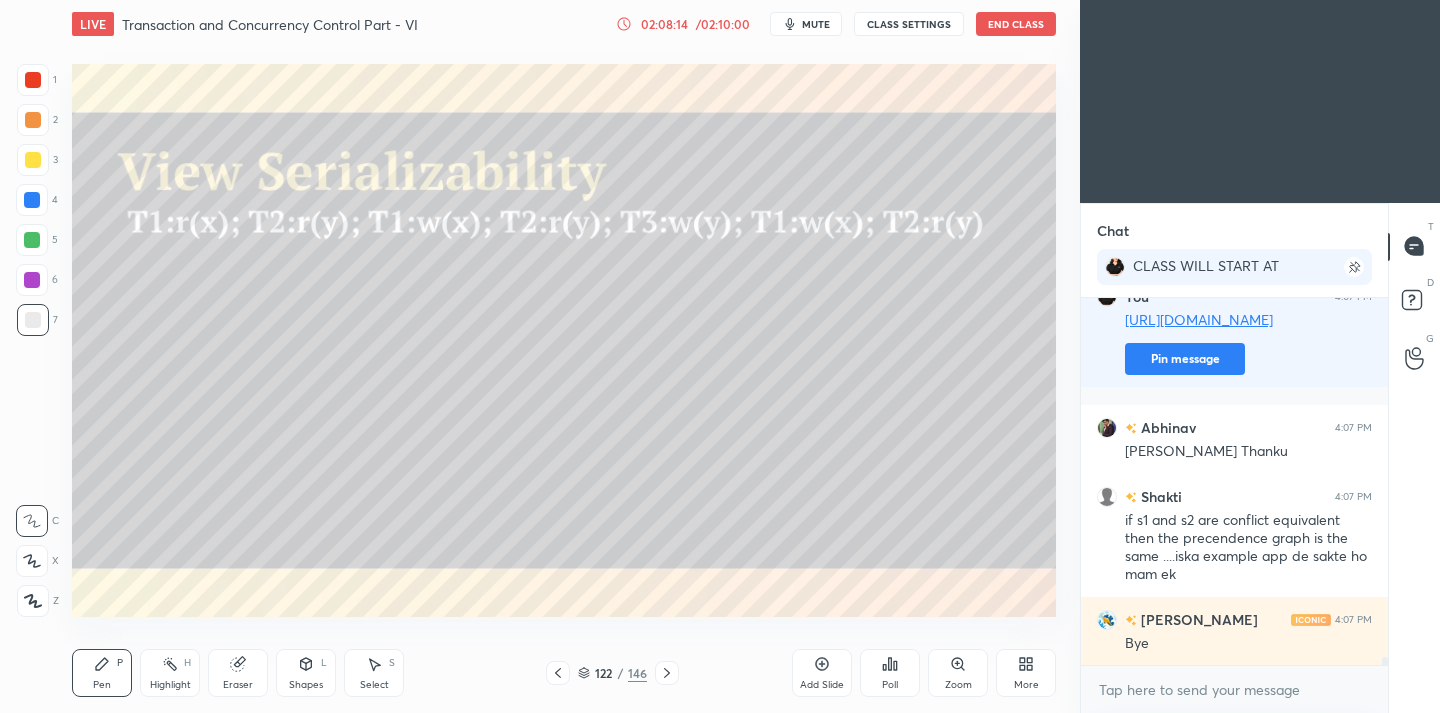 click 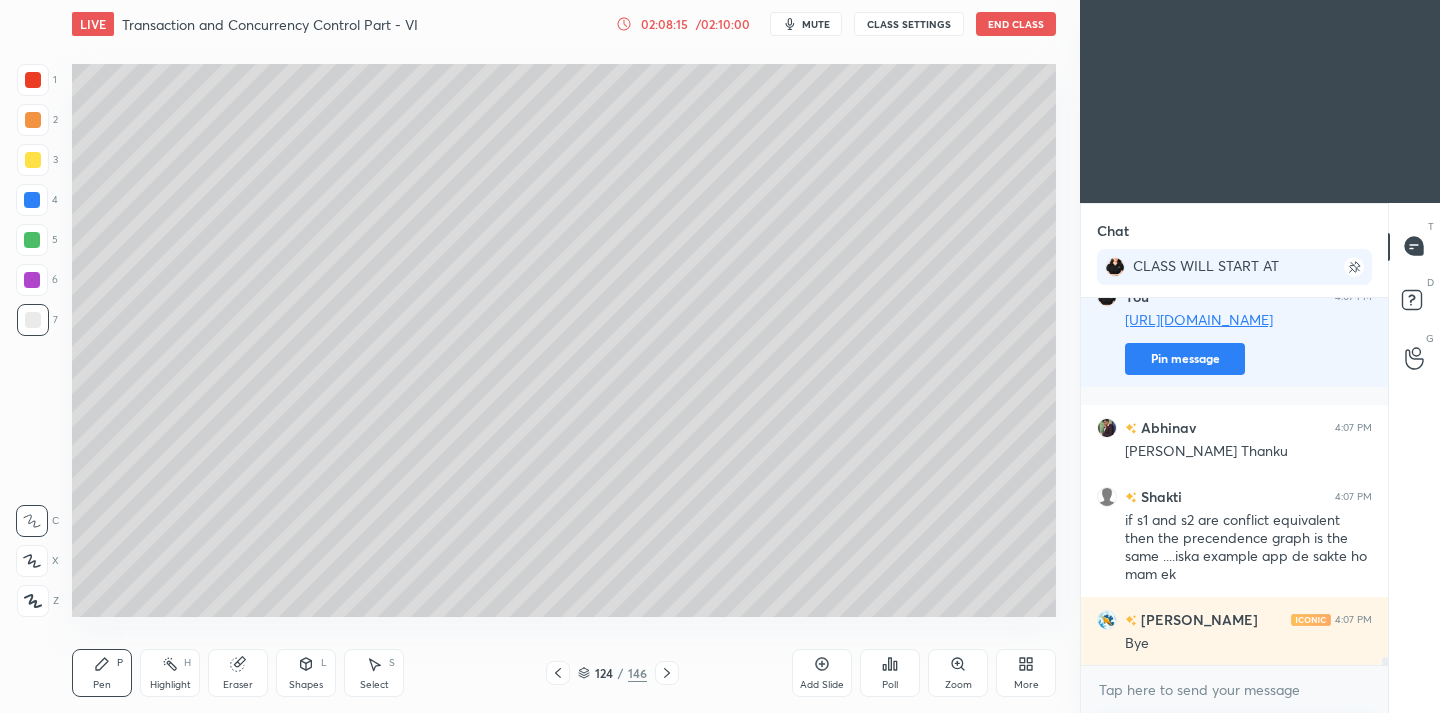 click 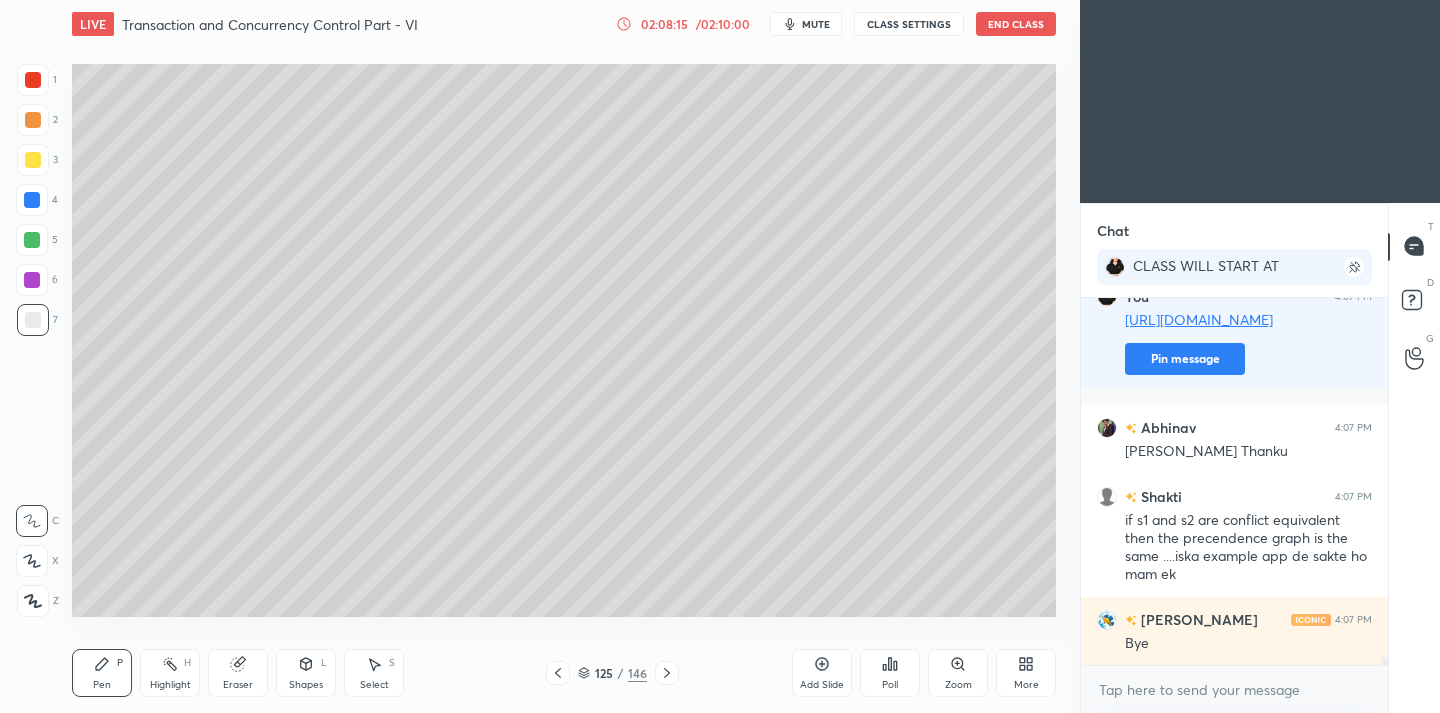 click 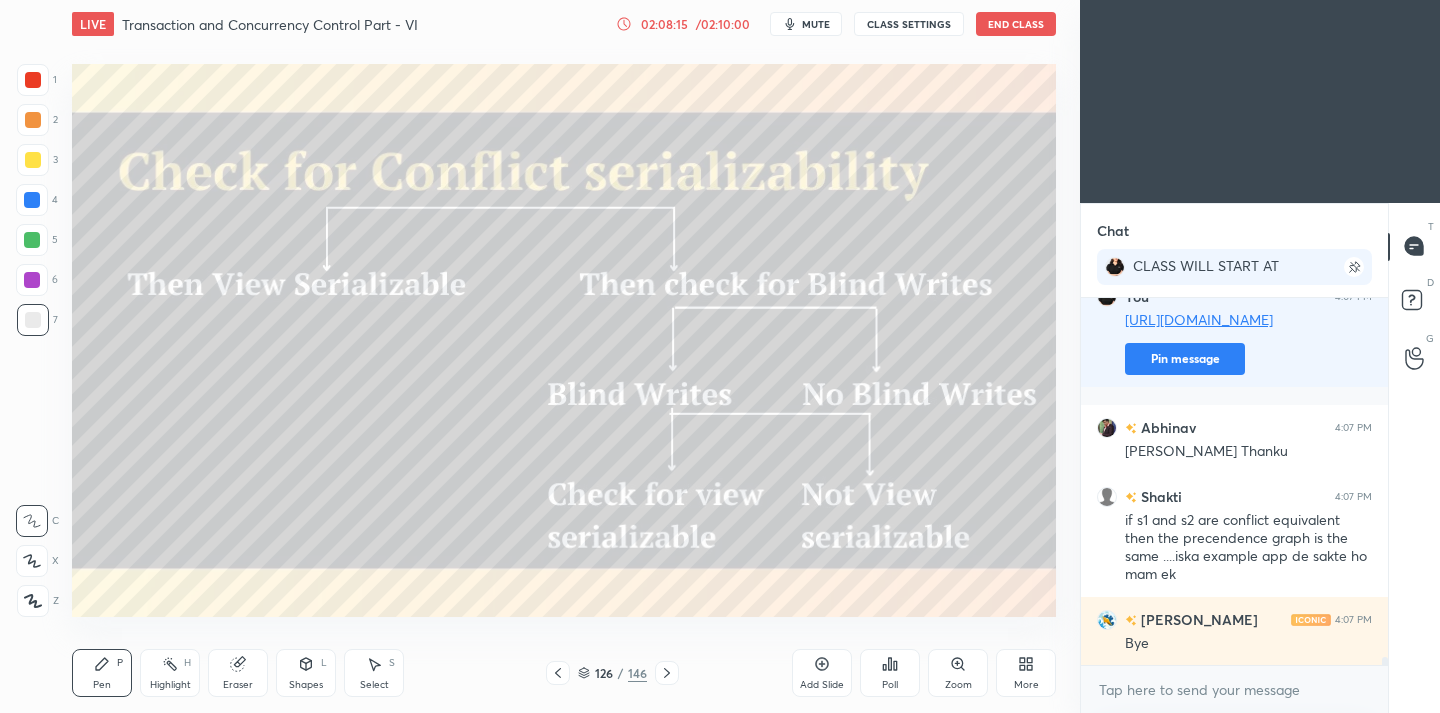 click 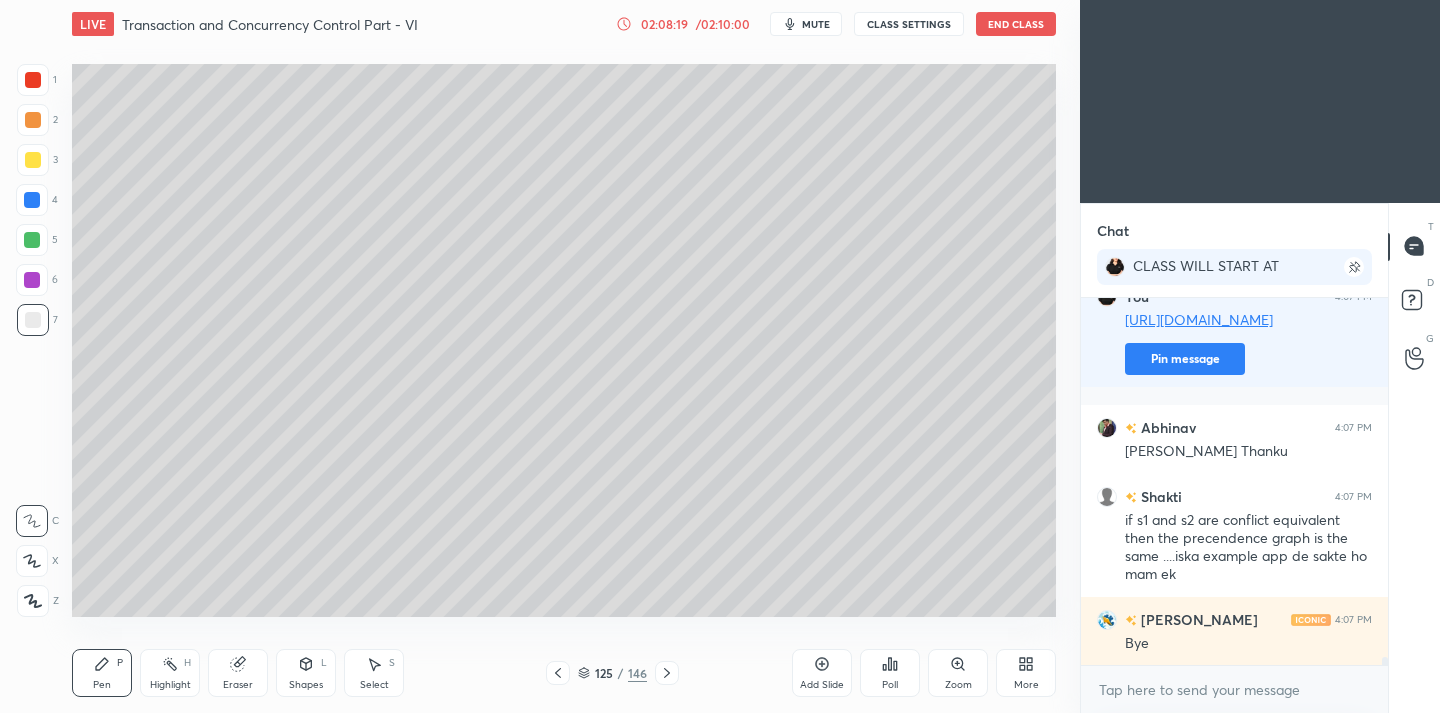 click 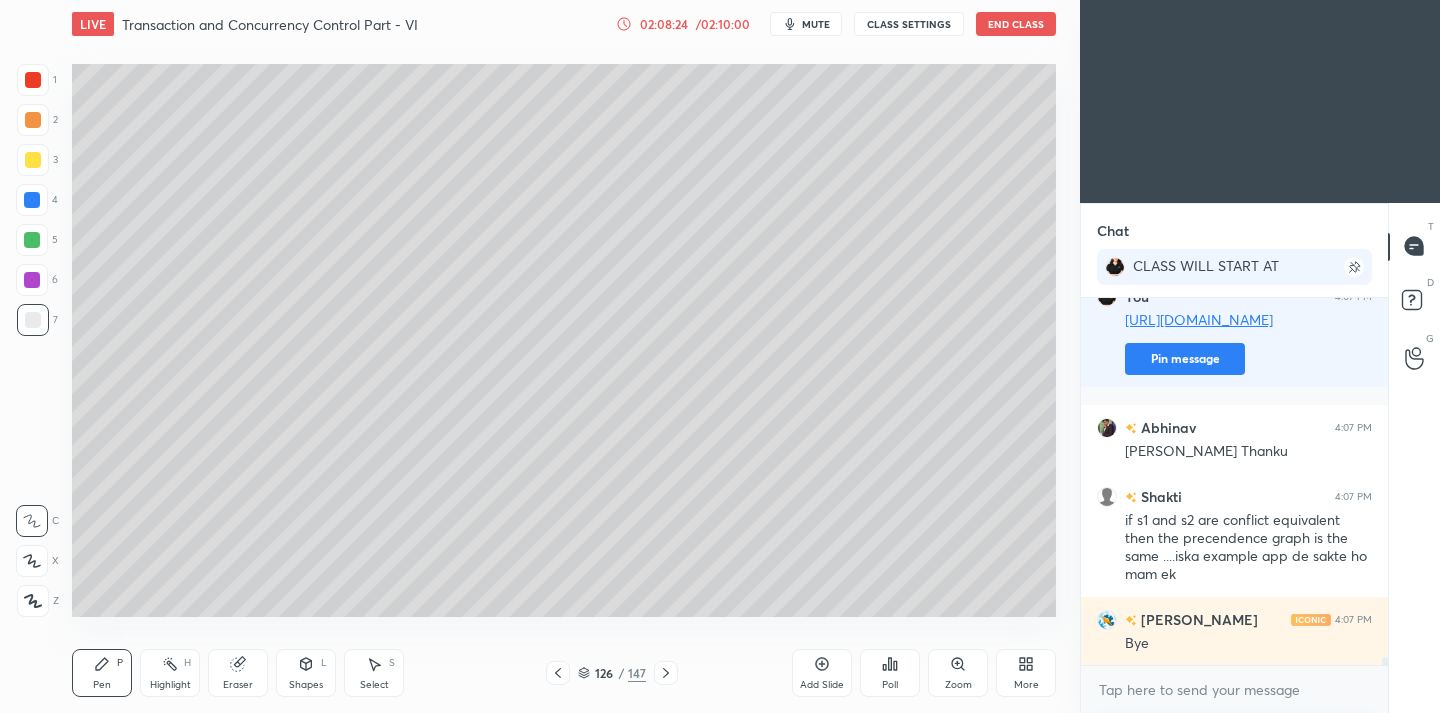 click on "Eraser" at bounding box center [238, 673] 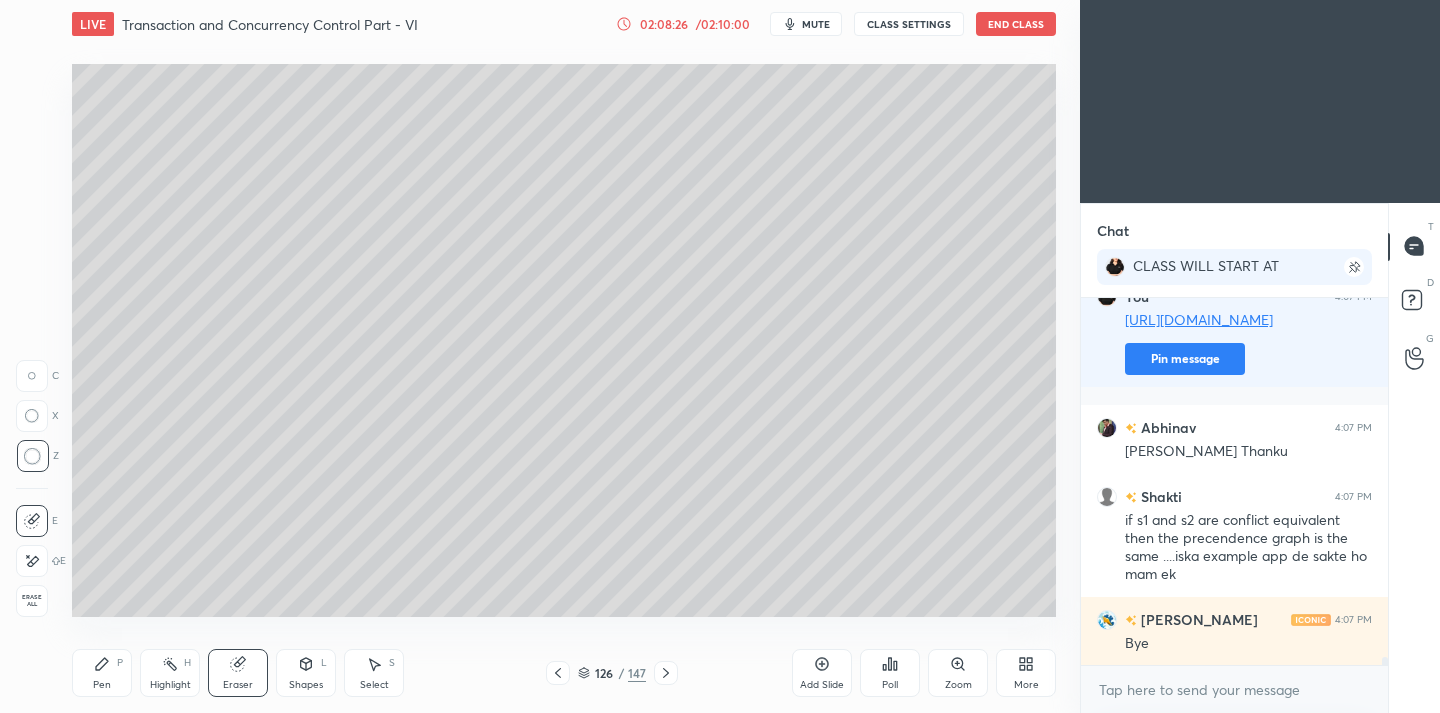 drag, startPoint x: 87, startPoint y: 663, endPoint x: 102, endPoint y: 627, distance: 39 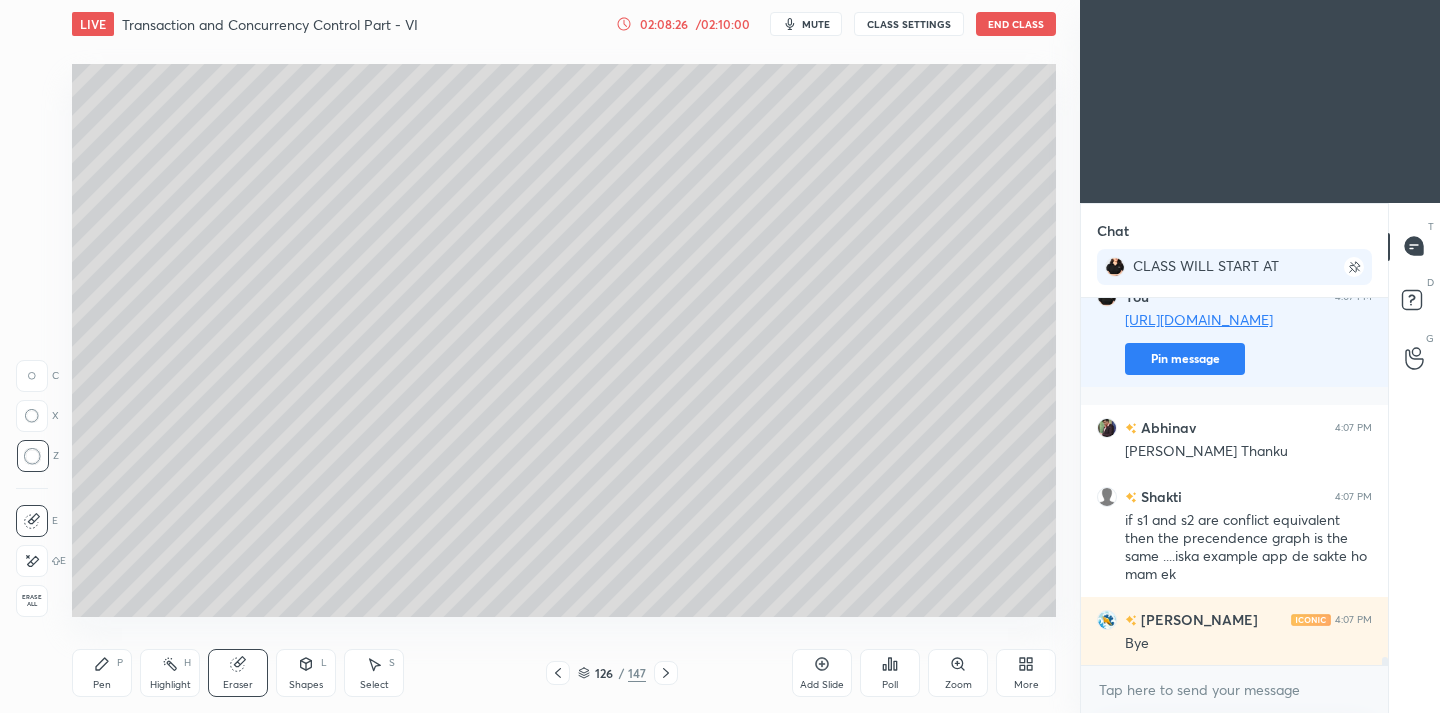 click on "Pen P" at bounding box center [102, 673] 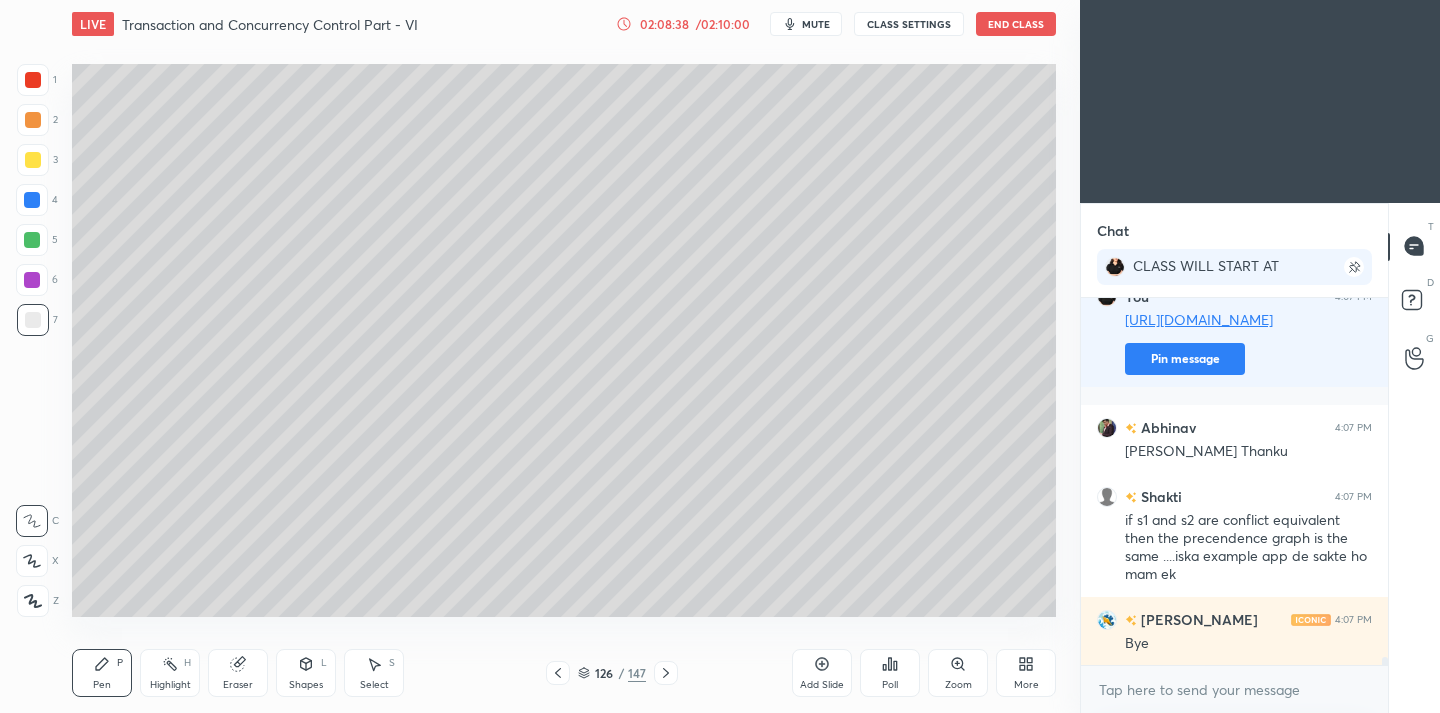 click on "Eraser" at bounding box center [238, 673] 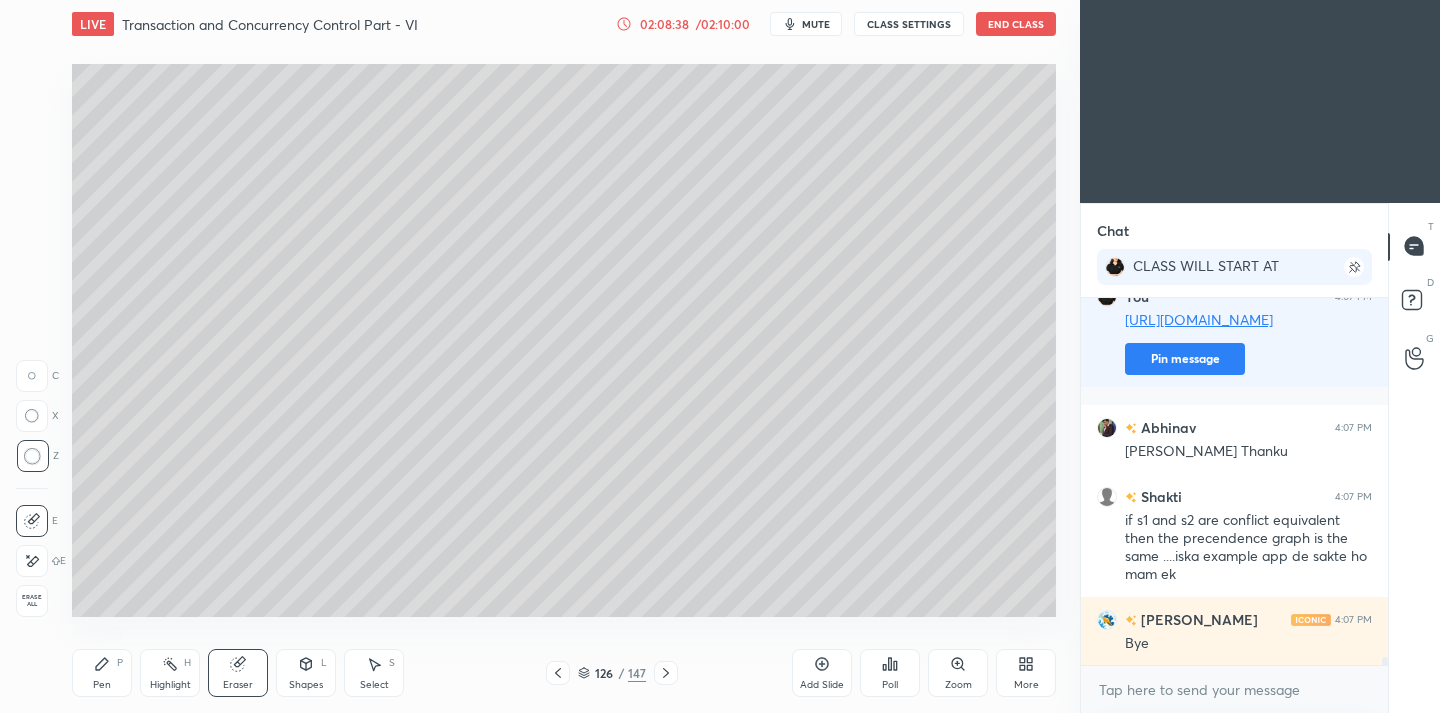 click on "Eraser" at bounding box center (238, 685) 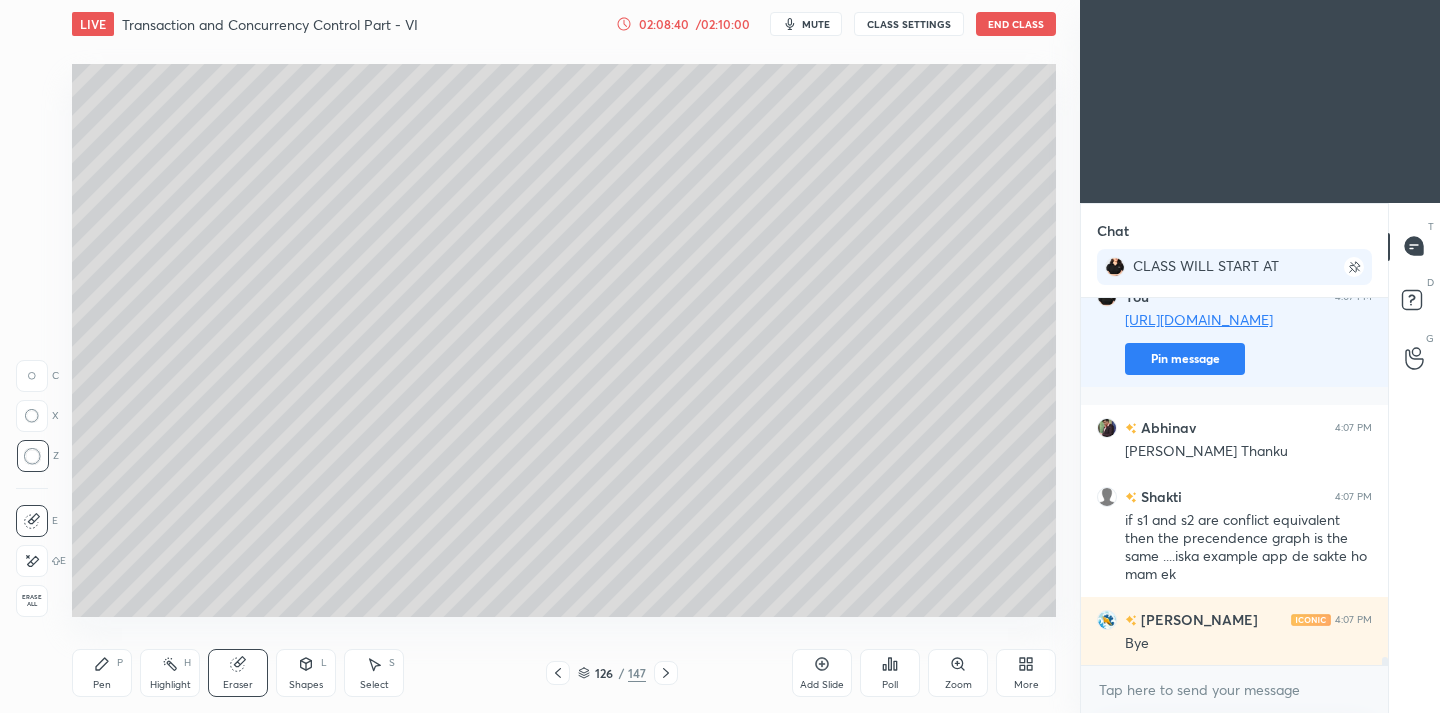 click on "Pen P" at bounding box center [102, 673] 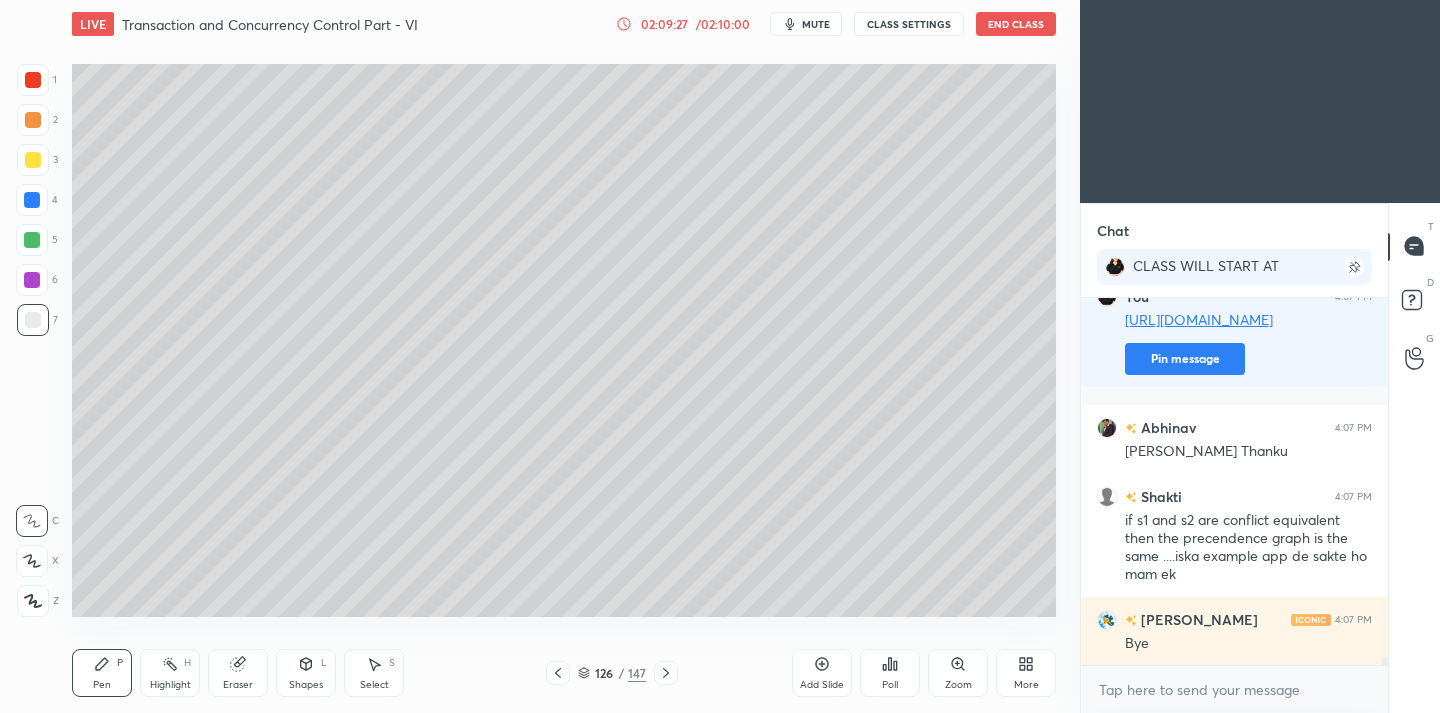 click at bounding box center [33, 160] 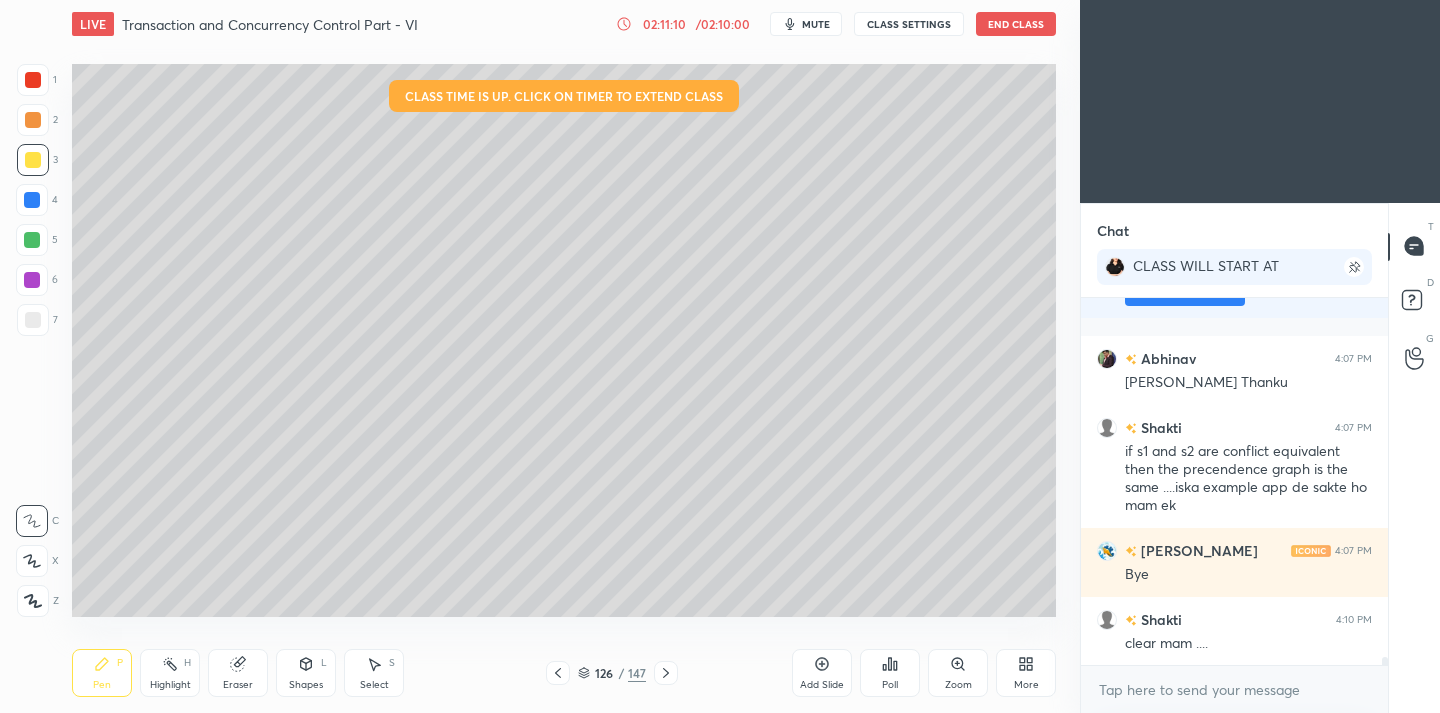 scroll, scrollTop: 16716, scrollLeft: 0, axis: vertical 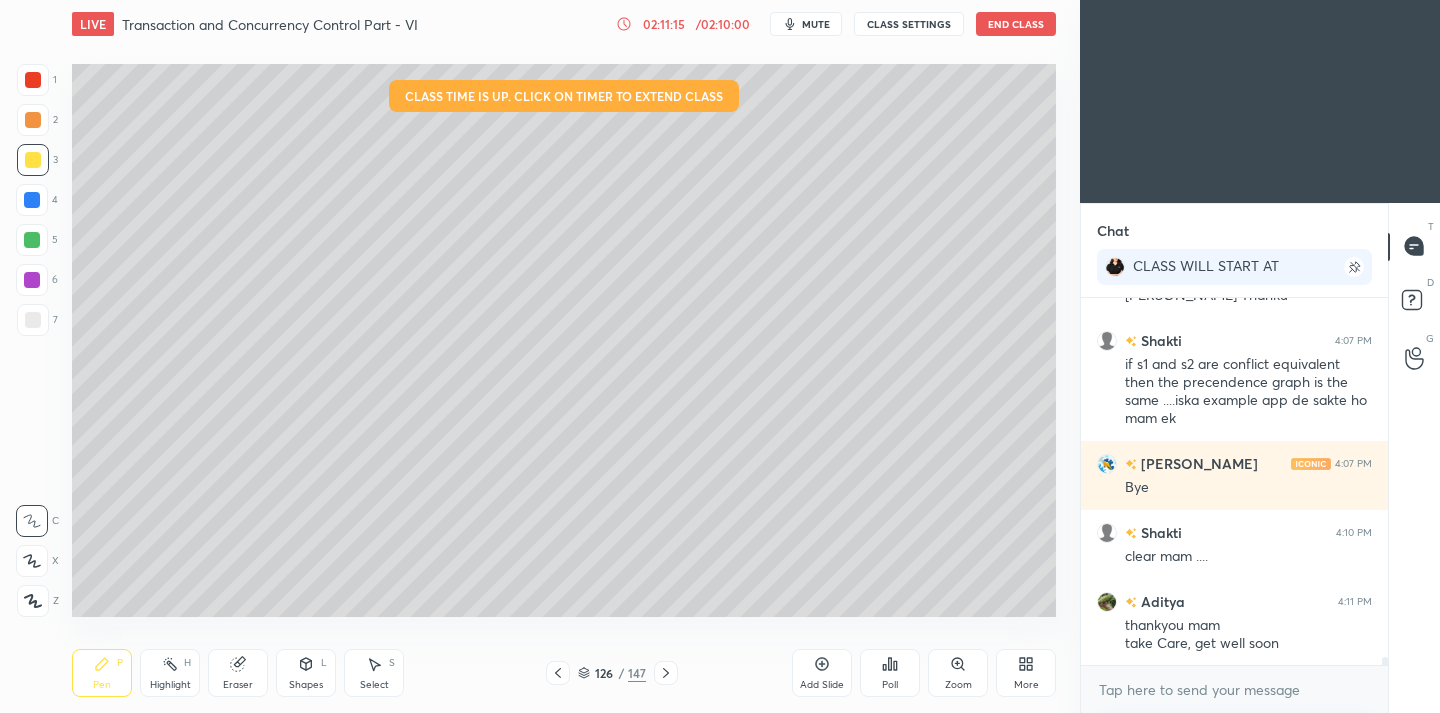 click on "End Class" at bounding box center (1016, 24) 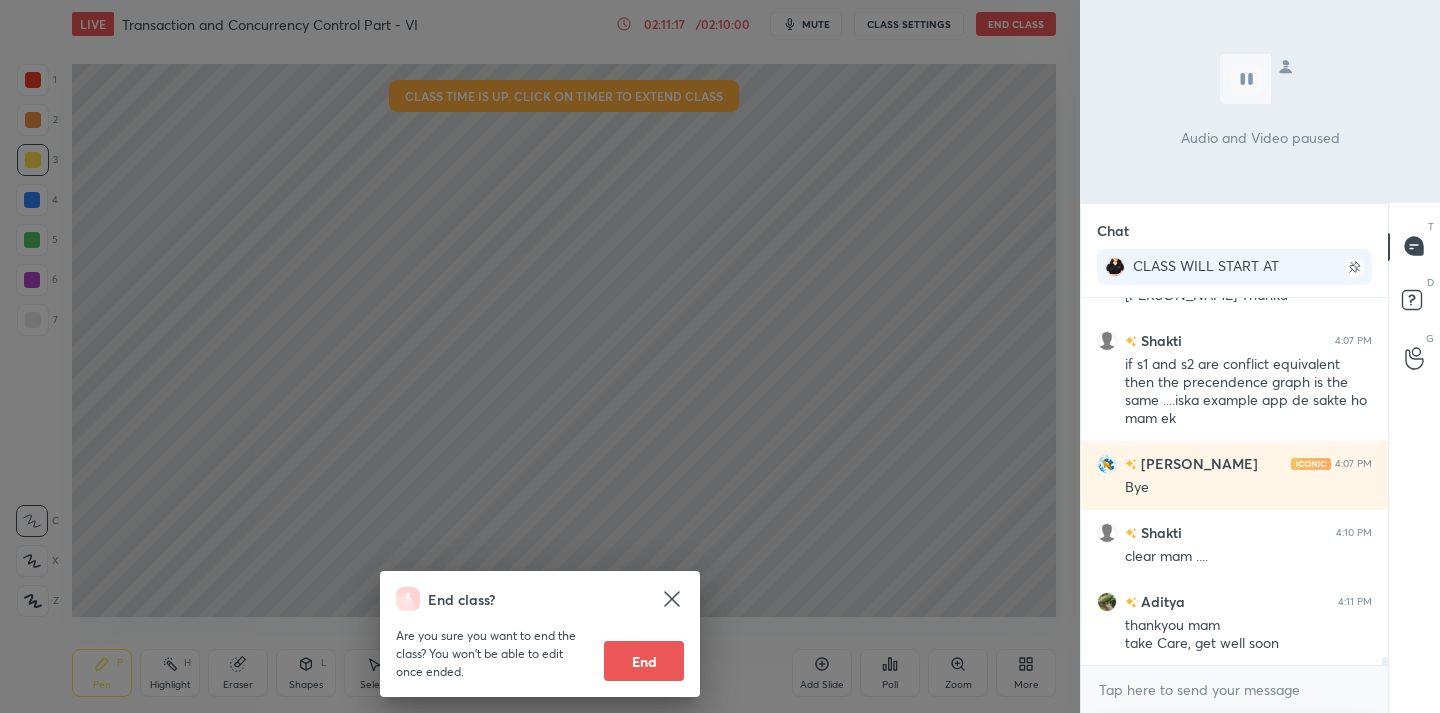 click on "End" at bounding box center (644, 661) 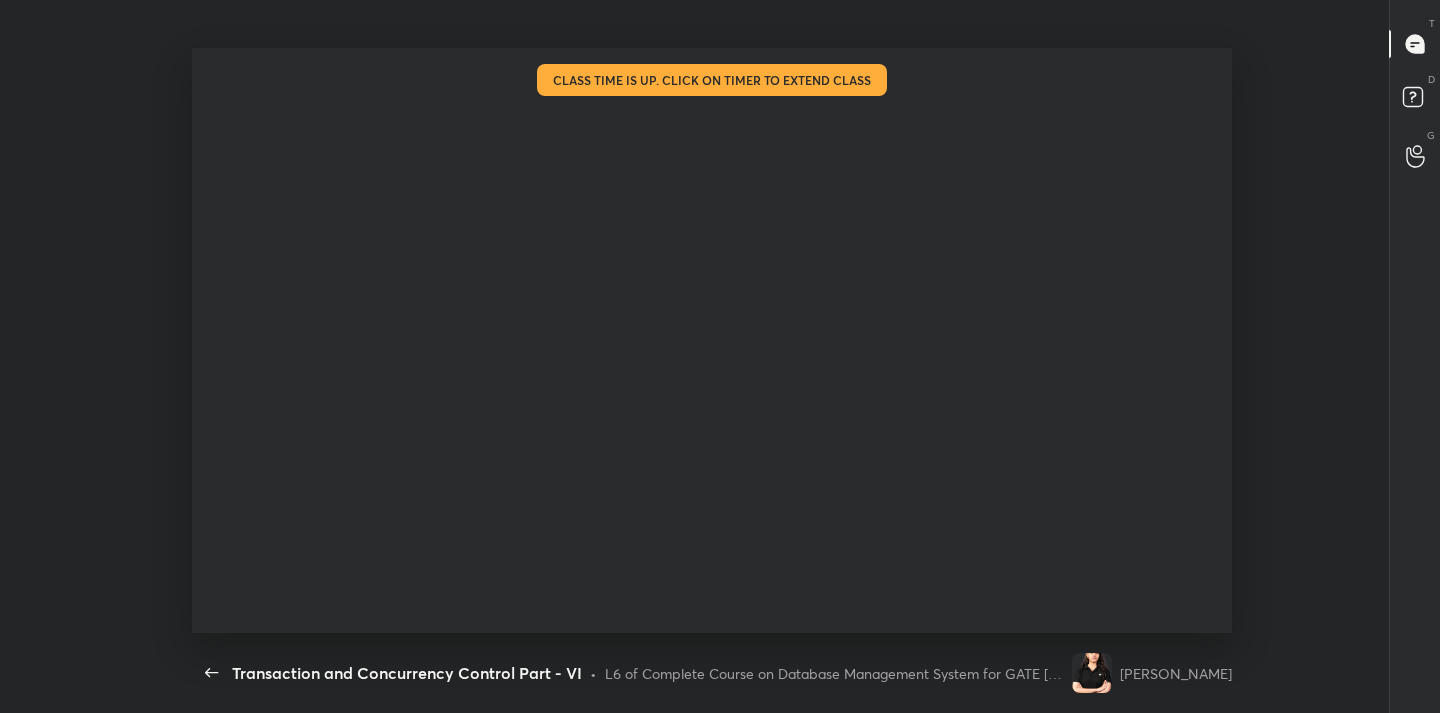 scroll, scrollTop: 99415, scrollLeft: 98906, axis: both 